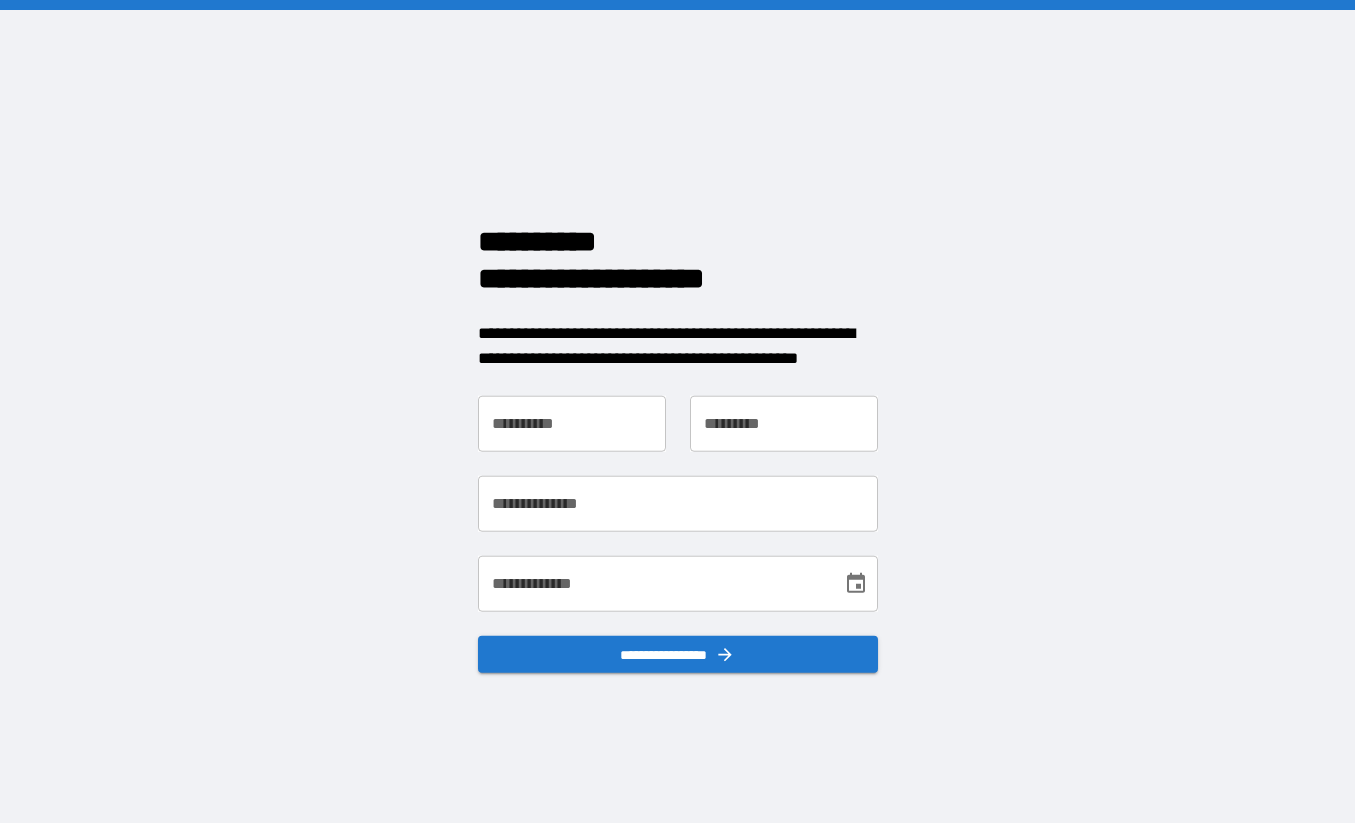 scroll, scrollTop: 0, scrollLeft: 0, axis: both 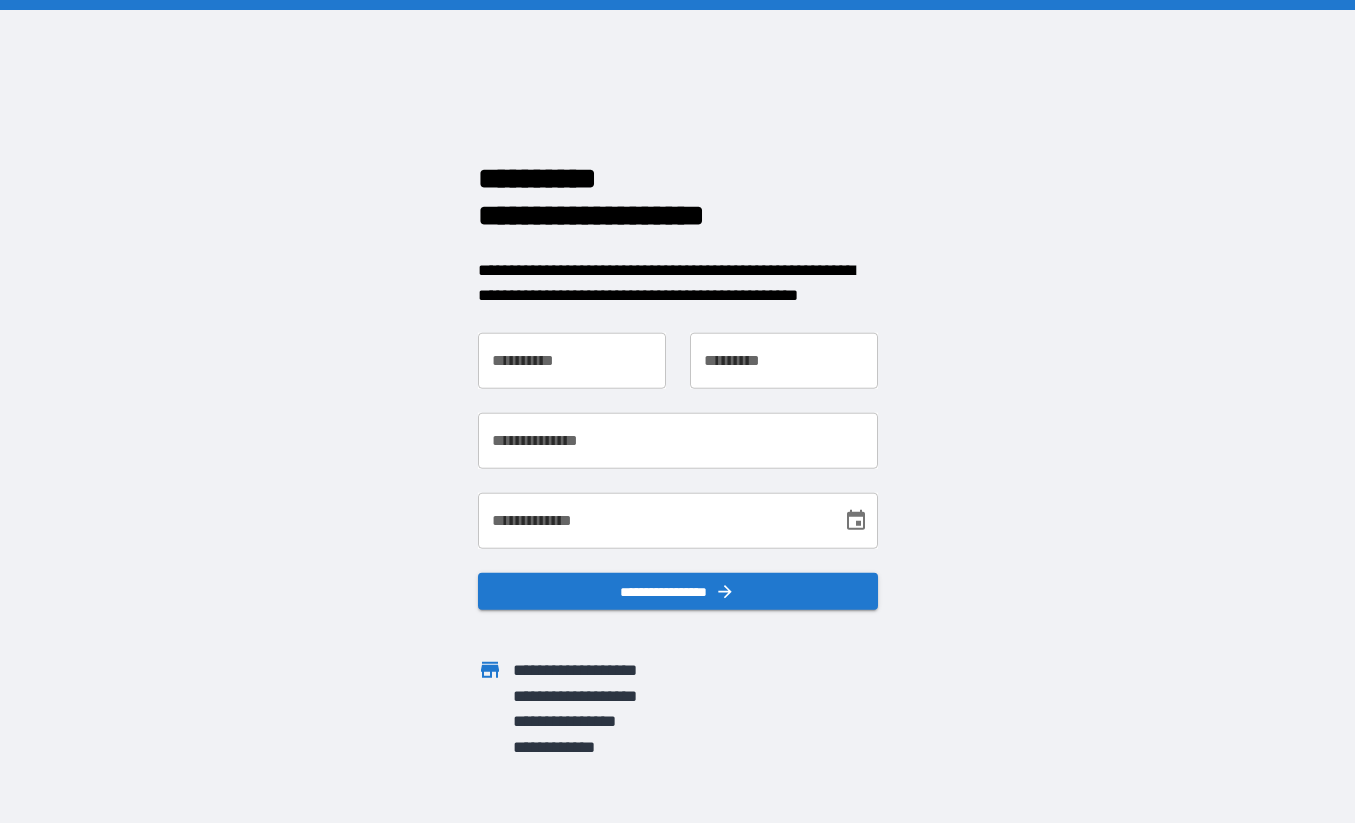 click on "**********" at bounding box center (572, 360) 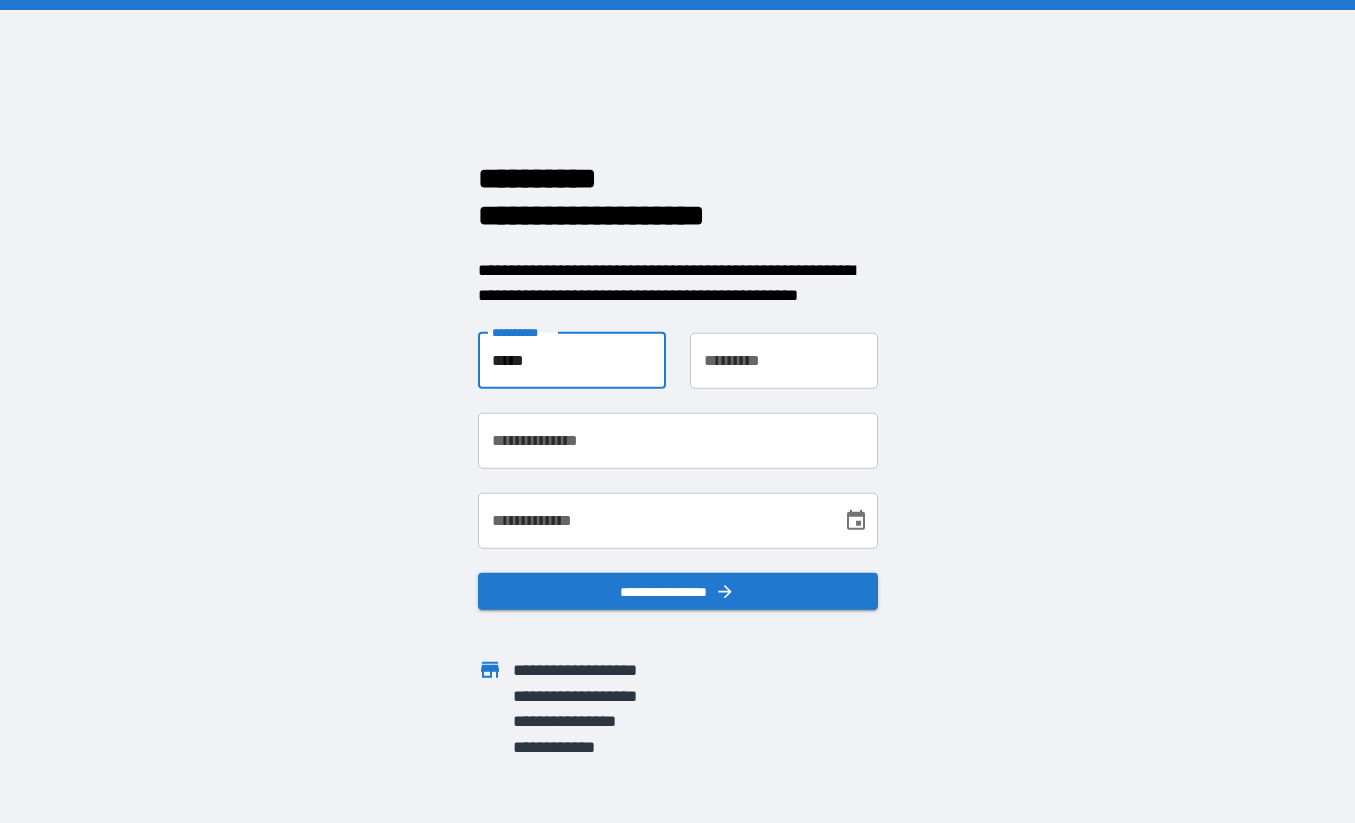type on "*****" 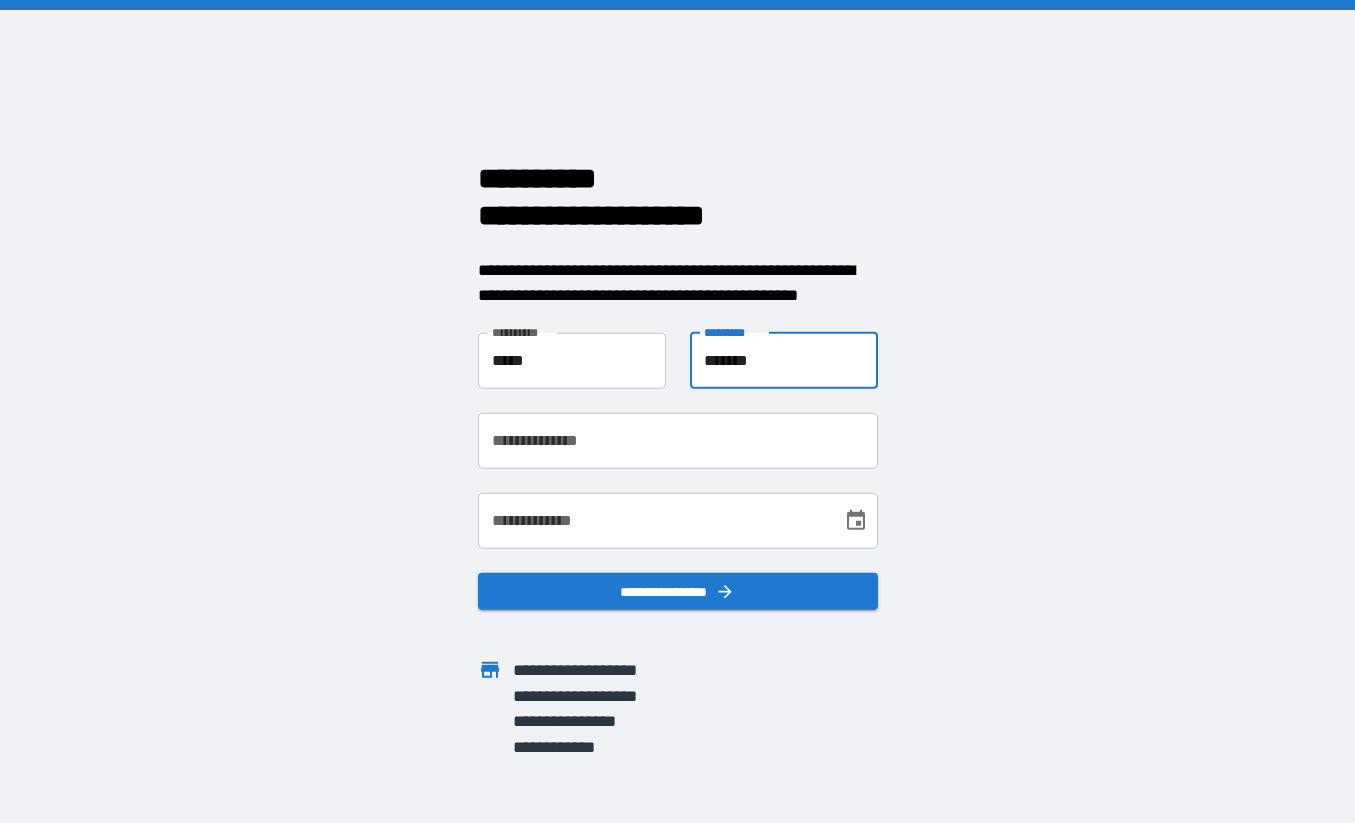 type on "*******" 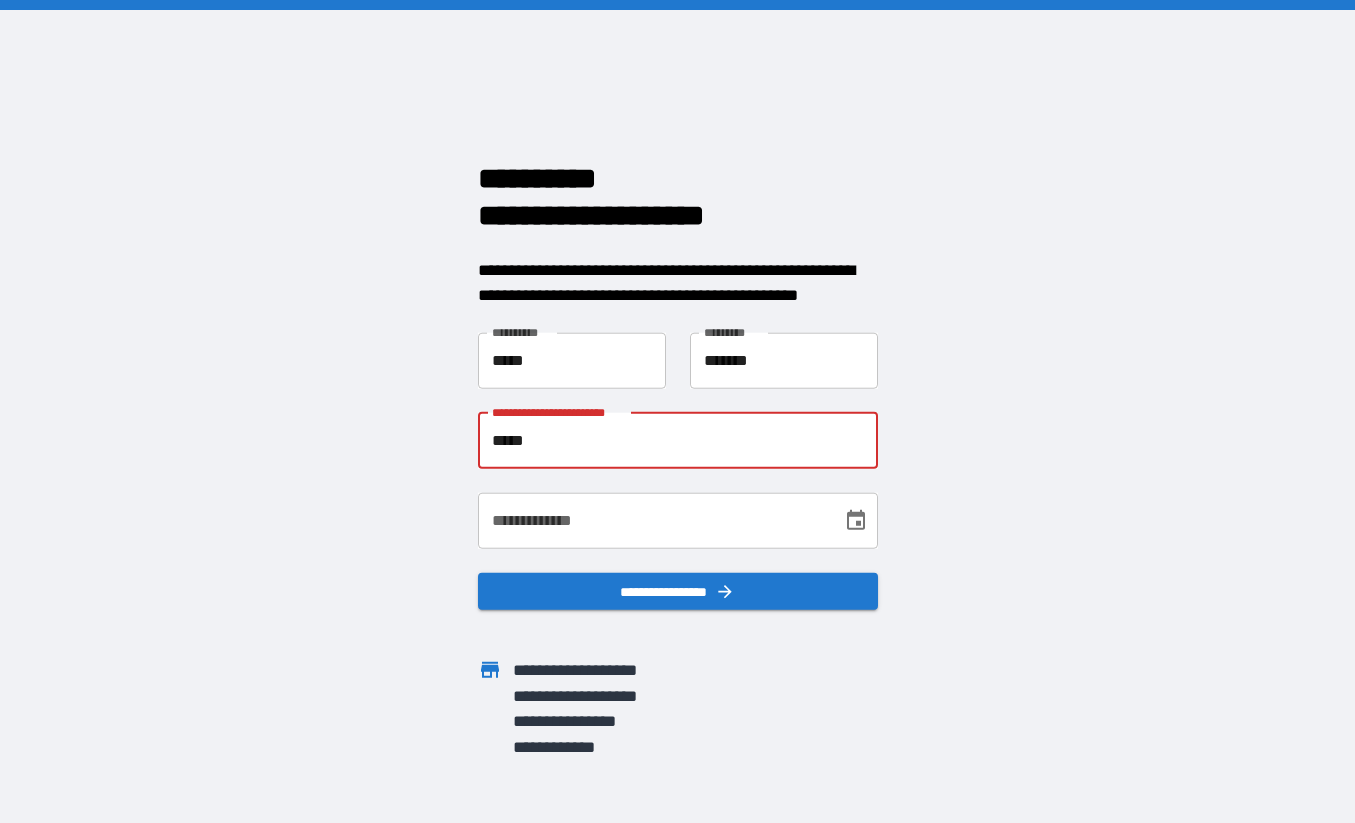 type on "*****" 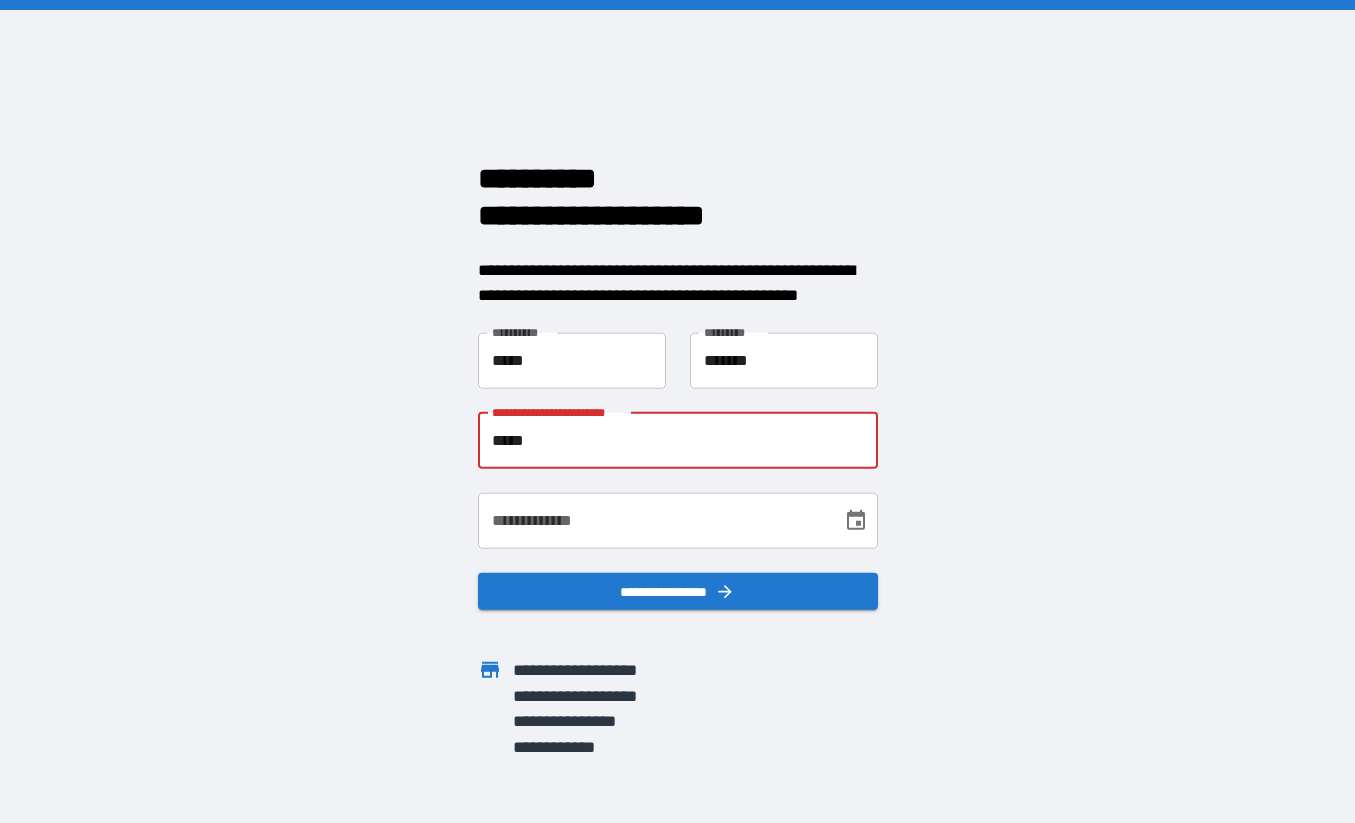 type on "**********" 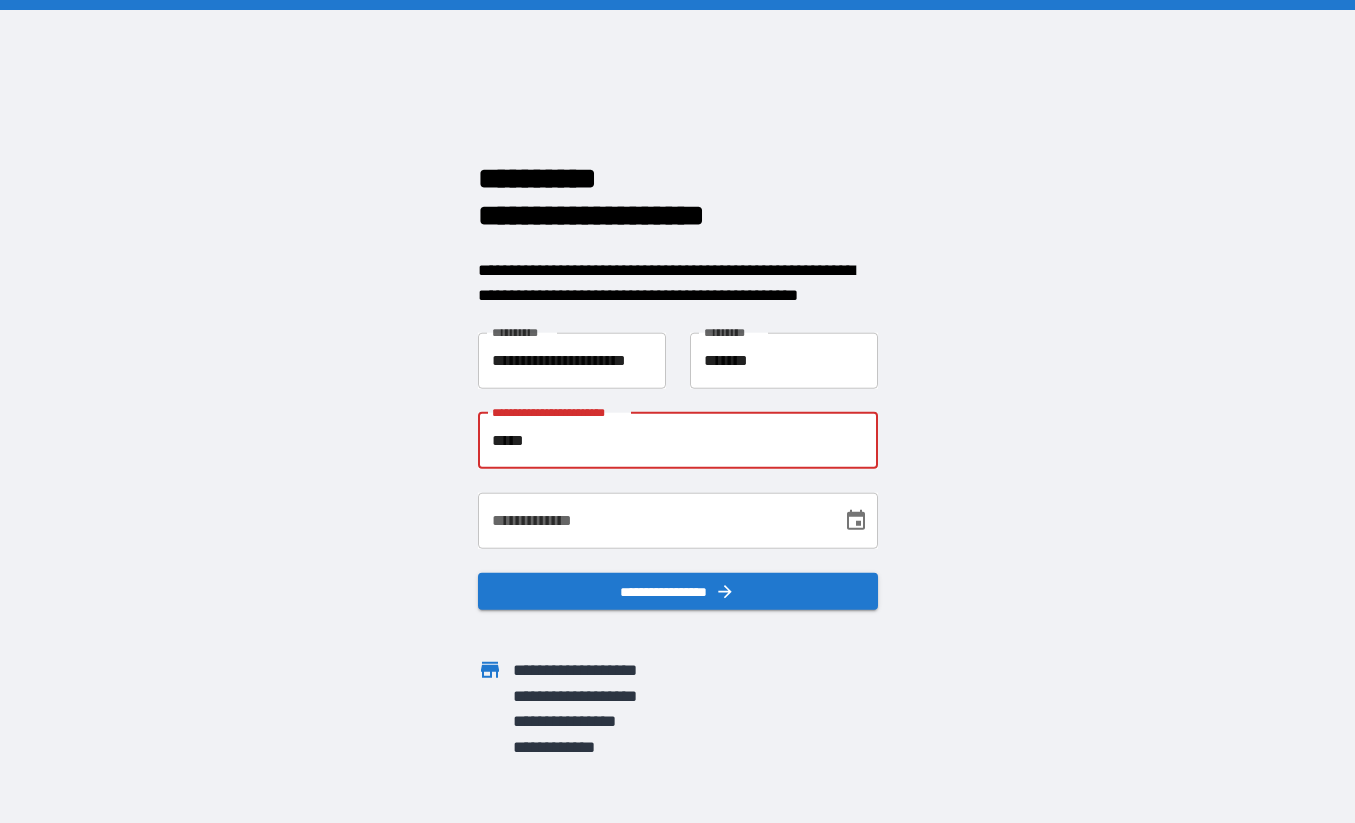 type on "**********" 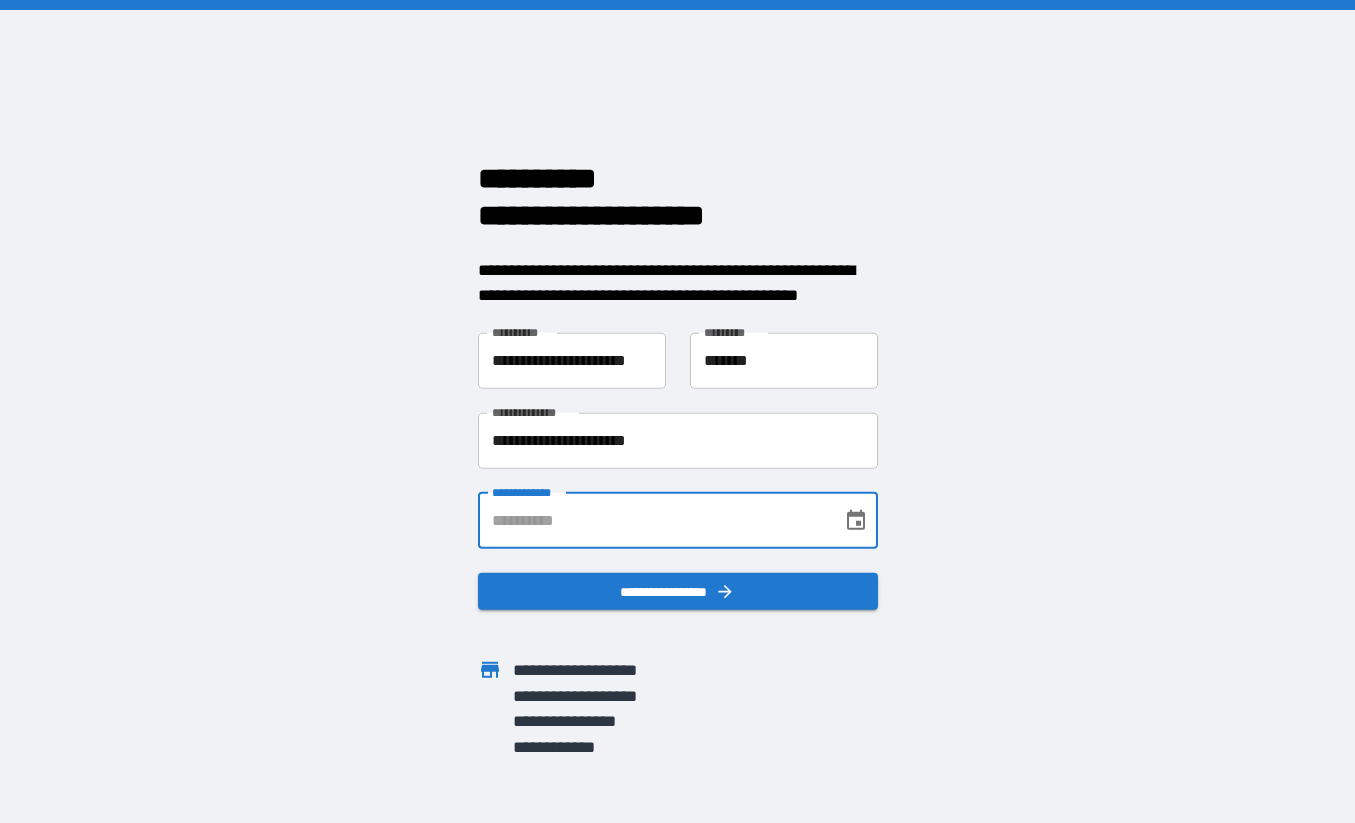 click on "**********" at bounding box center [653, 520] 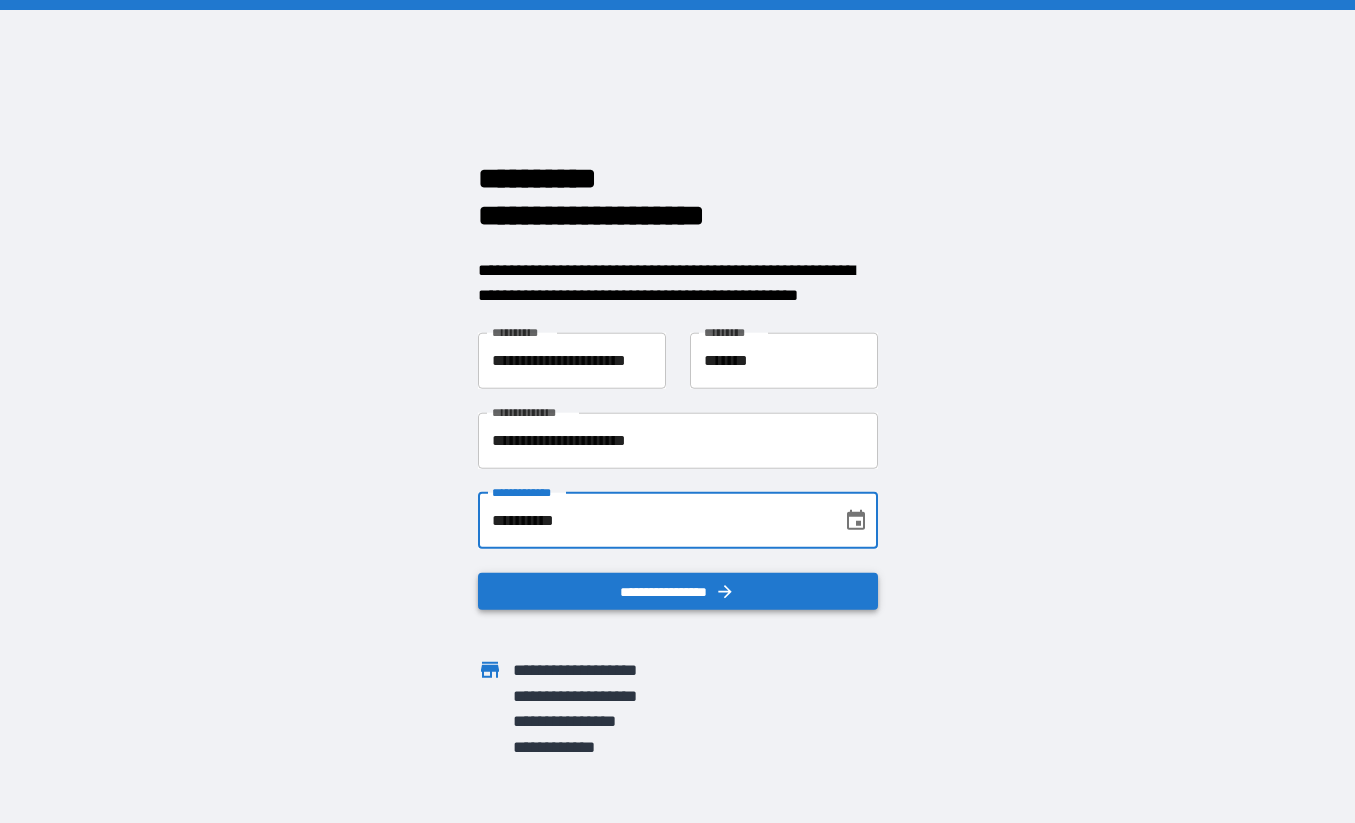 type on "**********" 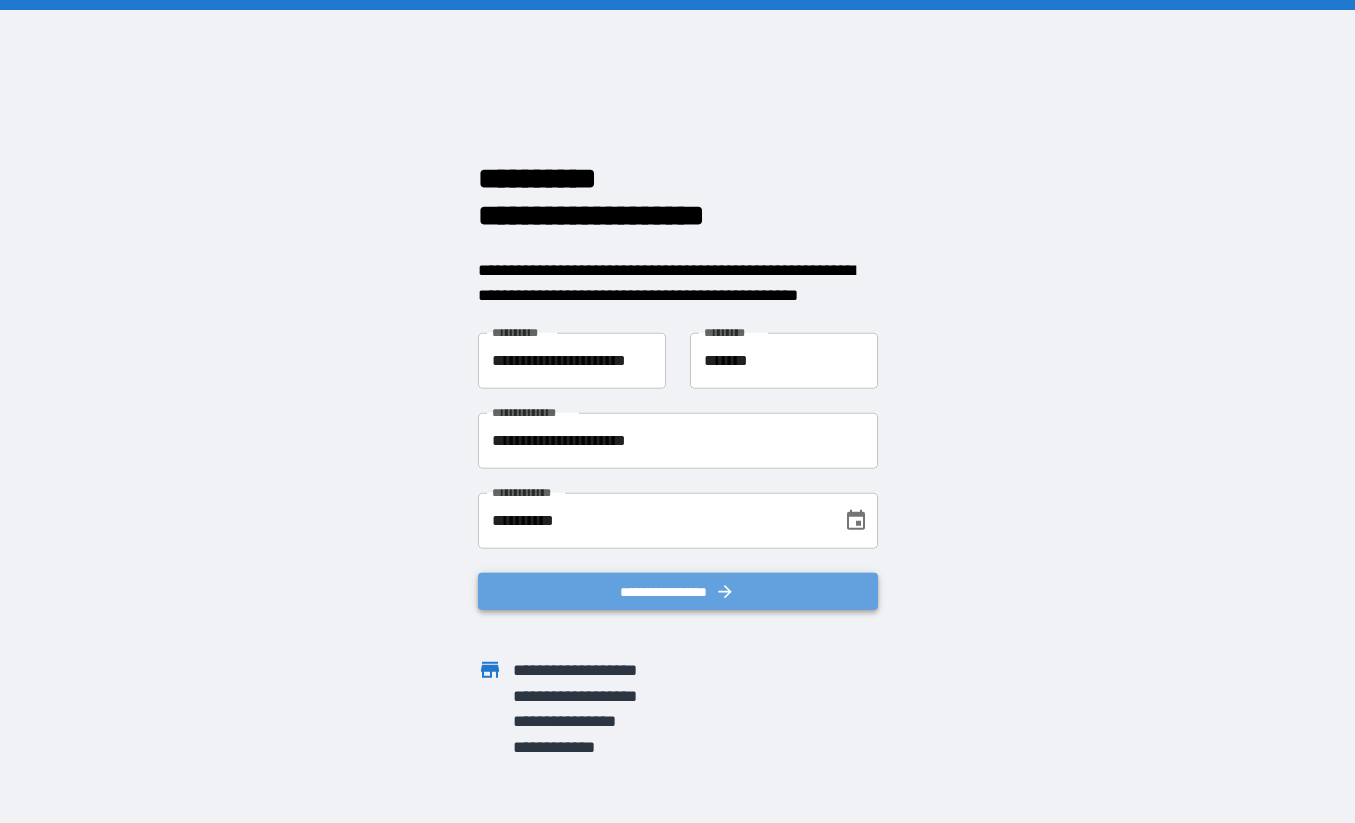 click on "**********" at bounding box center [678, 591] 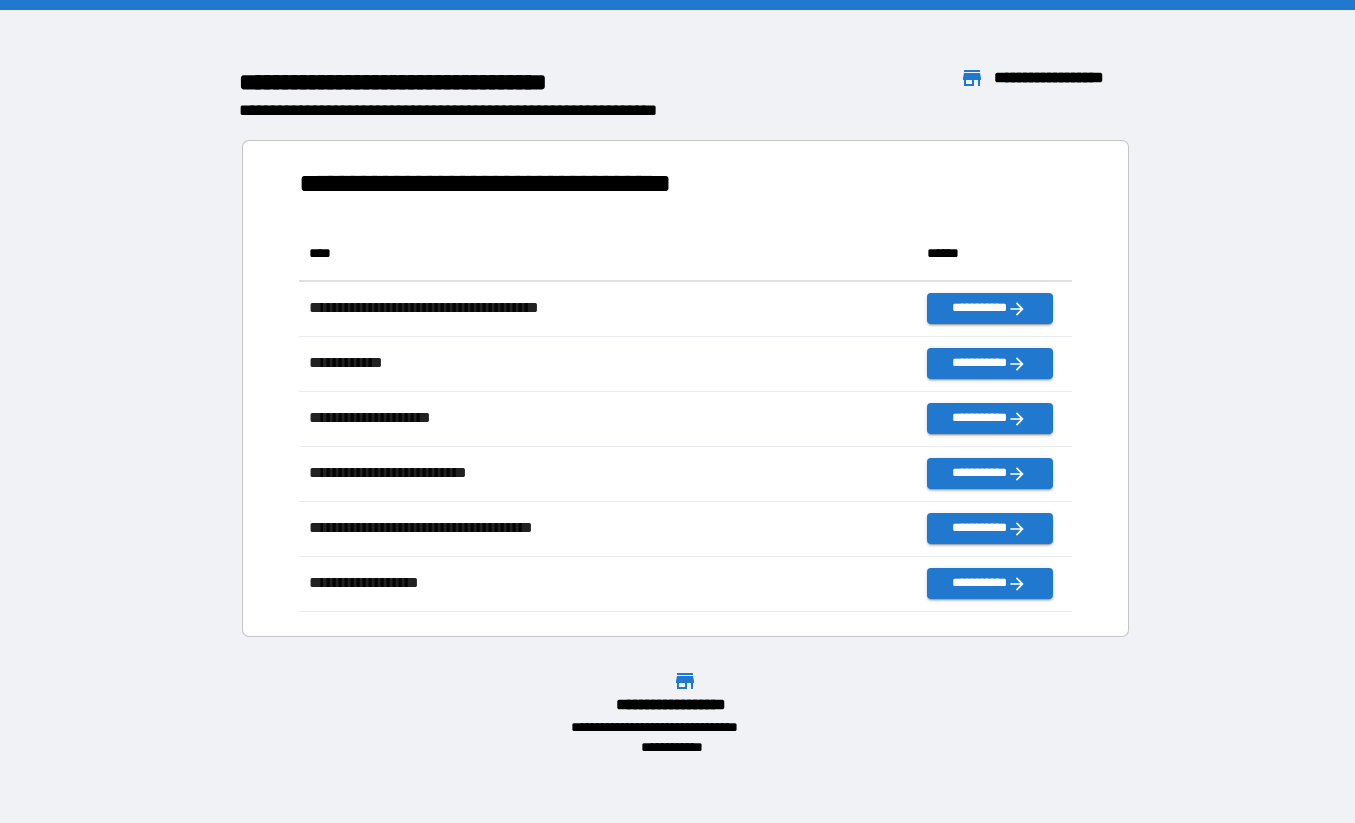 scroll, scrollTop: 1, scrollLeft: 0, axis: vertical 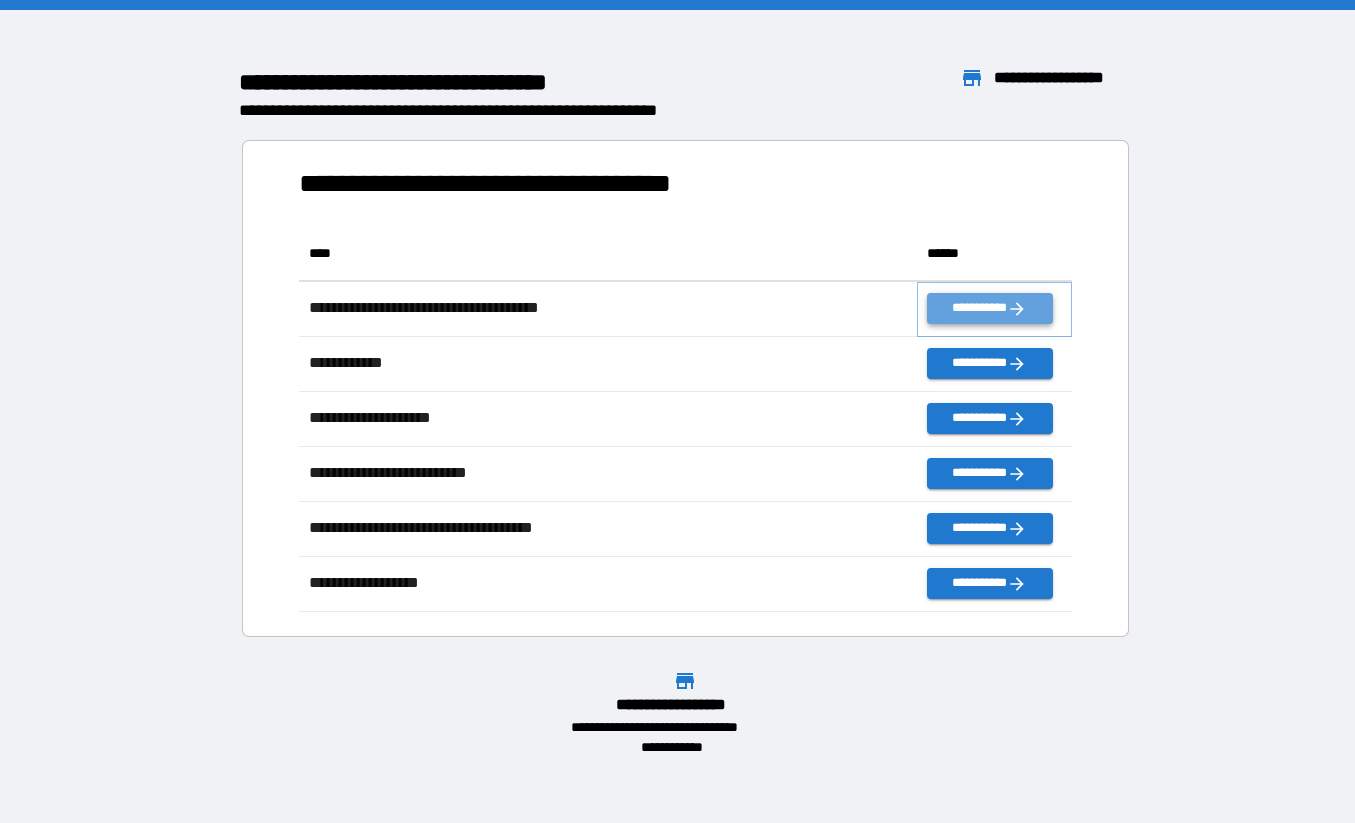 click on "**********" at bounding box center (989, 308) 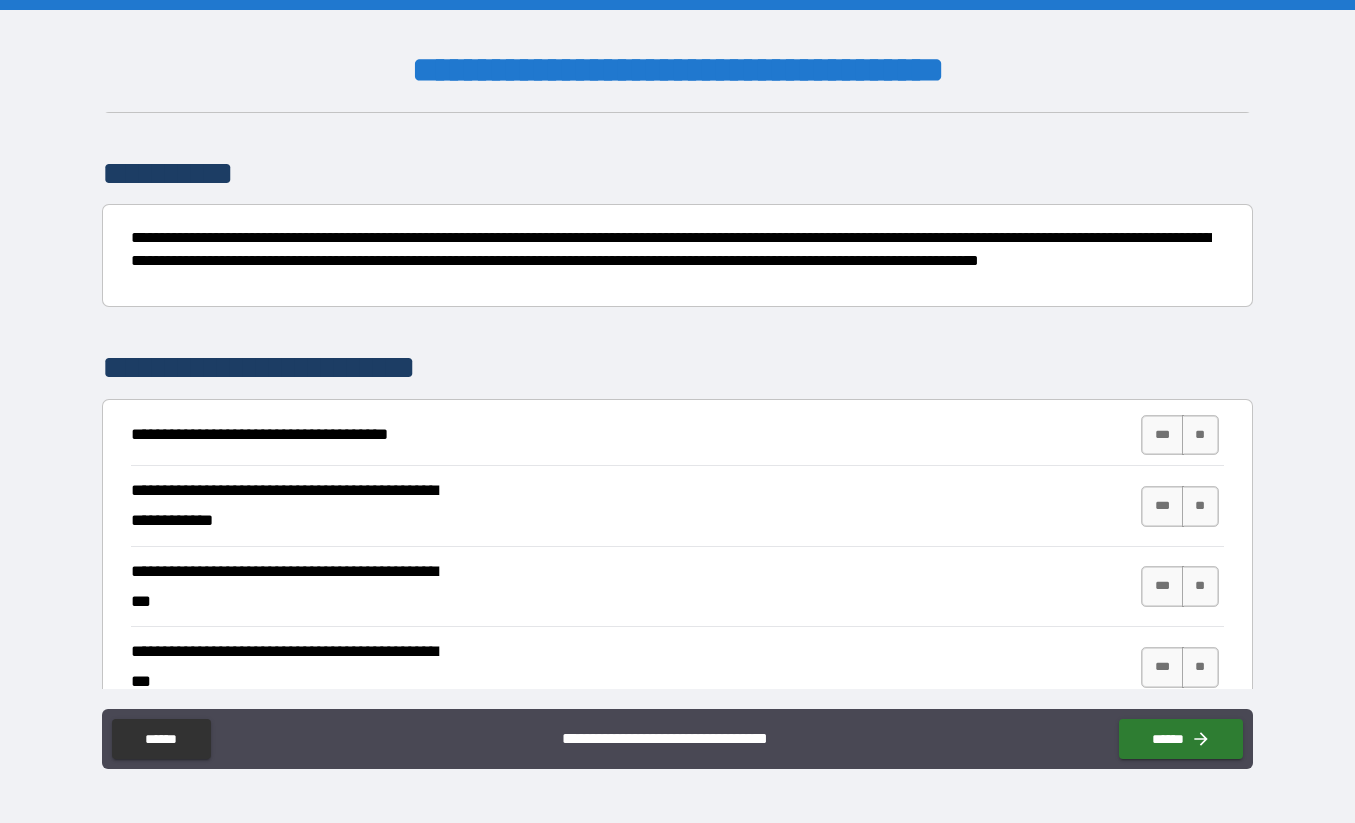 scroll, scrollTop: 130, scrollLeft: 0, axis: vertical 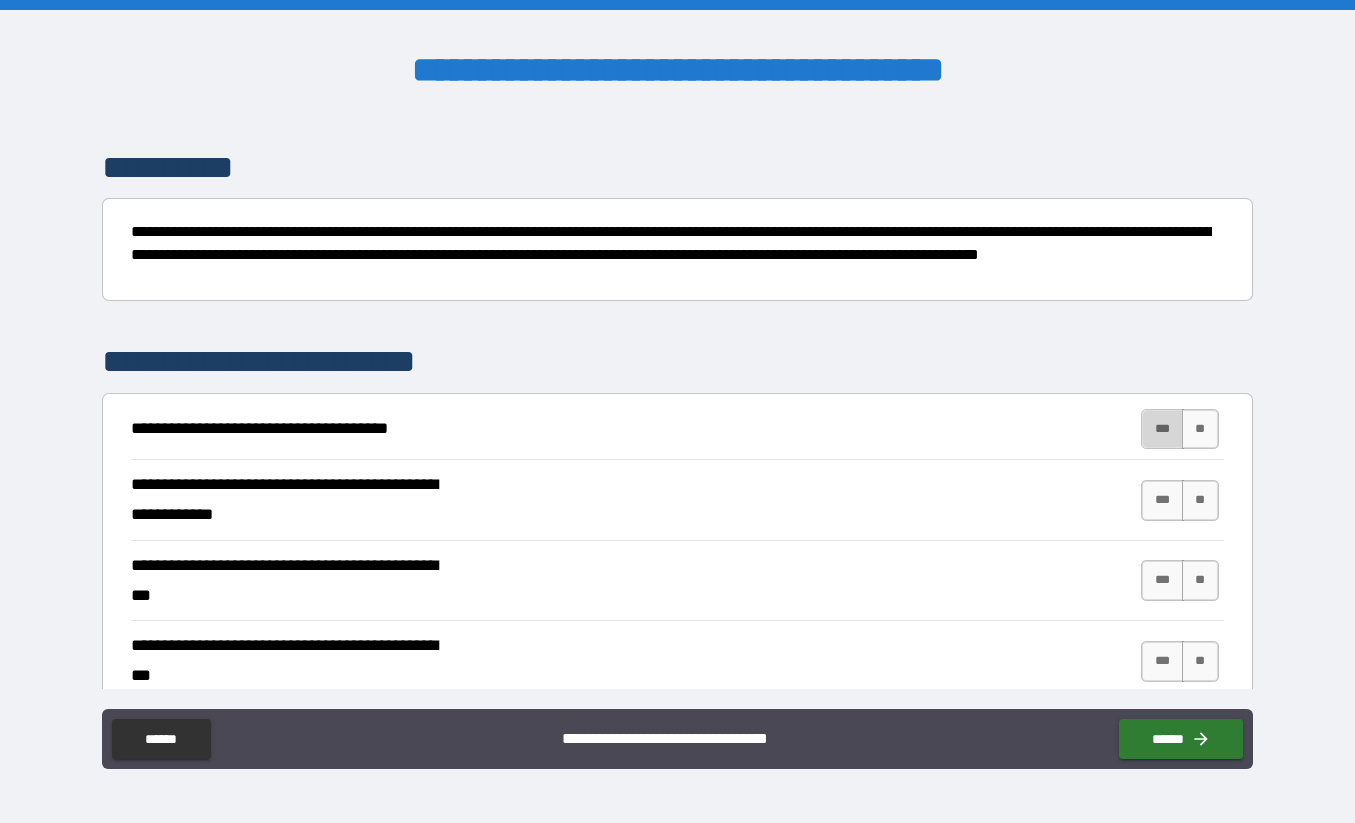 click on "***" at bounding box center (1162, 429) 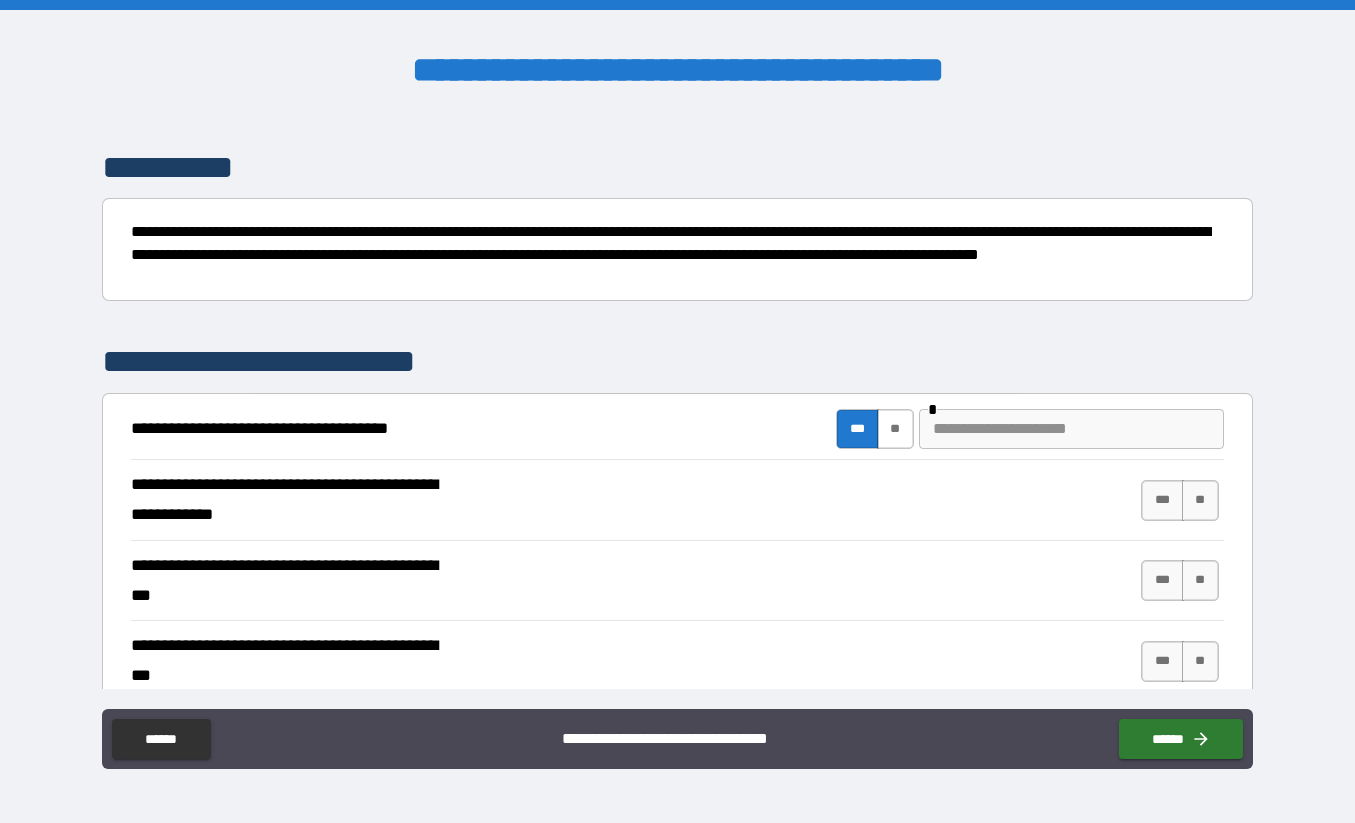 click on "**" at bounding box center (895, 429) 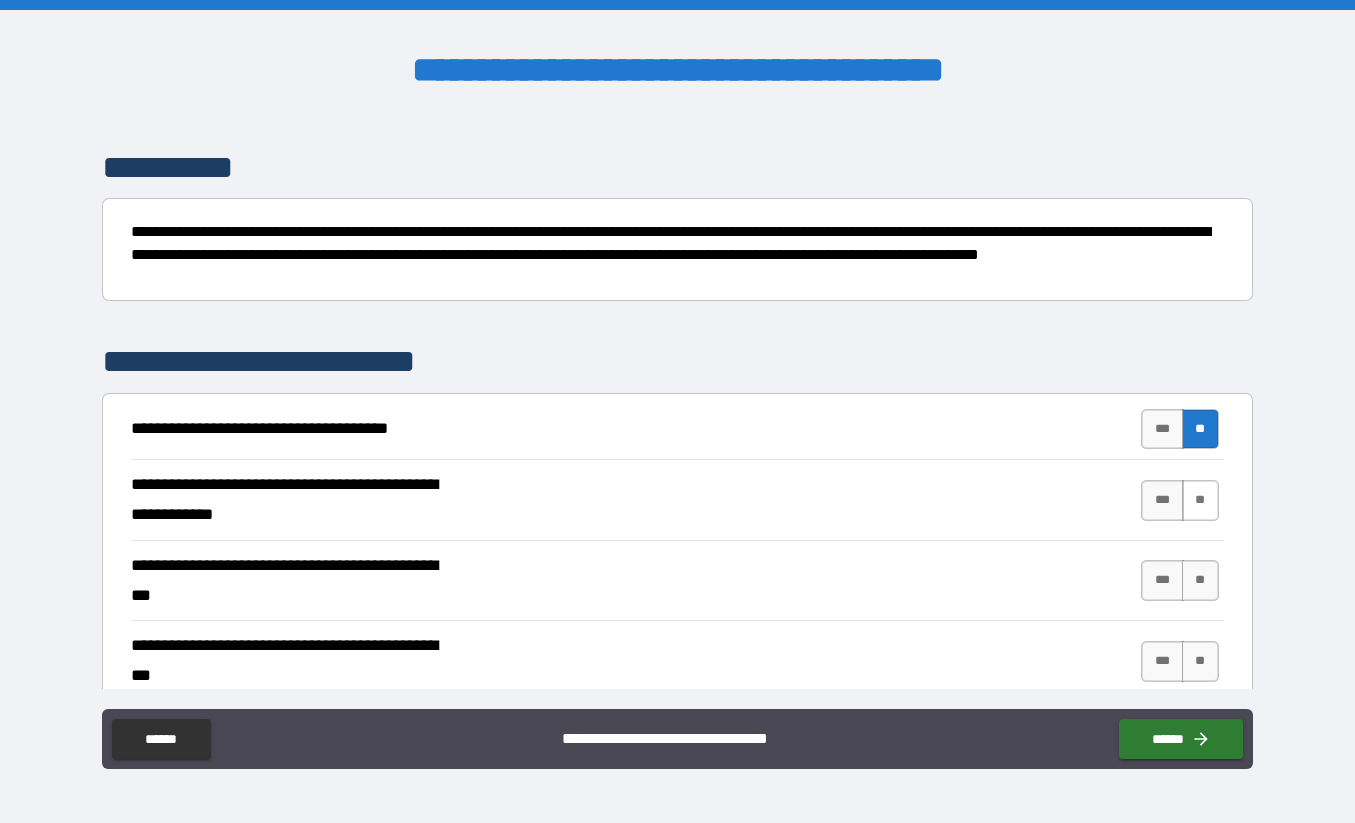 click on "**" at bounding box center [1200, 500] 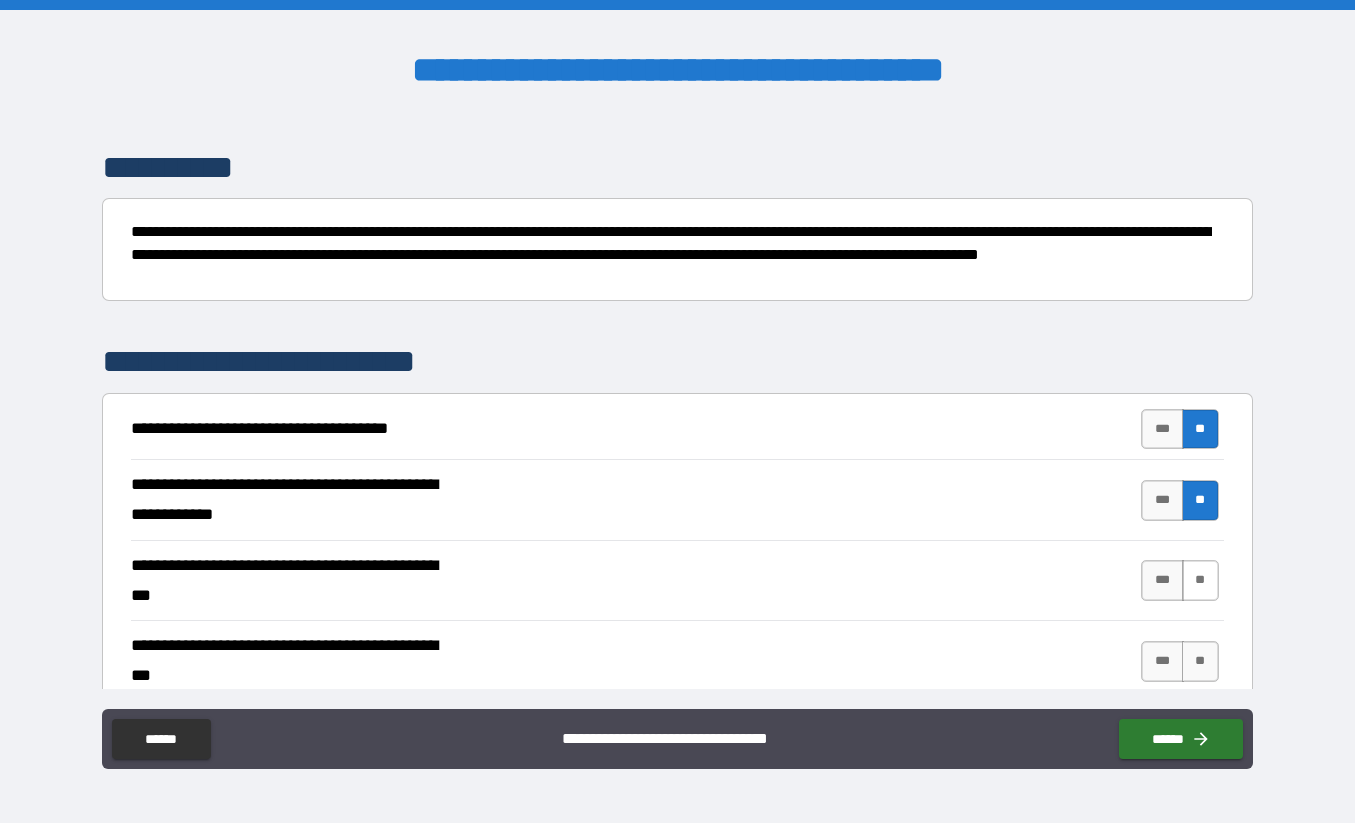 click on "**" at bounding box center (1200, 580) 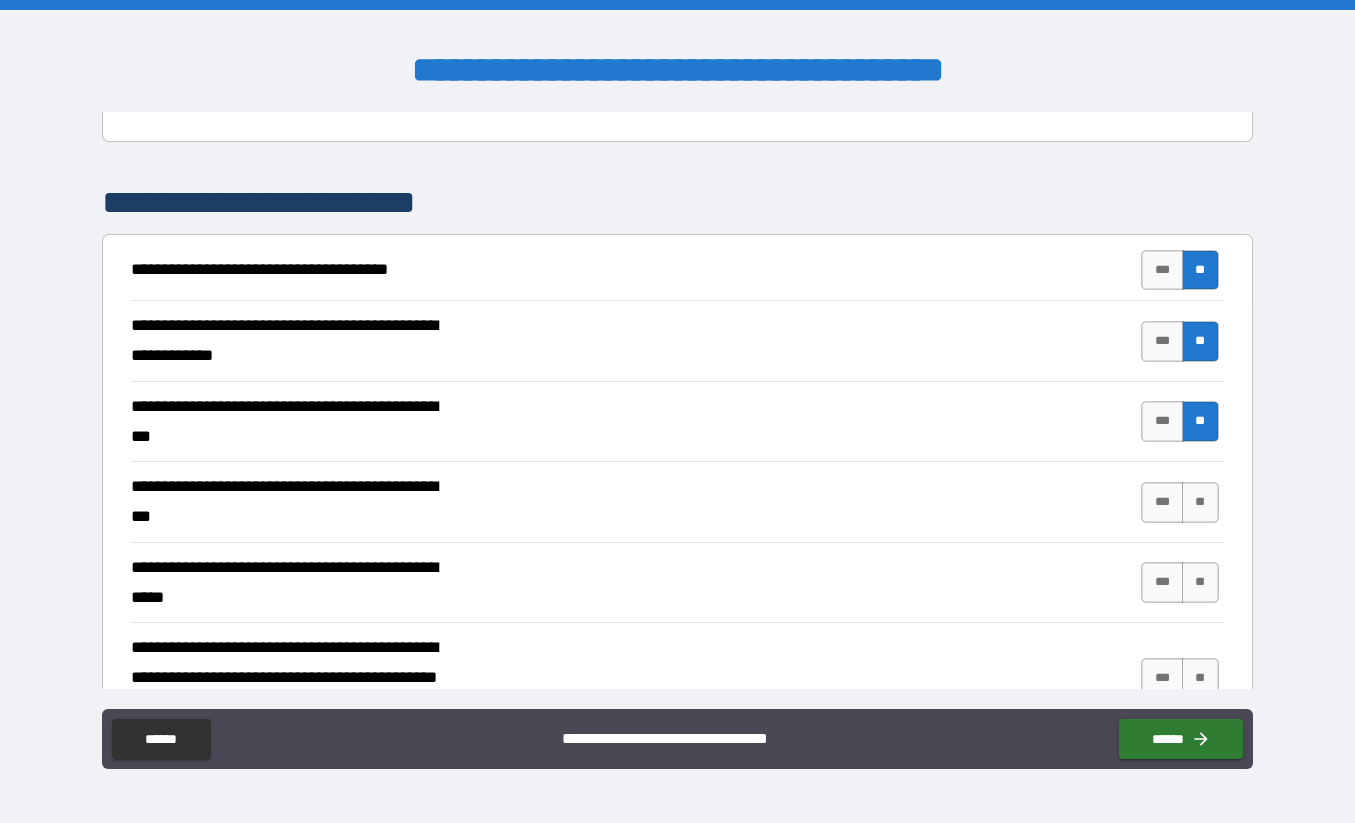 scroll, scrollTop: 295, scrollLeft: 0, axis: vertical 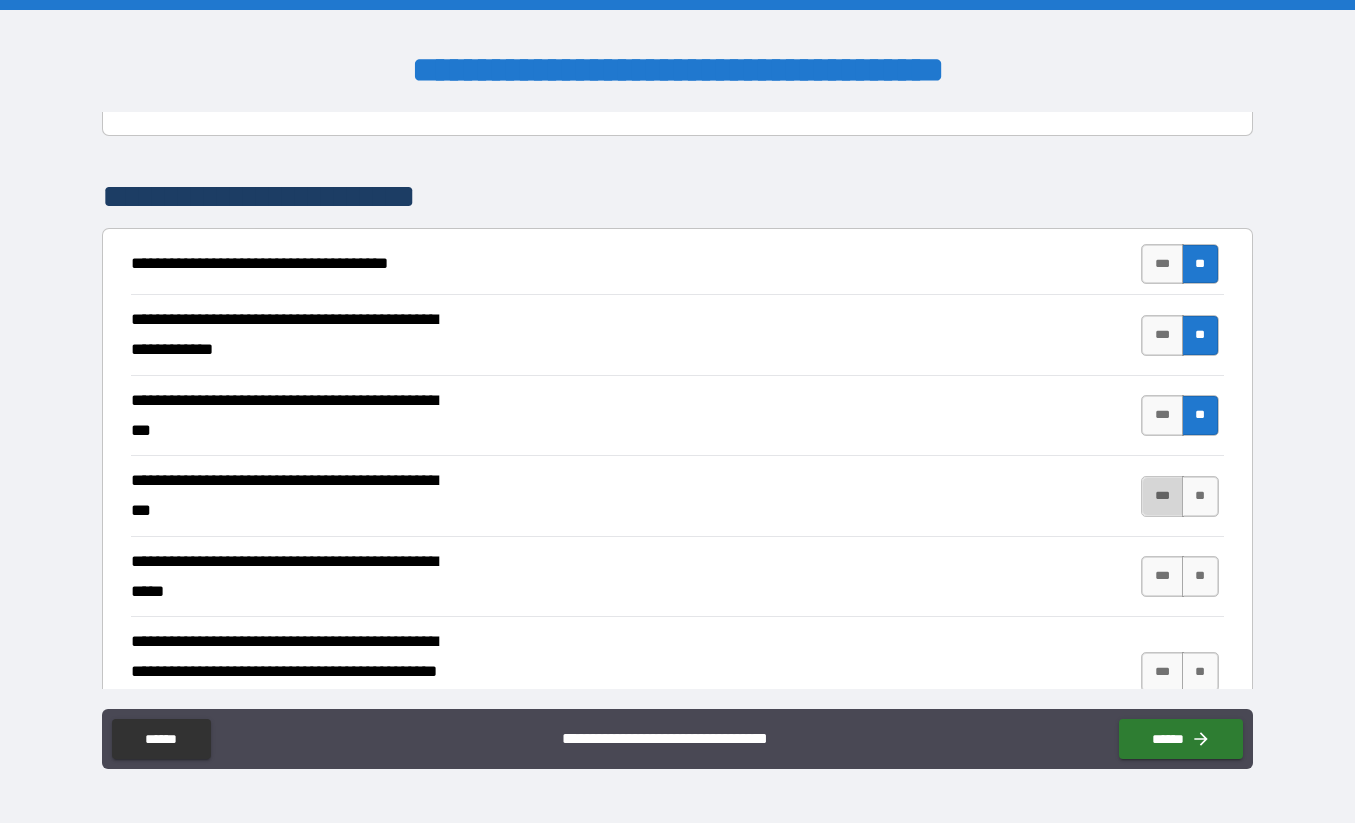 click on "***" at bounding box center [1162, 496] 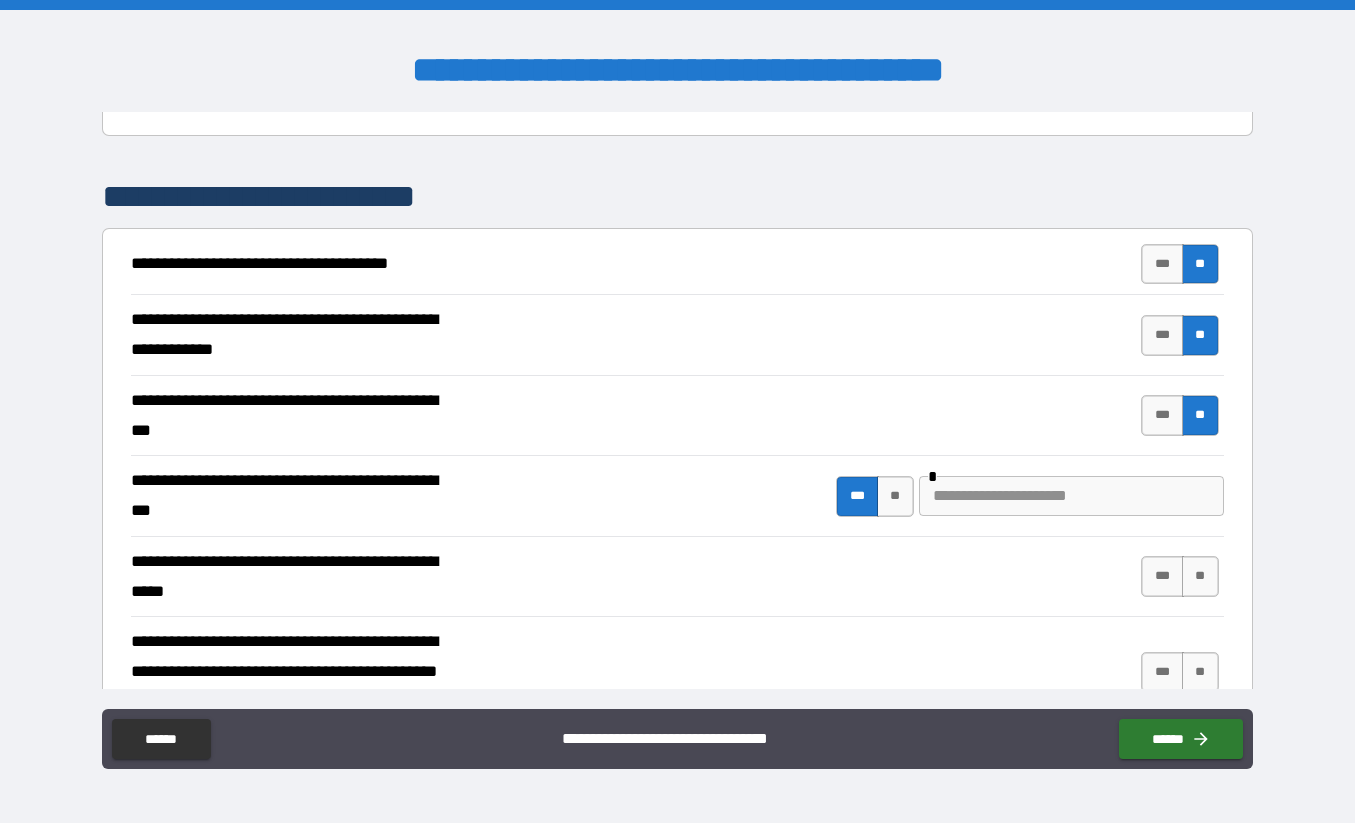 click at bounding box center (1071, 496) 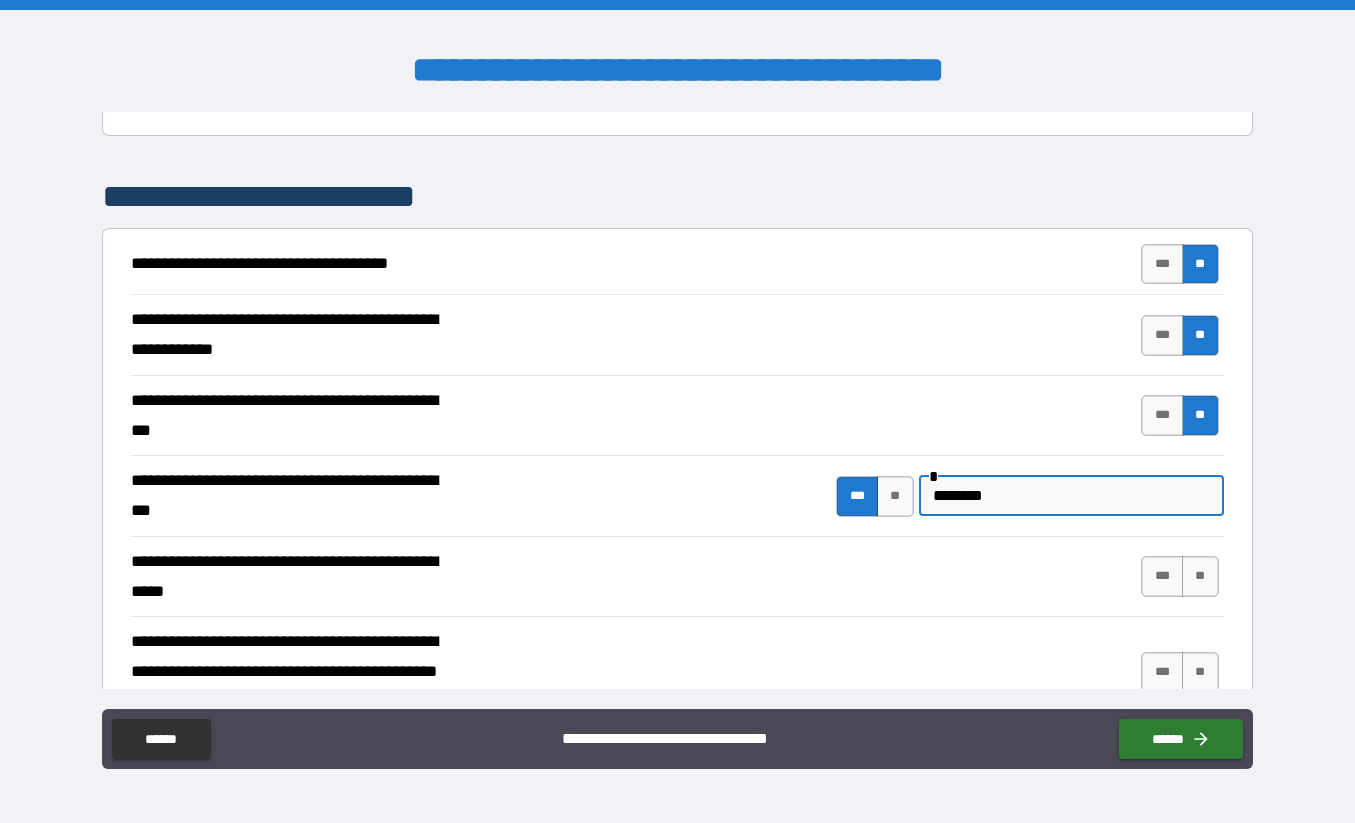 scroll, scrollTop: 322, scrollLeft: 0, axis: vertical 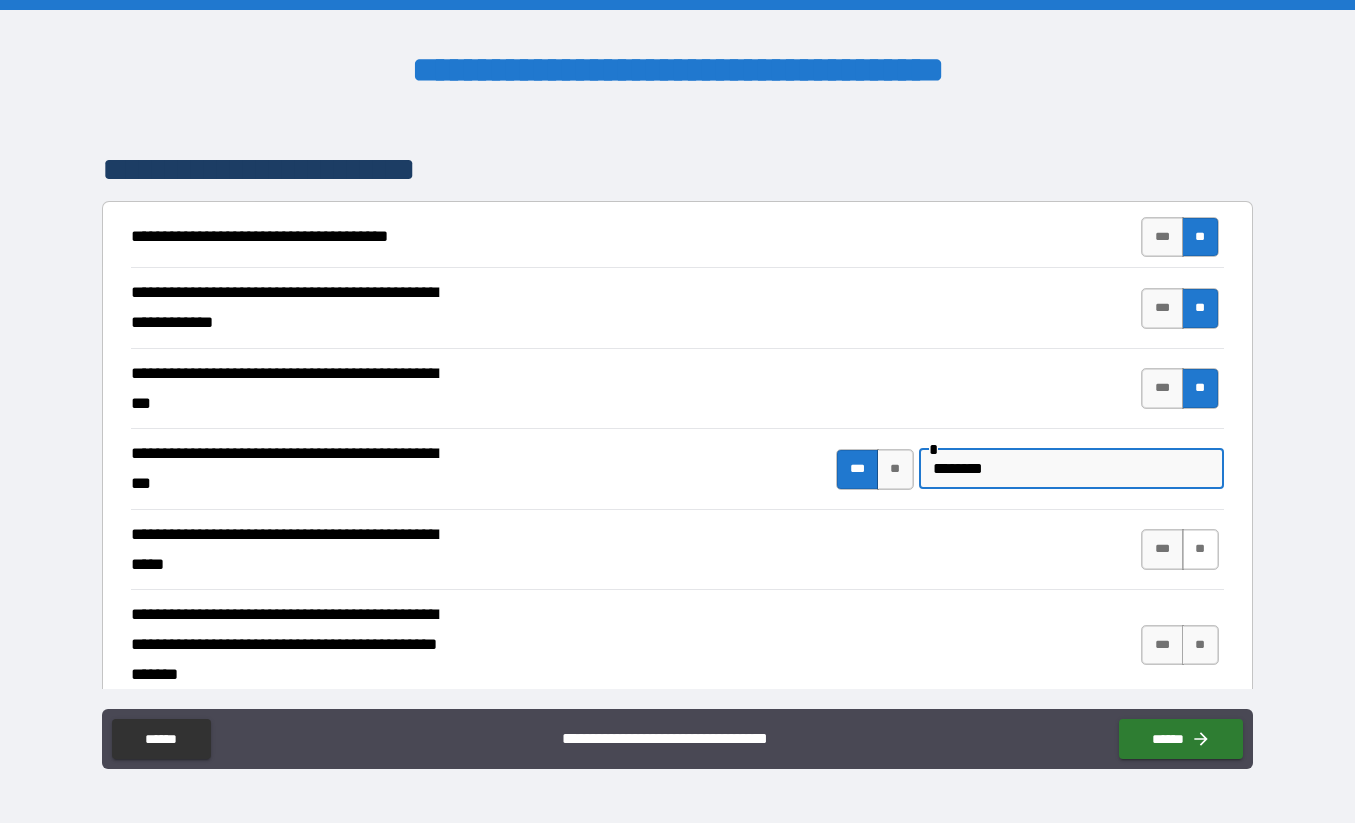 type on "********" 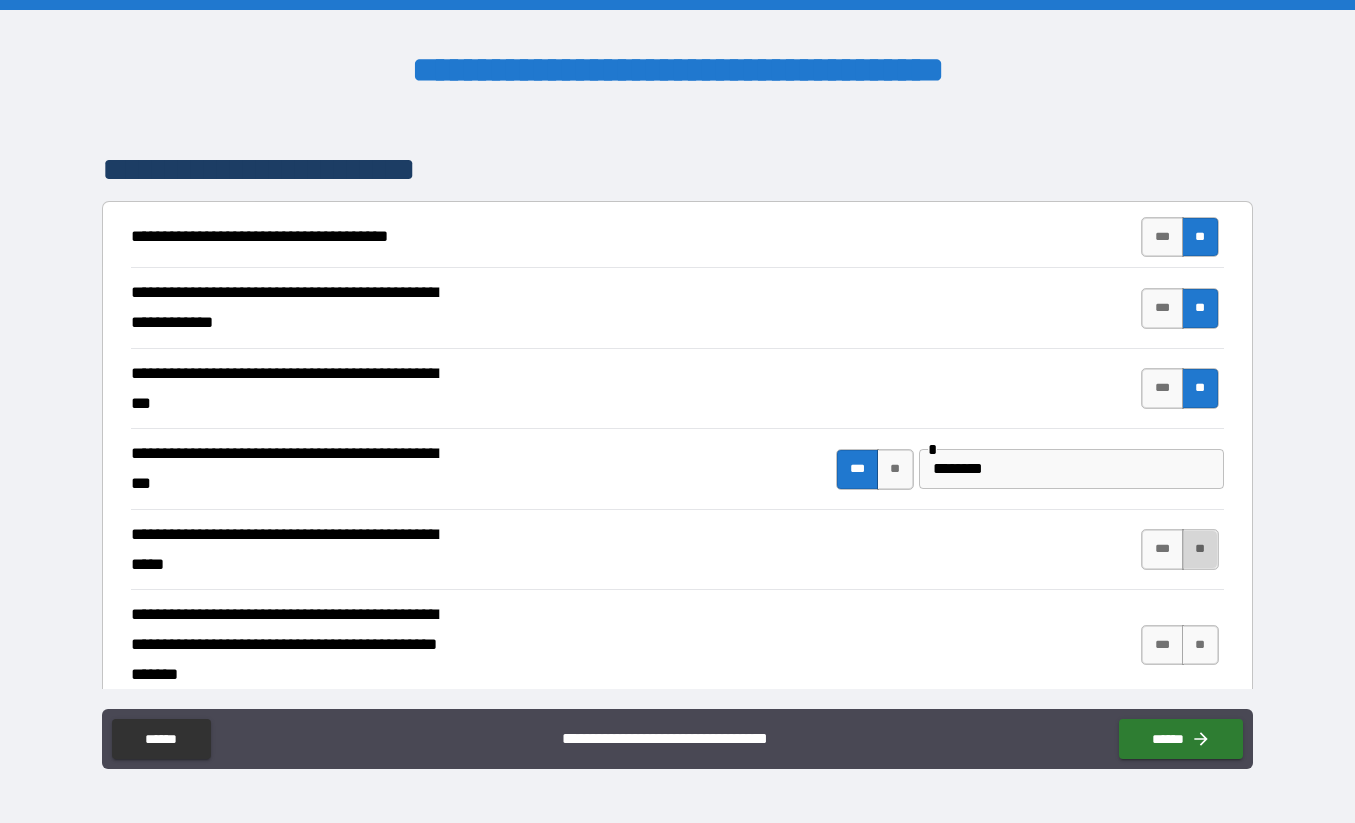 click on "**" at bounding box center [1200, 549] 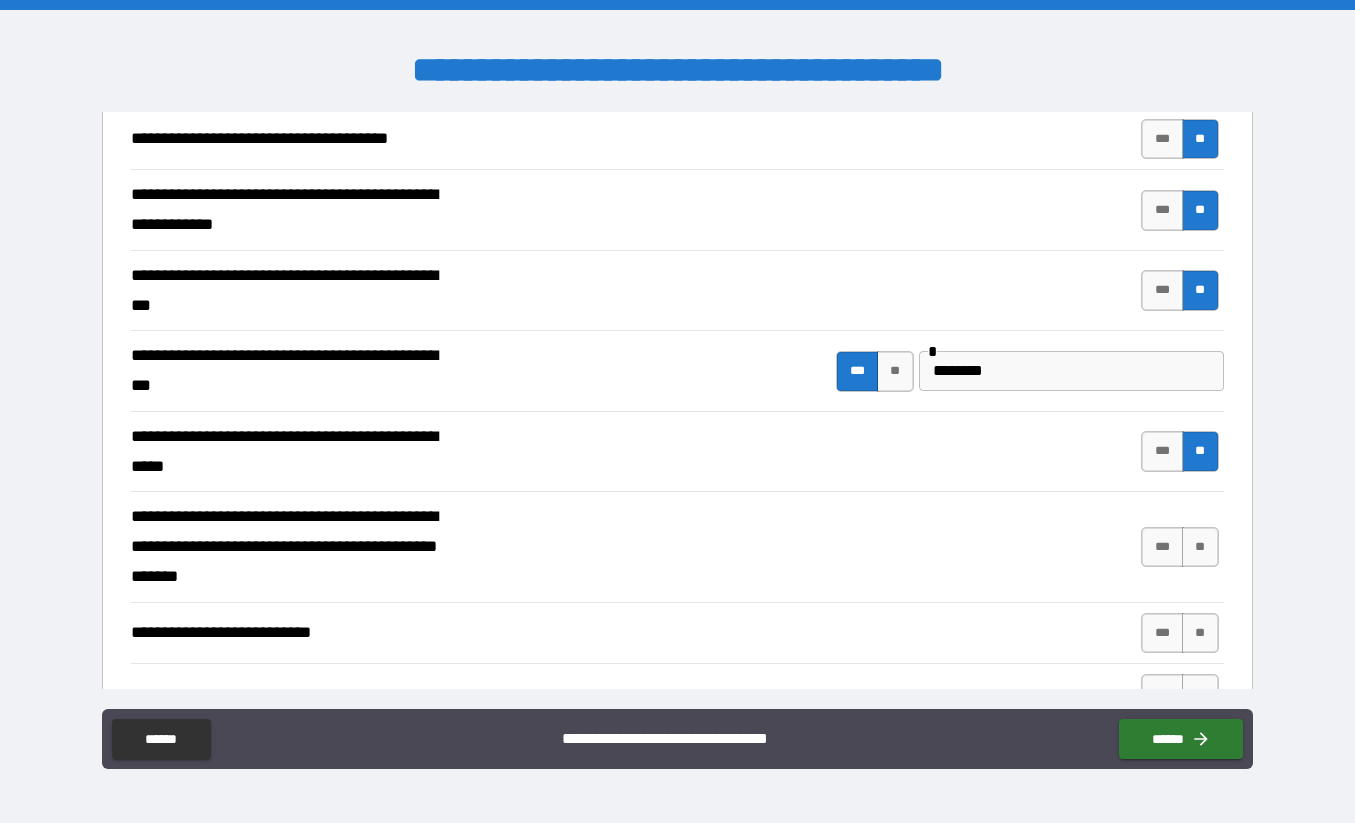 scroll, scrollTop: 492, scrollLeft: 0, axis: vertical 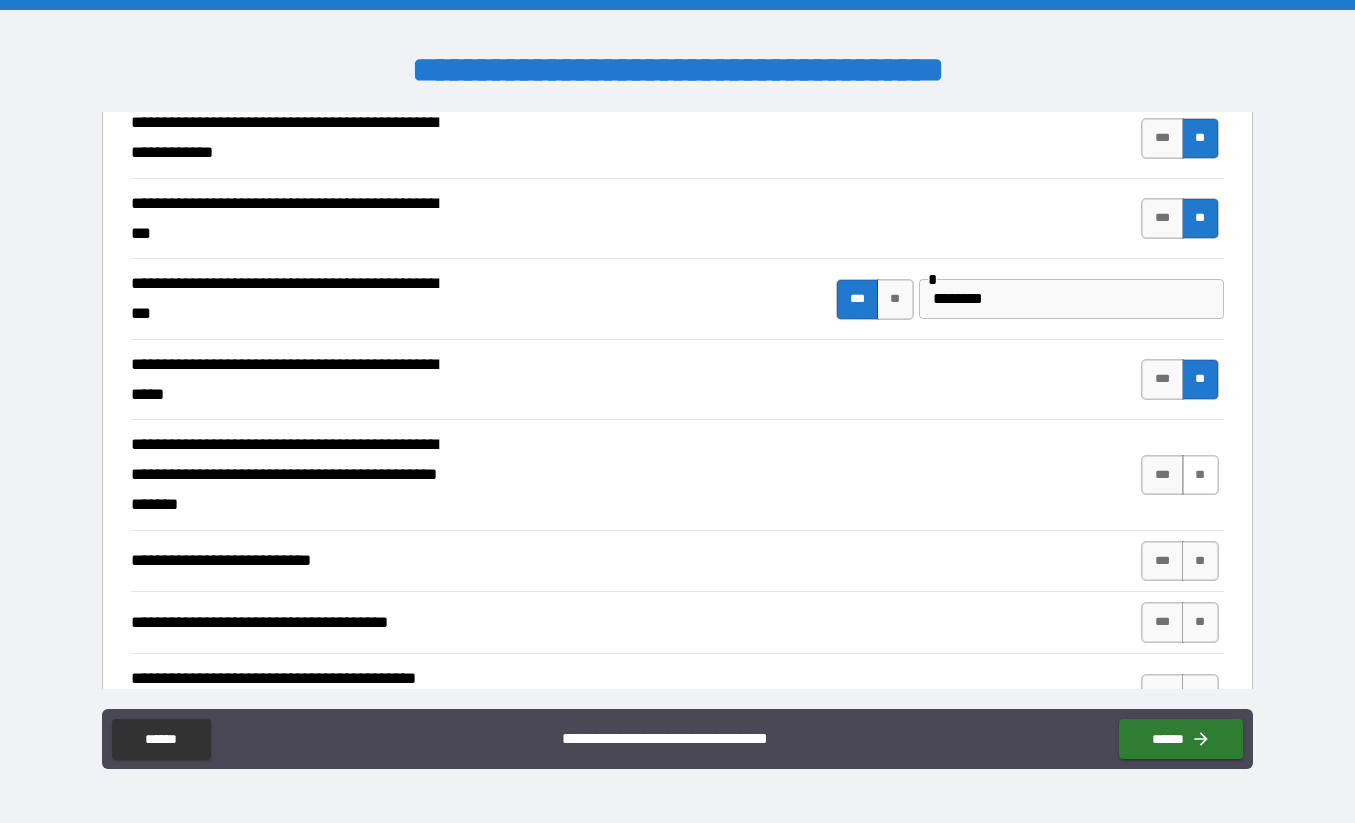click on "**" at bounding box center (1200, 475) 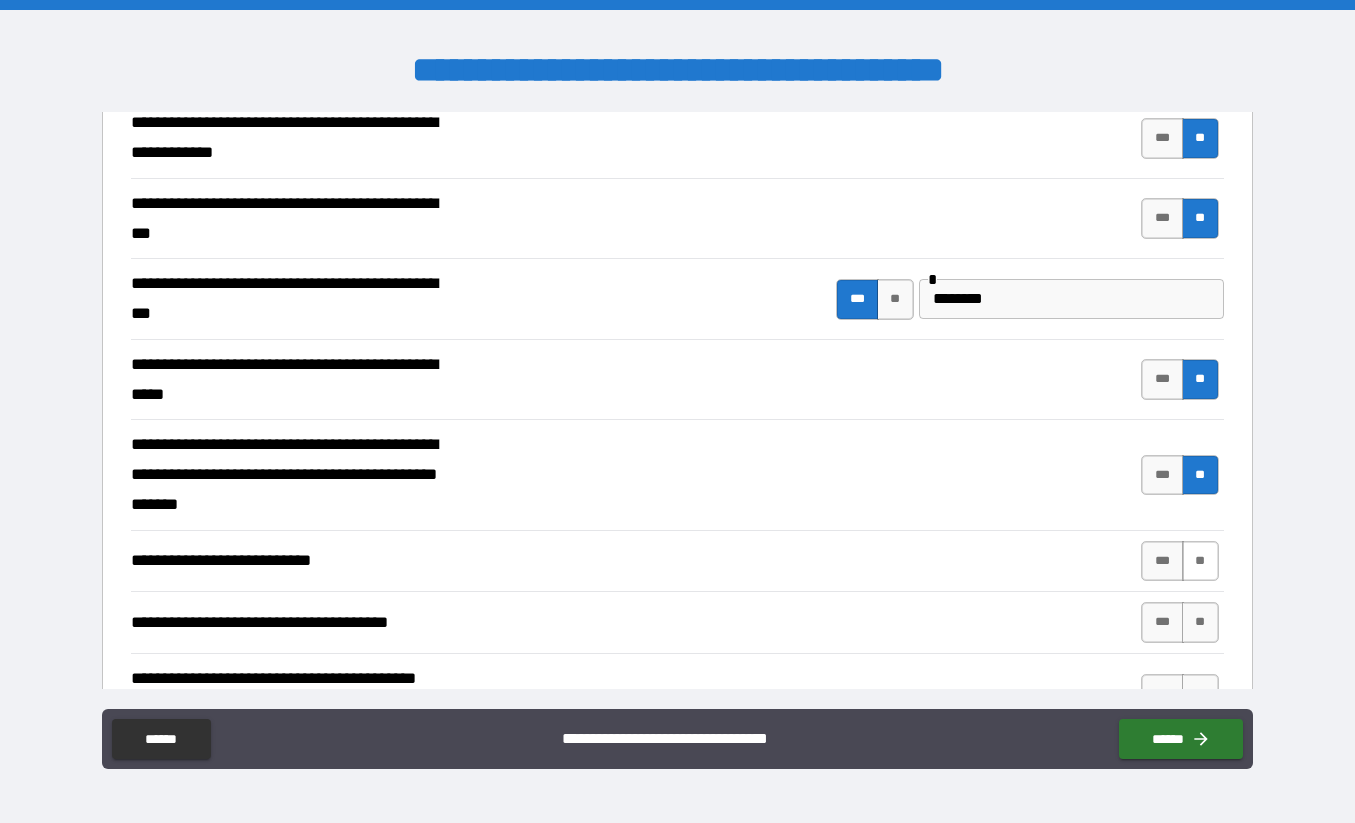 click on "**" at bounding box center (1200, 561) 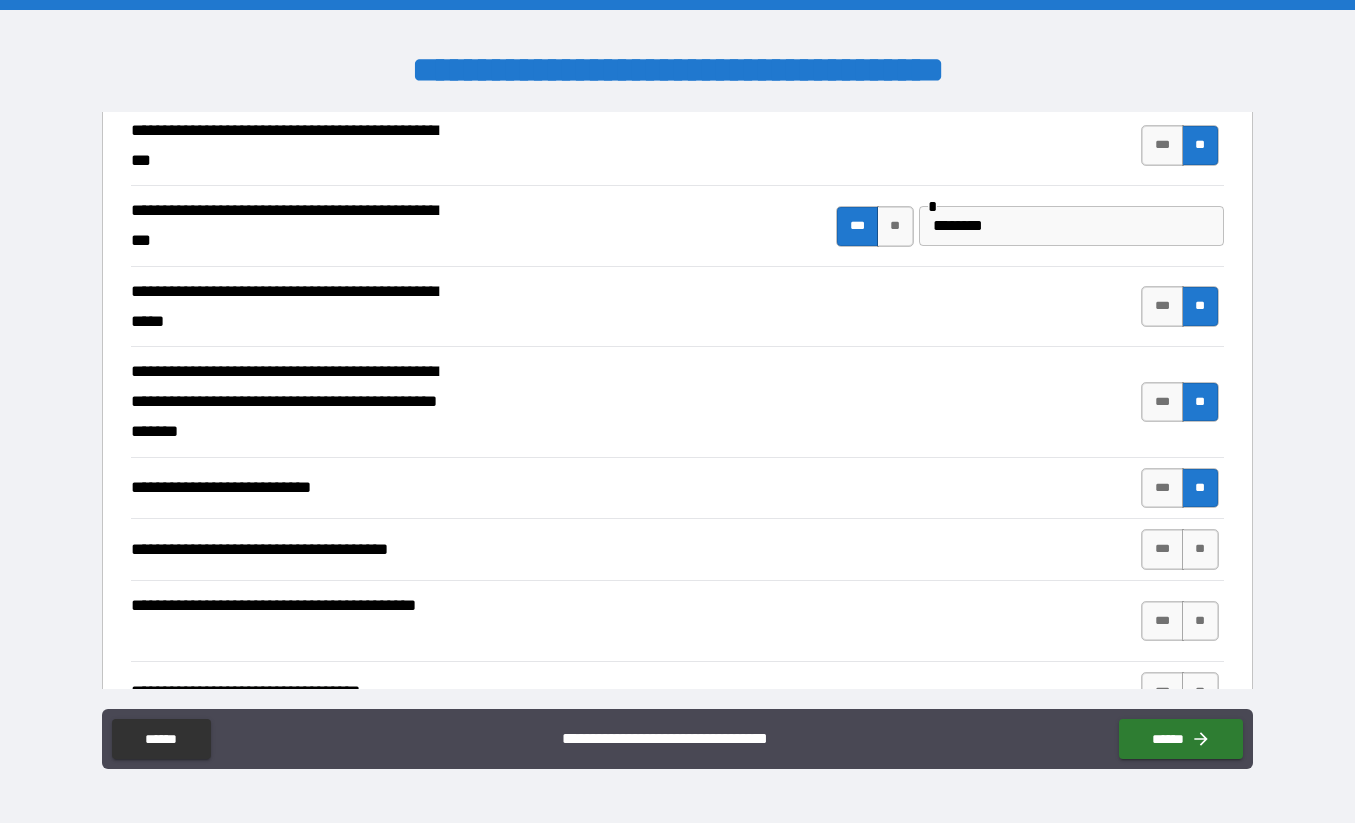 scroll, scrollTop: 611, scrollLeft: 0, axis: vertical 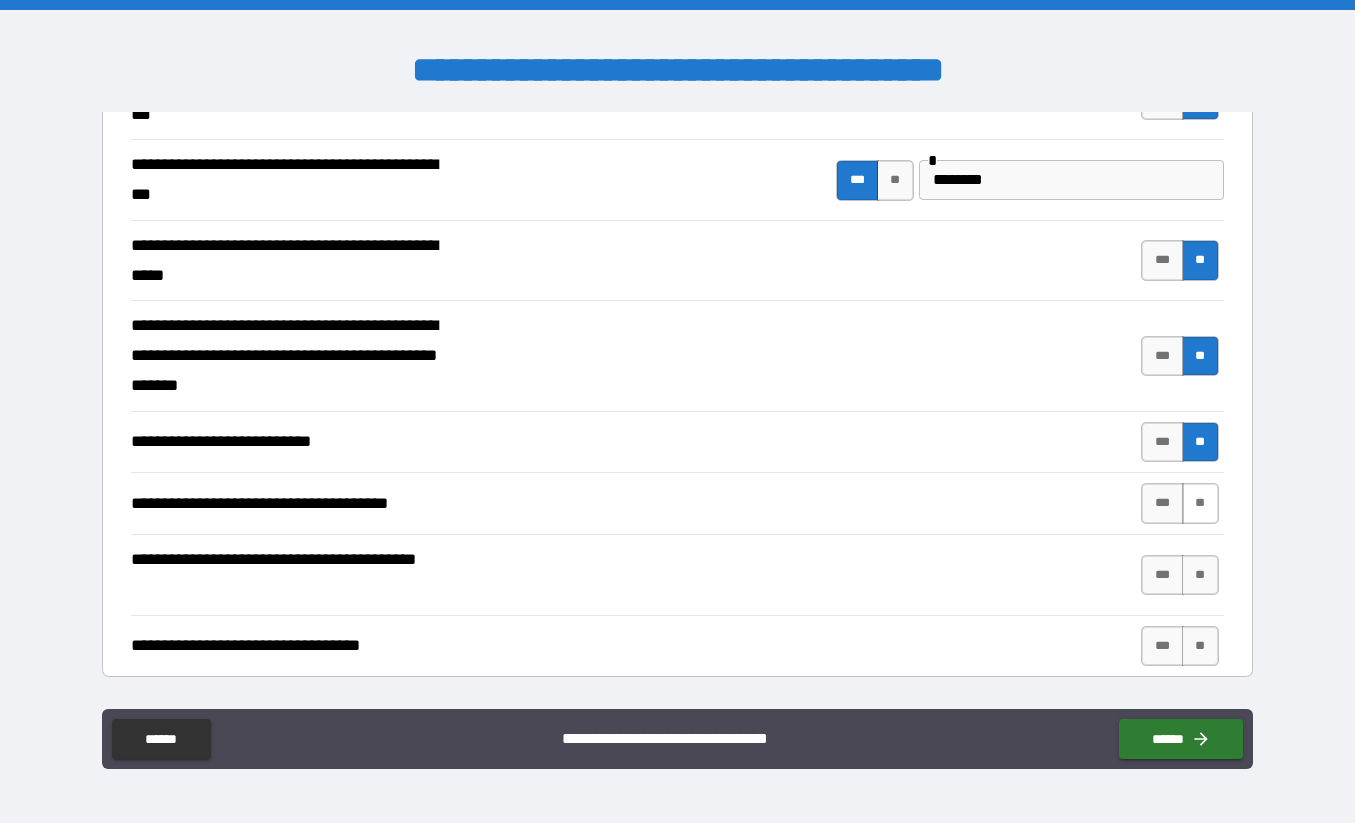 click on "**" at bounding box center [1200, 503] 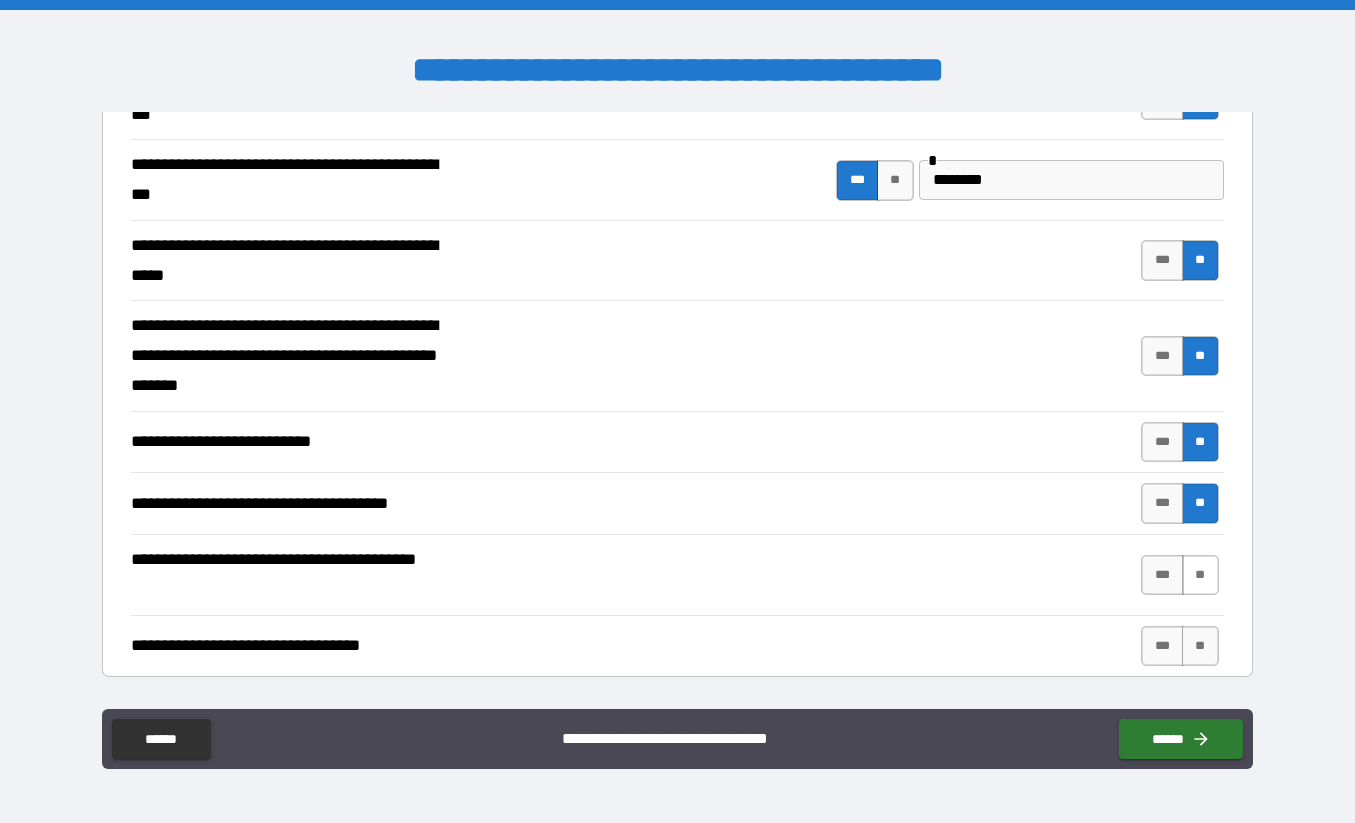 click on "**" at bounding box center [1200, 575] 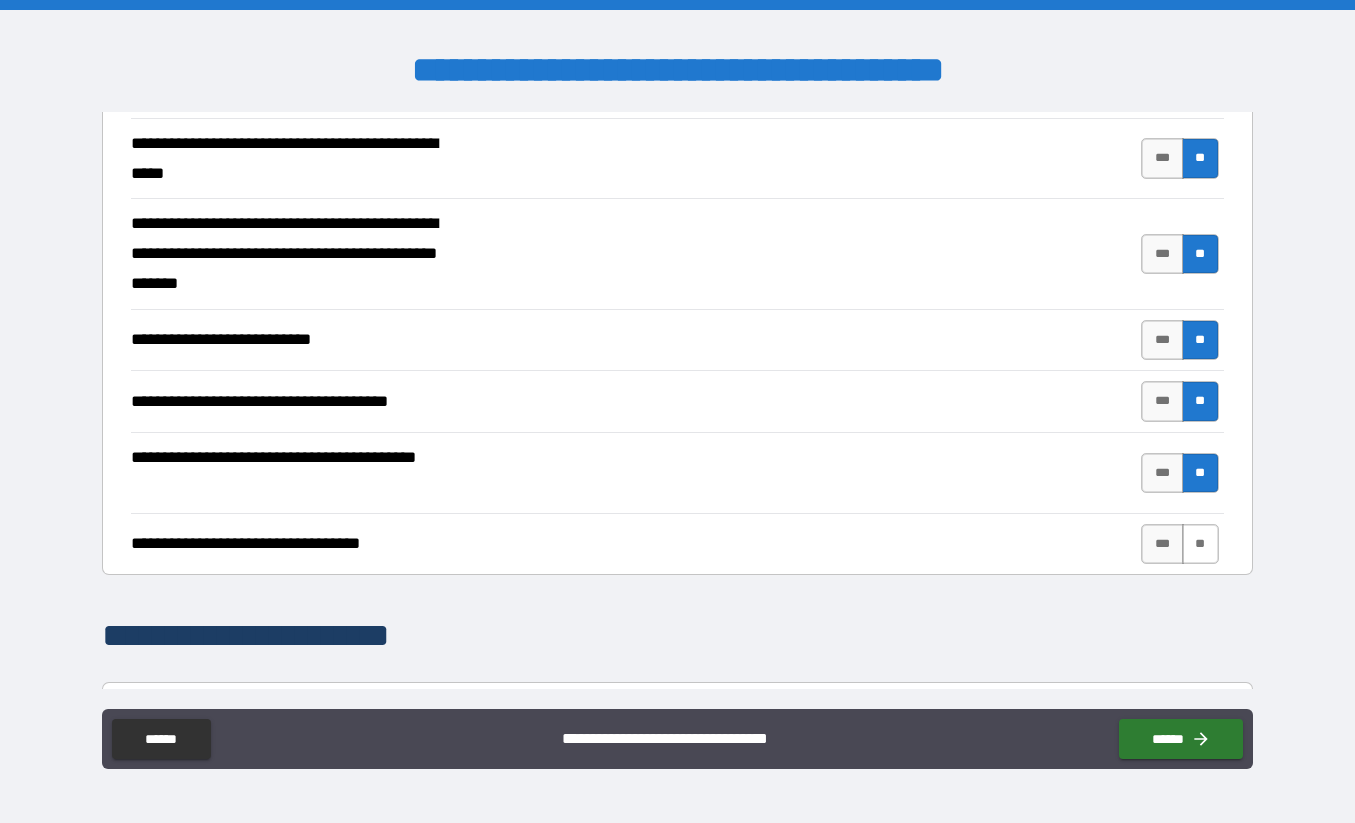 scroll, scrollTop: 719, scrollLeft: 0, axis: vertical 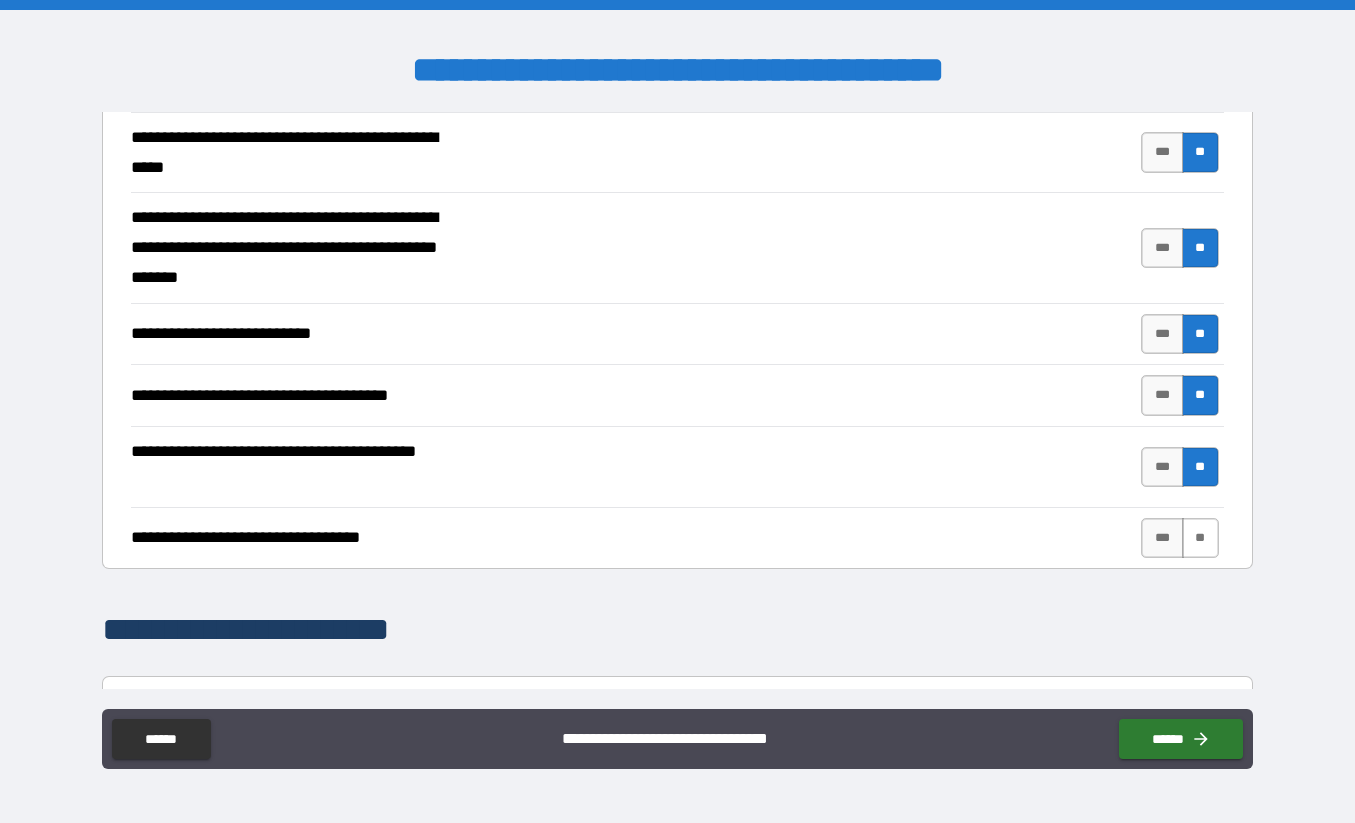 click on "**" at bounding box center (1200, 538) 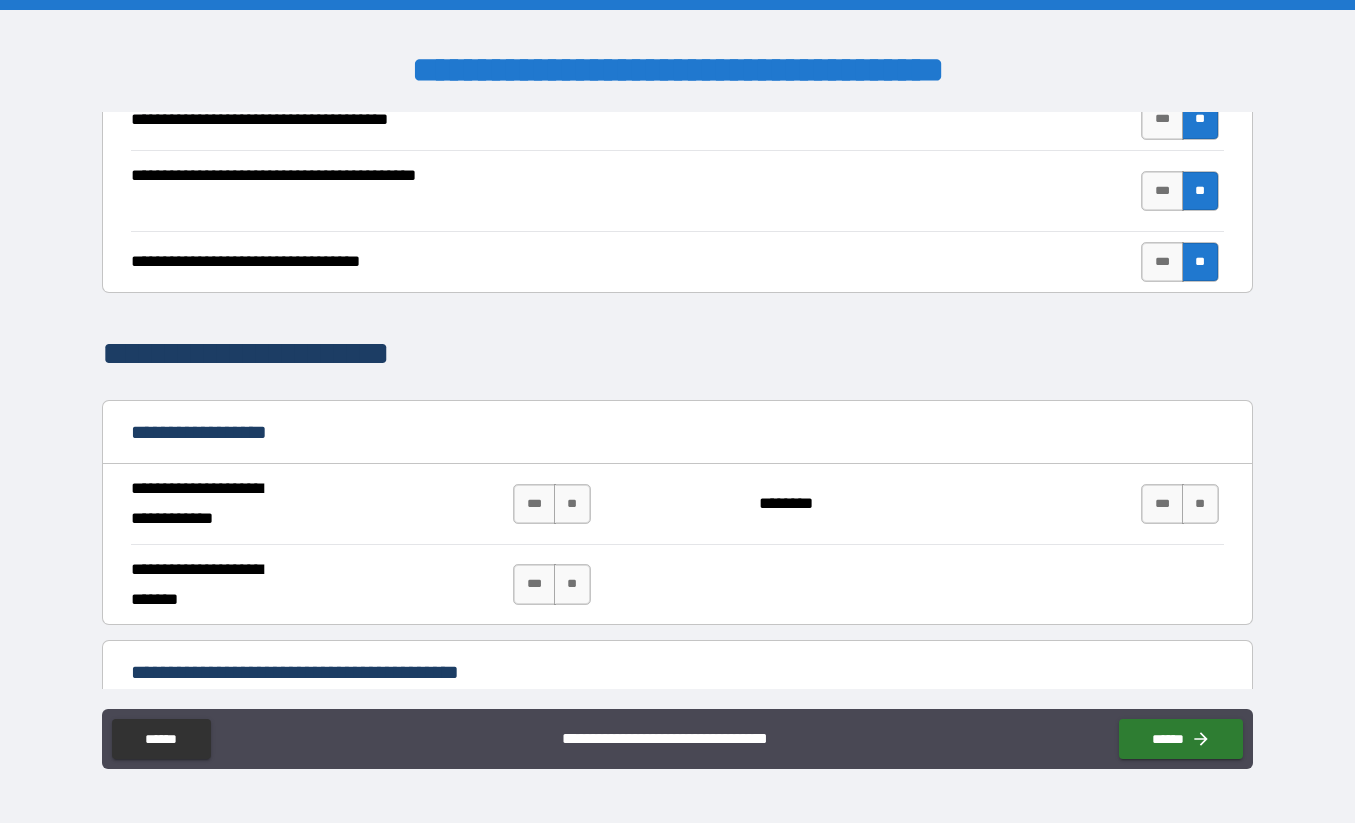 scroll, scrollTop: 1014, scrollLeft: 0, axis: vertical 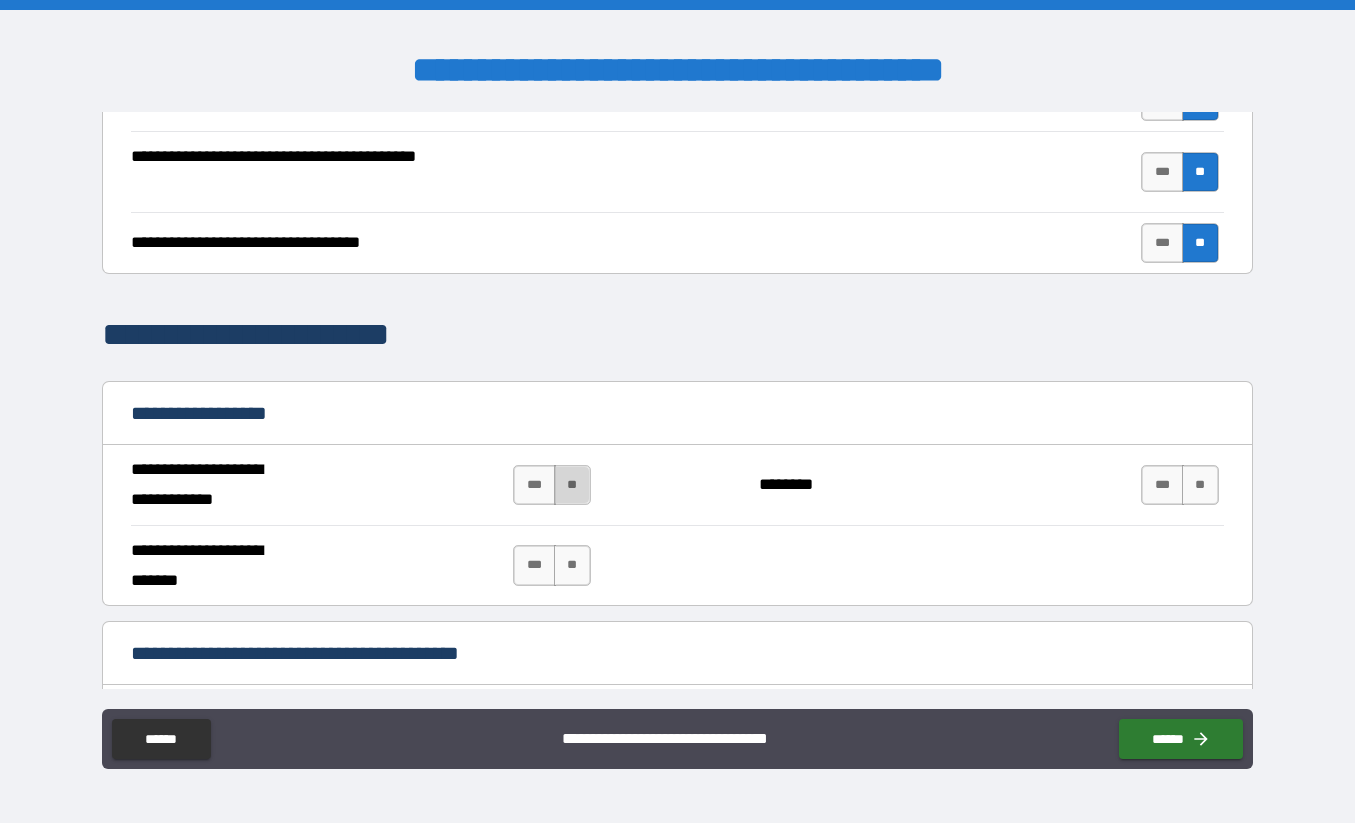 click on "**" at bounding box center (572, 485) 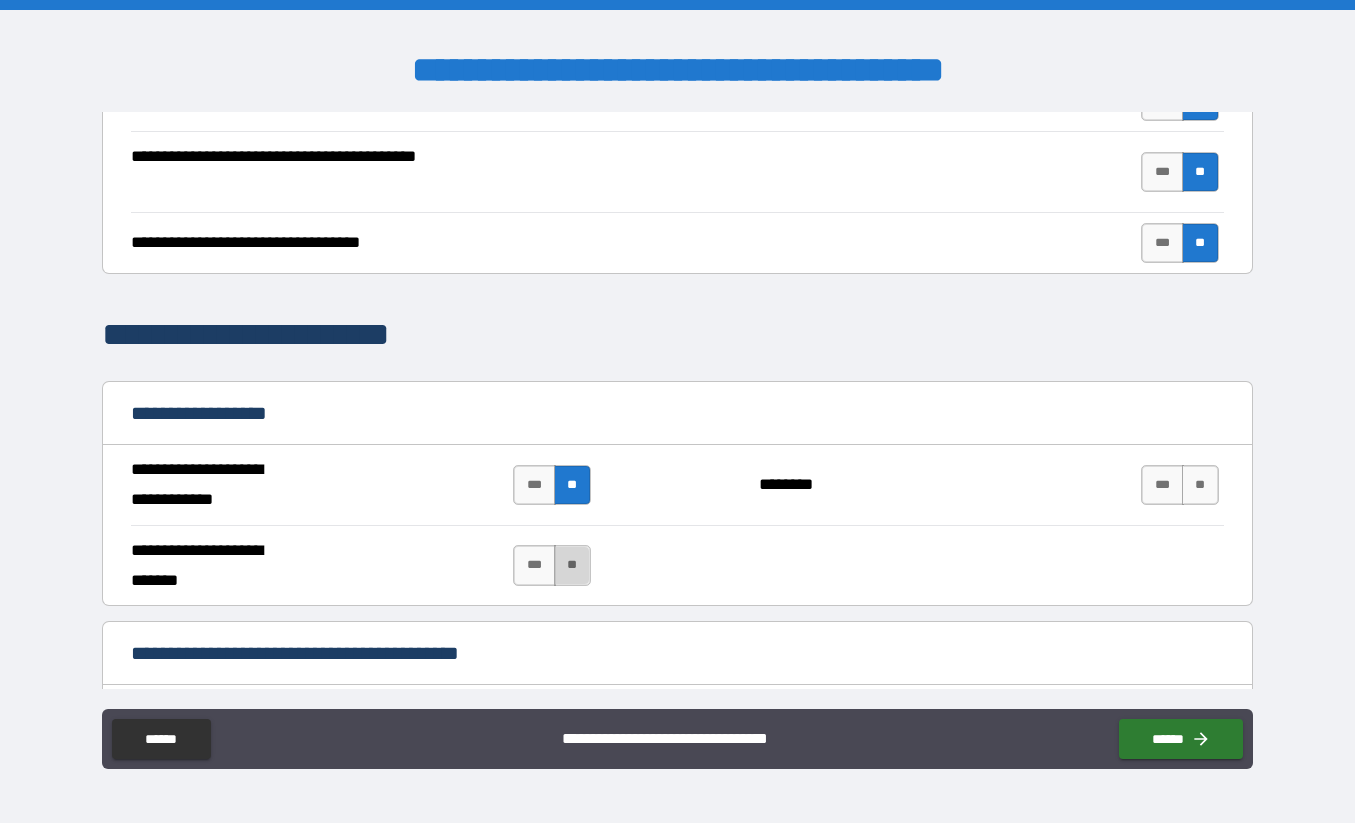click on "**" at bounding box center [572, 565] 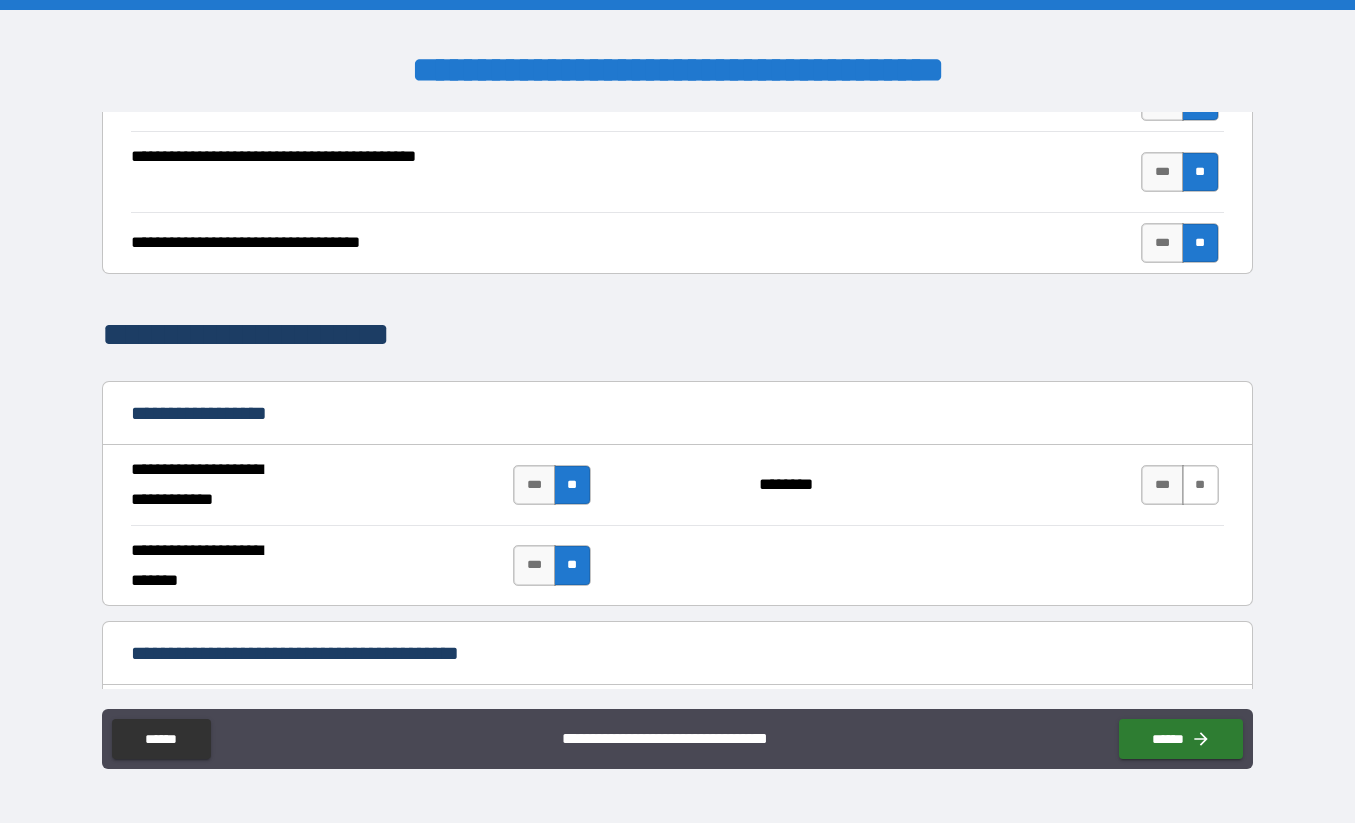 click on "**" at bounding box center (1200, 485) 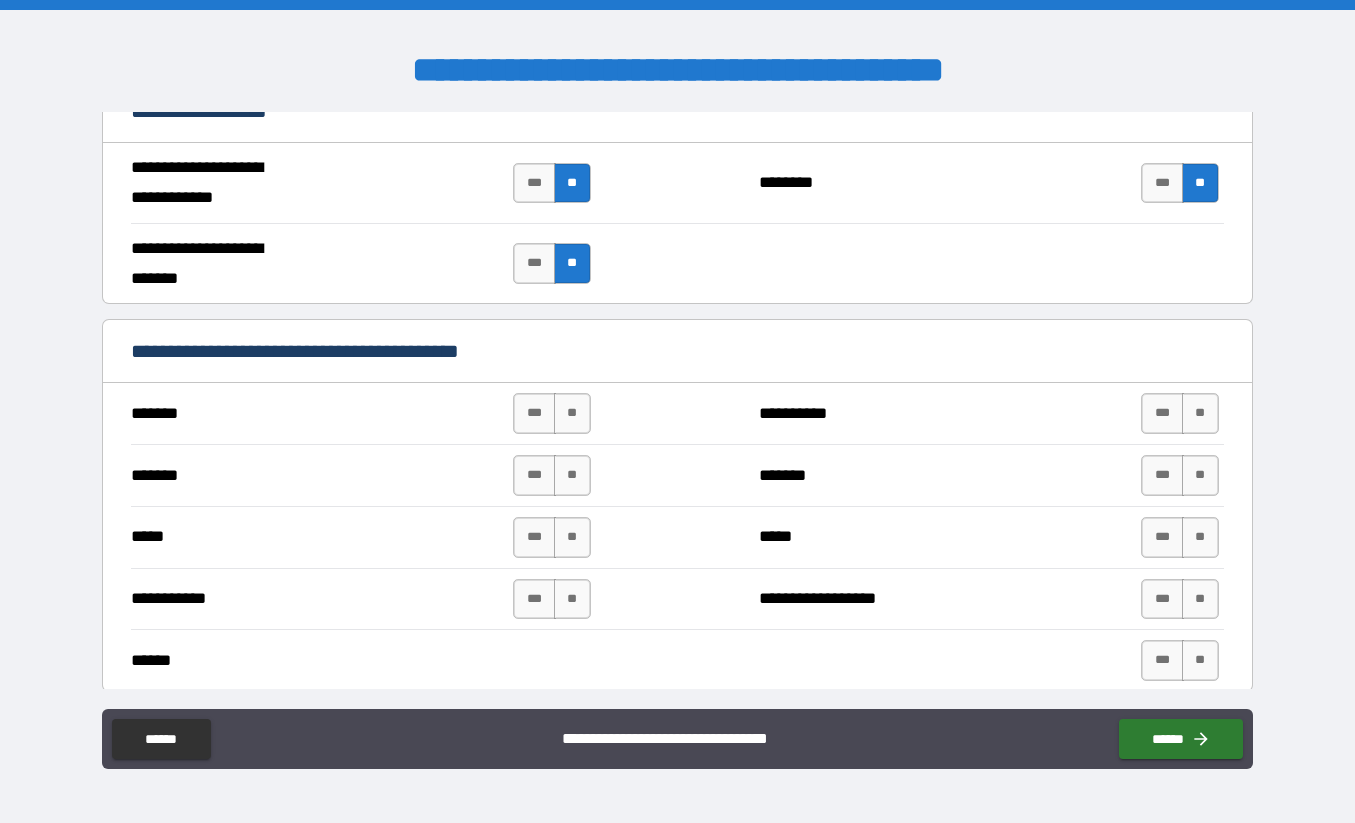 scroll, scrollTop: 1358, scrollLeft: 0, axis: vertical 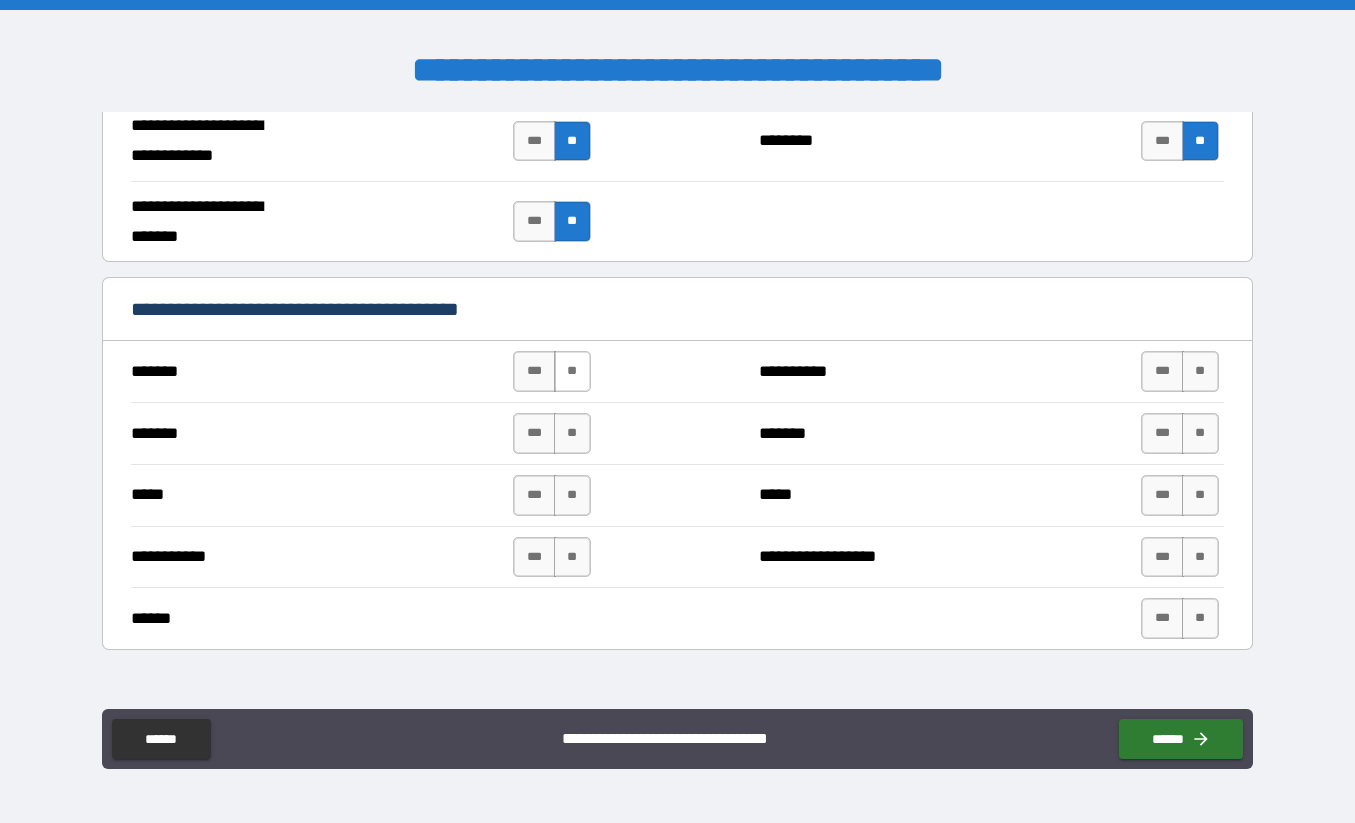 click on "**" at bounding box center (572, 371) 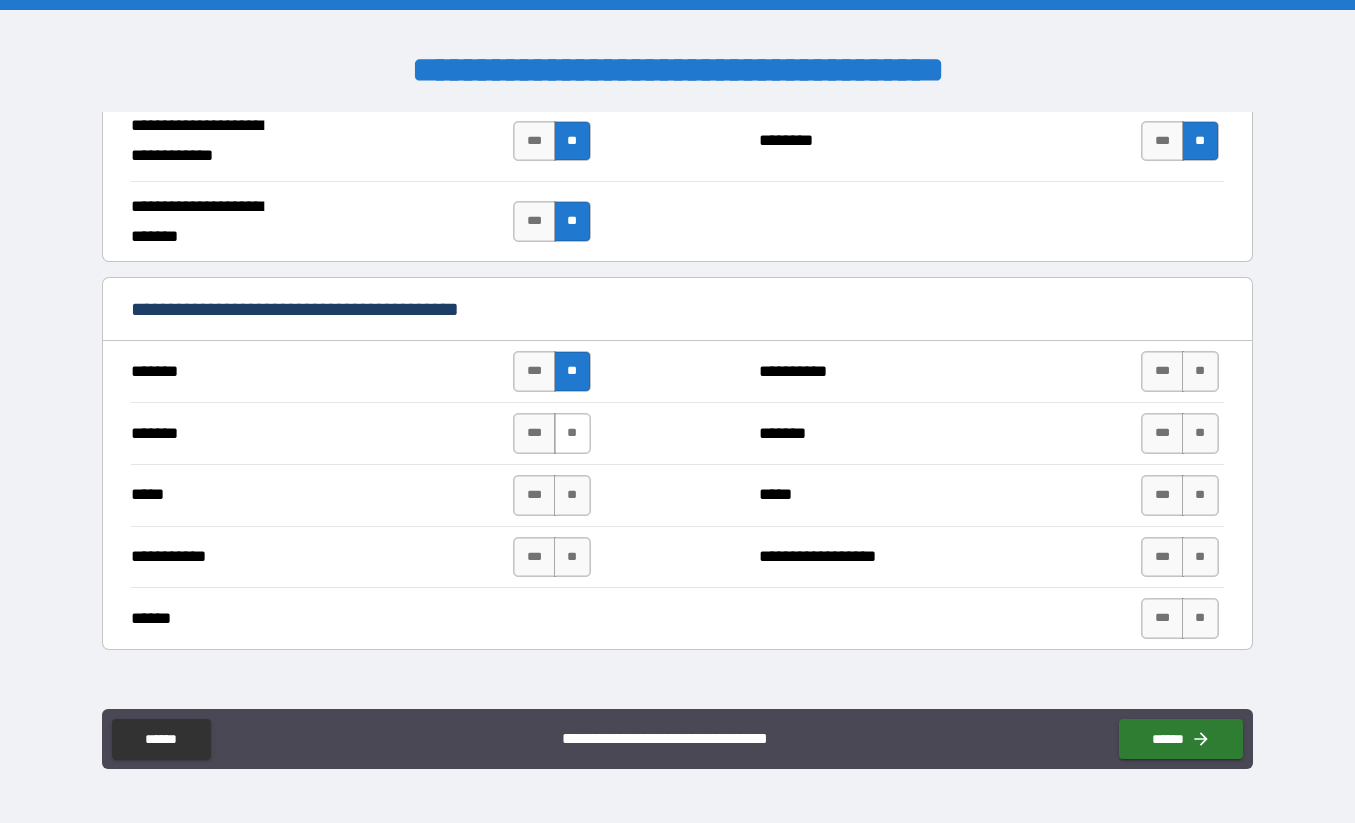 click on "**" at bounding box center (572, 433) 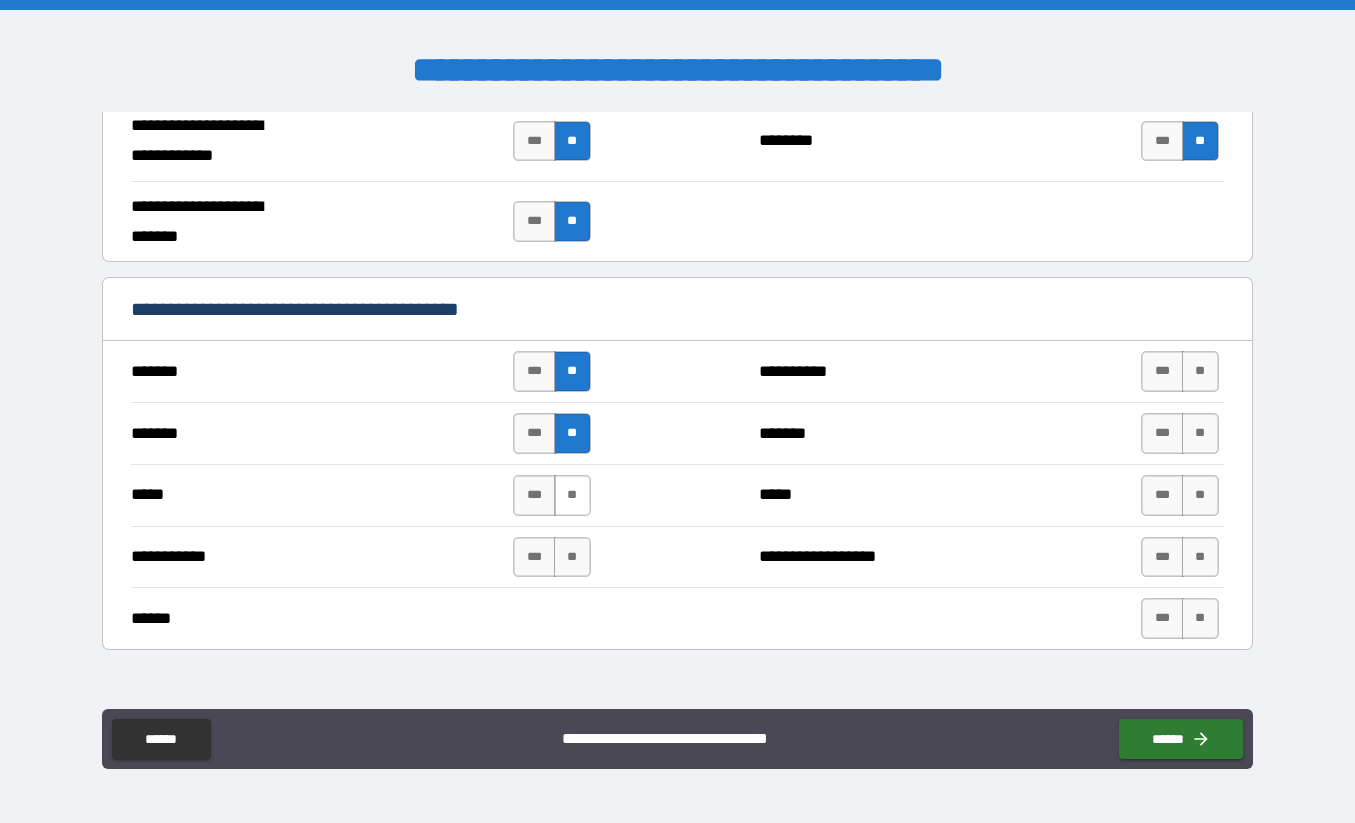 click on "**" at bounding box center [572, 495] 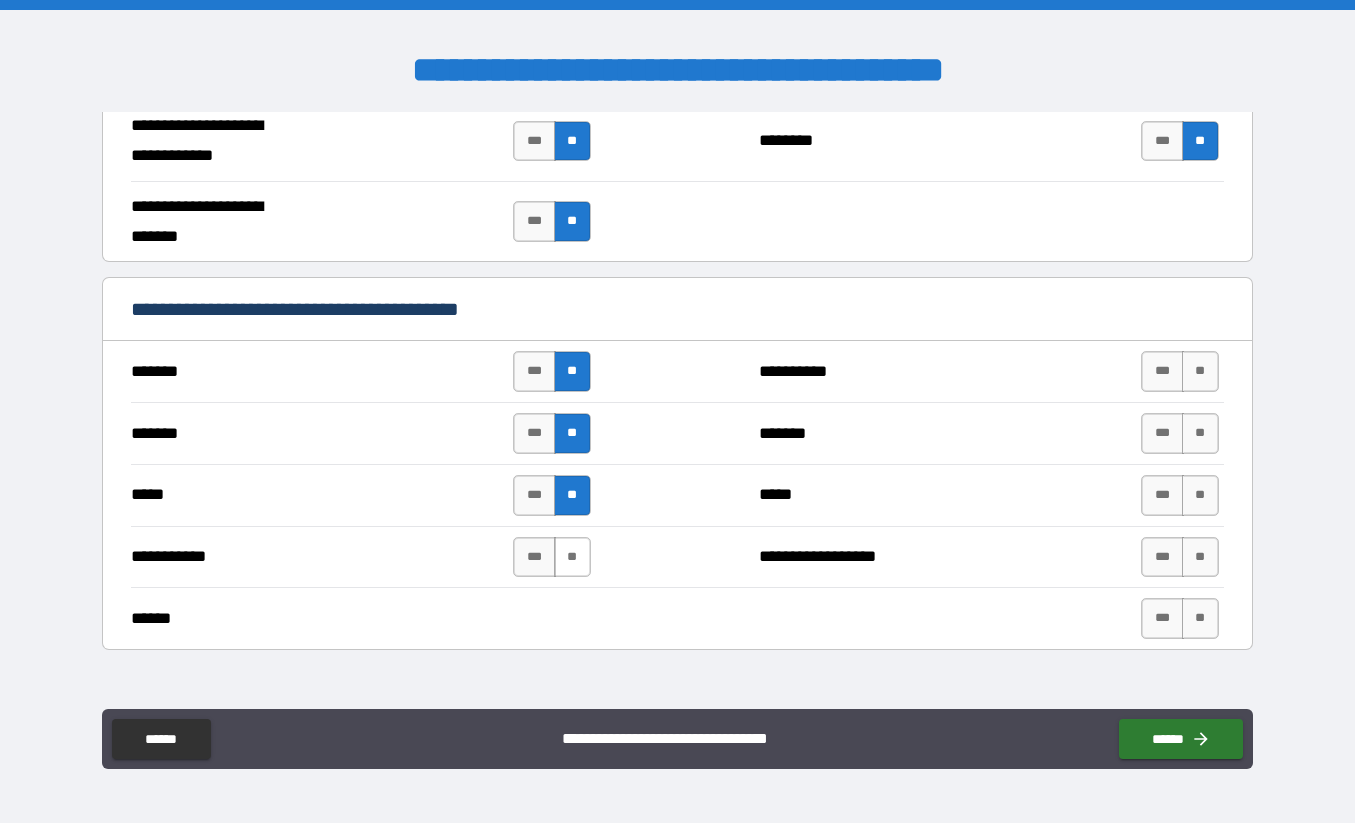 click on "**" at bounding box center (572, 557) 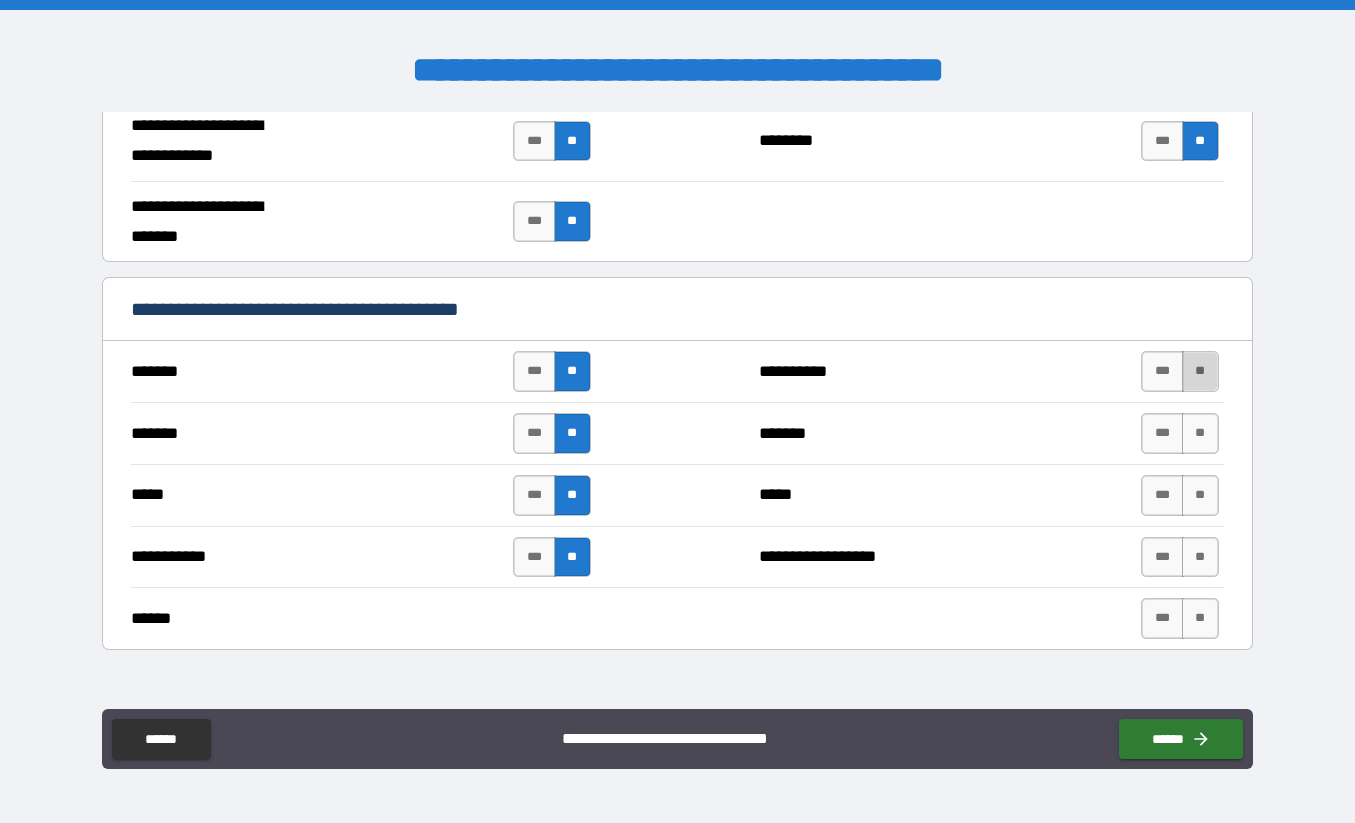 click on "**" at bounding box center (1200, 371) 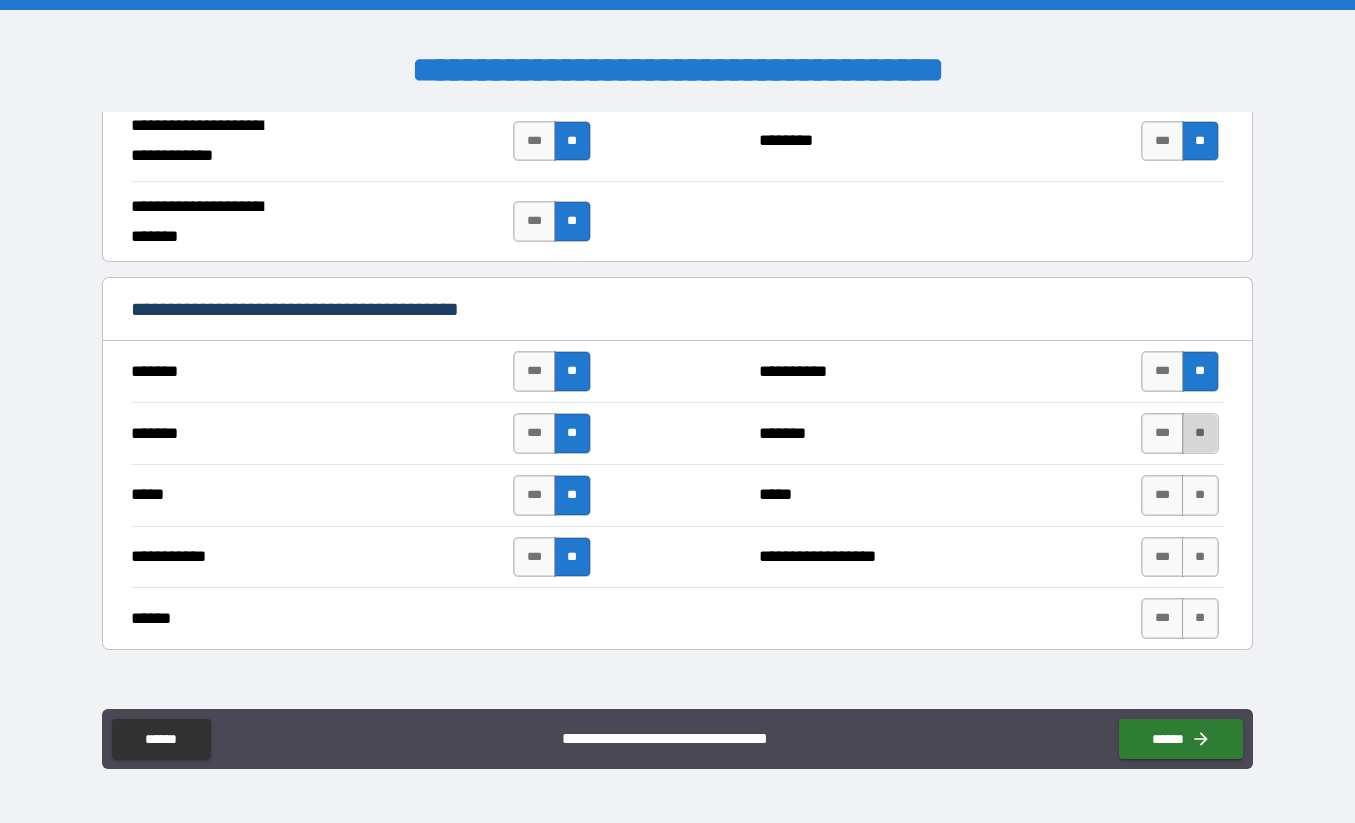 click on "**" at bounding box center [1200, 433] 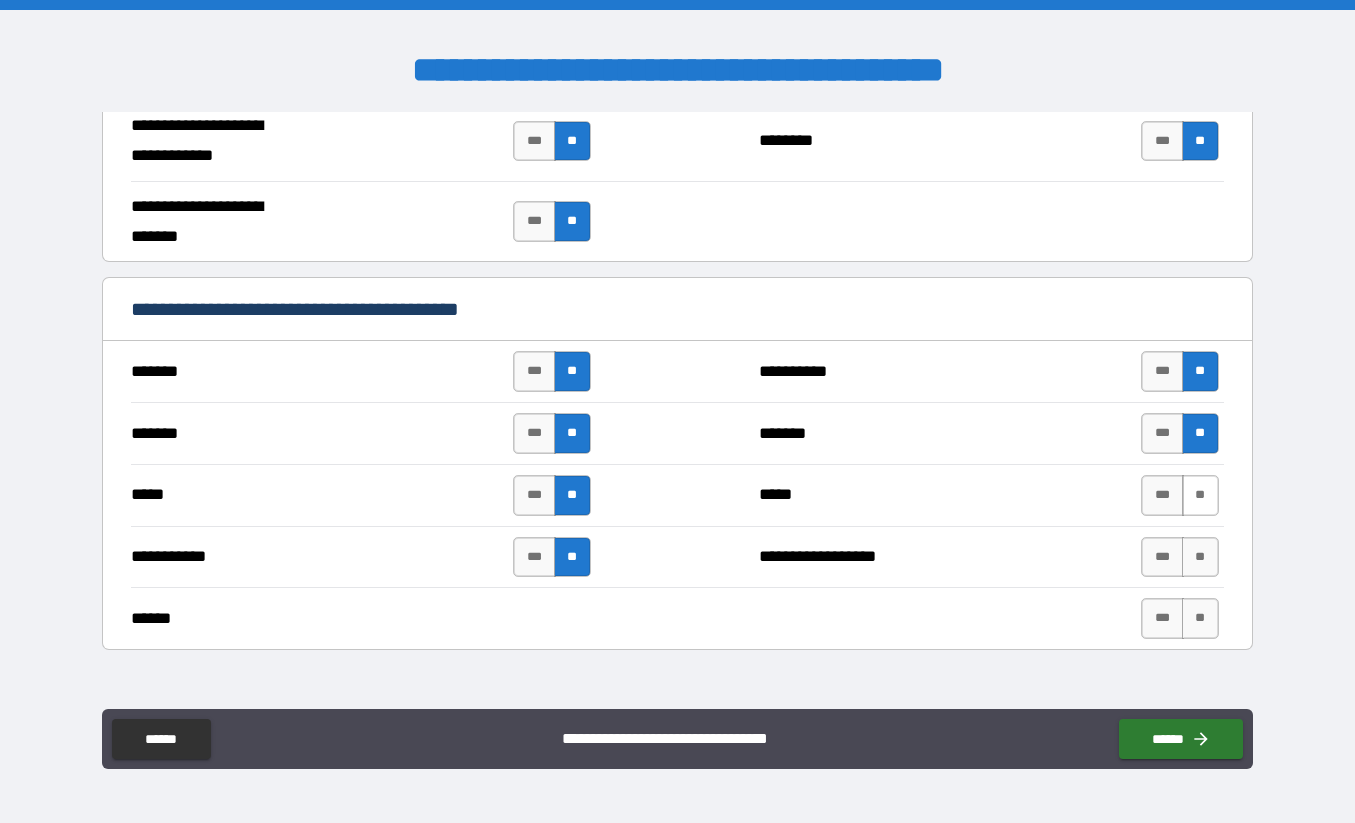 click on "**" at bounding box center (1200, 495) 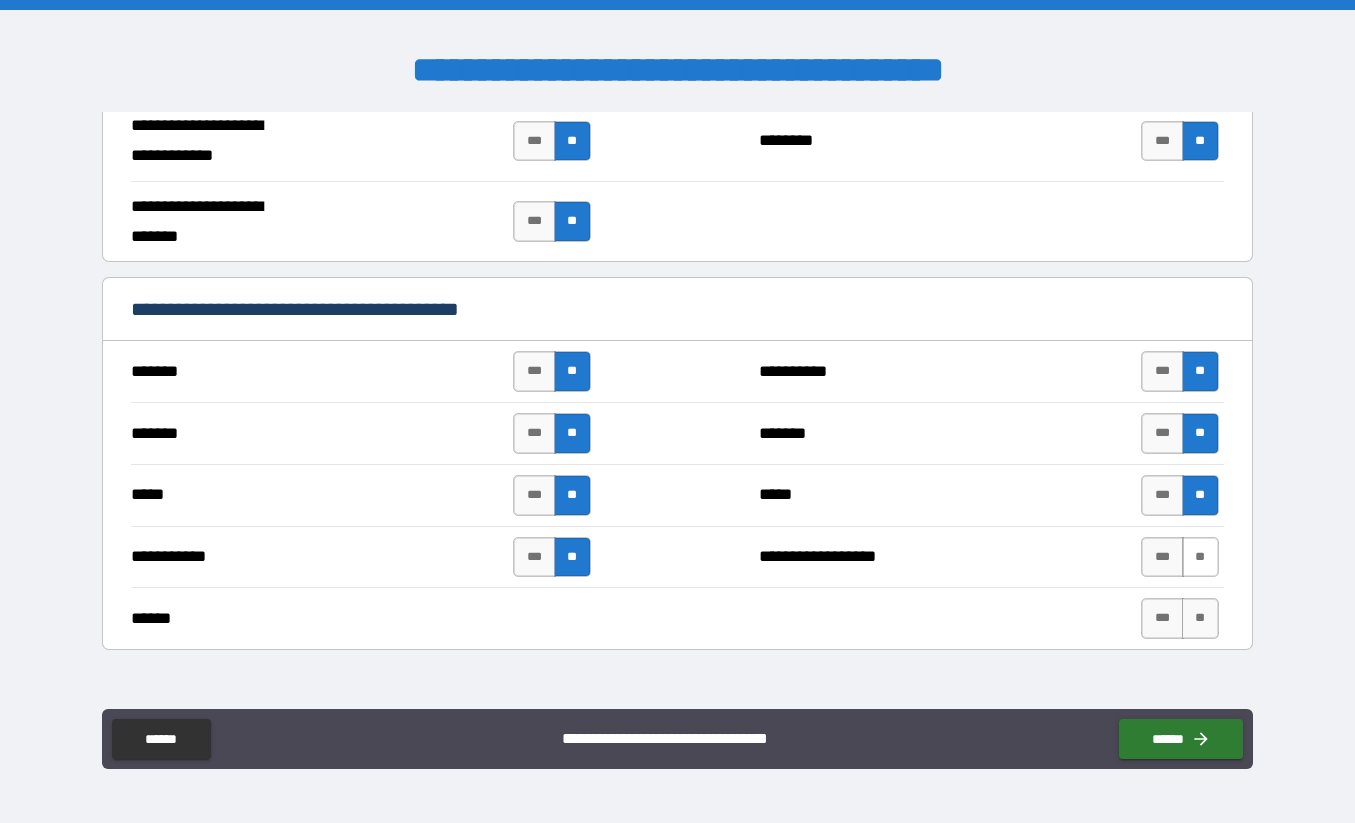 click on "**" at bounding box center (1200, 557) 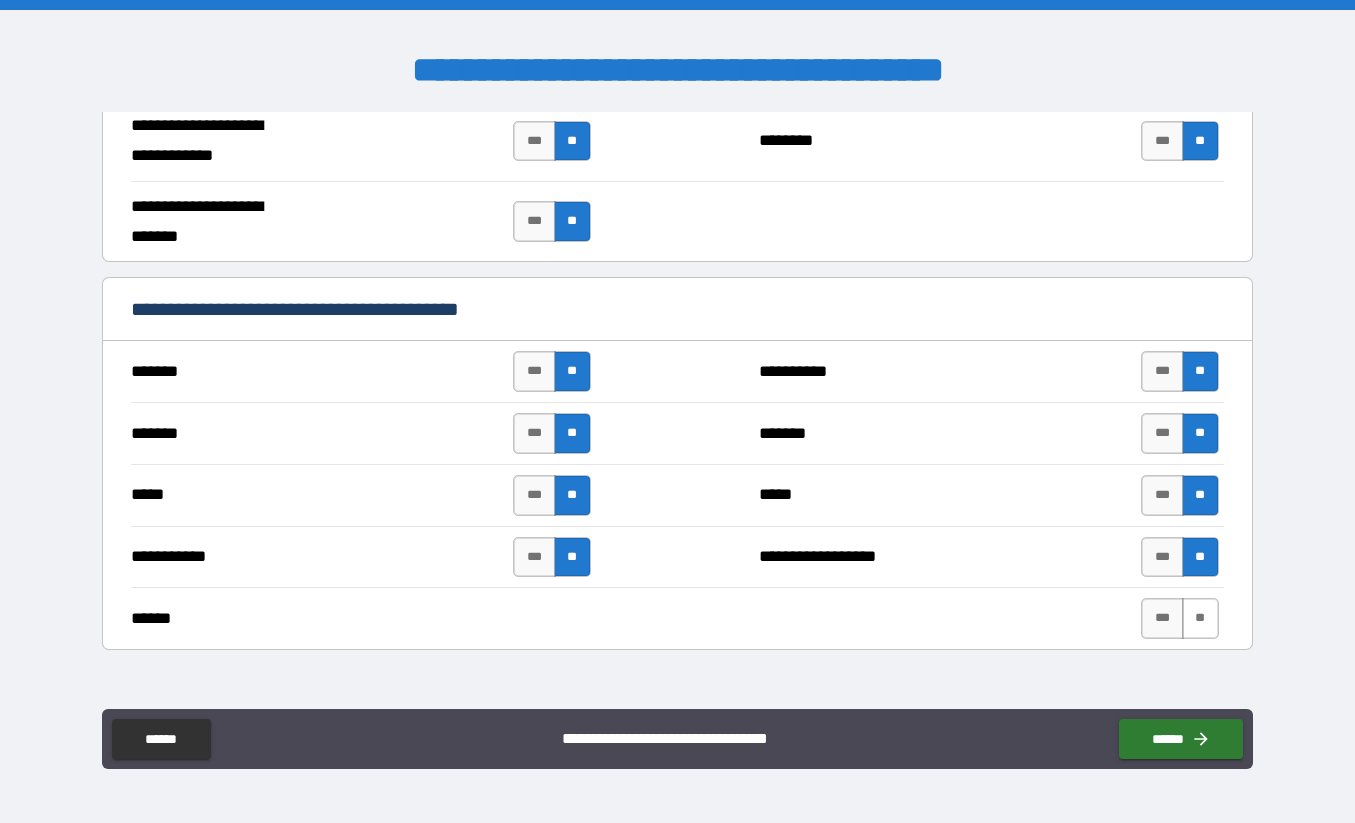 click on "**" at bounding box center (1200, 618) 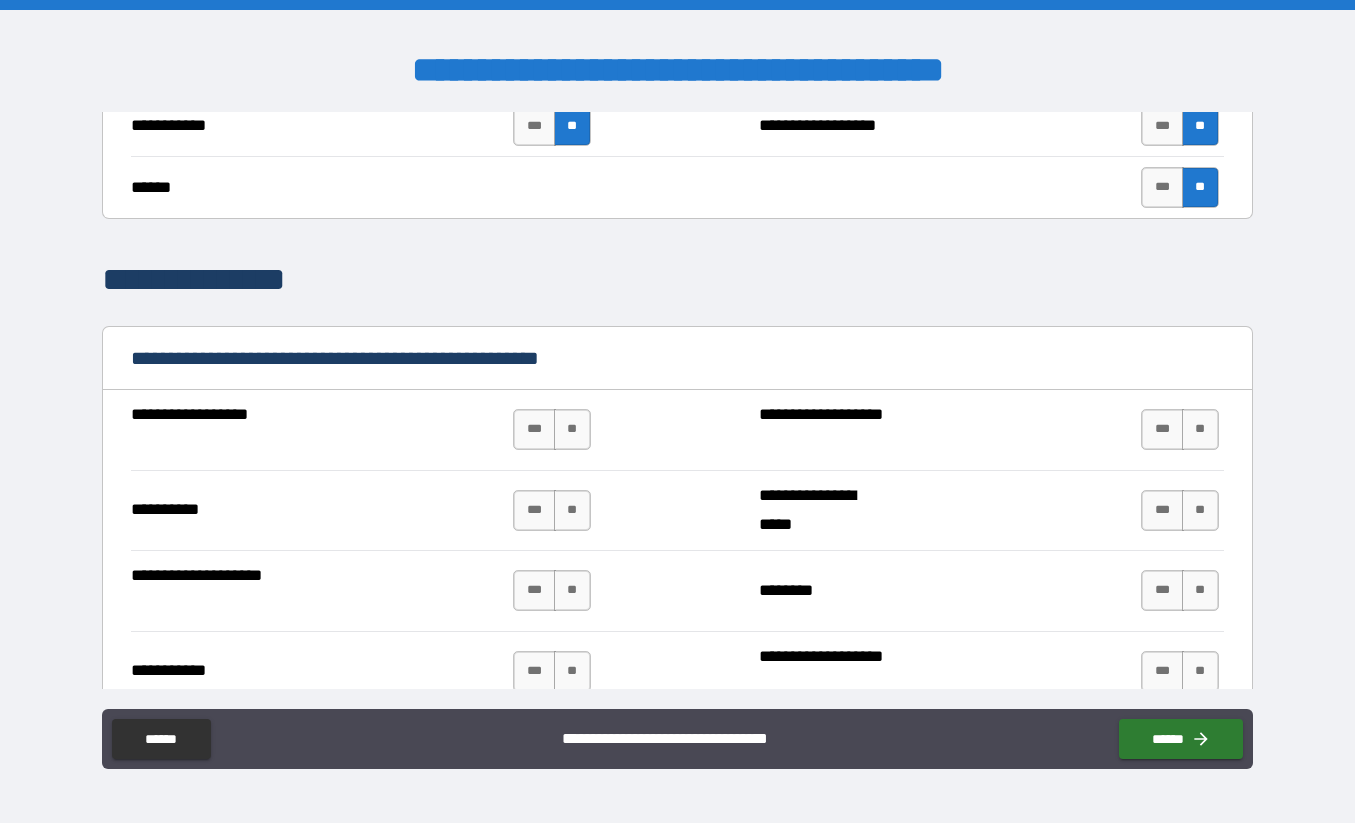 scroll, scrollTop: 1894, scrollLeft: 0, axis: vertical 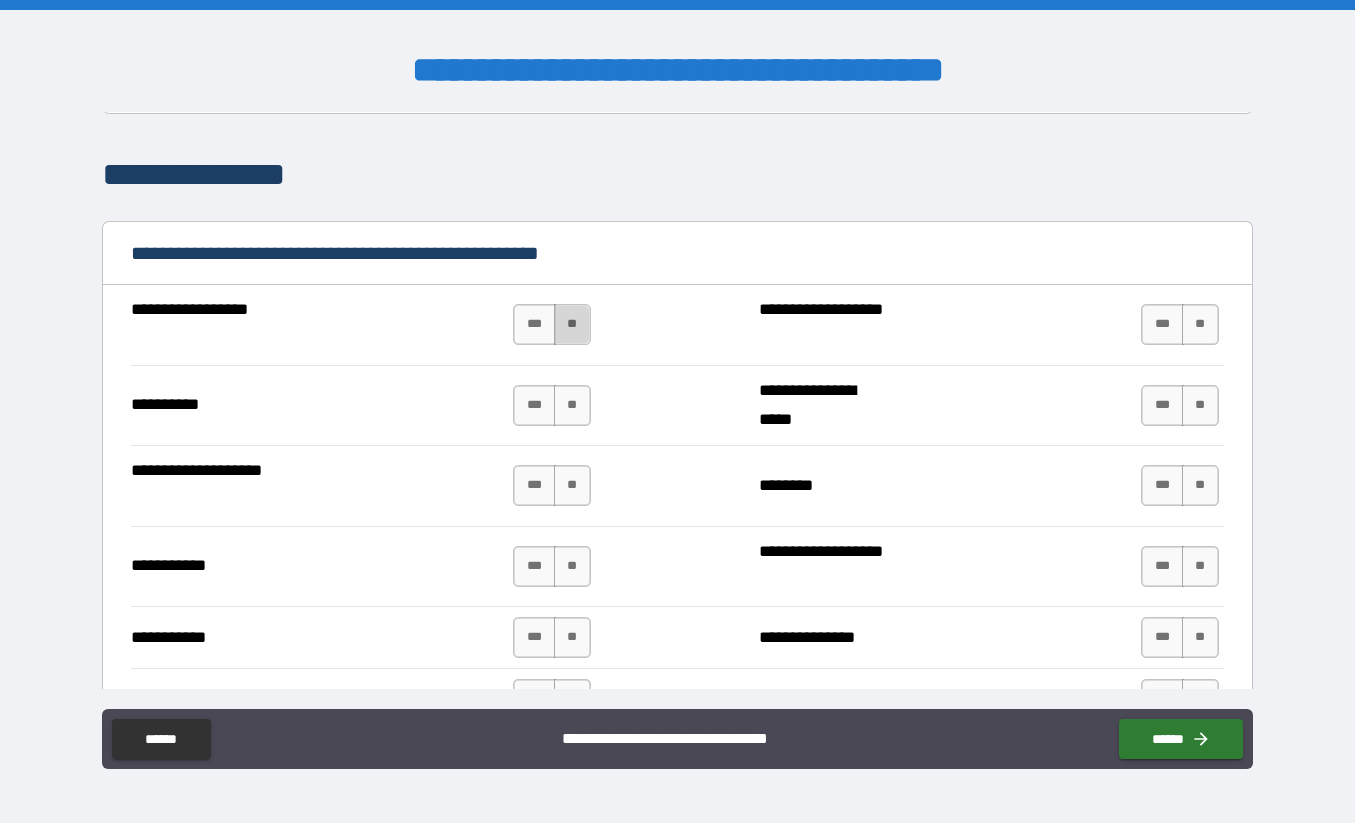 click on "**" at bounding box center (572, 324) 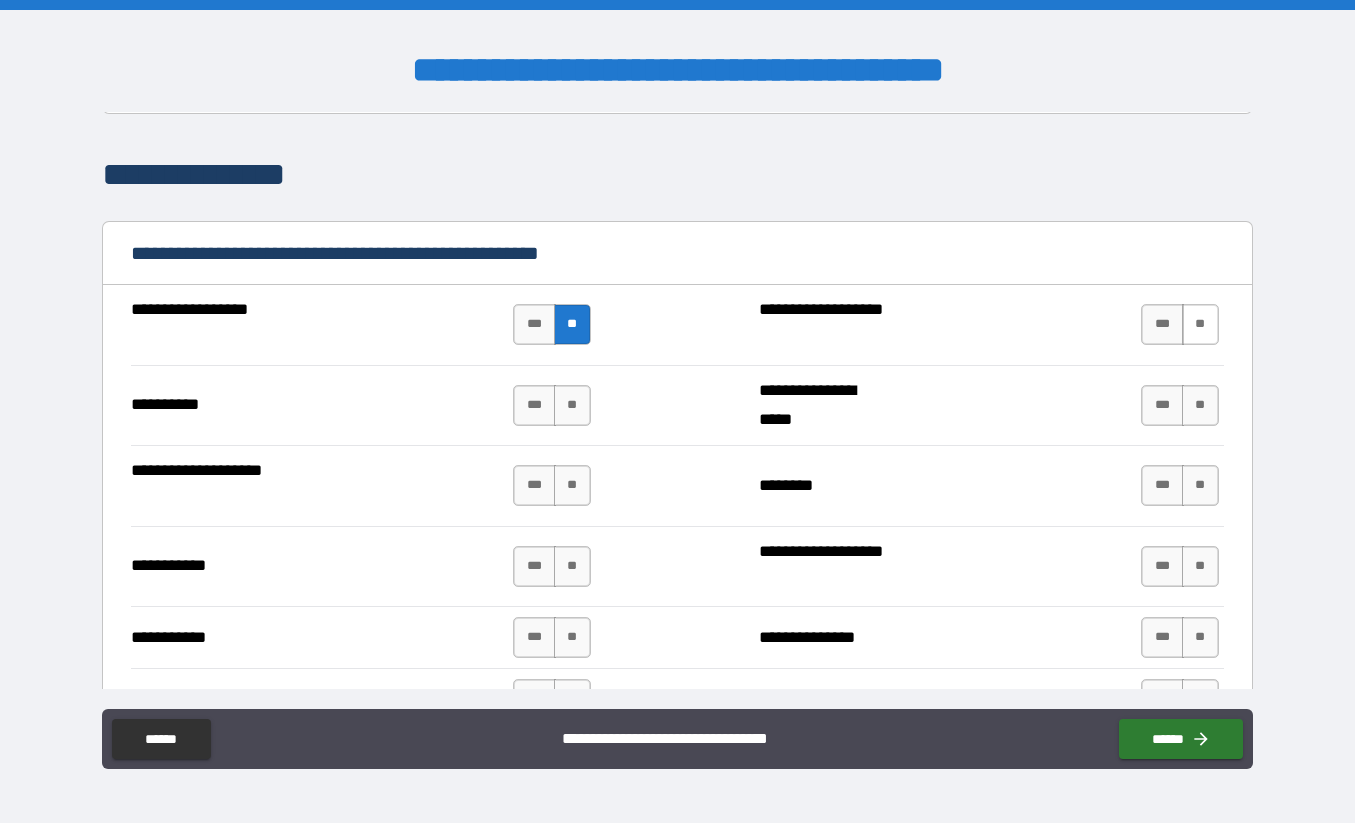 click on "**" at bounding box center [1200, 324] 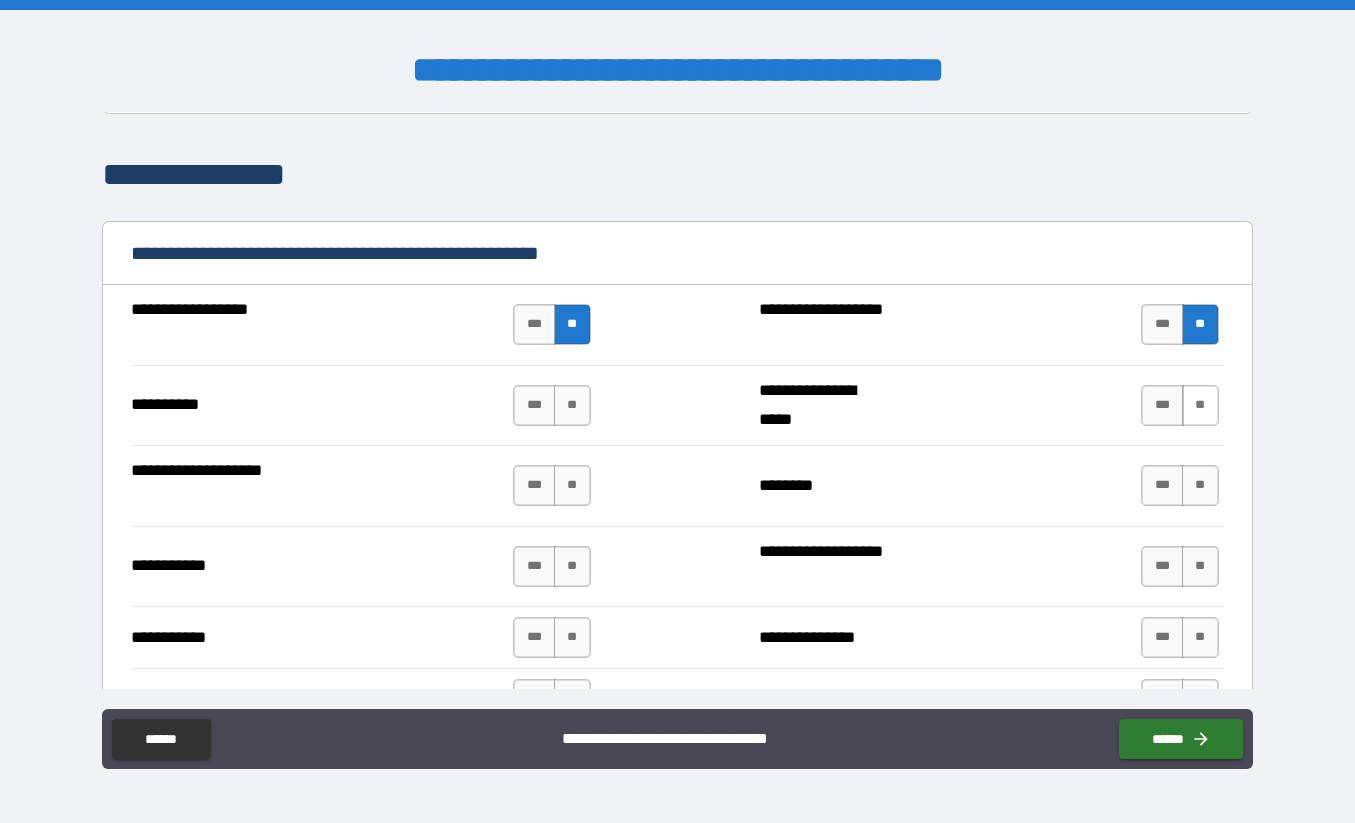 click on "**" at bounding box center (1200, 405) 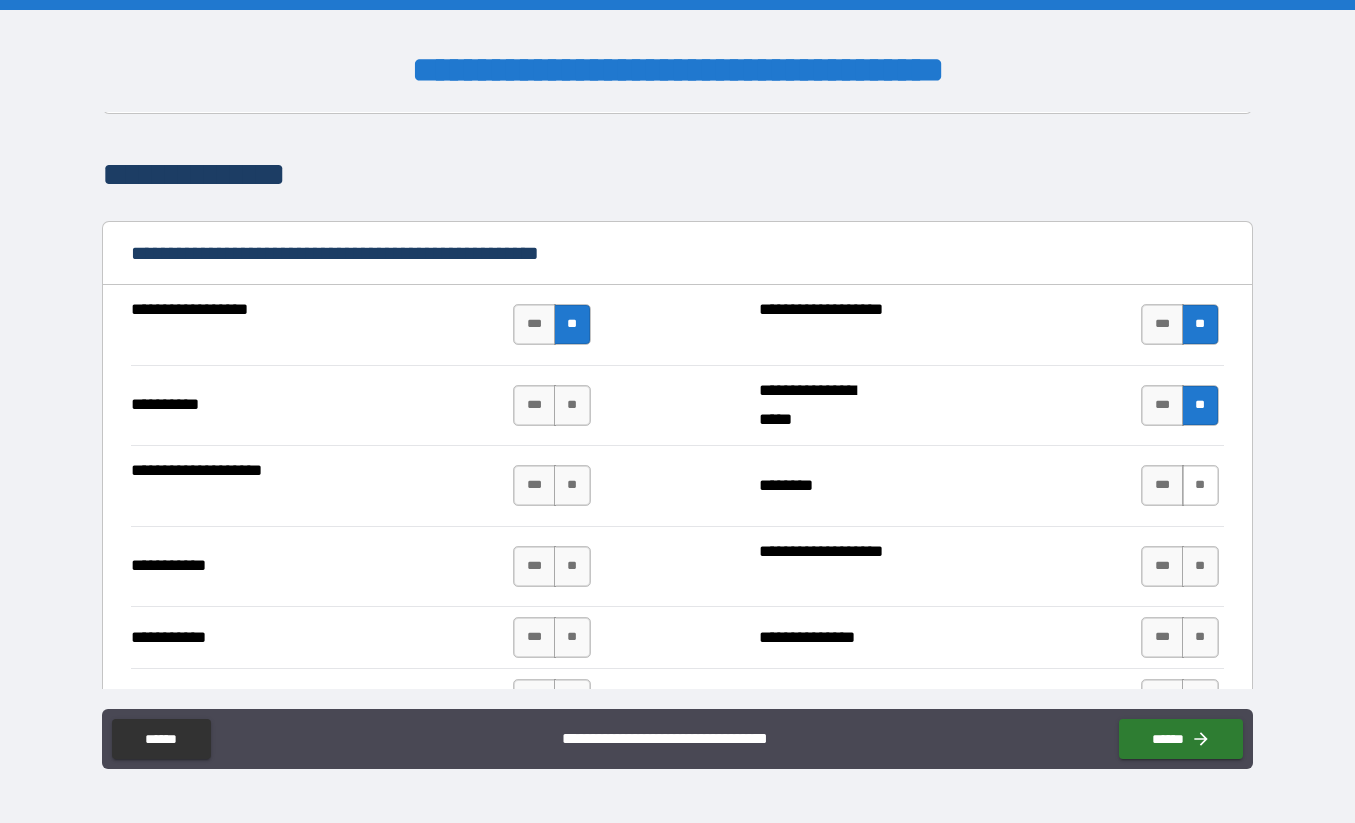 click on "**" at bounding box center (1200, 485) 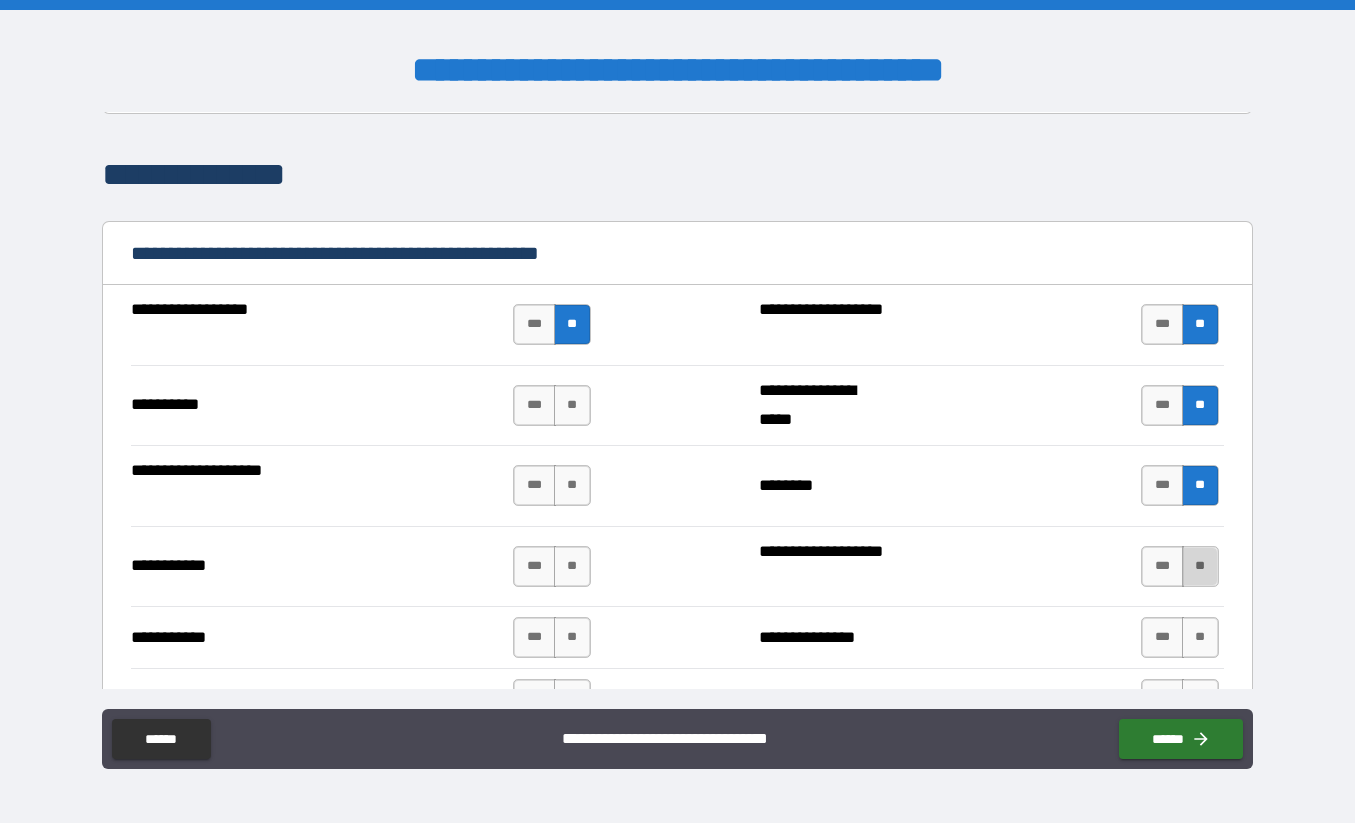 click on "**" at bounding box center (1200, 566) 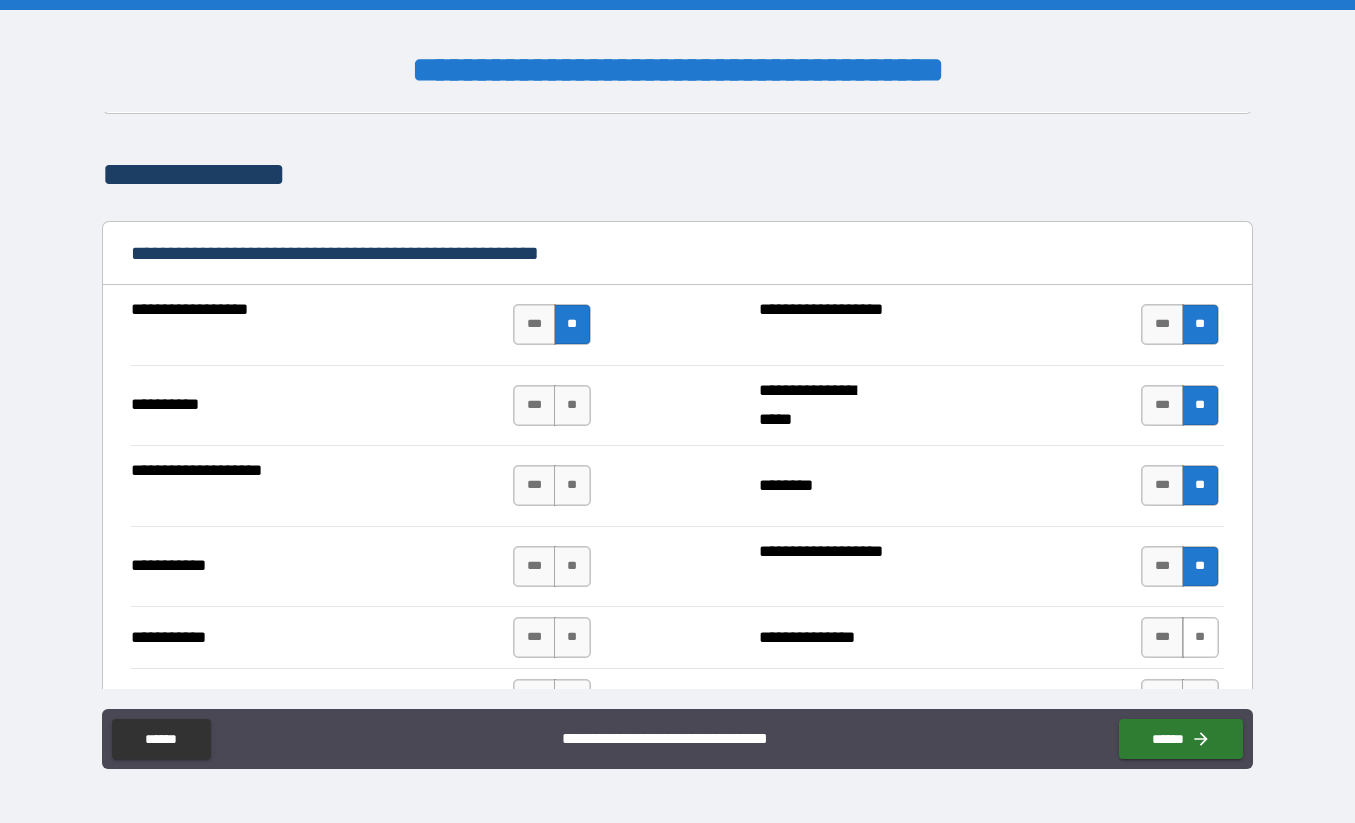 click on "**" at bounding box center [1200, 637] 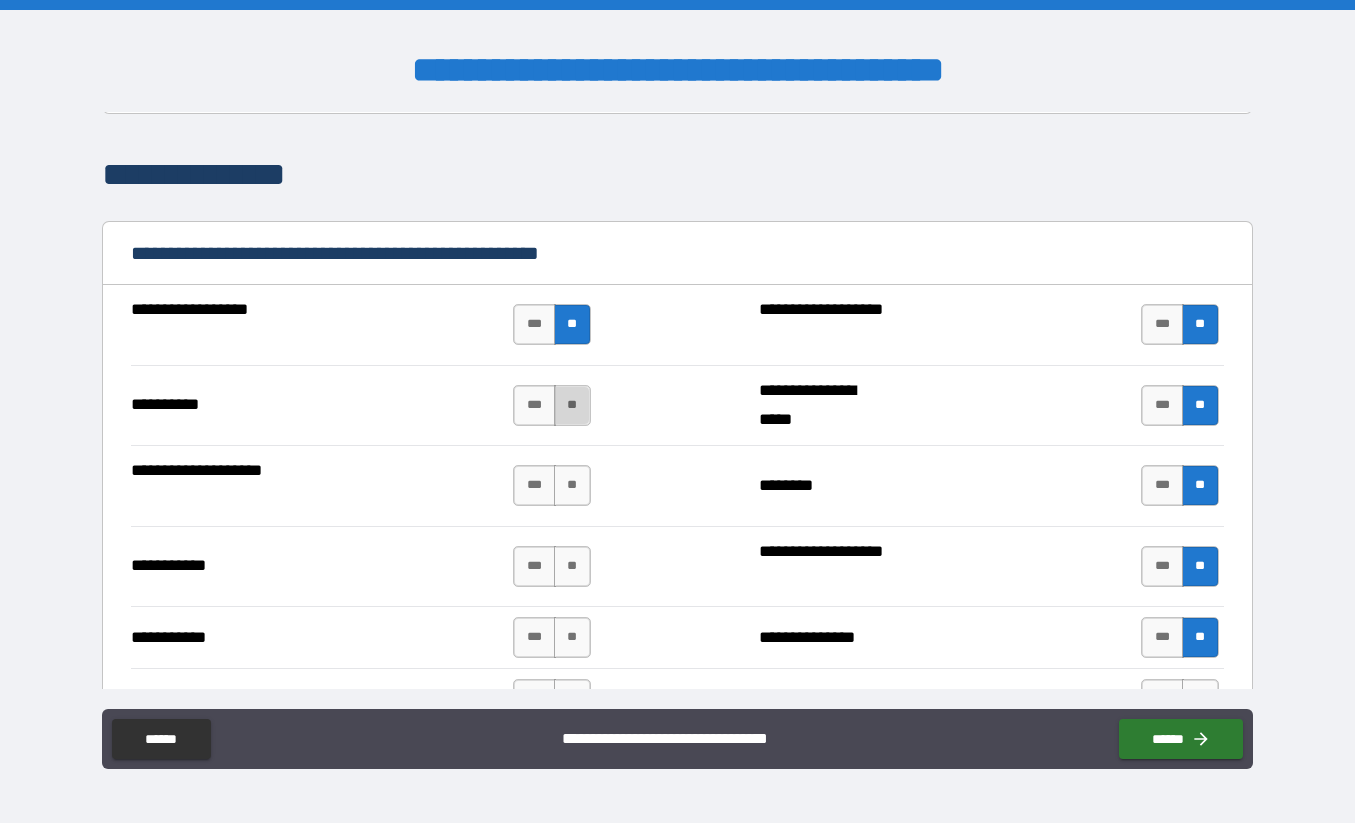click on "**" at bounding box center (572, 405) 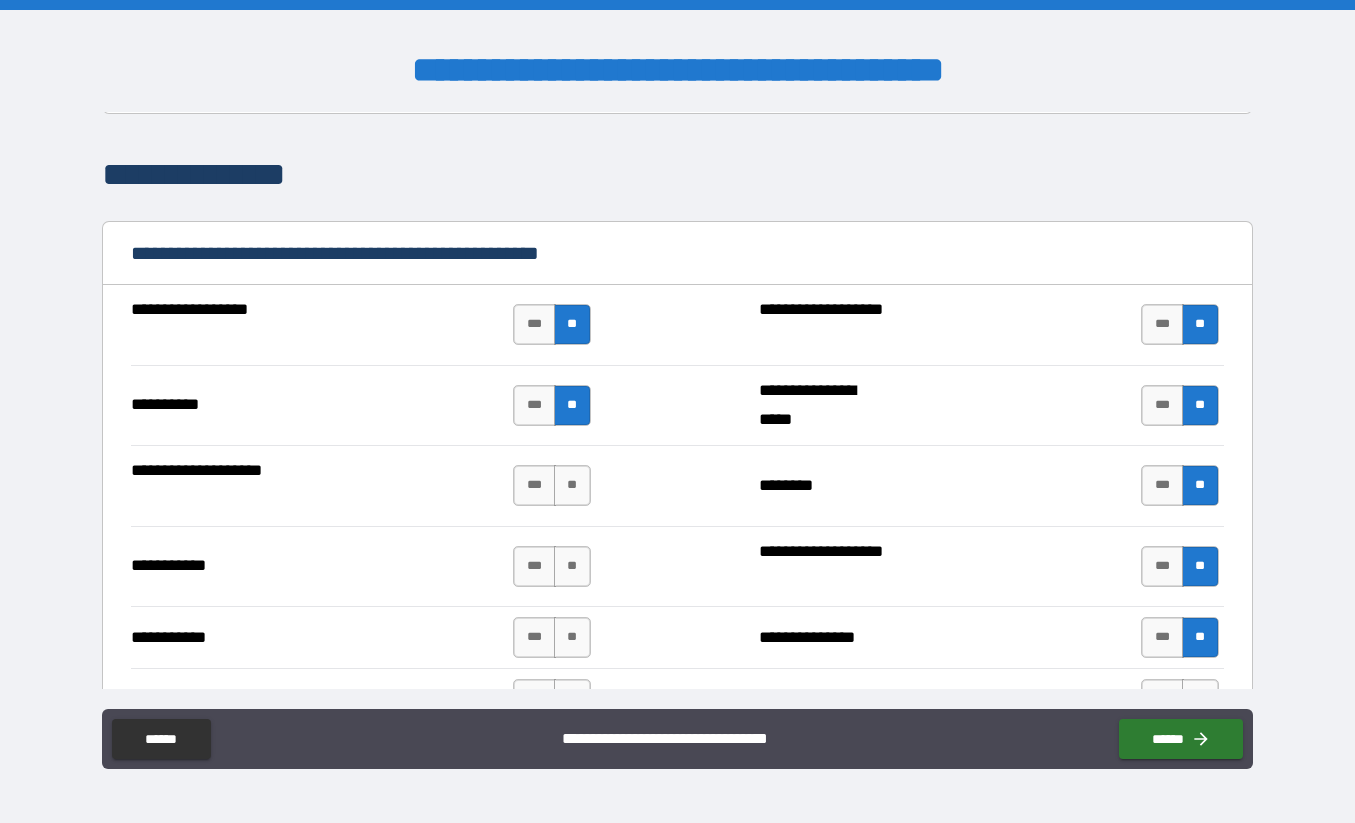 click on "*** **" at bounding box center [554, 486] 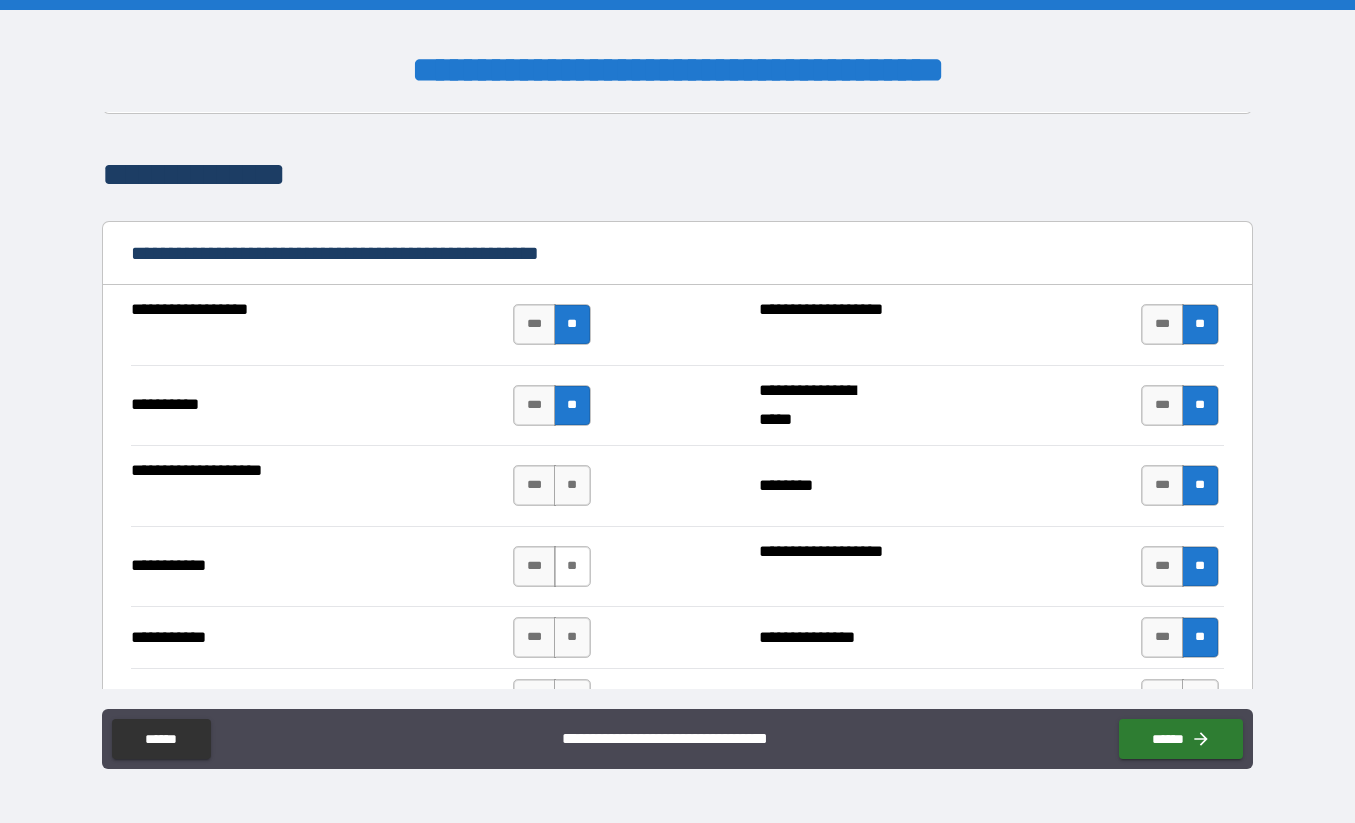 click on "**" at bounding box center [572, 566] 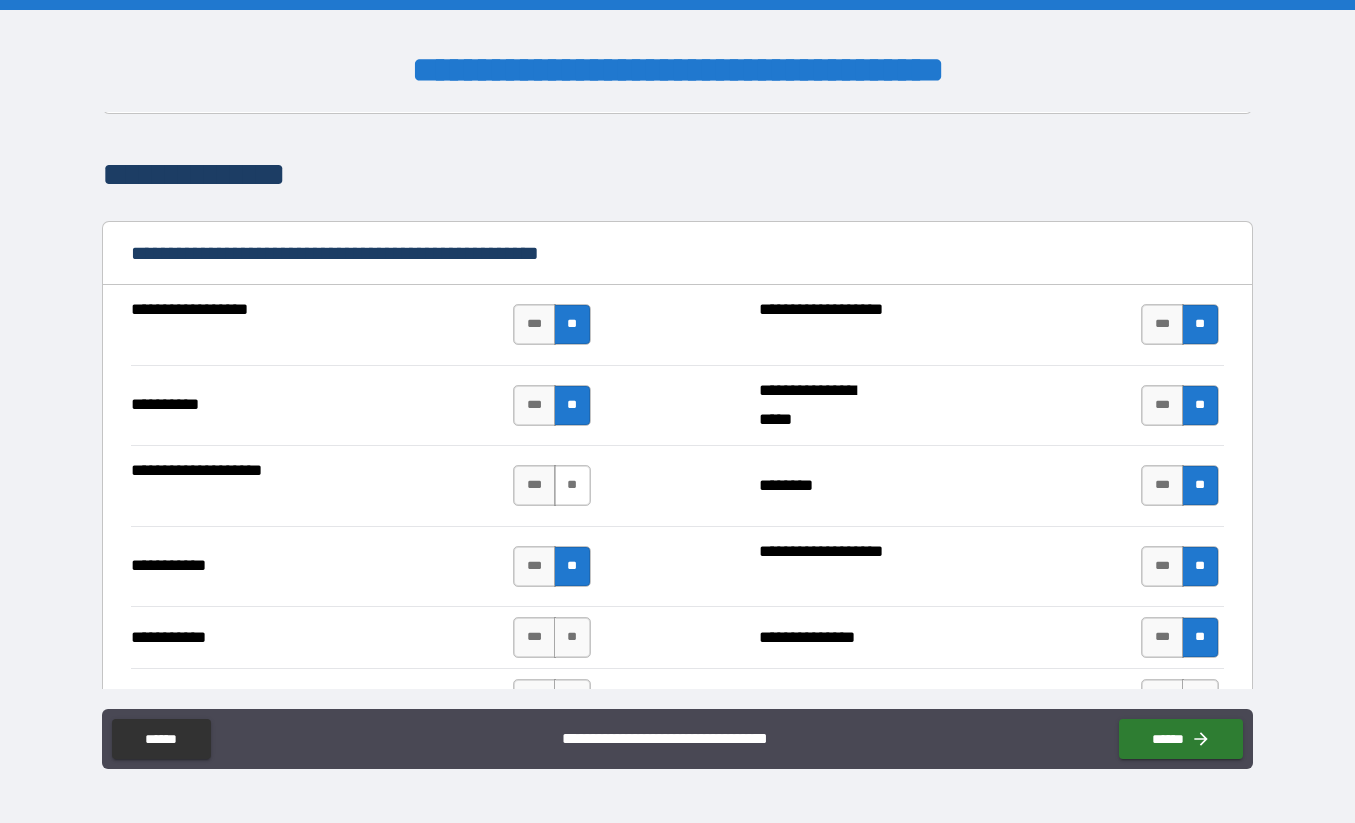 click on "**" at bounding box center [572, 485] 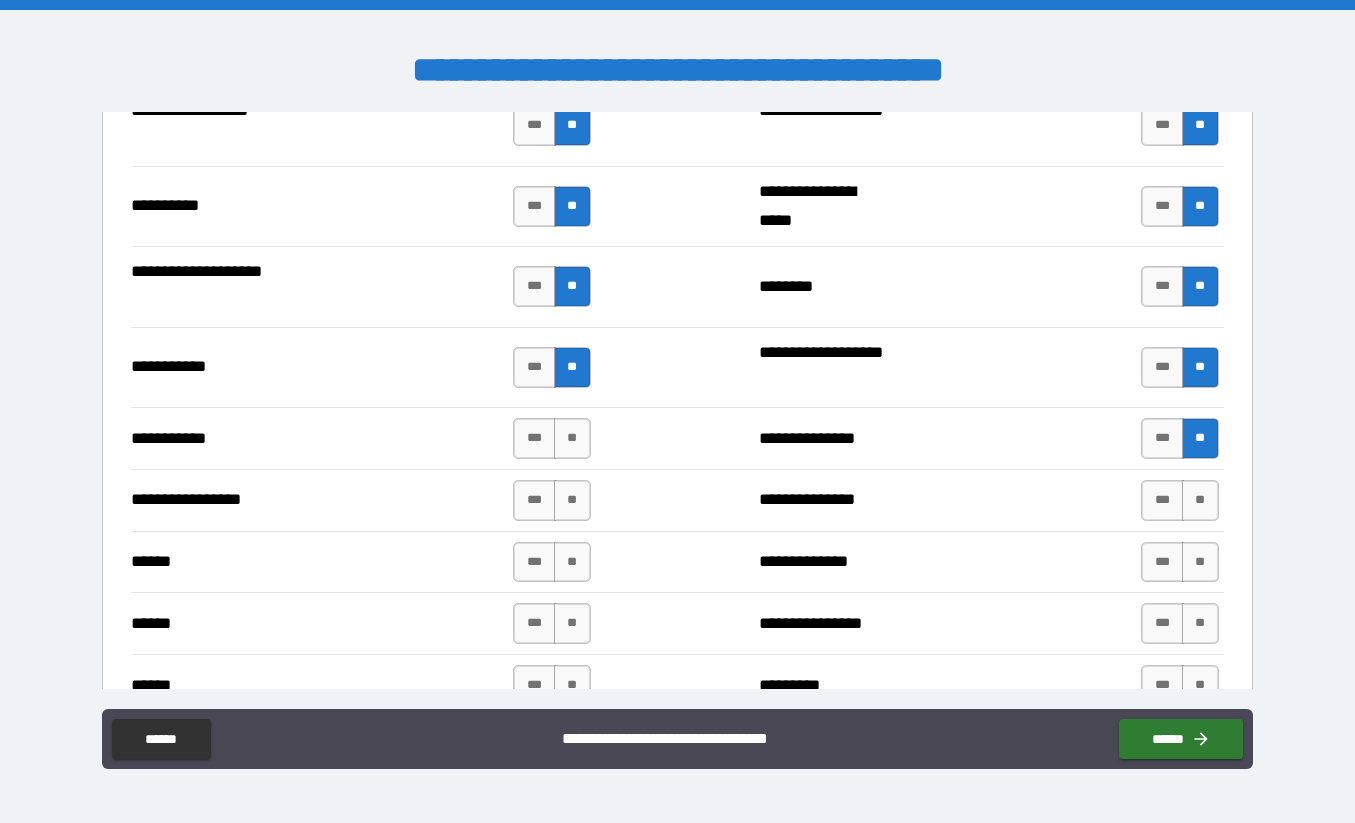scroll, scrollTop: 2114, scrollLeft: 0, axis: vertical 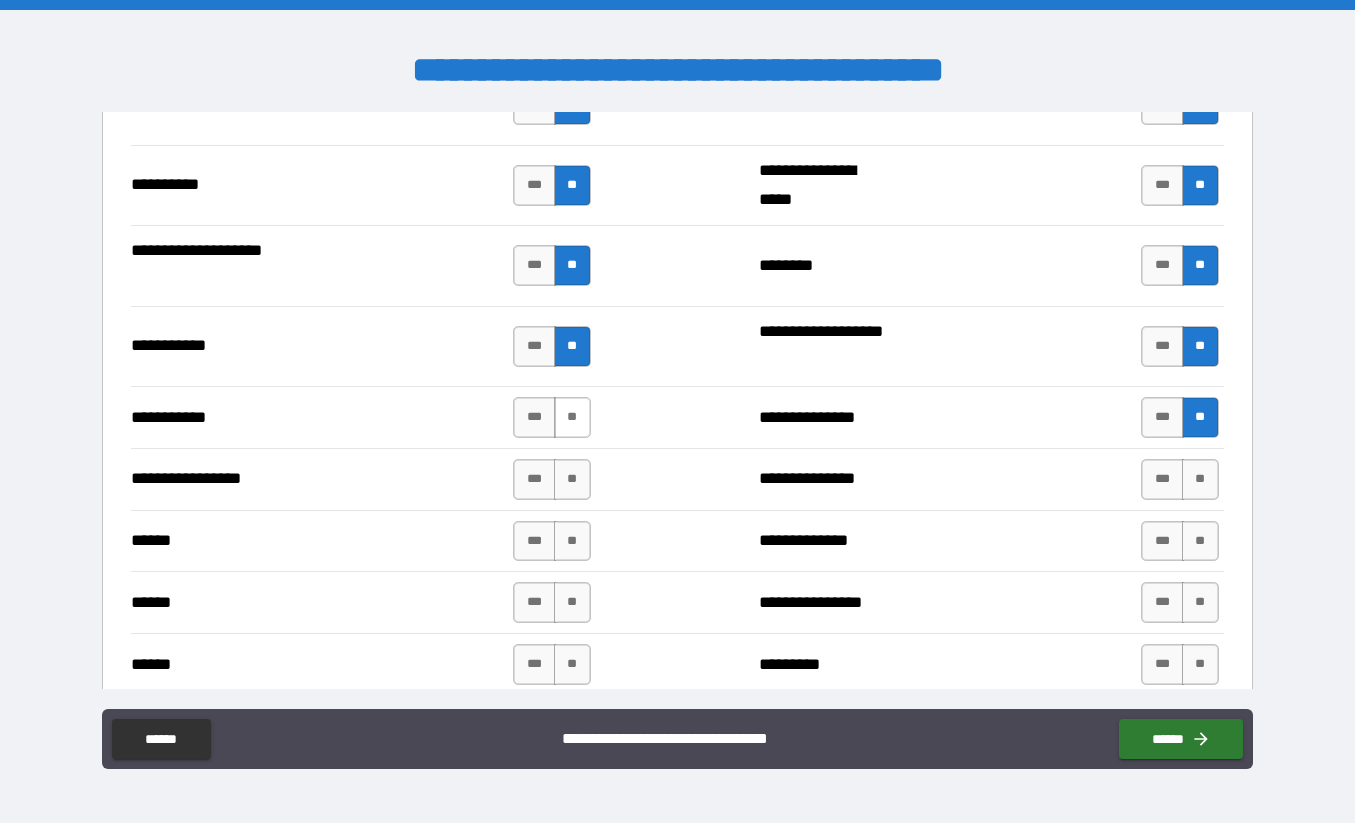 click on "**" at bounding box center [572, 417] 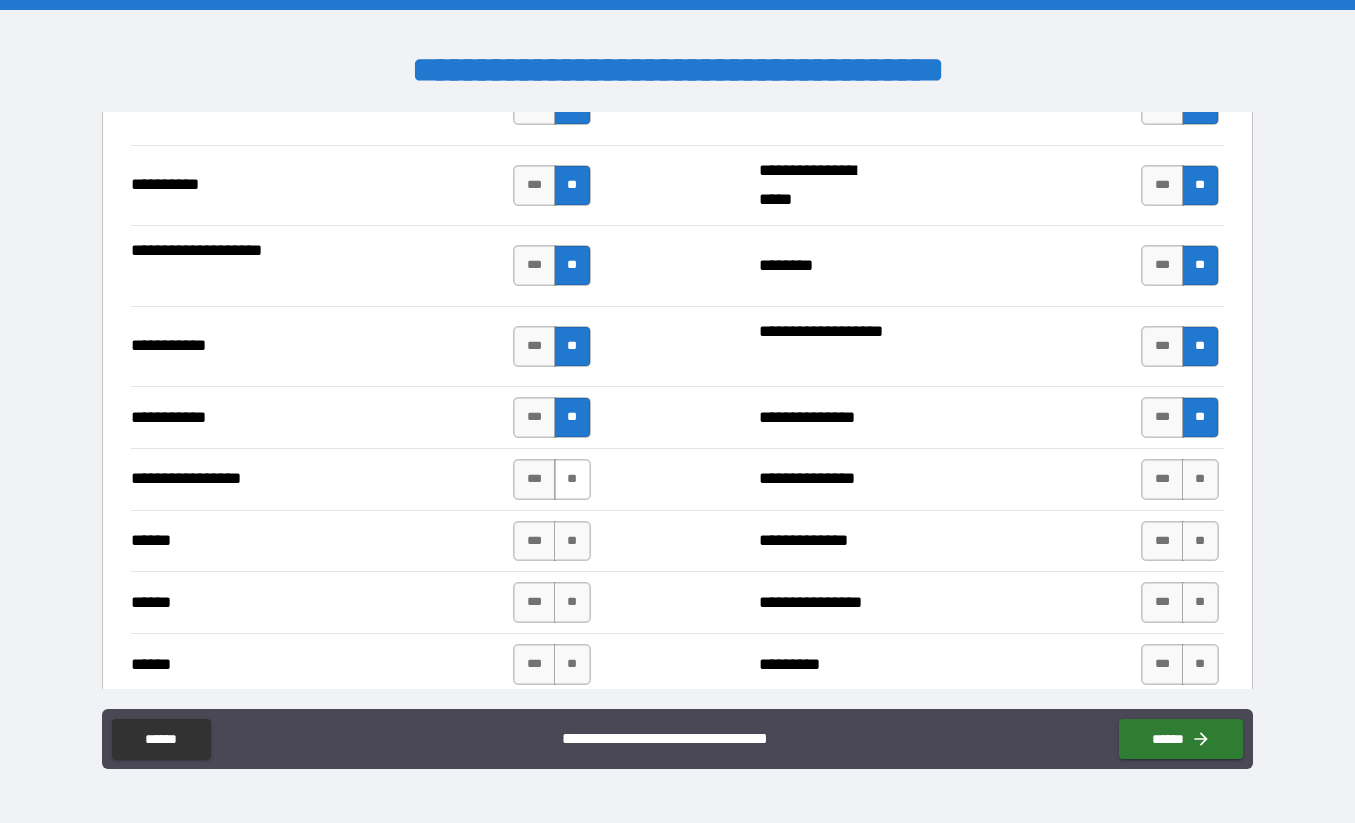click on "**" at bounding box center (572, 479) 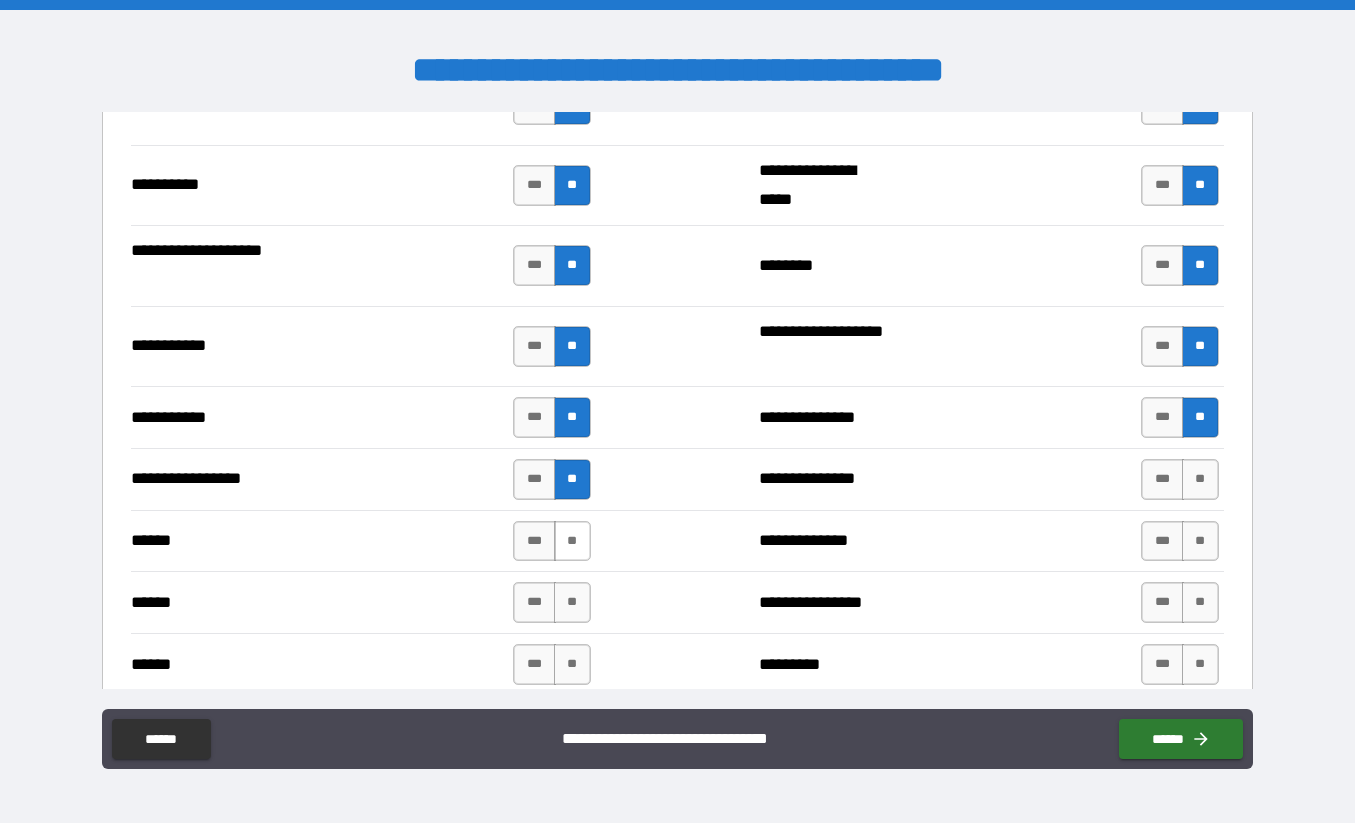 click on "**" at bounding box center (572, 541) 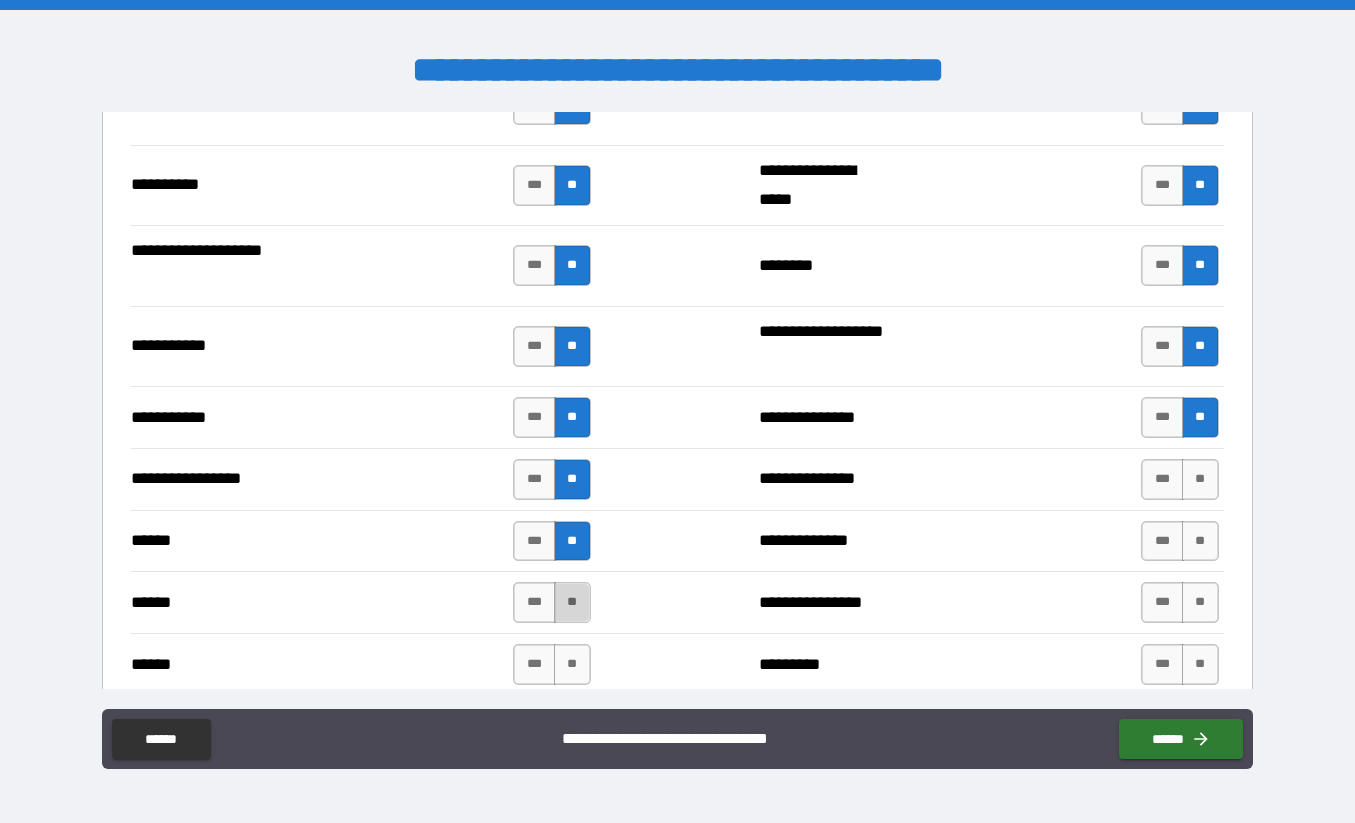 click on "**" at bounding box center [572, 602] 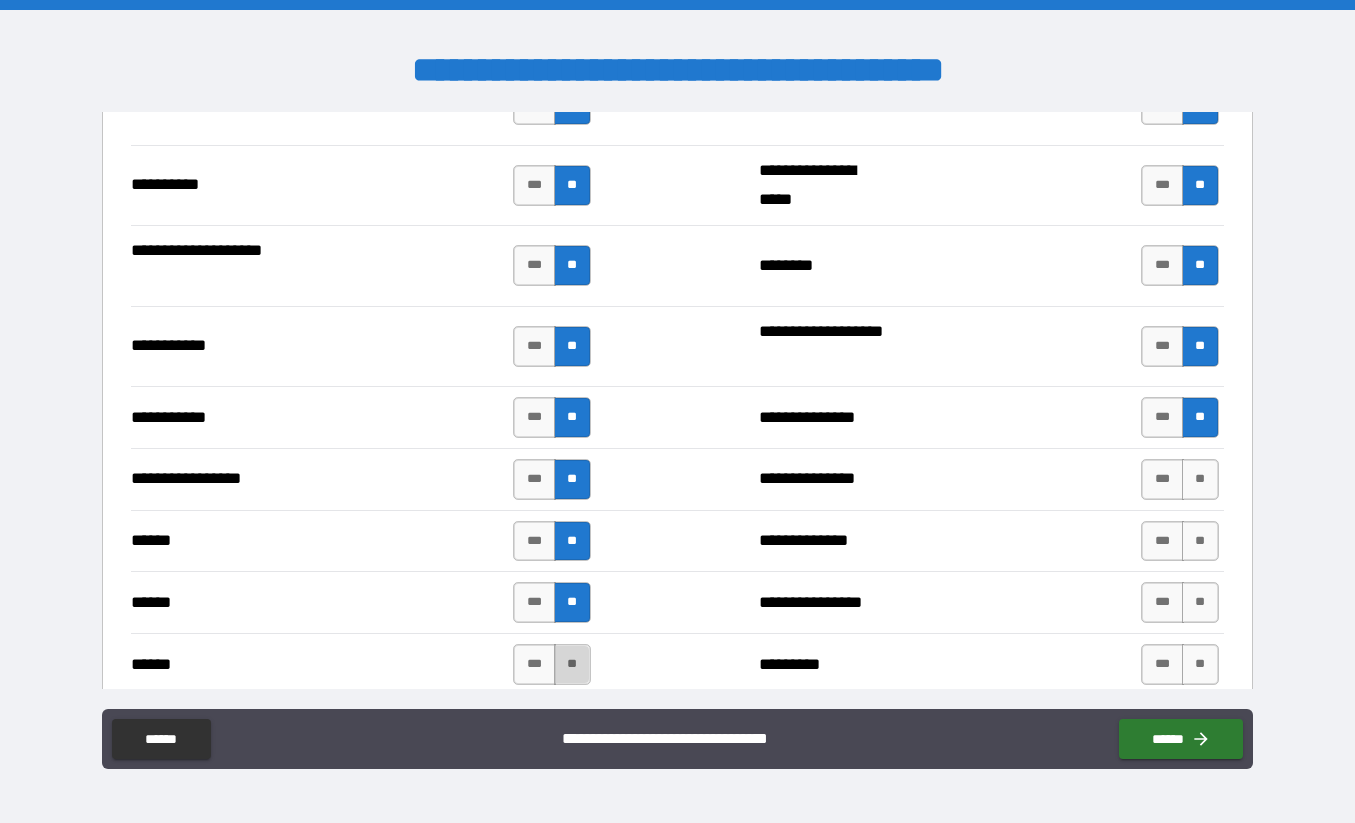 click on "**" at bounding box center (572, 664) 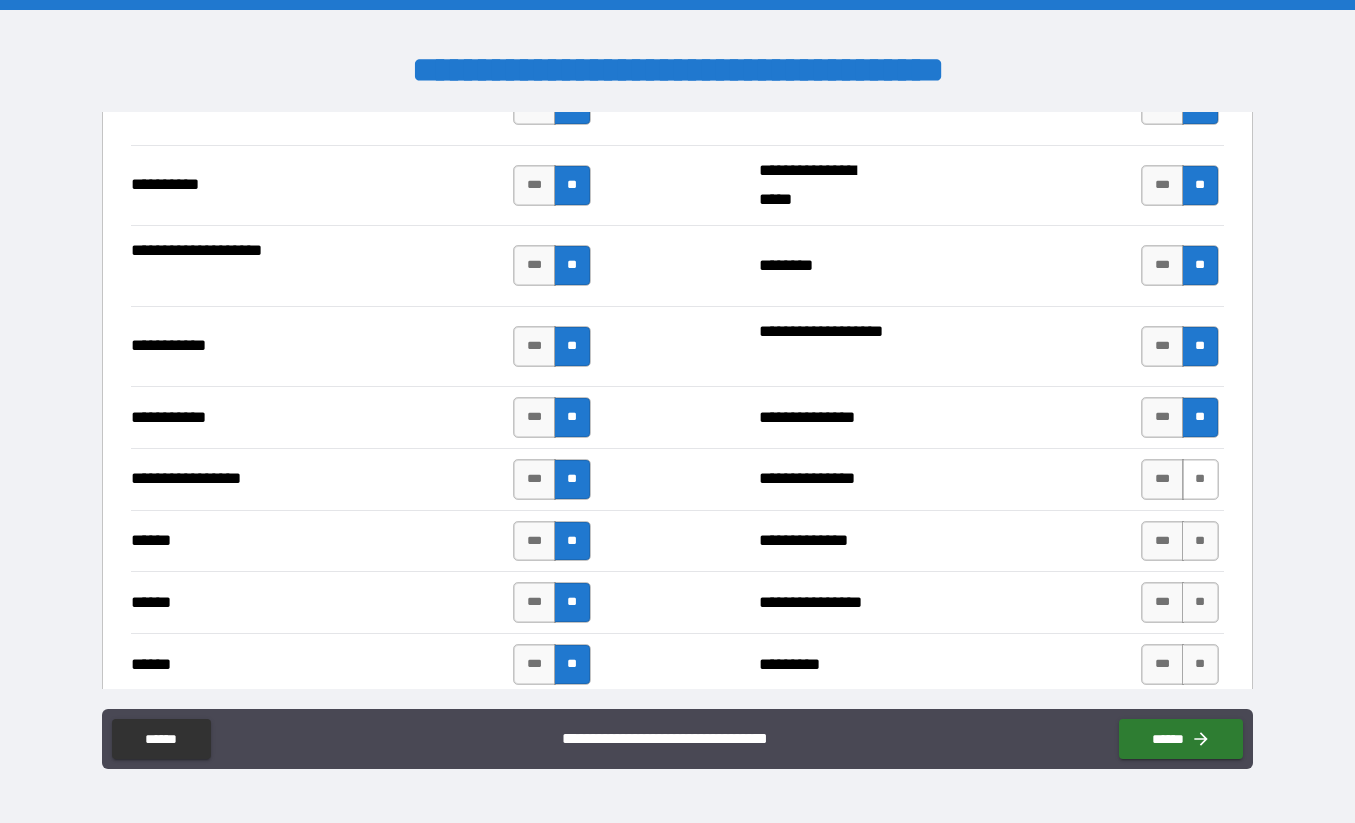 click on "**" at bounding box center [1200, 479] 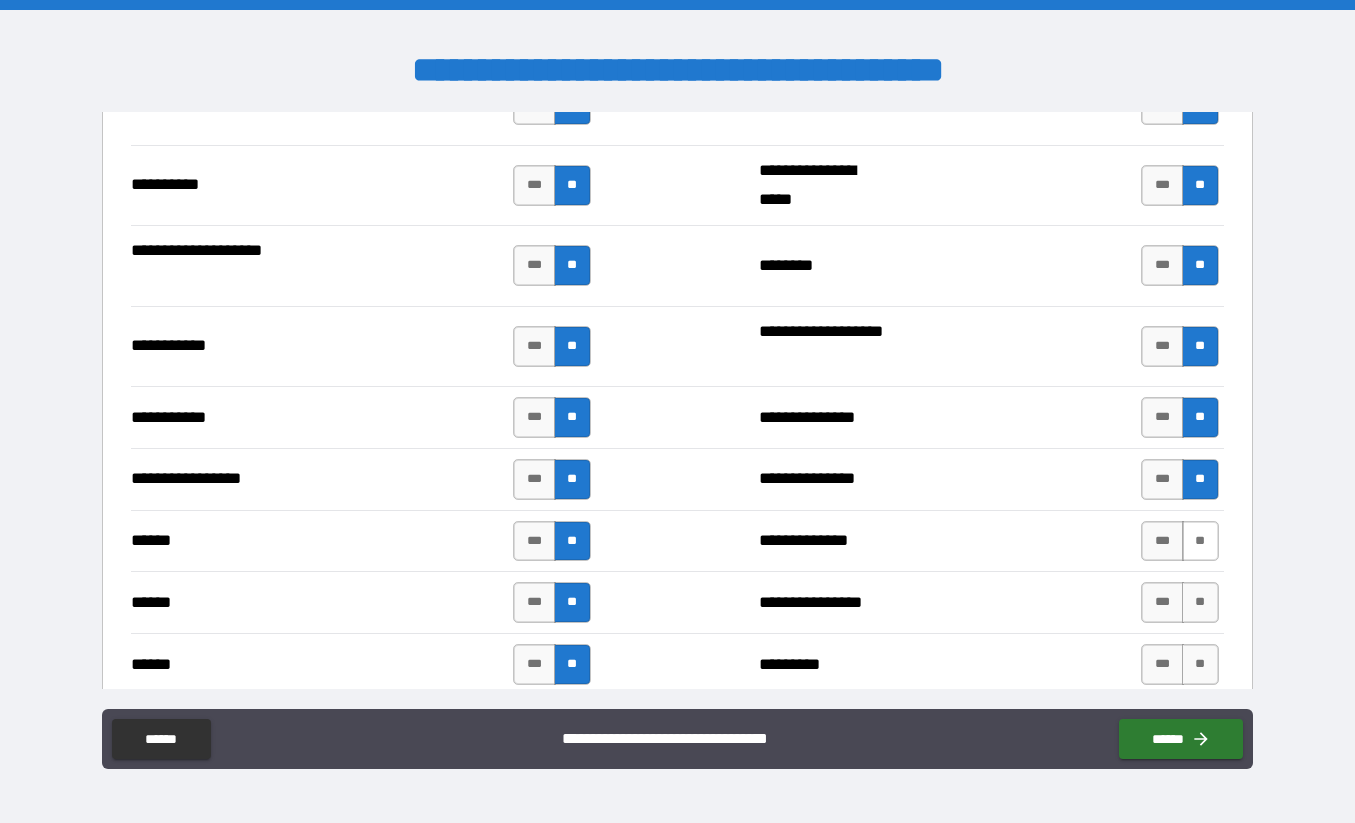 click on "**" at bounding box center (1200, 541) 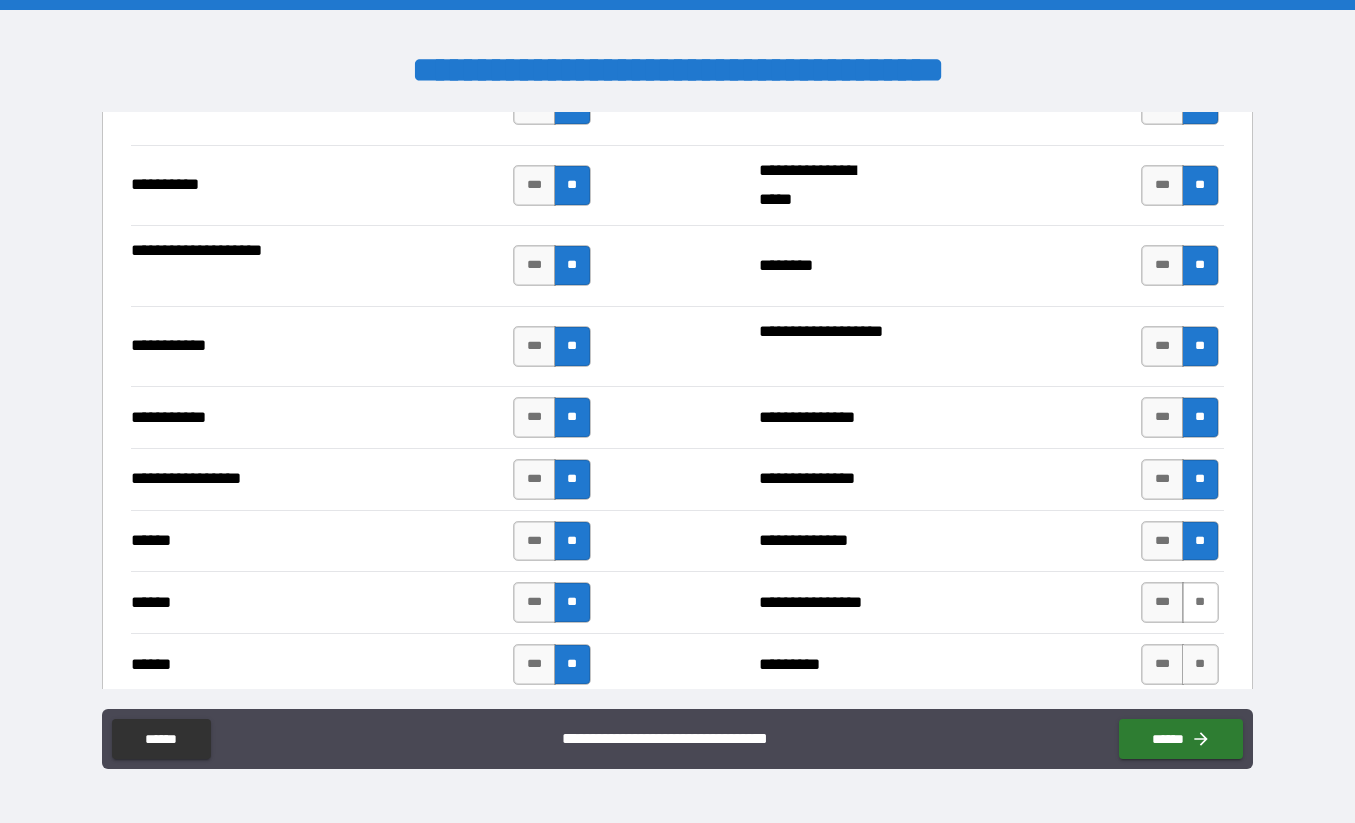 click on "**" at bounding box center (1200, 602) 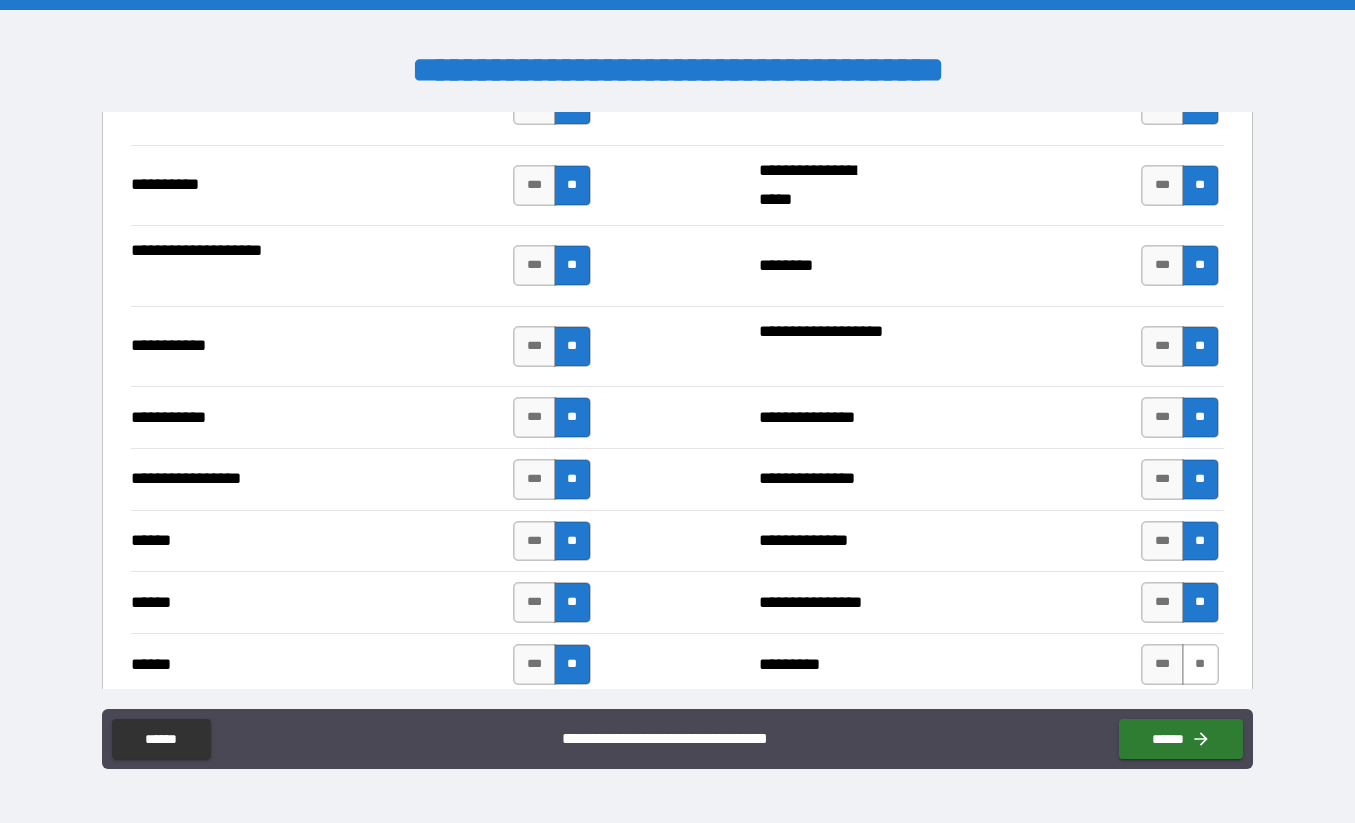 click on "**" at bounding box center (1200, 664) 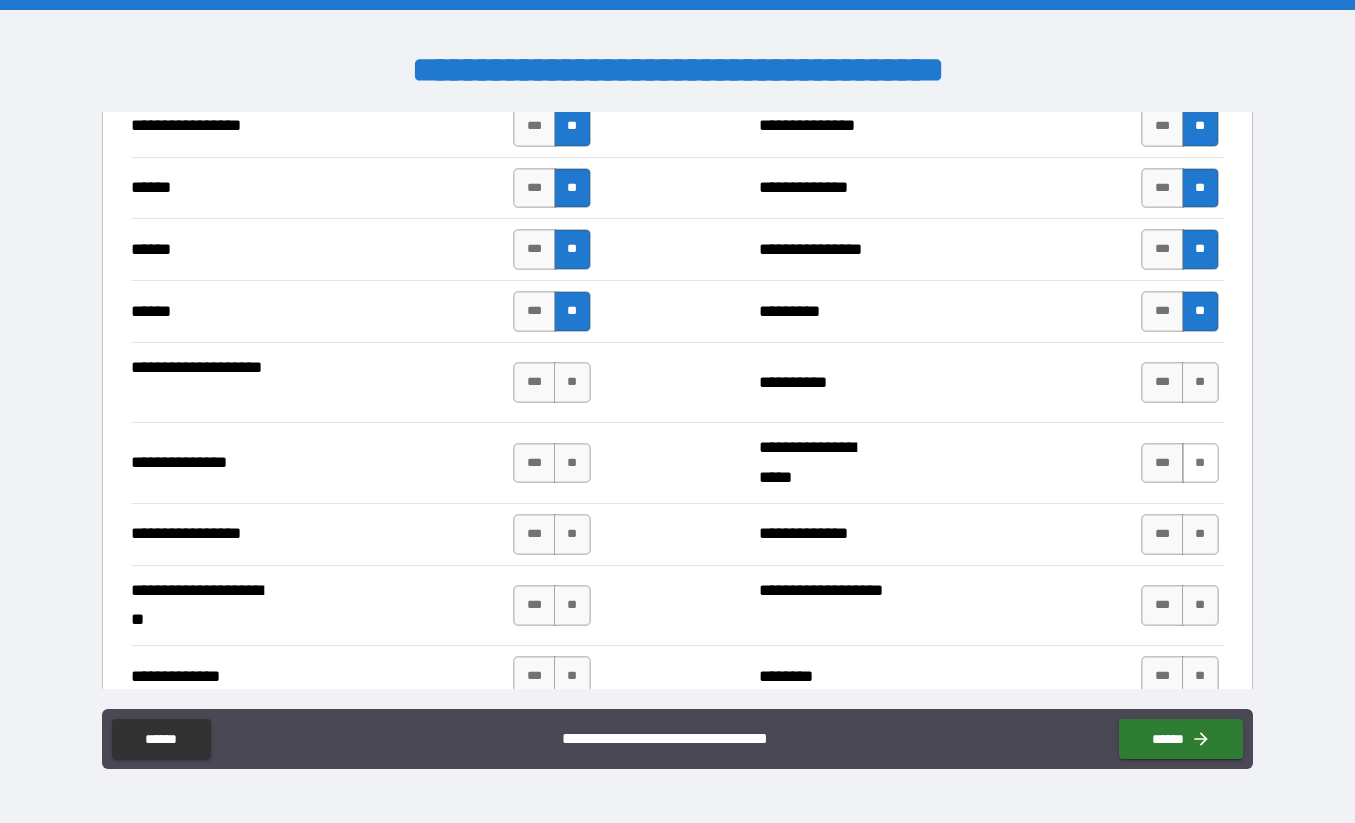 scroll, scrollTop: 2475, scrollLeft: 0, axis: vertical 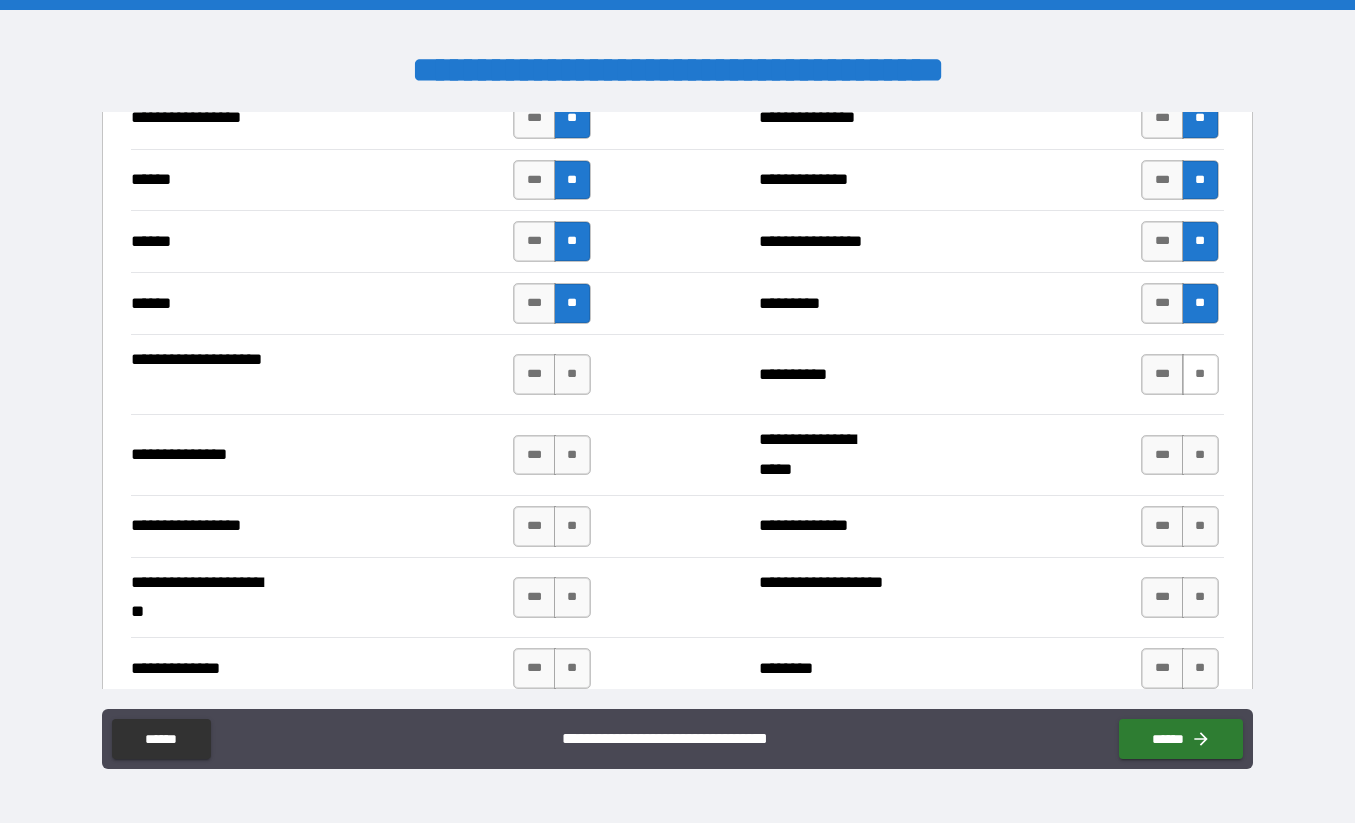 click on "**" at bounding box center [1200, 374] 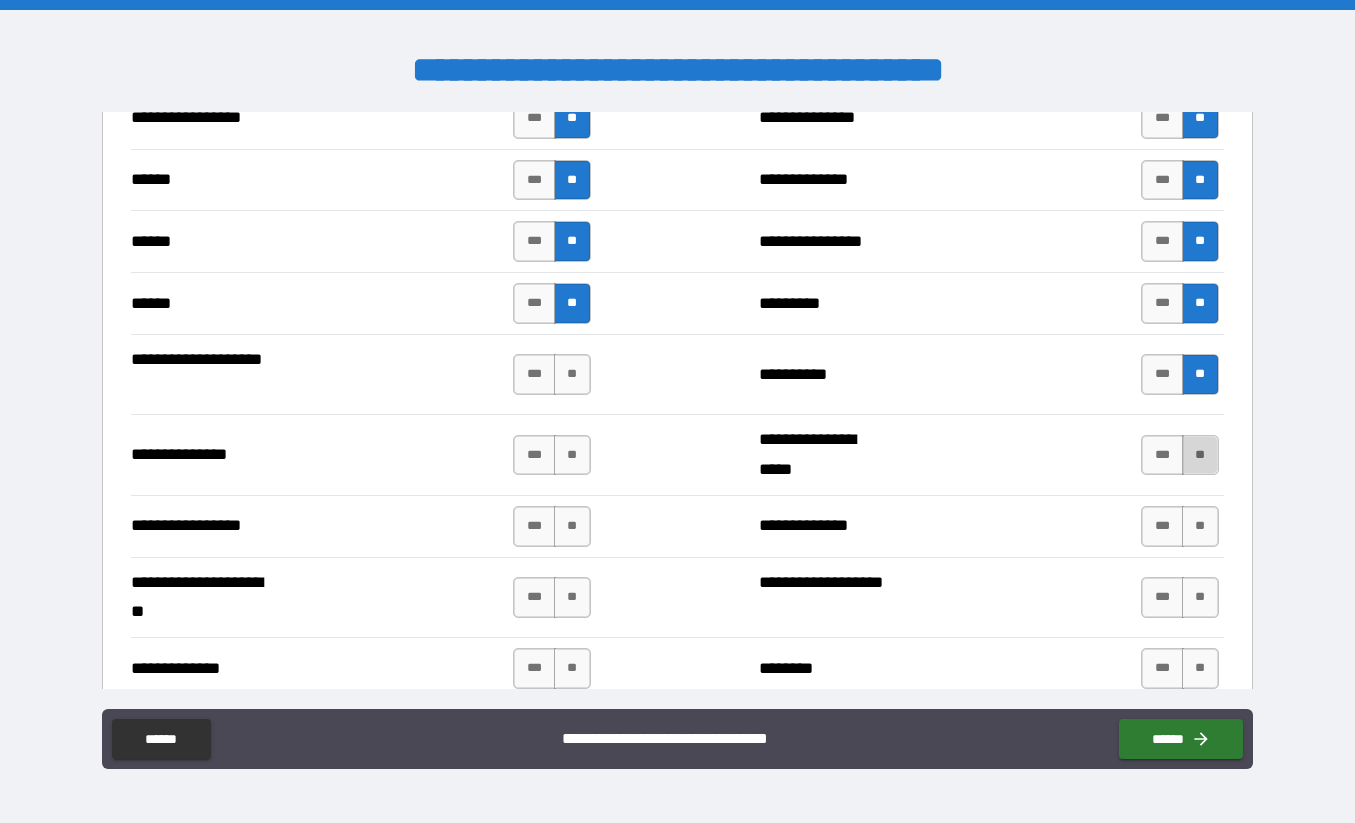 click on "**" at bounding box center (1200, 455) 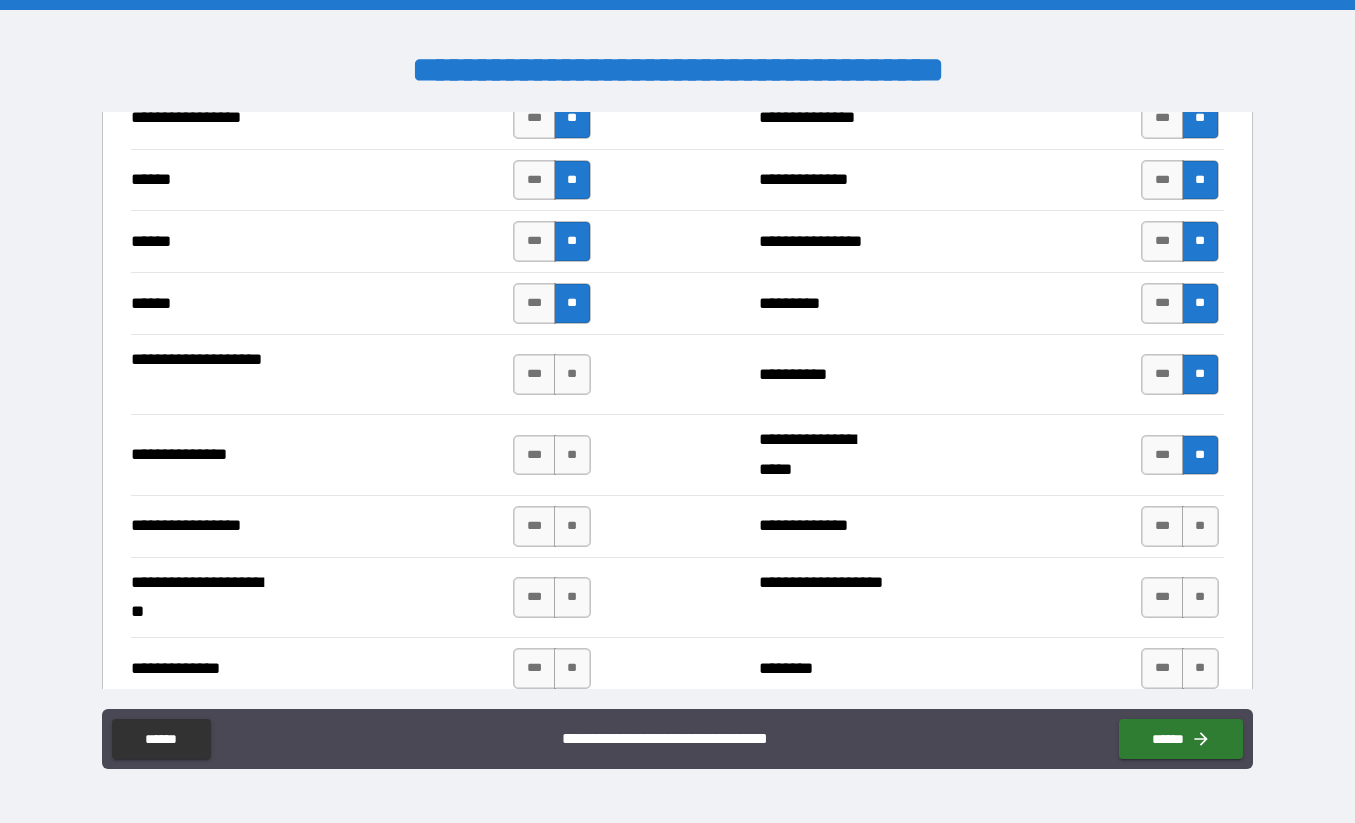 click on "**********" at bounding box center (677, 526) 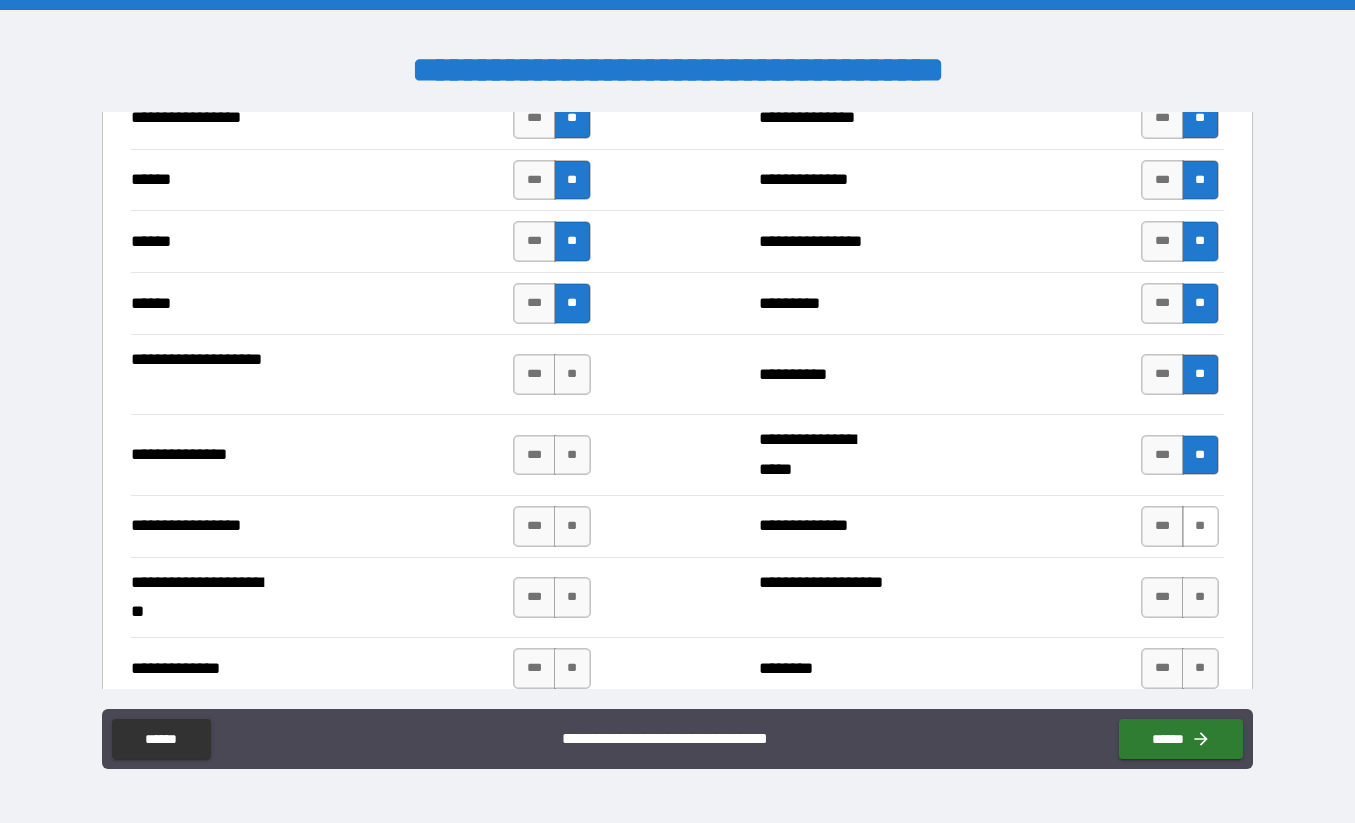 click on "**" at bounding box center (1200, 526) 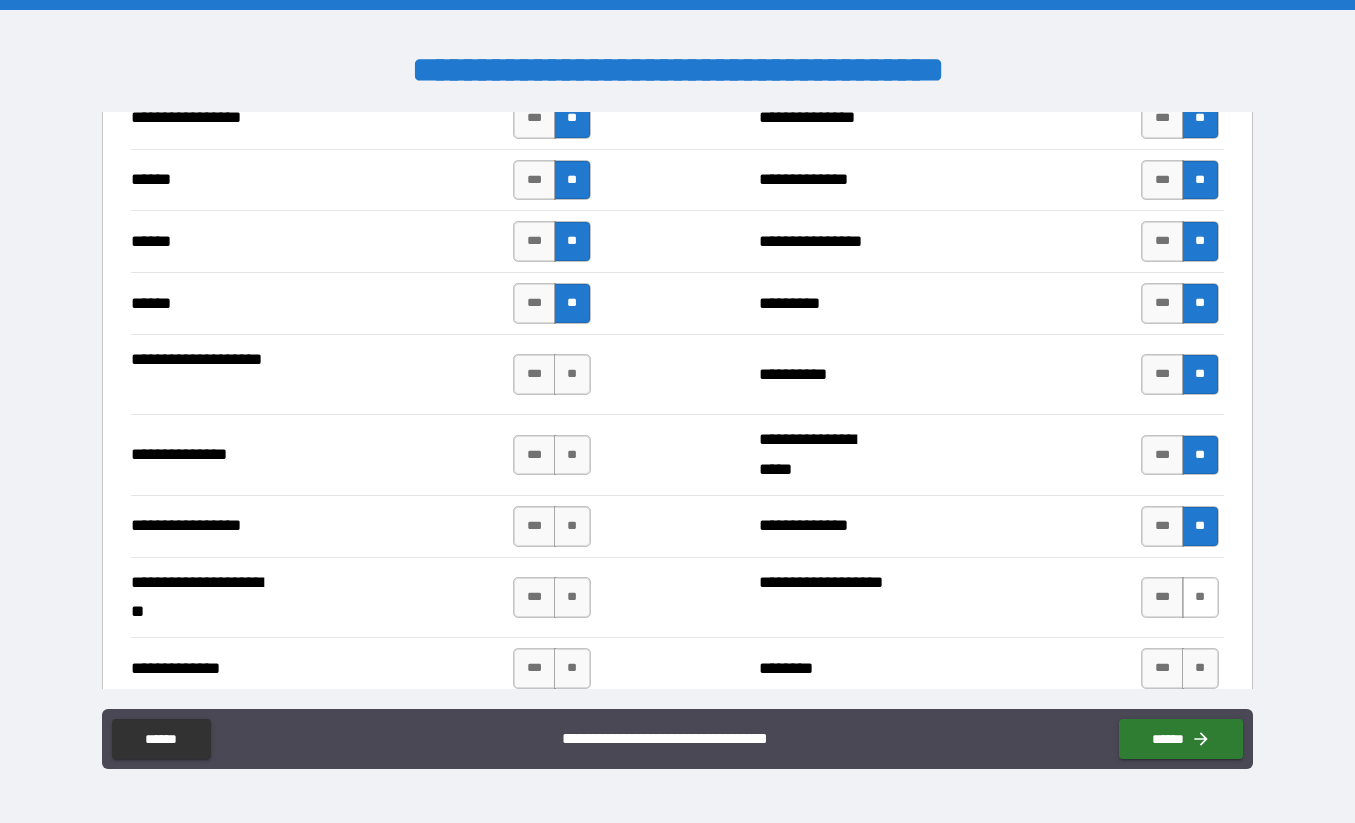 click on "**" at bounding box center [1200, 597] 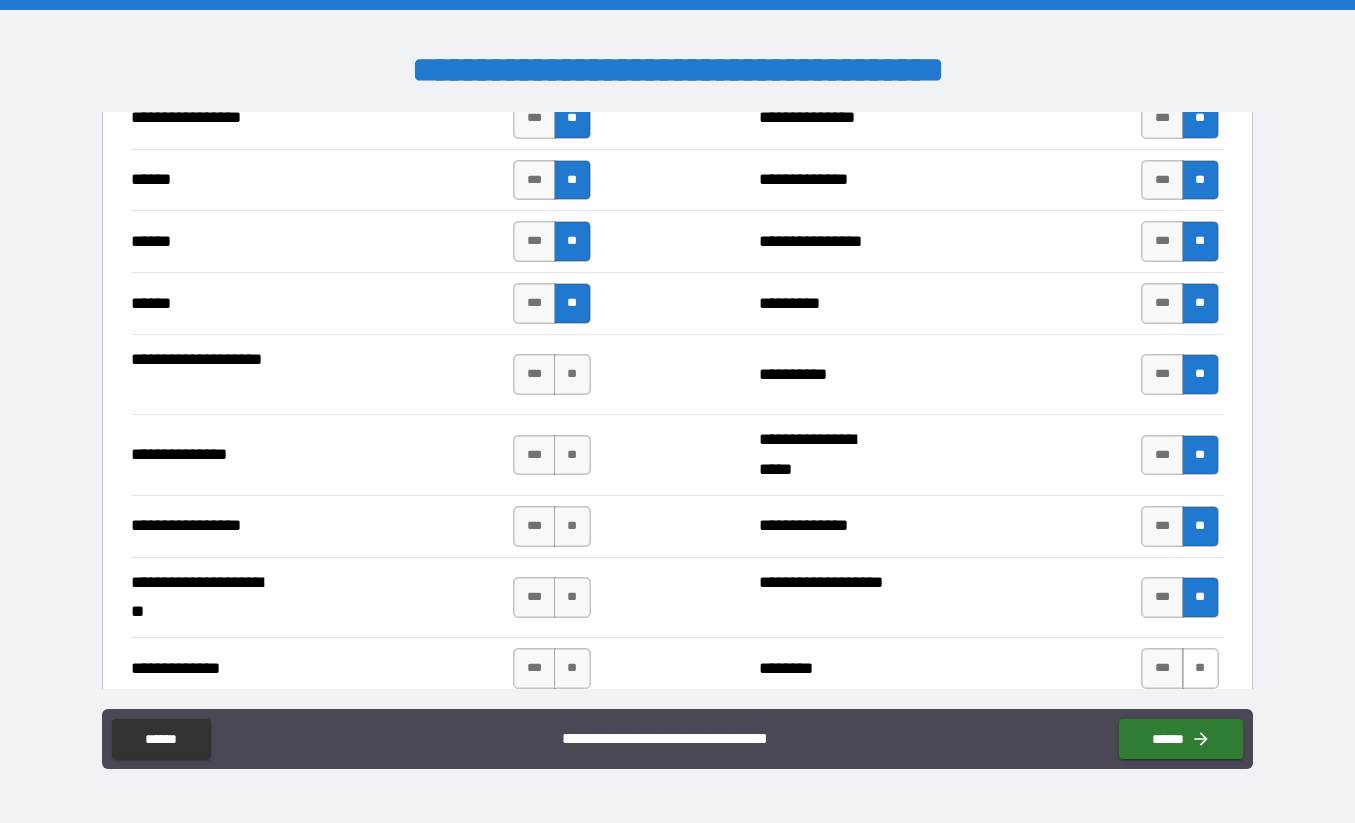 click on "**" at bounding box center (1200, 668) 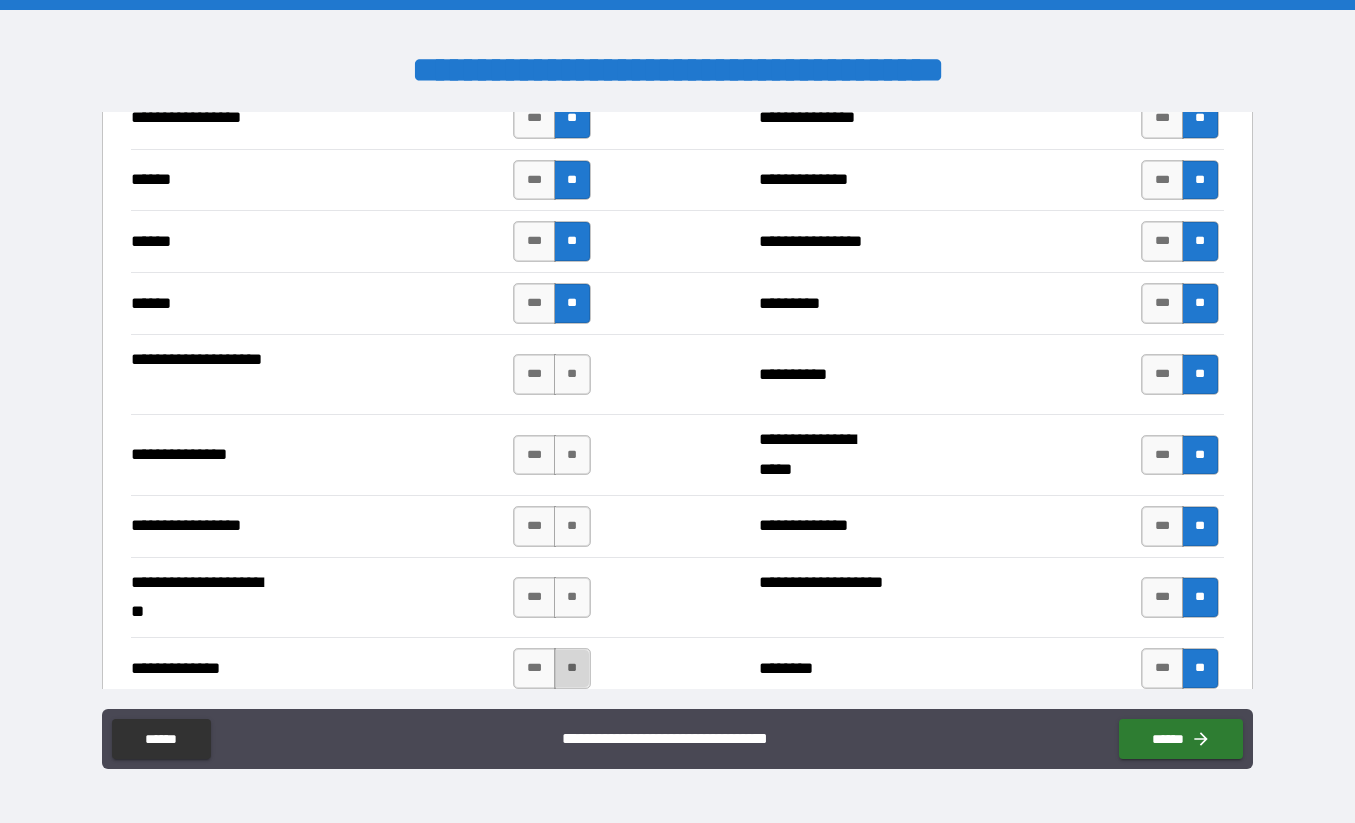 click on "**" at bounding box center [572, 668] 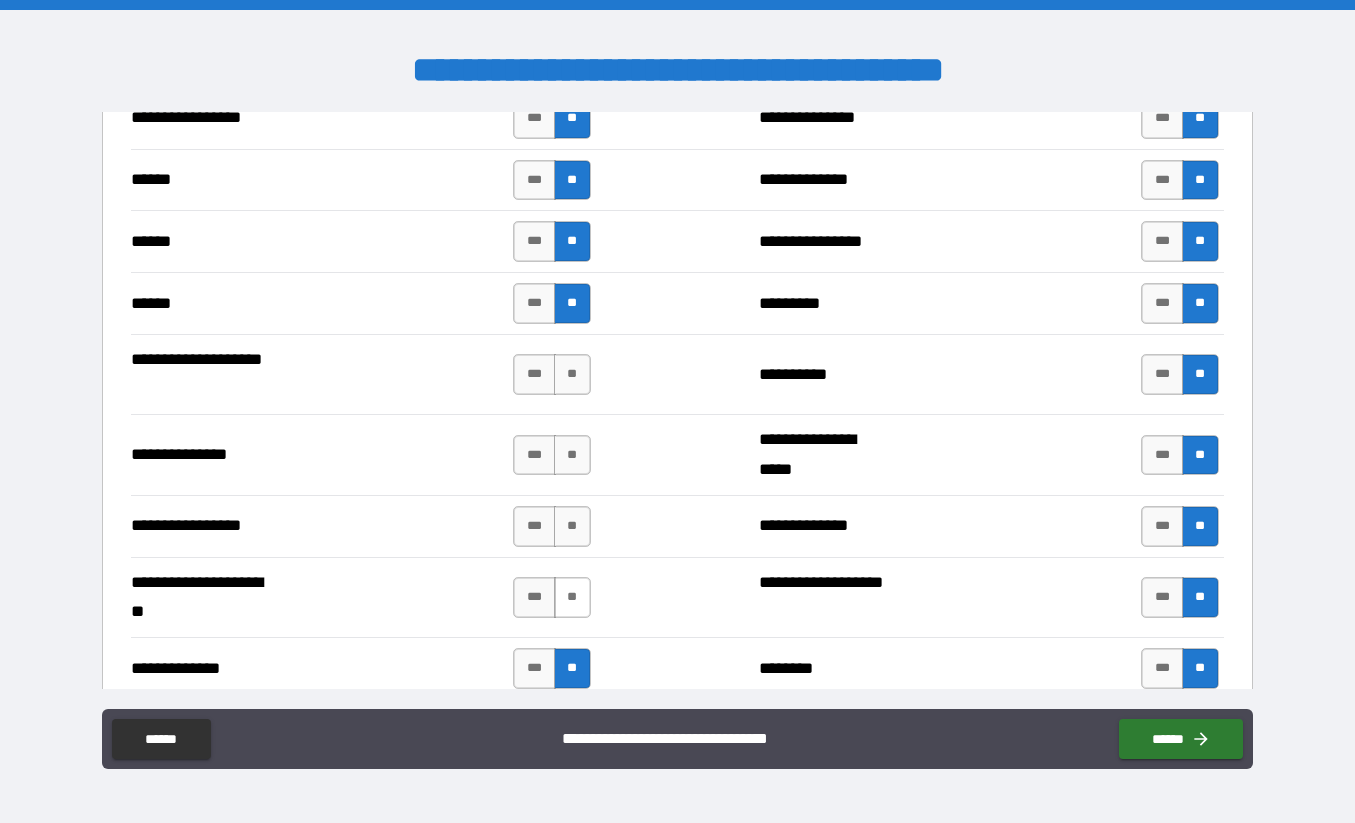 click on "**" at bounding box center (572, 597) 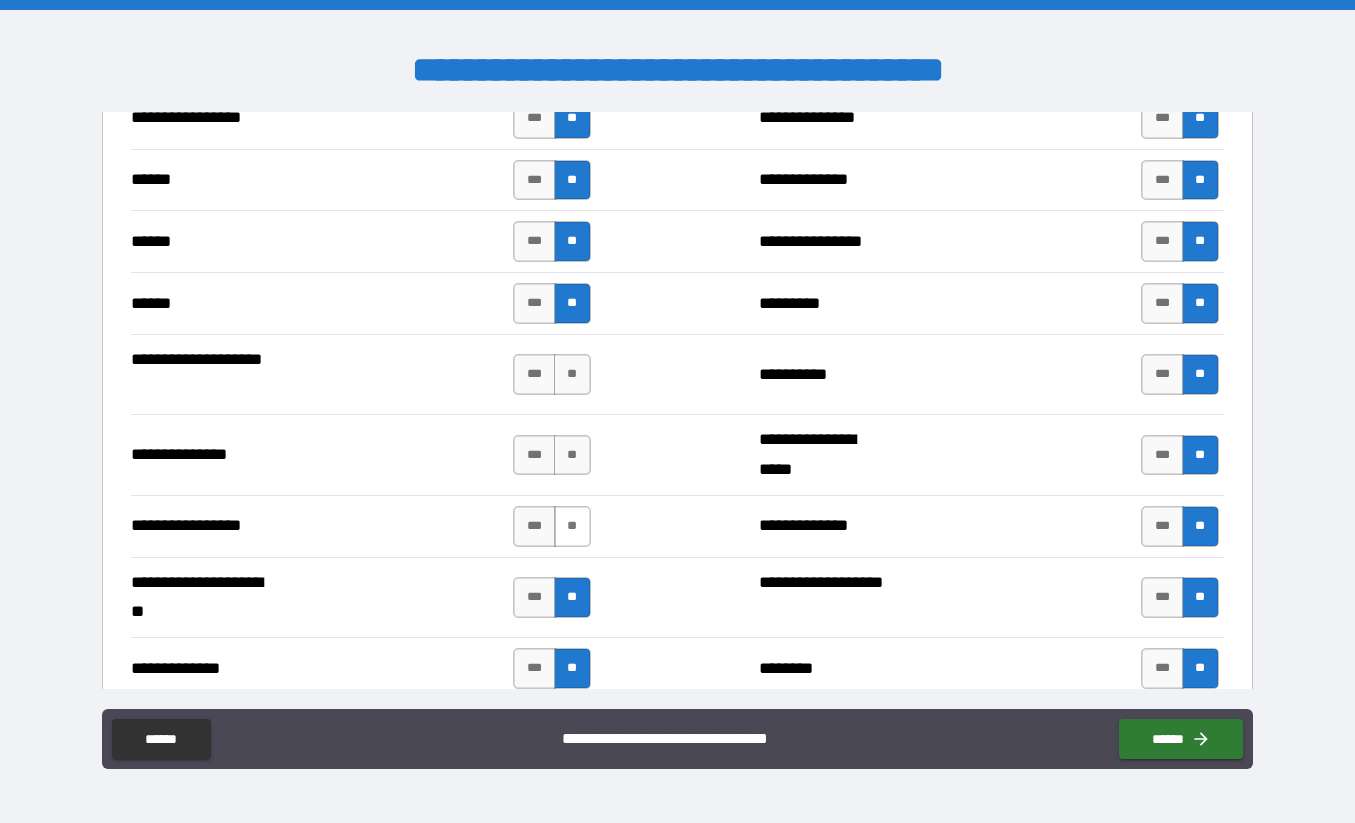 click on "**" at bounding box center [572, 526] 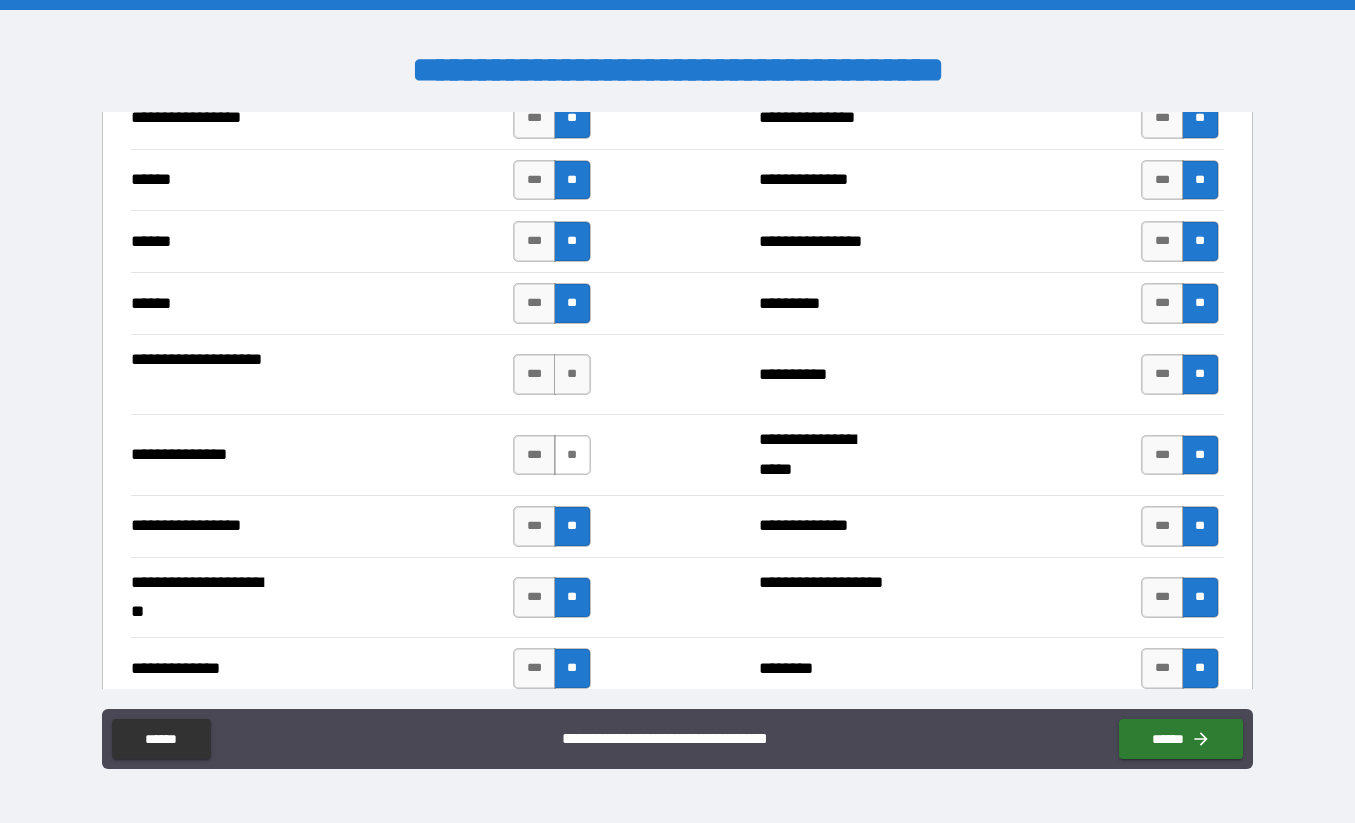 click on "**" at bounding box center (572, 455) 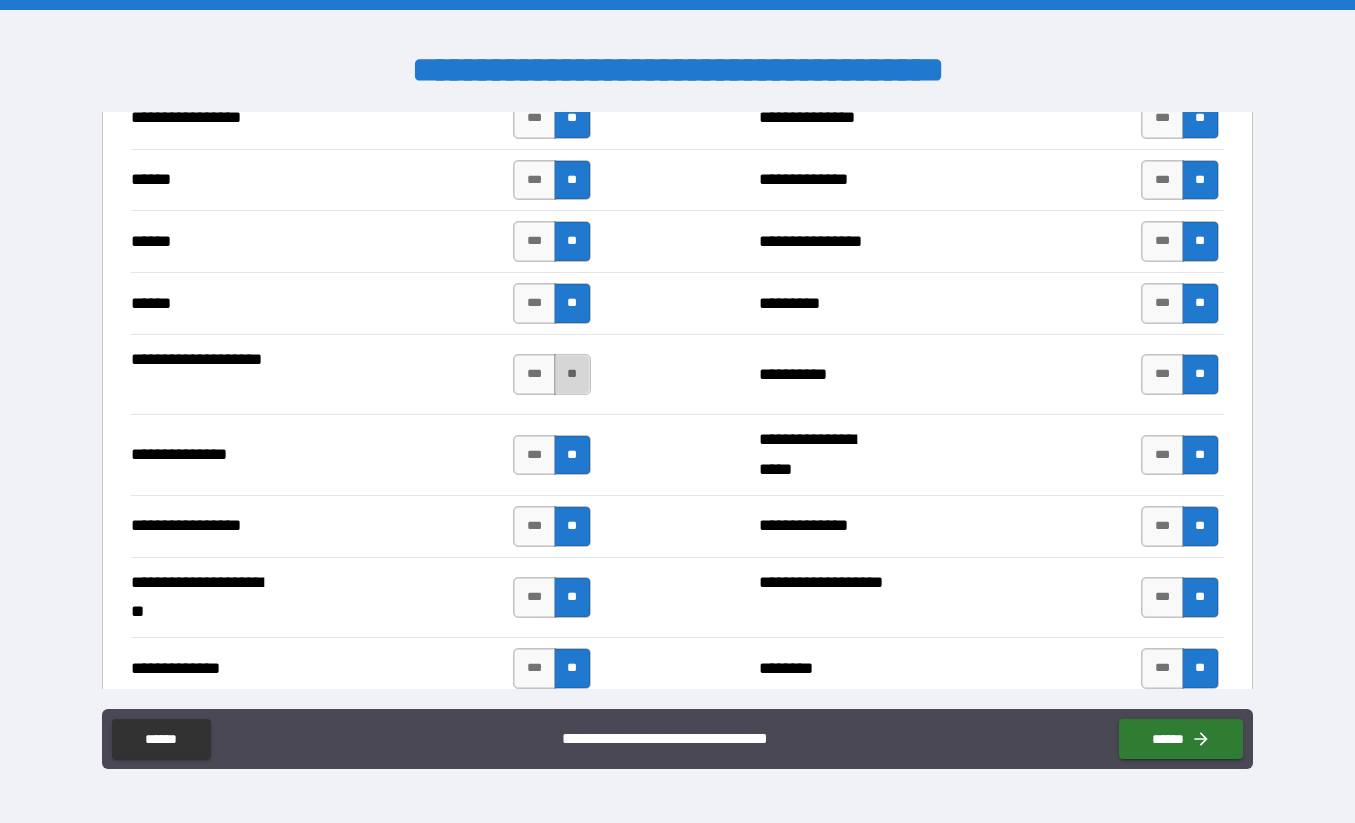 click on "**" at bounding box center (572, 374) 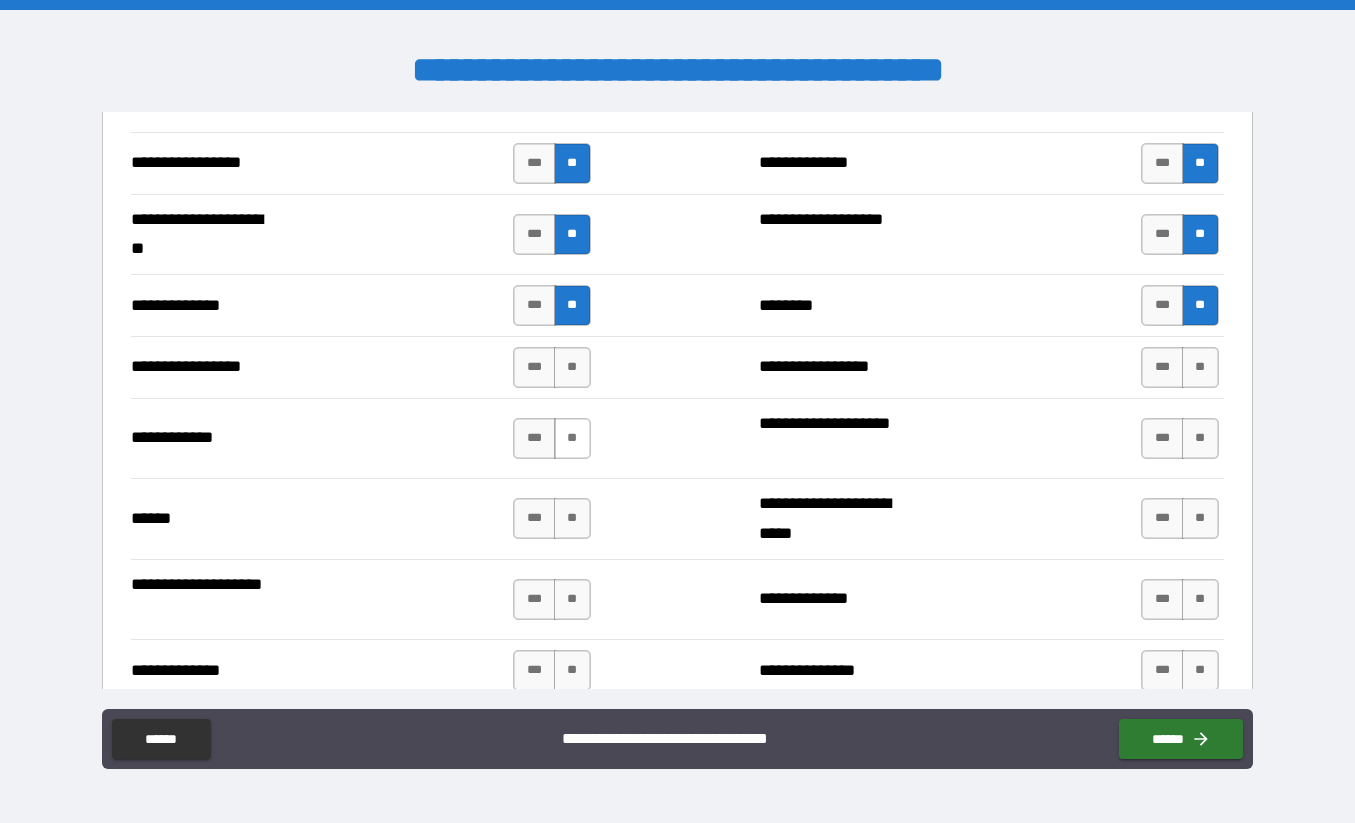 scroll, scrollTop: 2898, scrollLeft: 0, axis: vertical 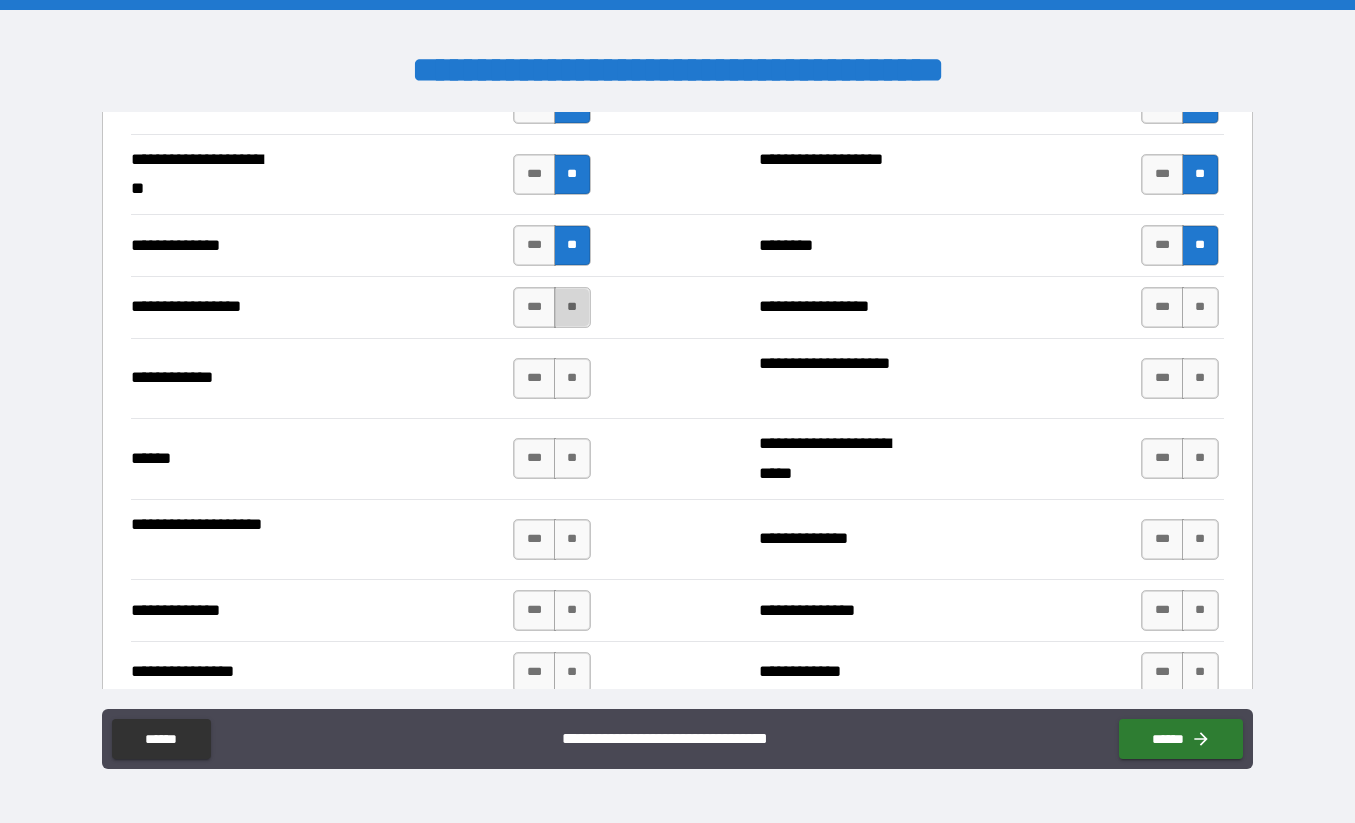 click on "**" at bounding box center (572, 307) 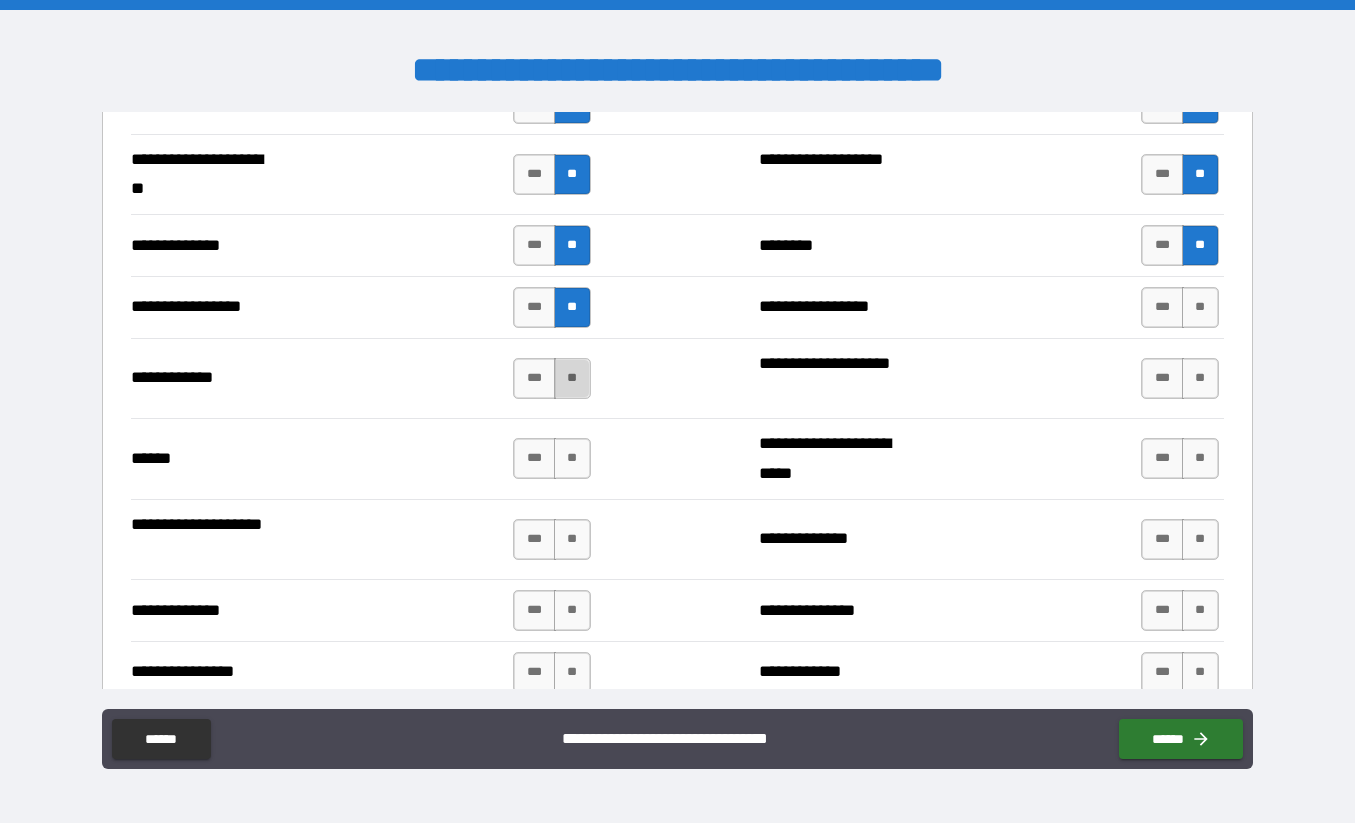 click on "**" at bounding box center (572, 378) 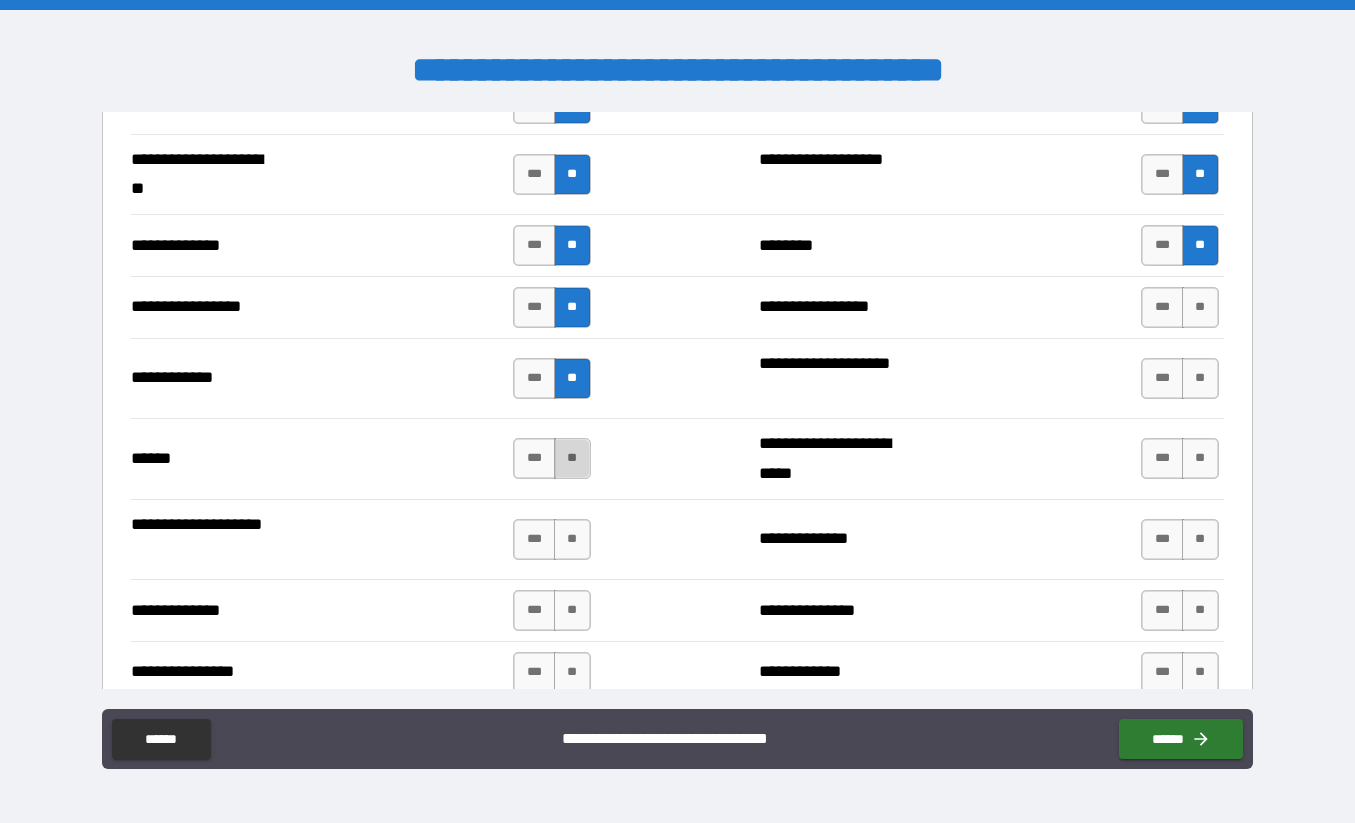 click on "**" at bounding box center (572, 458) 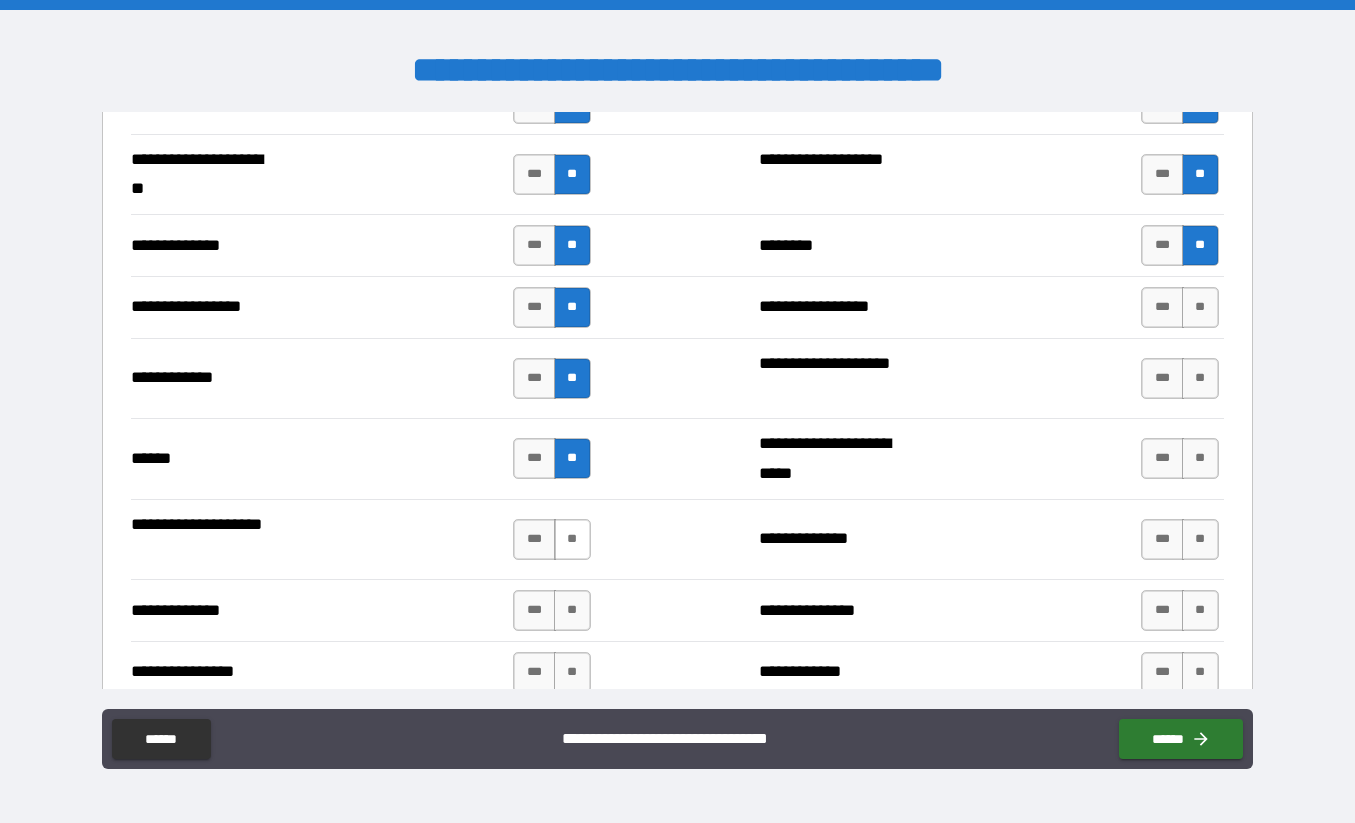 click on "**" at bounding box center (572, 539) 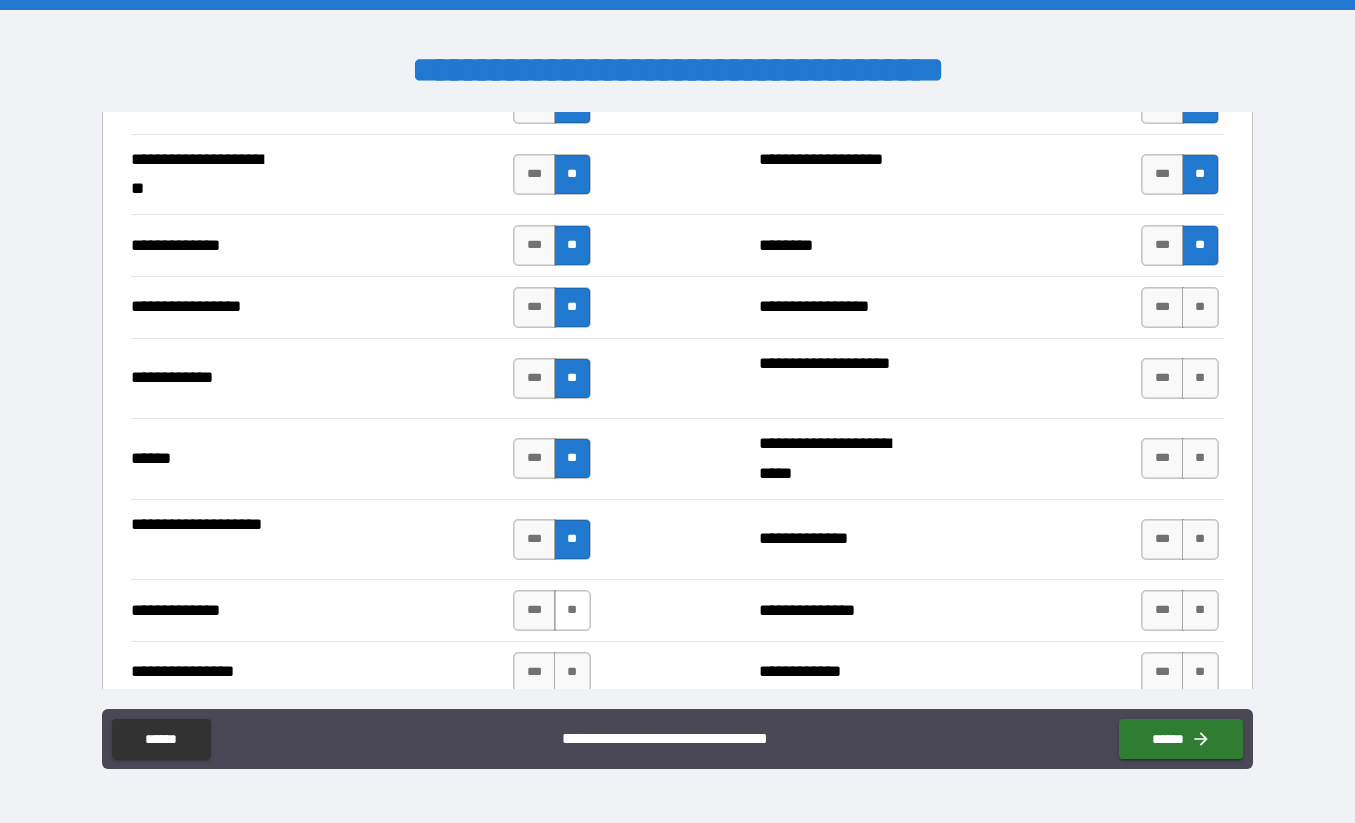 click on "**" at bounding box center (572, 610) 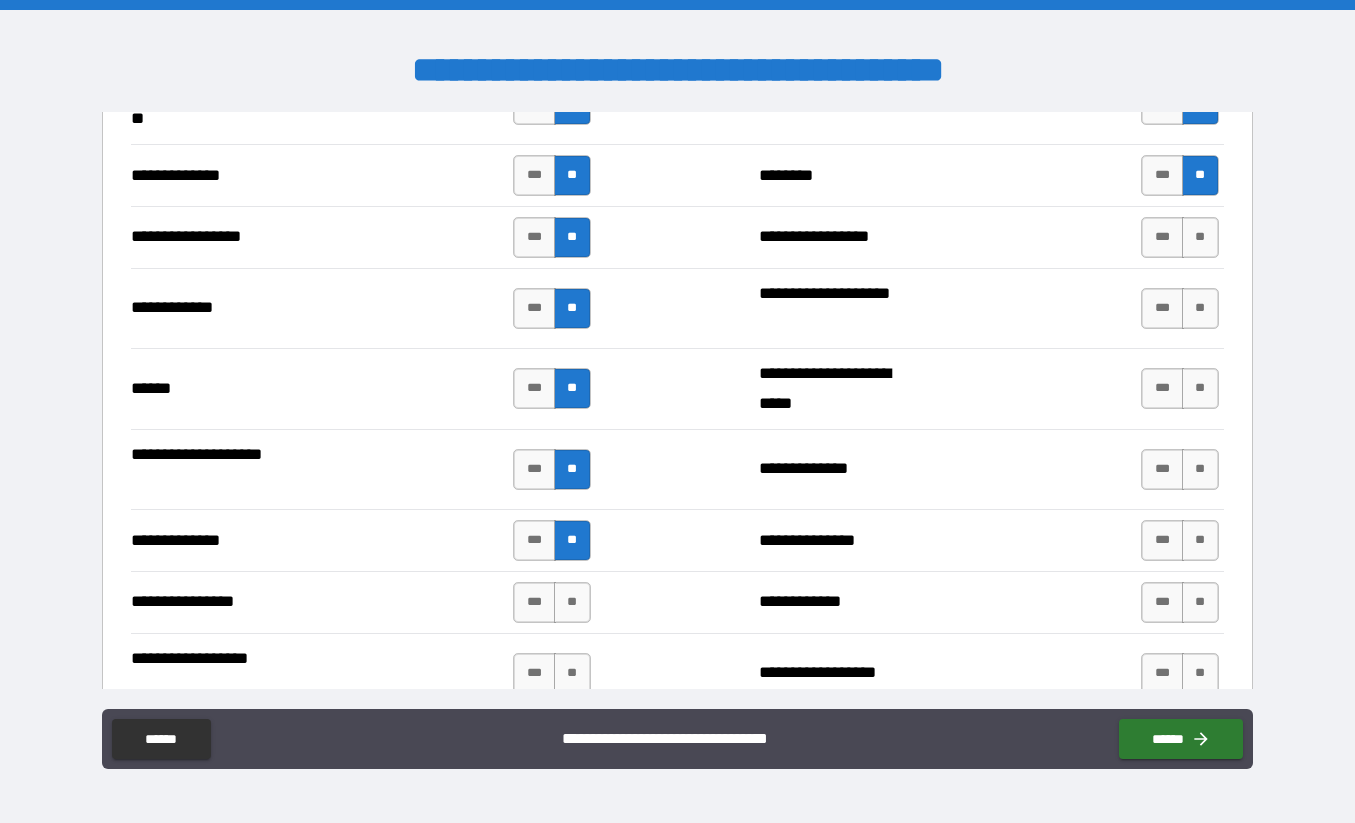 scroll, scrollTop: 3183, scrollLeft: 0, axis: vertical 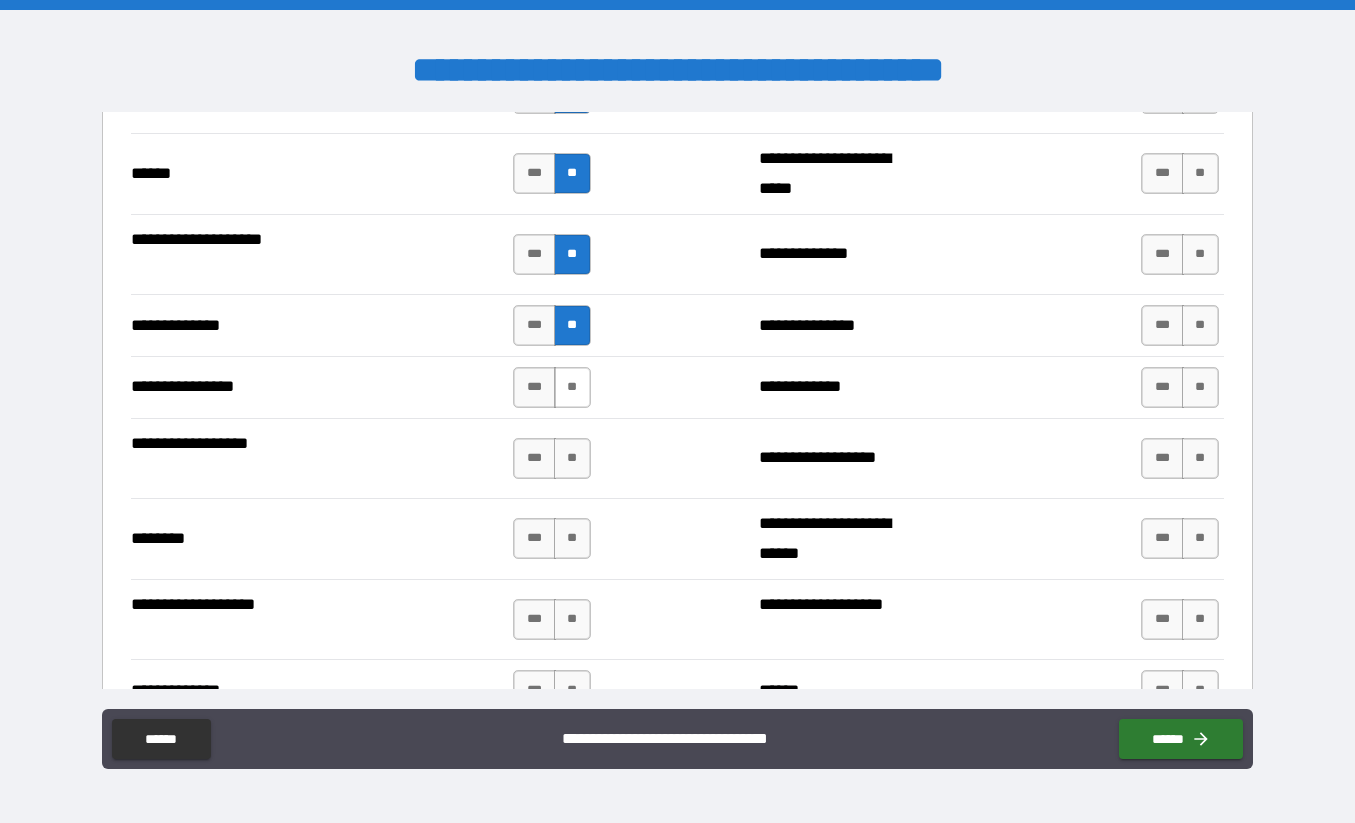 click on "**" at bounding box center (572, 387) 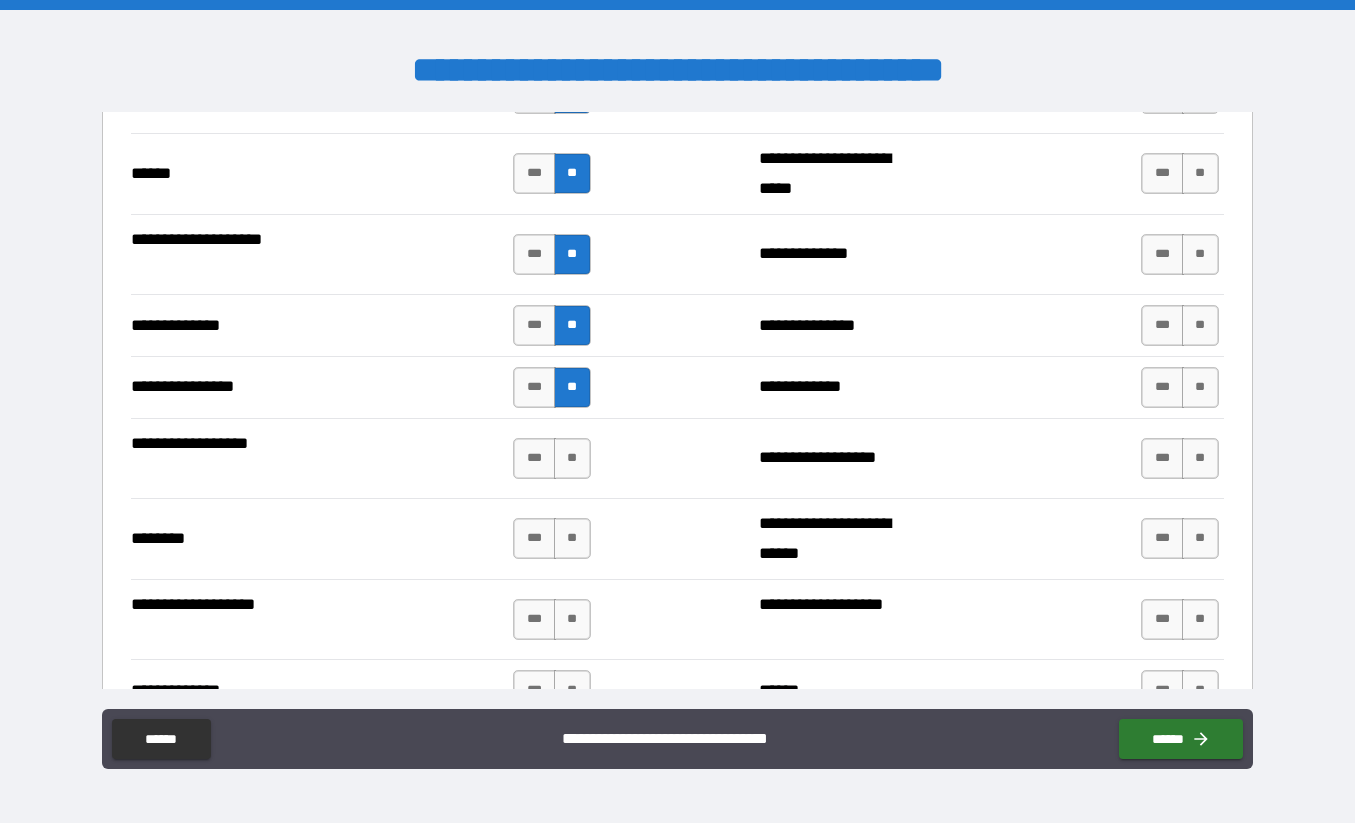 click on "*** **" at bounding box center (554, 459) 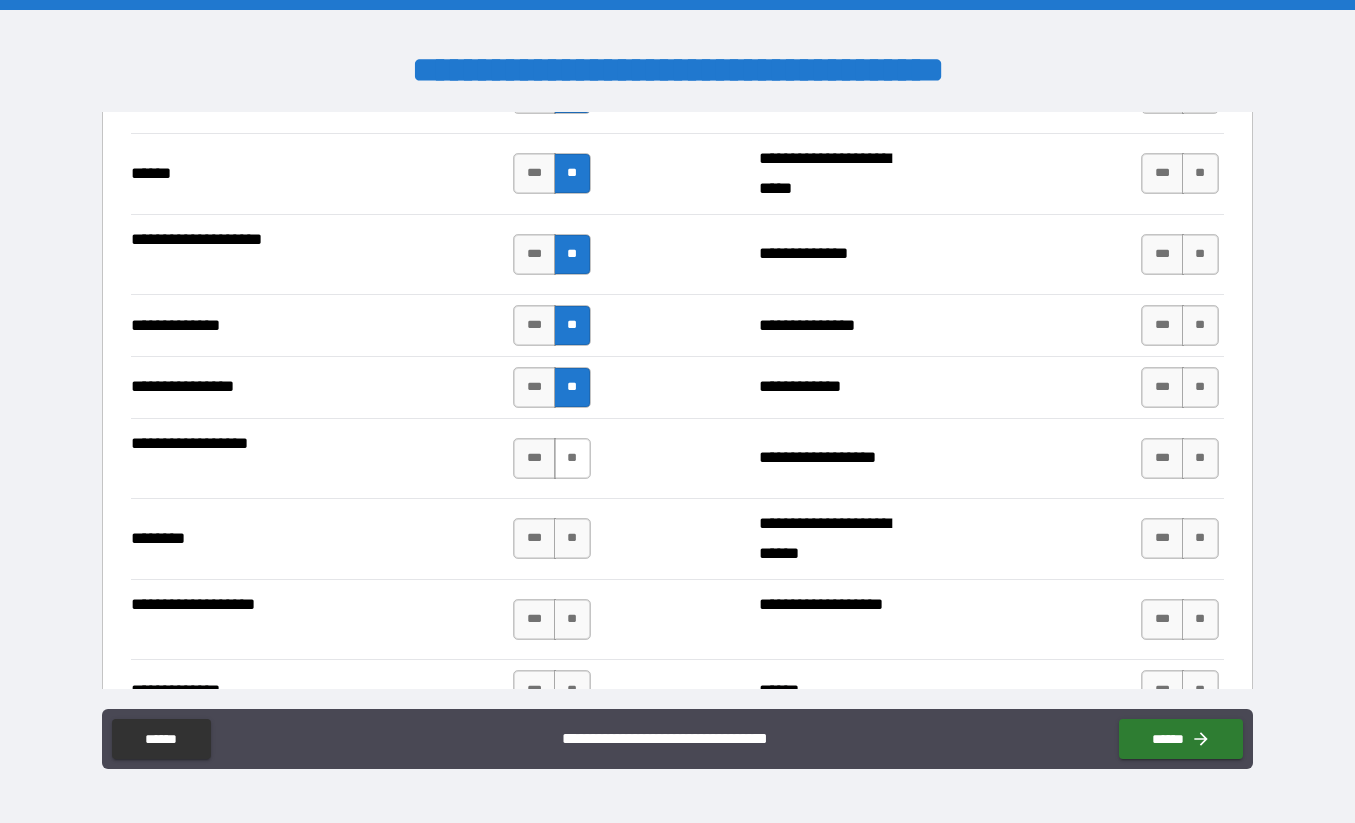 click on "**" at bounding box center [572, 458] 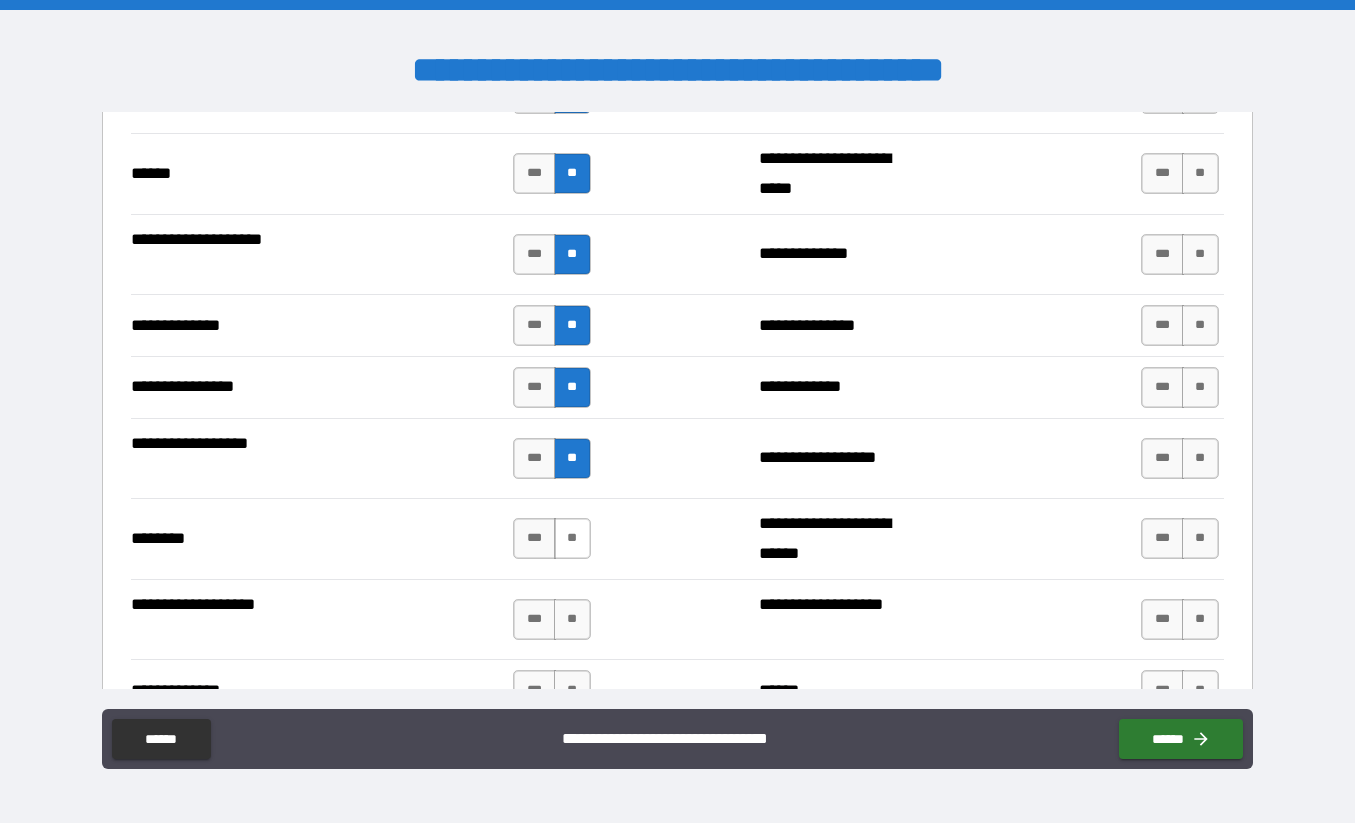 click on "**" at bounding box center (572, 538) 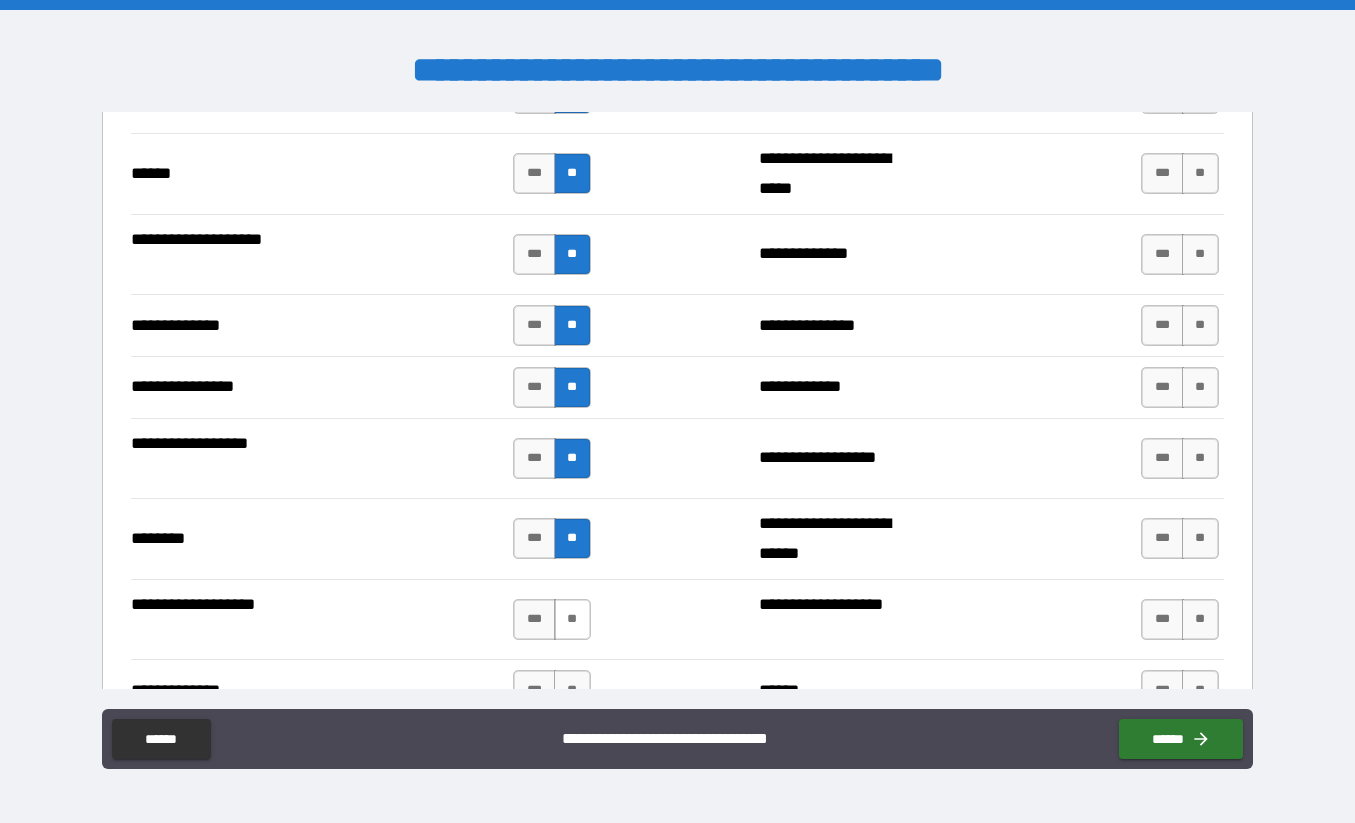 click on "**" at bounding box center [572, 619] 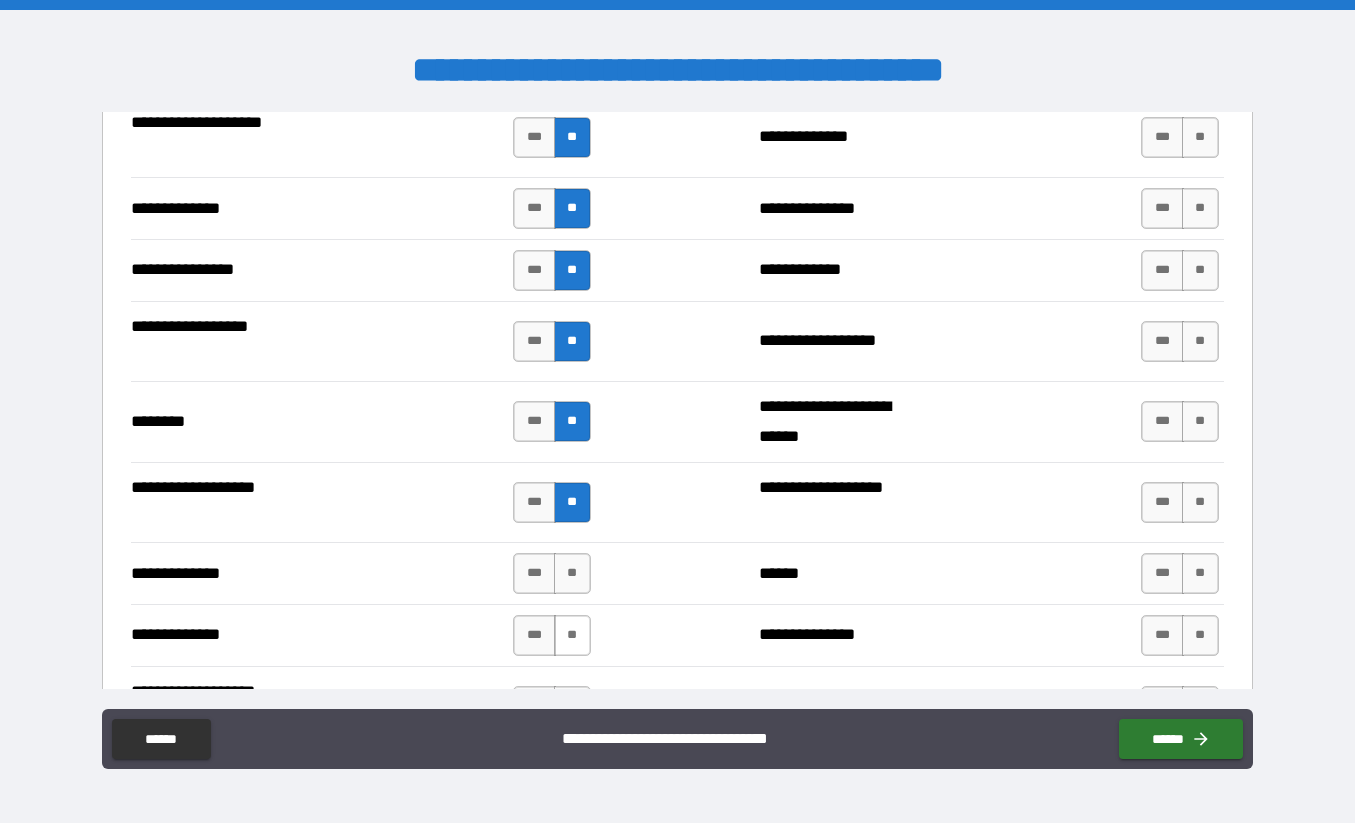 scroll, scrollTop: 3388, scrollLeft: 0, axis: vertical 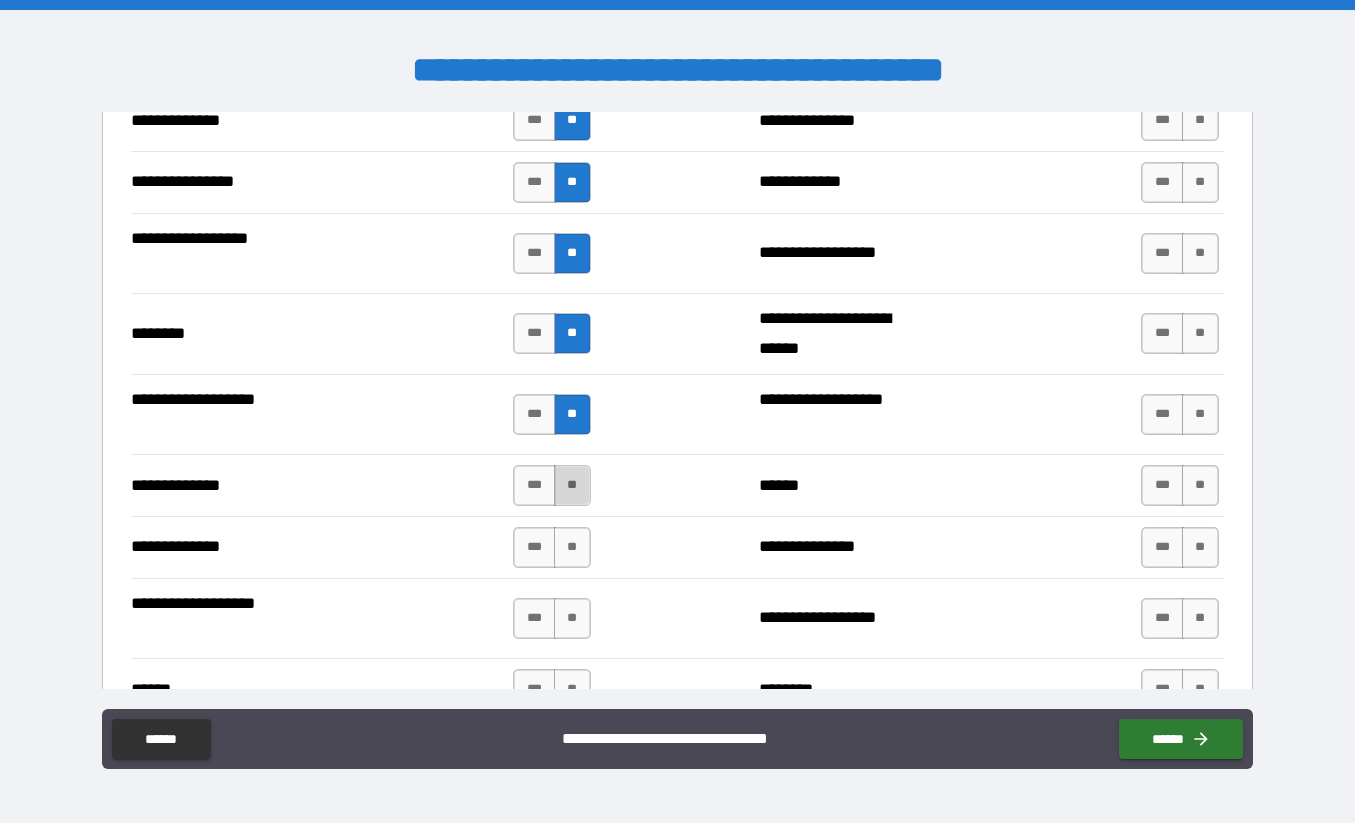 click on "**" at bounding box center (572, 485) 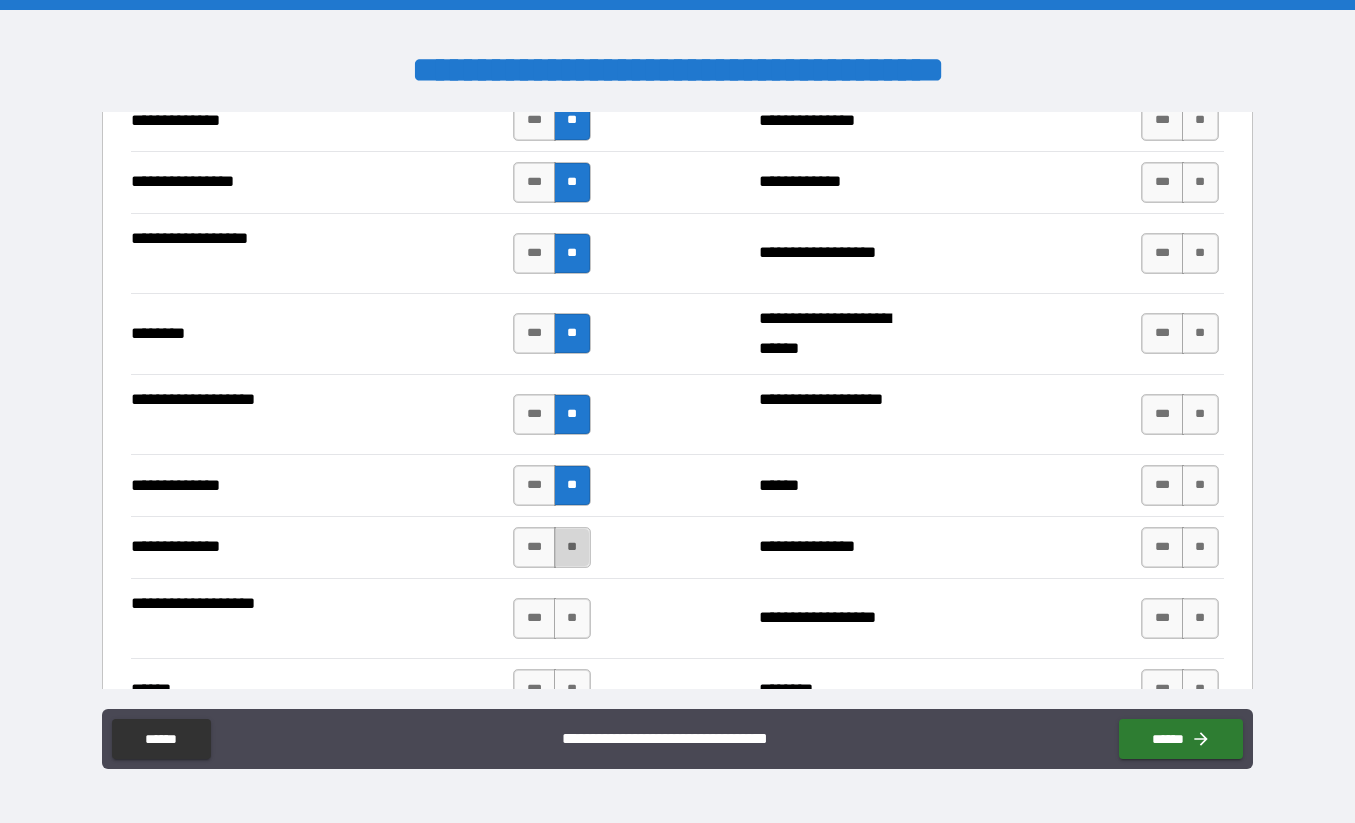 click on "**" at bounding box center (572, 547) 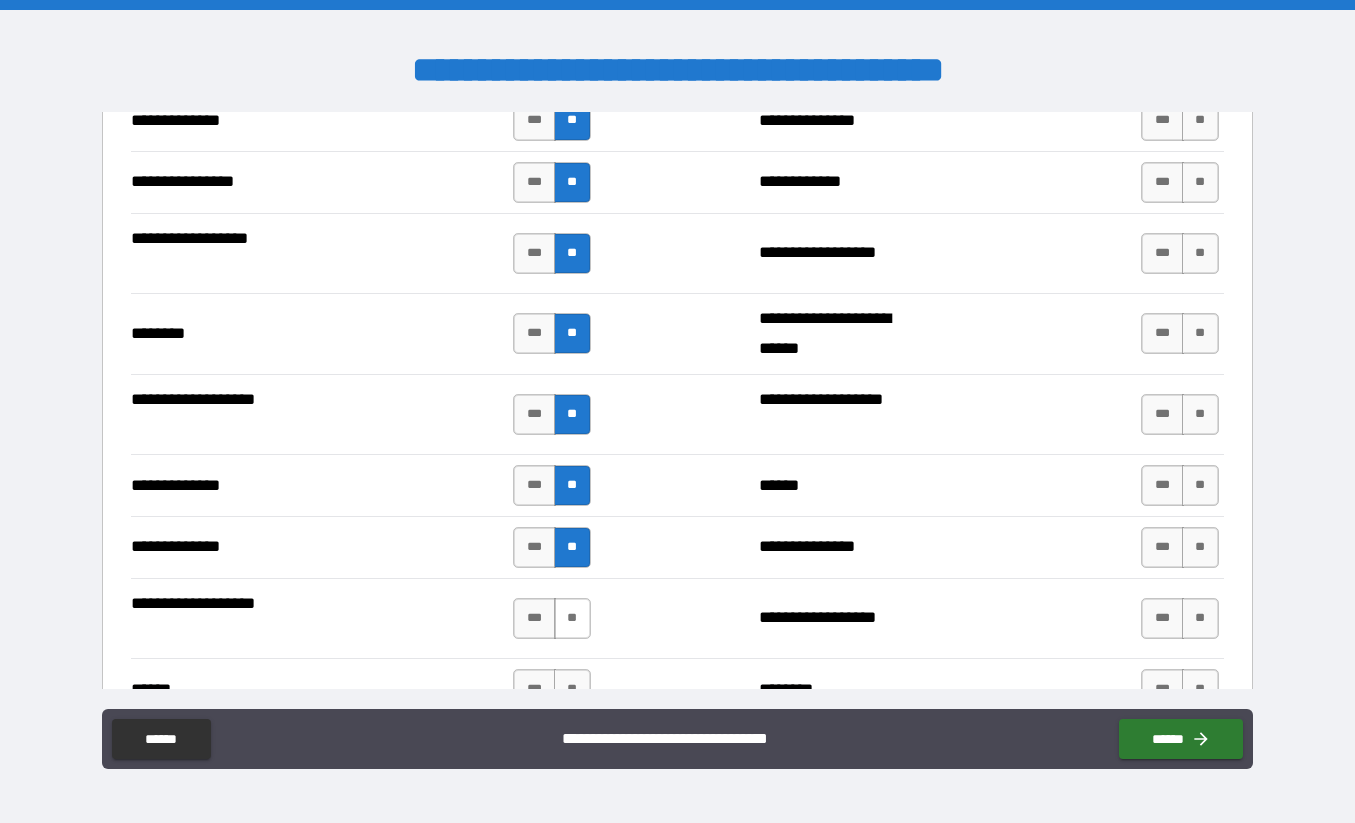 click on "**" at bounding box center (572, 618) 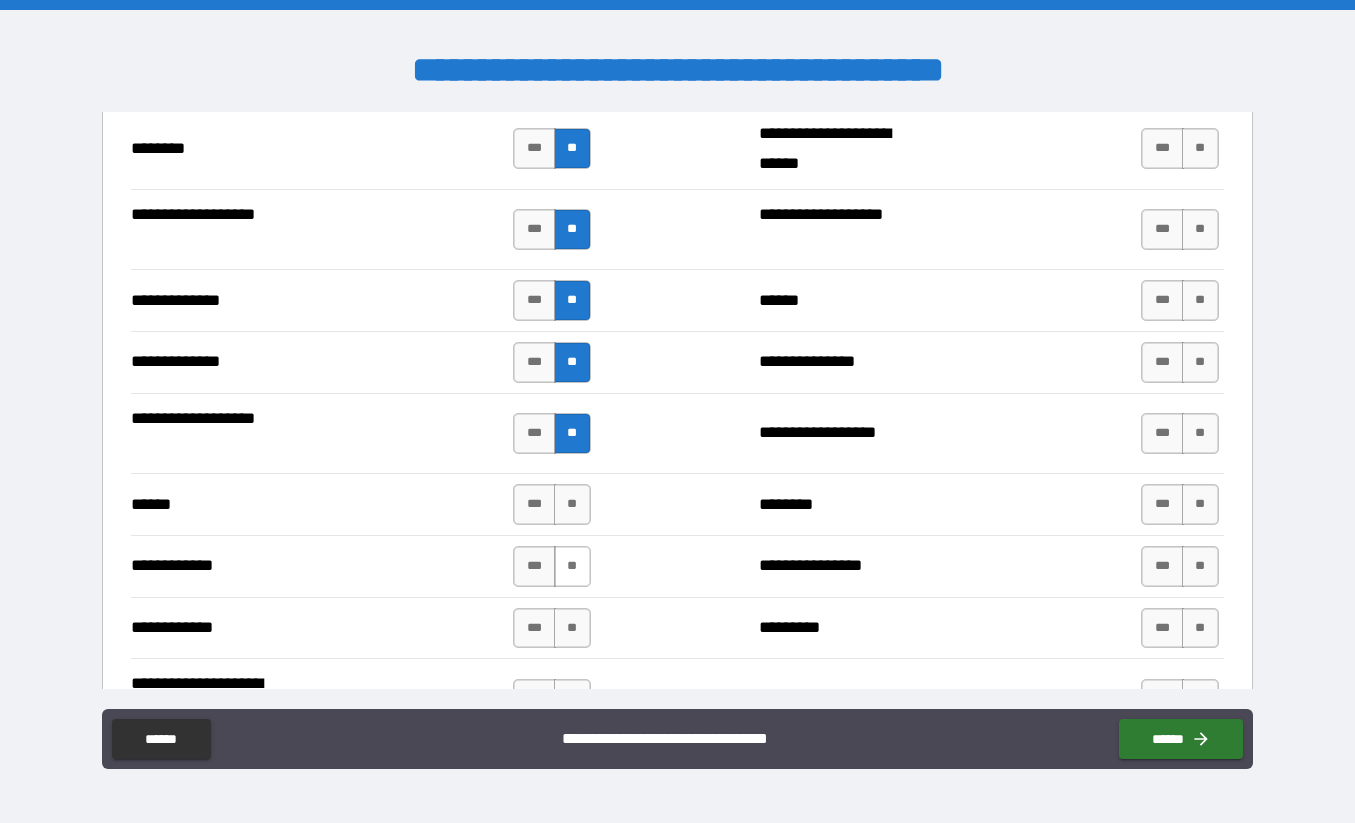 scroll, scrollTop: 3635, scrollLeft: 0, axis: vertical 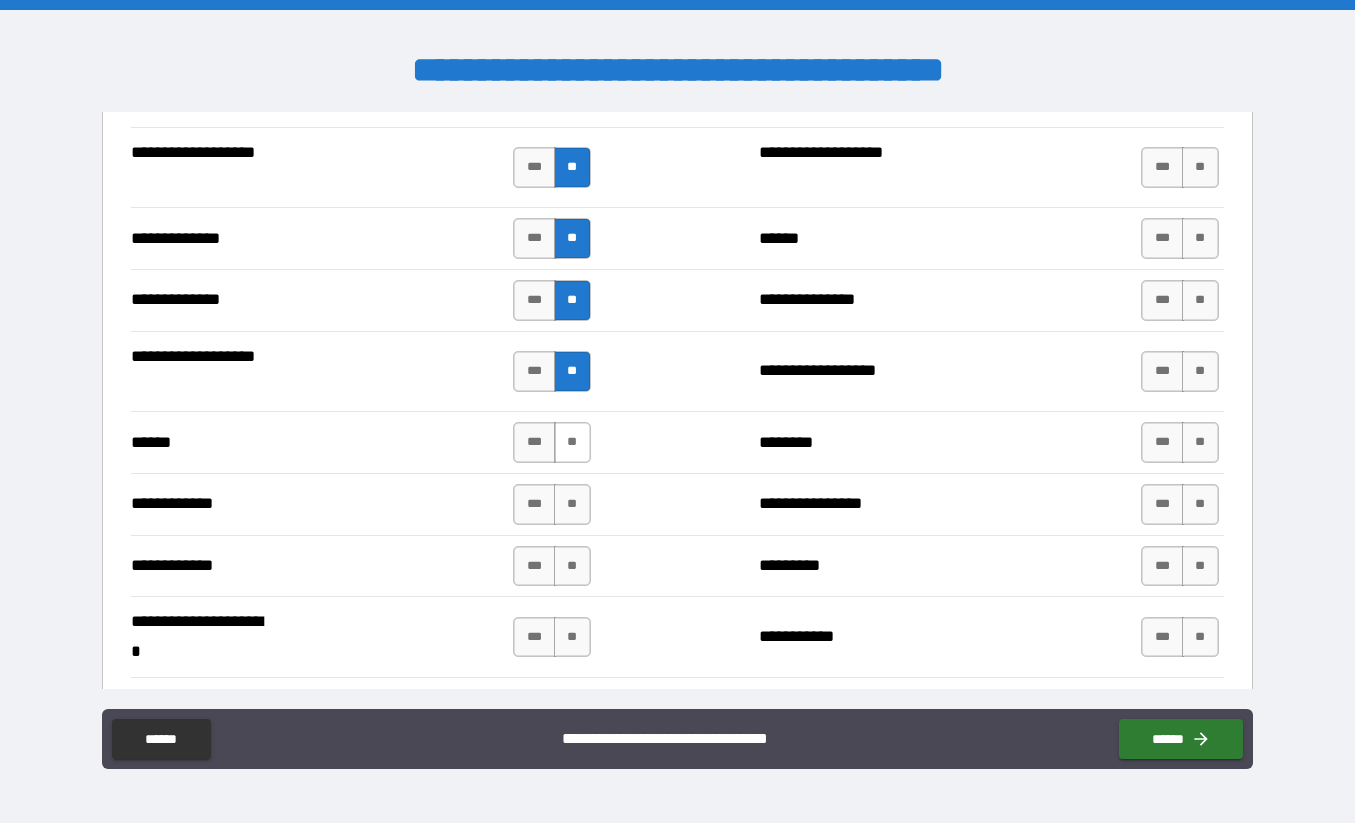 click on "**" at bounding box center [572, 442] 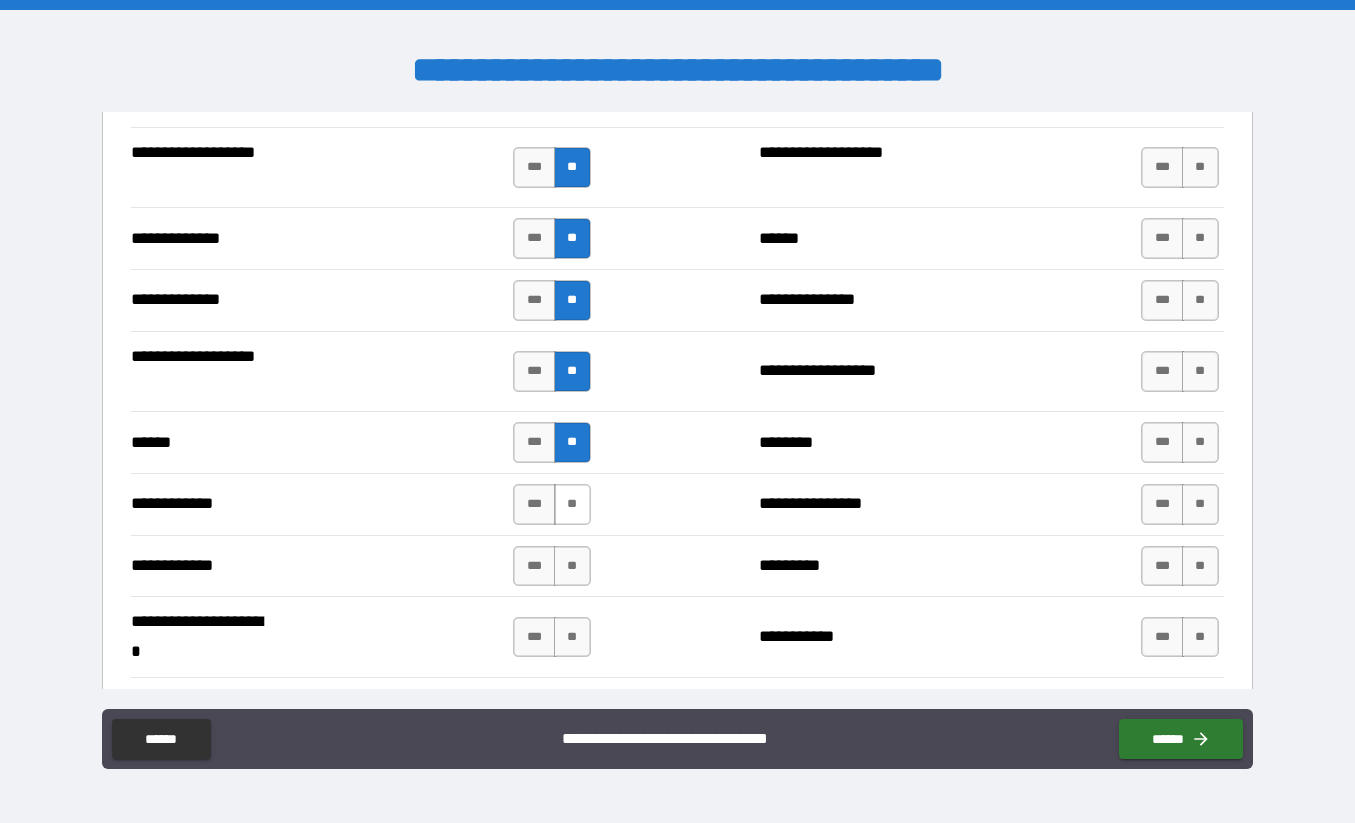 click on "**" at bounding box center (572, 504) 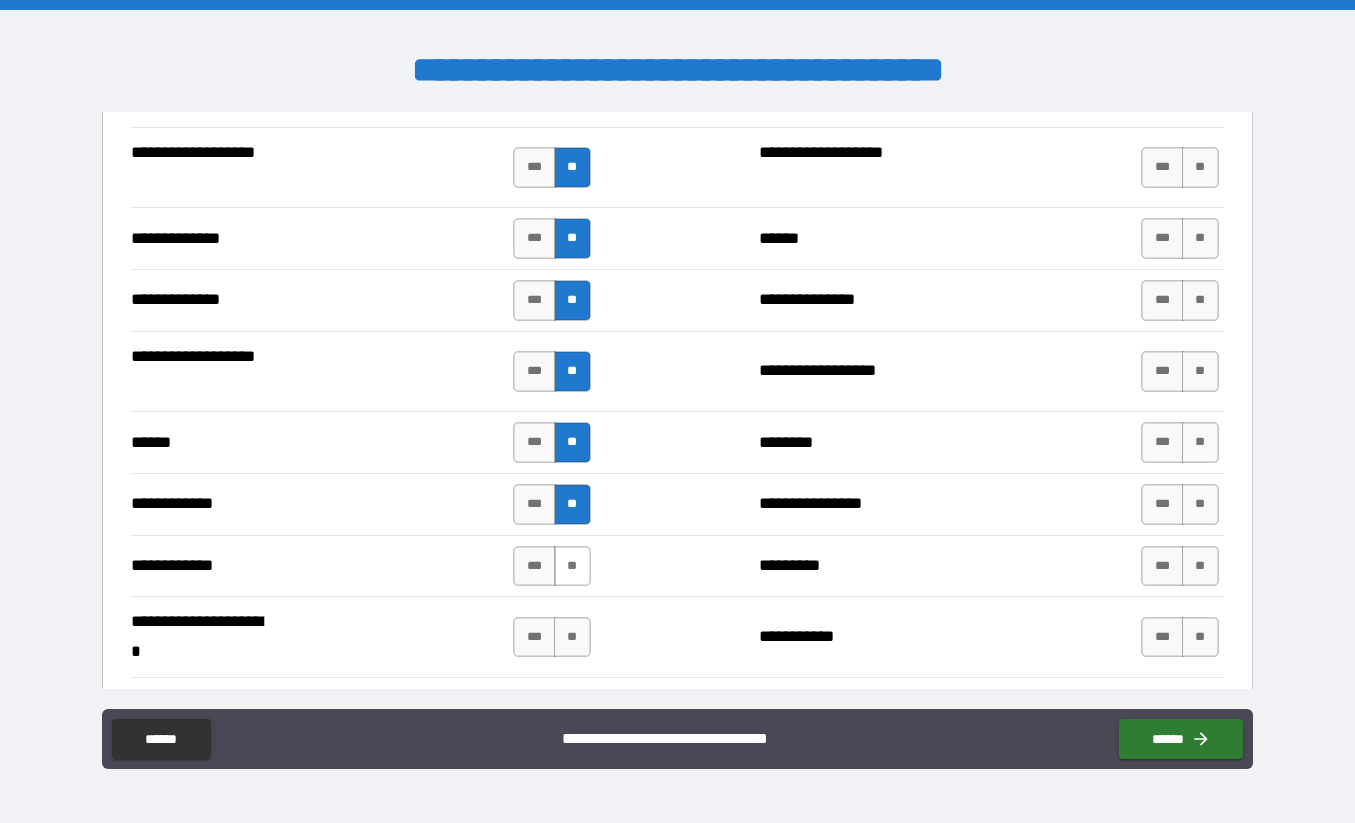click on "**" at bounding box center (572, 566) 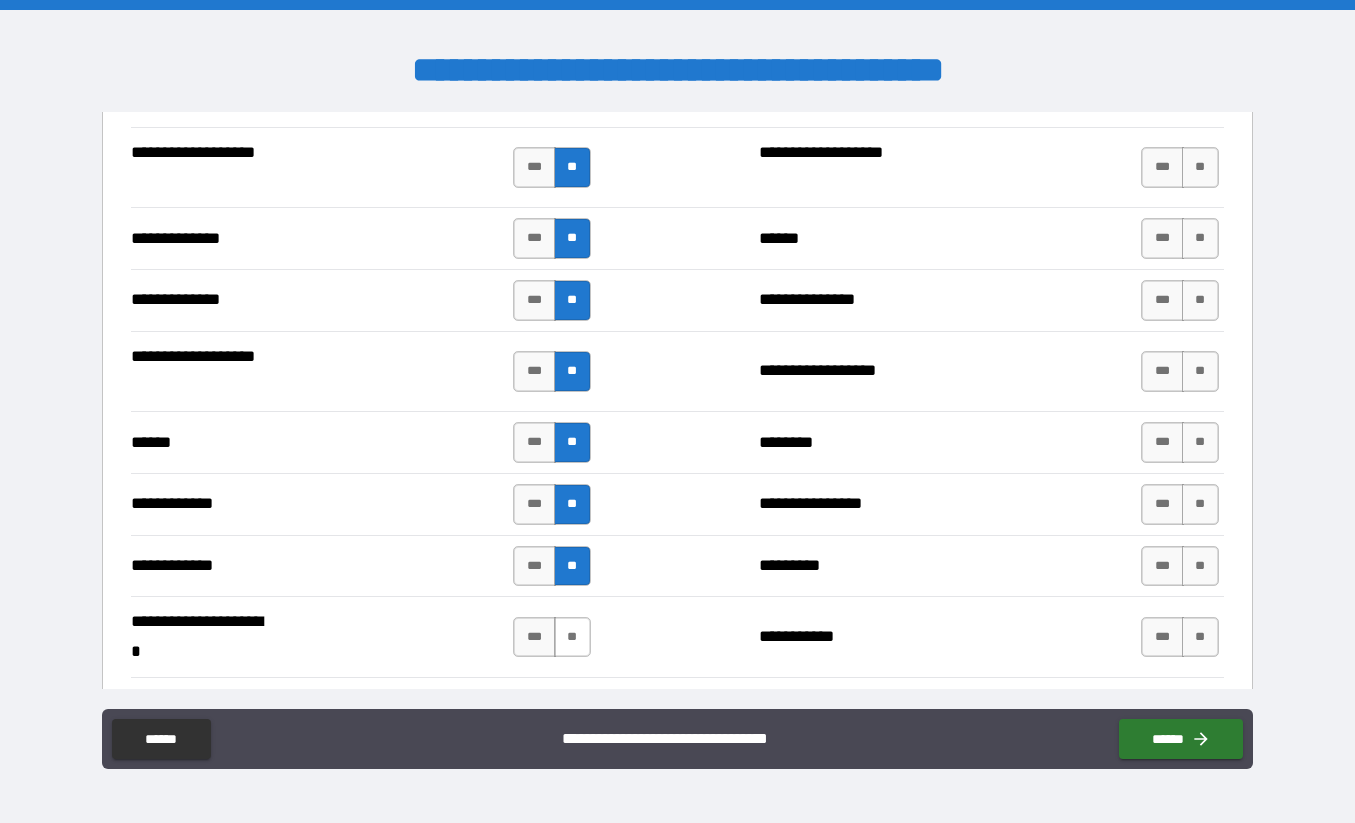 click on "**" at bounding box center [572, 637] 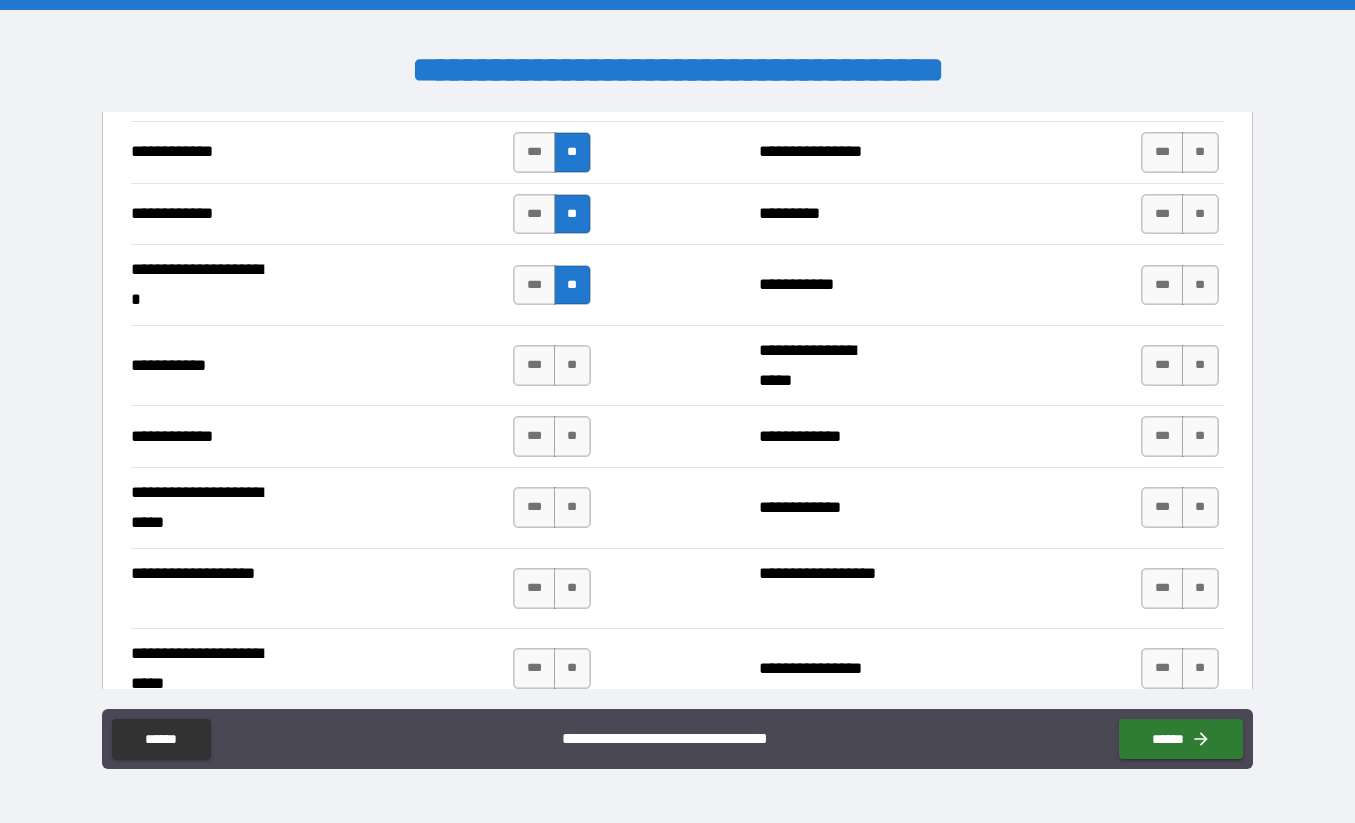 scroll, scrollTop: 4009, scrollLeft: 0, axis: vertical 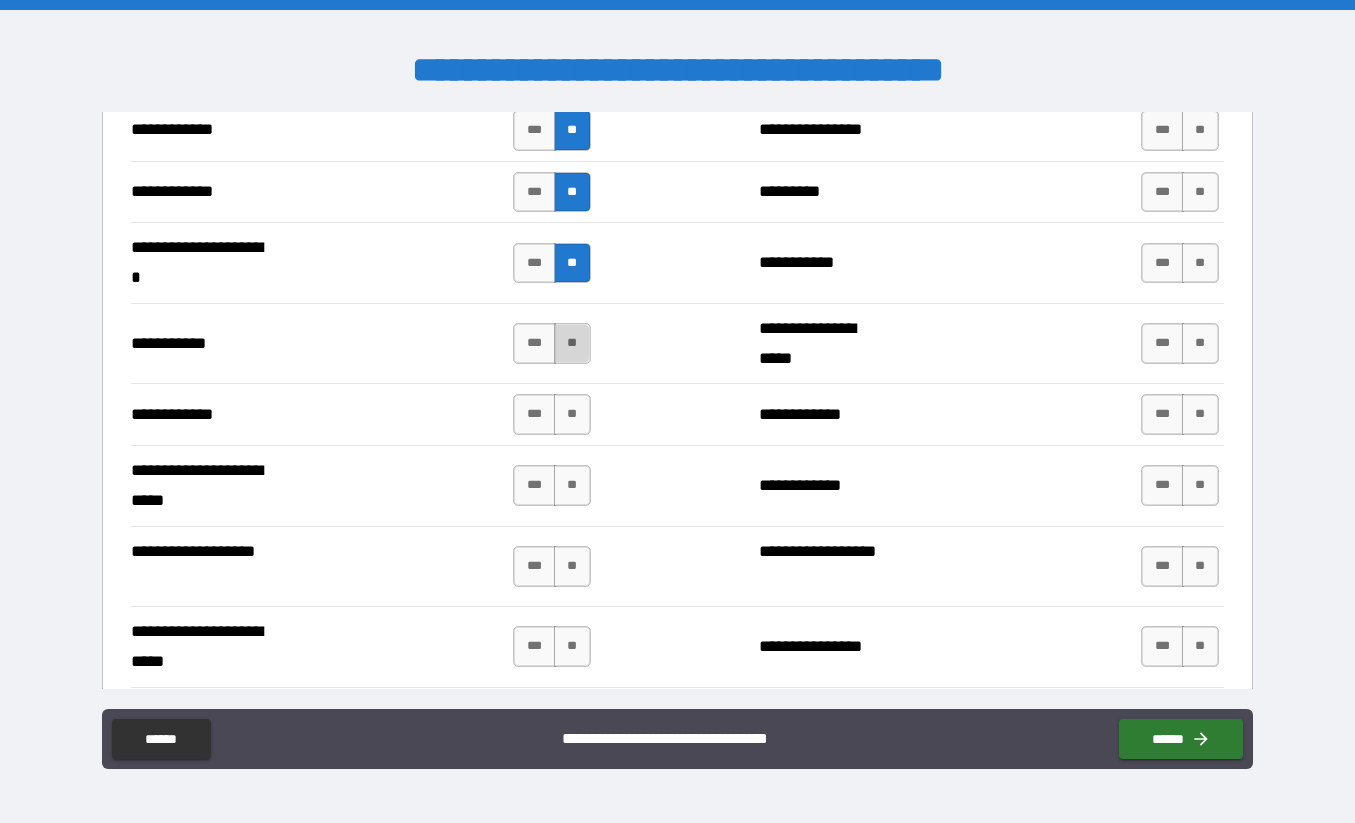 click on "**" at bounding box center (572, 343) 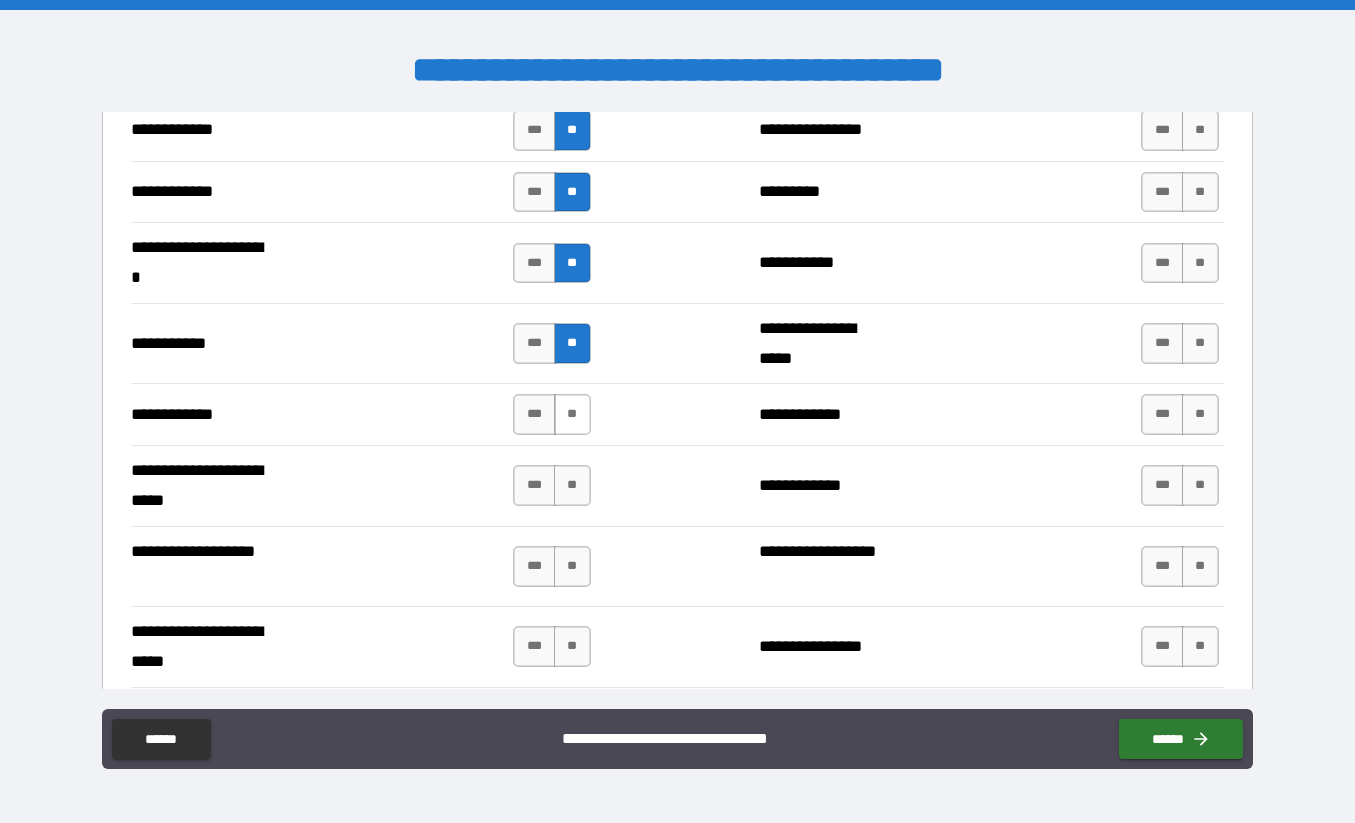 click on "**" at bounding box center [572, 414] 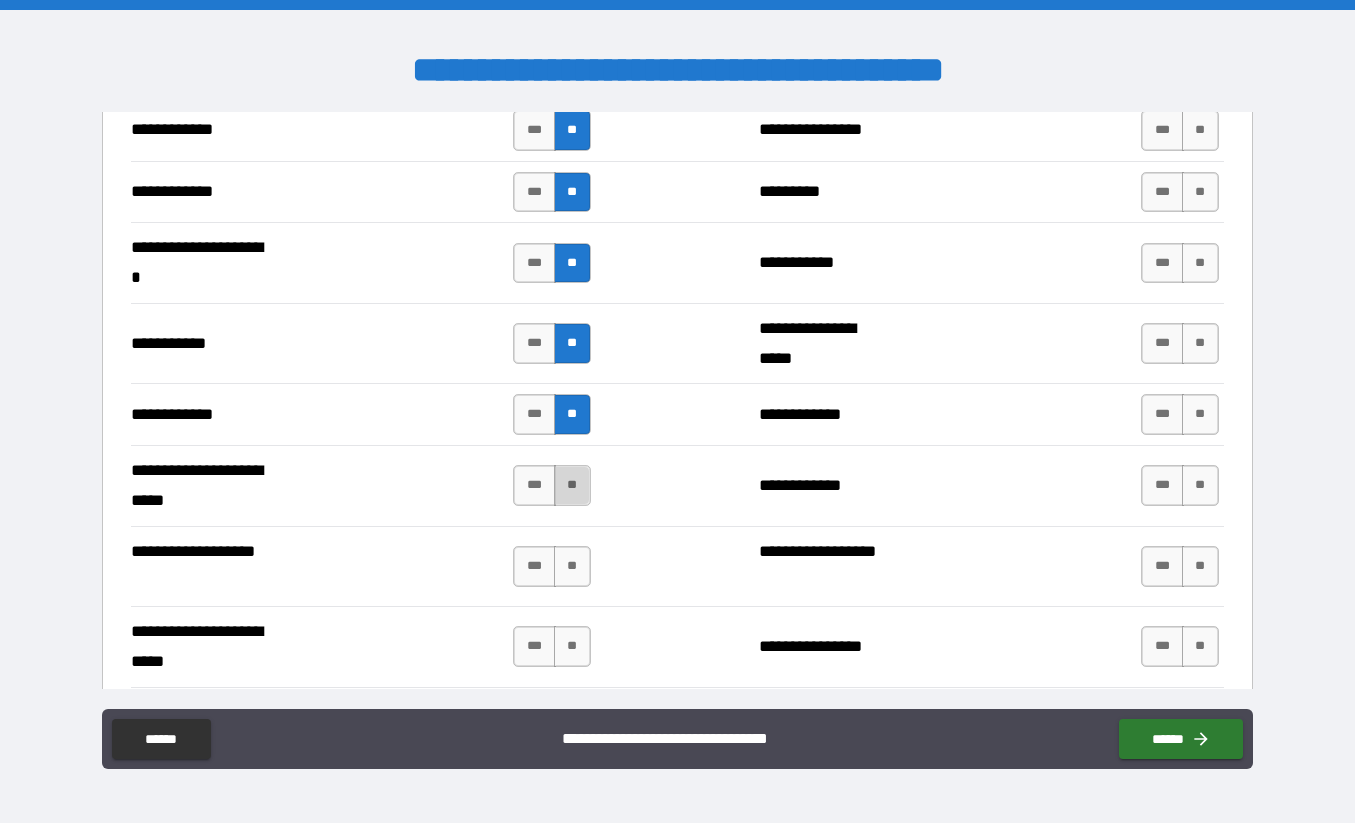 click on "**" at bounding box center [572, 485] 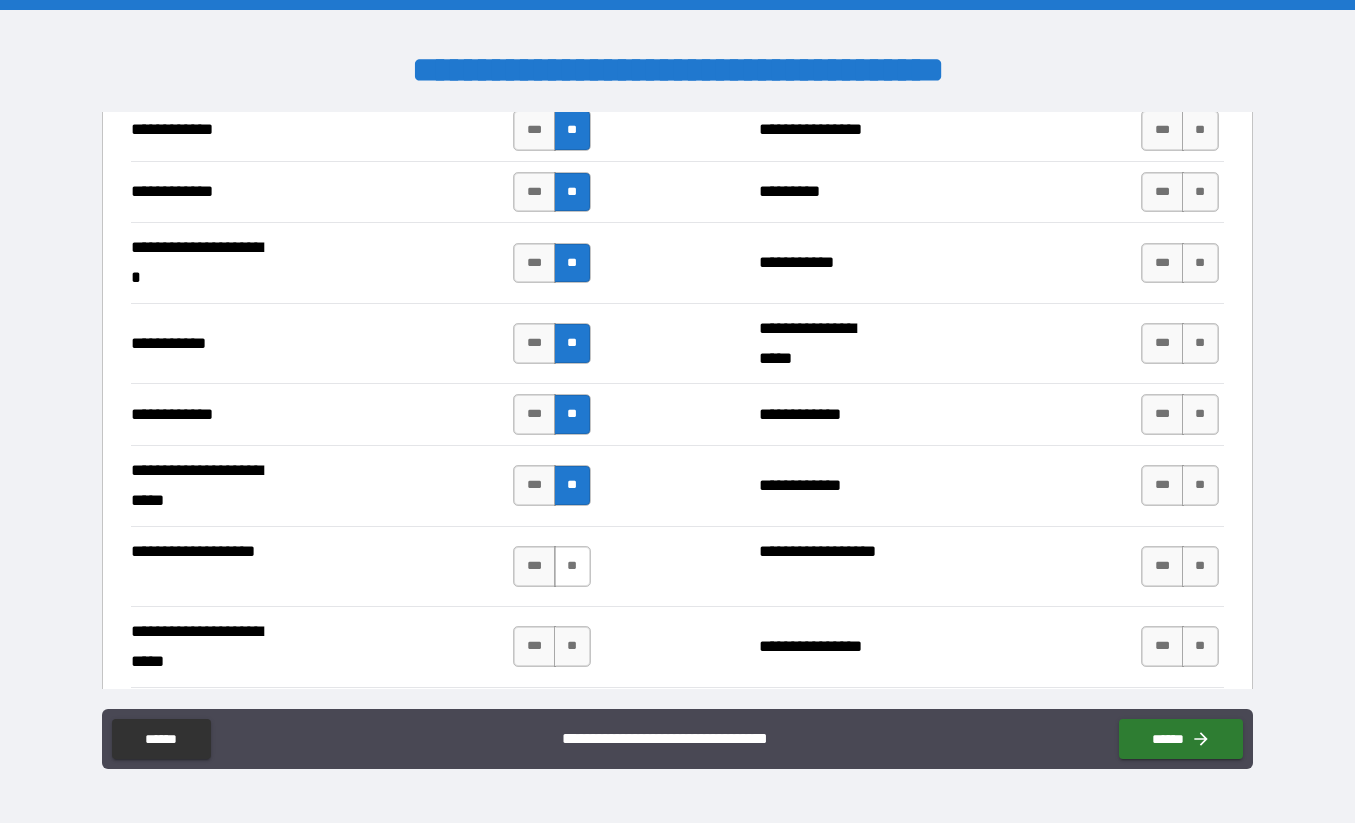 click on "**" at bounding box center [572, 566] 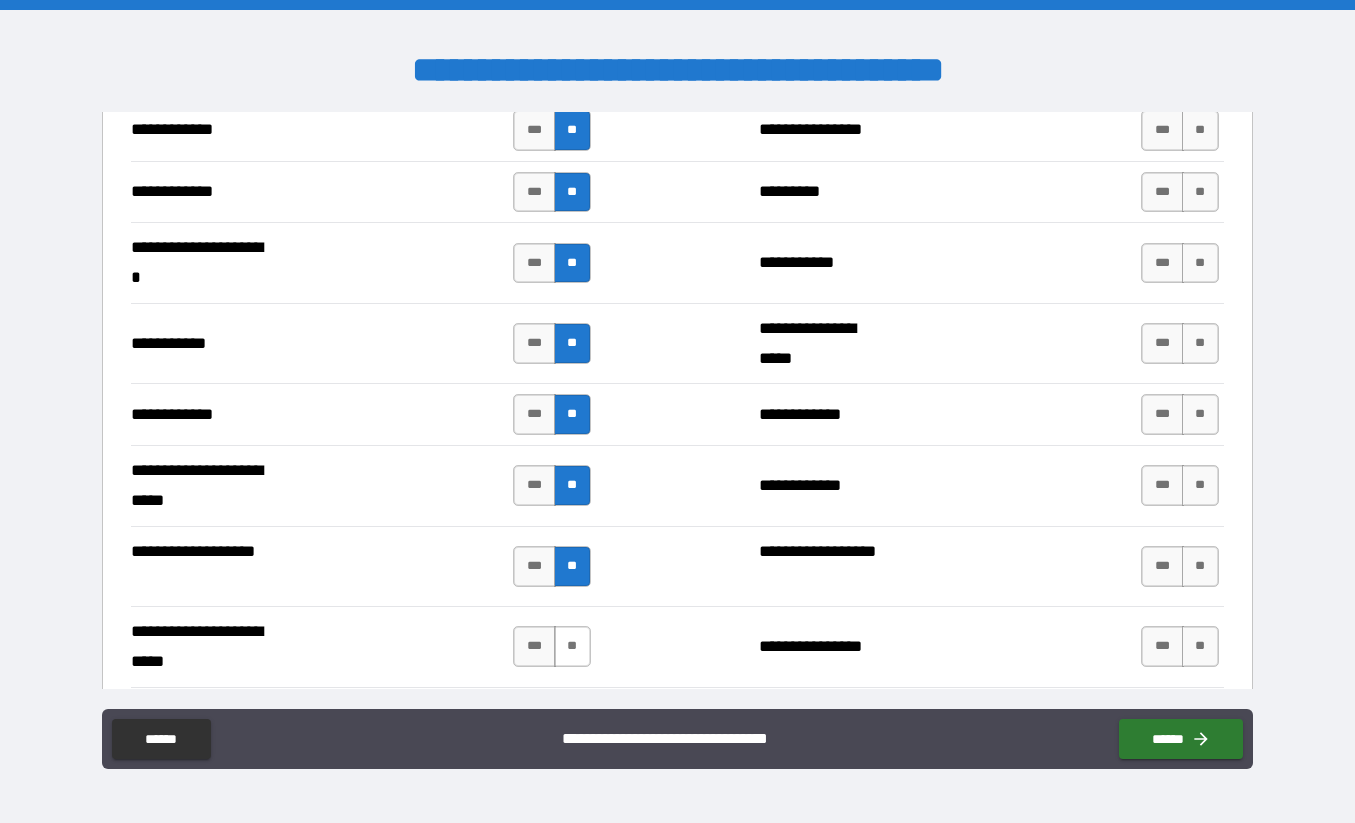 click on "**" at bounding box center (572, 646) 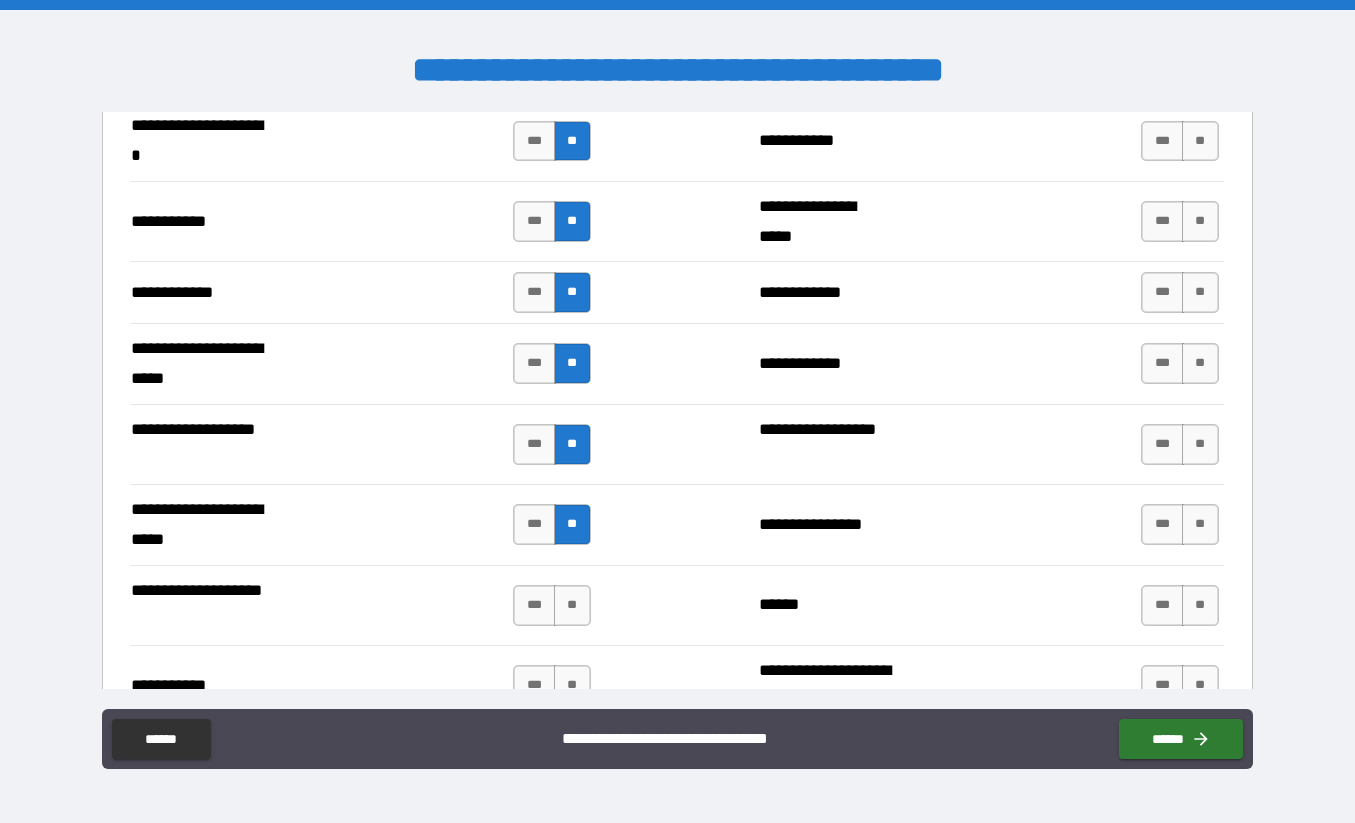 scroll, scrollTop: 4229, scrollLeft: 0, axis: vertical 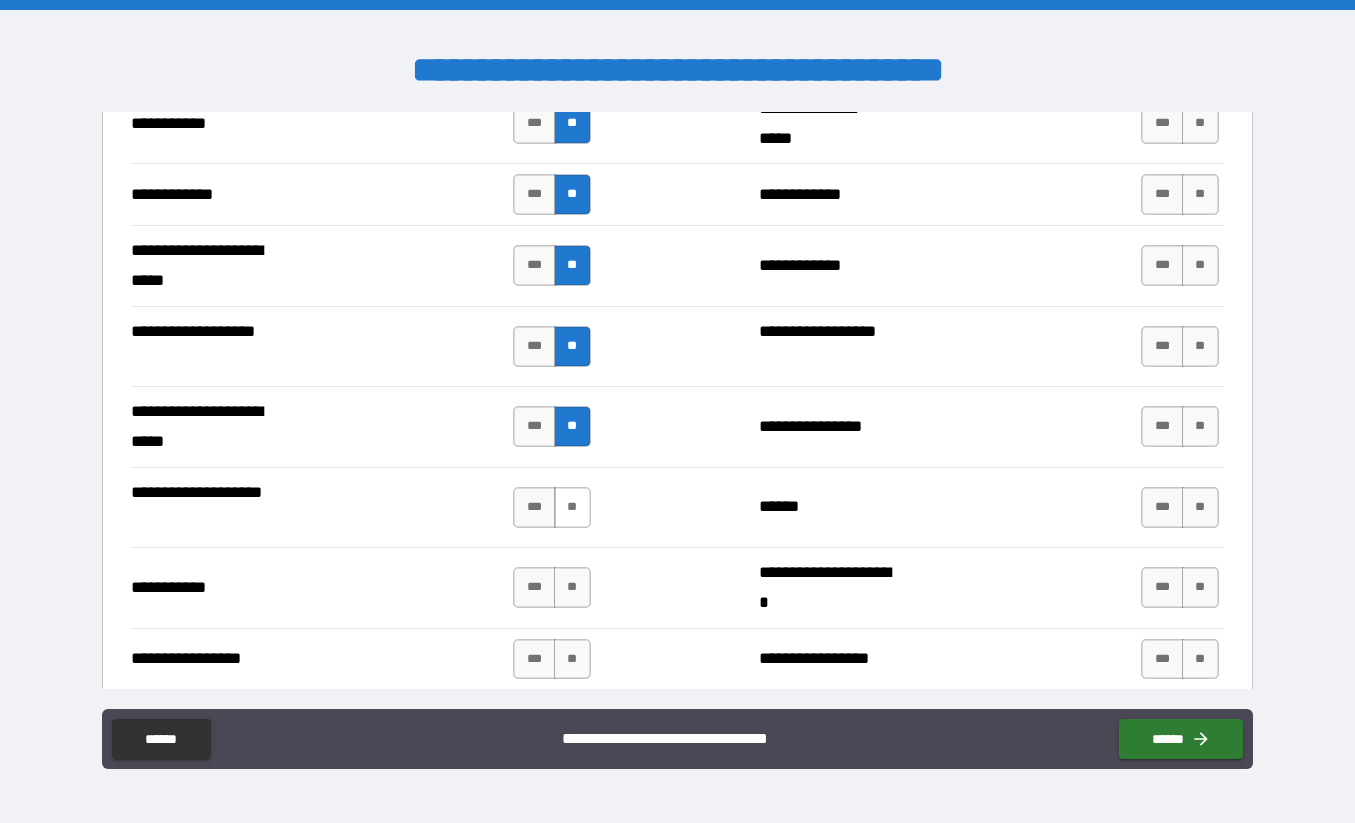 click on "**" at bounding box center [572, 507] 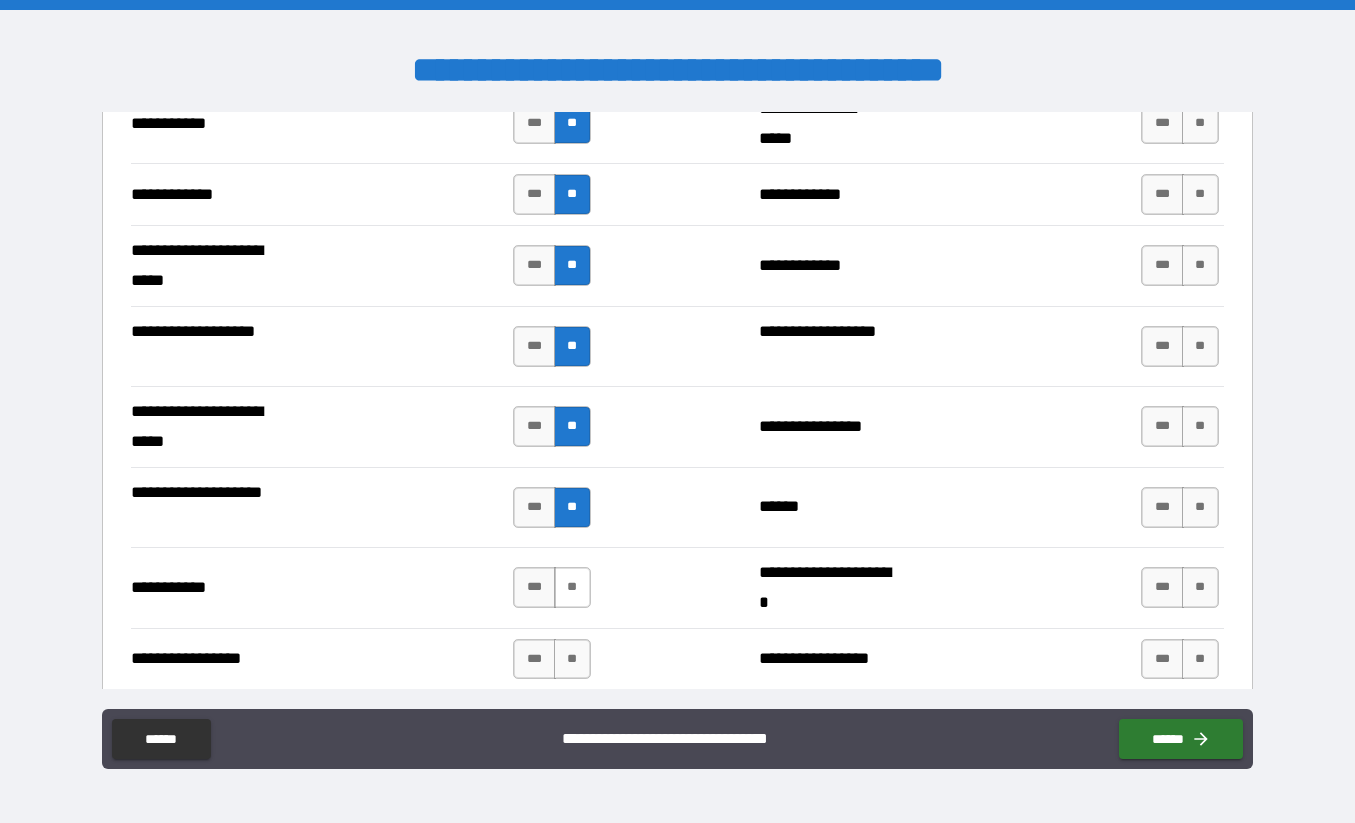 click on "**" at bounding box center [572, 587] 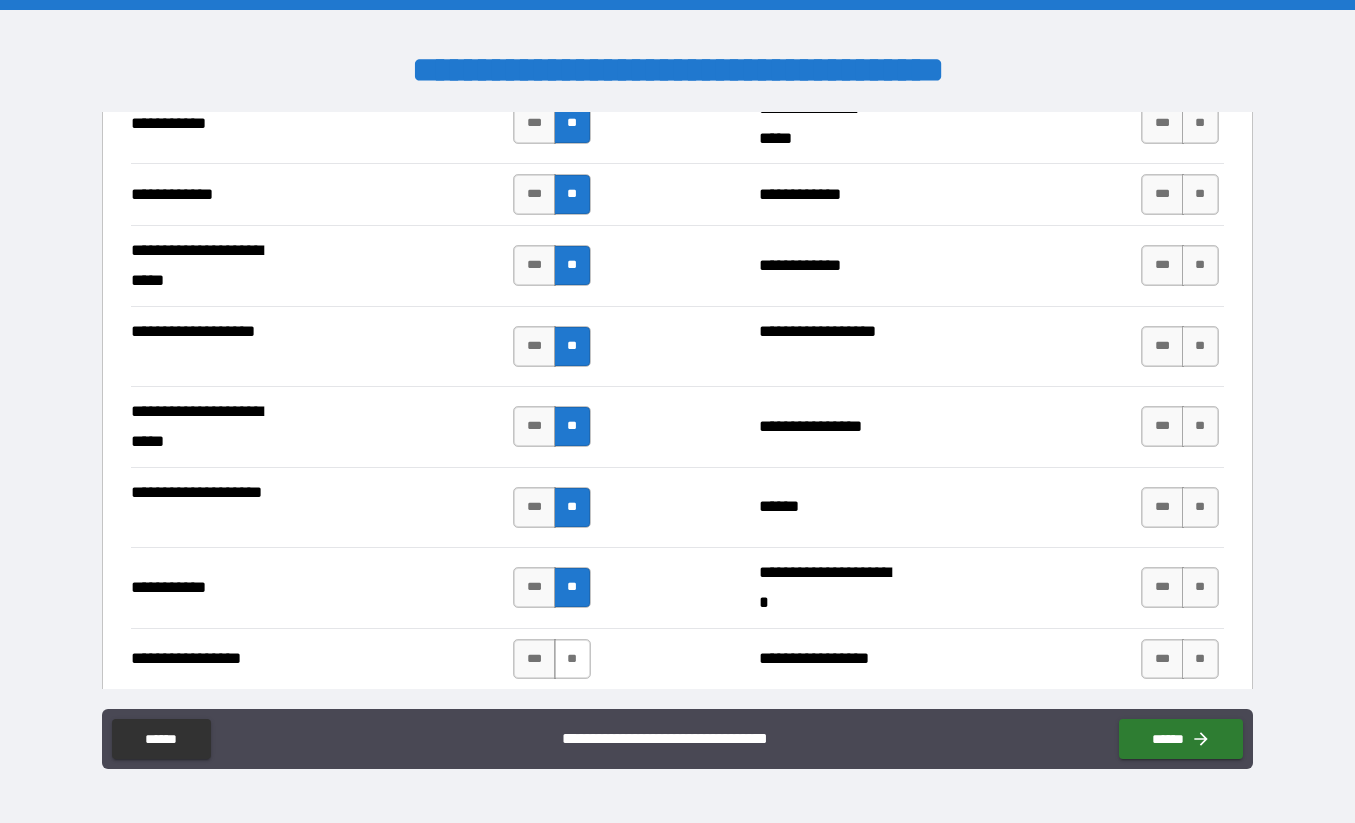 click on "**" at bounding box center [572, 659] 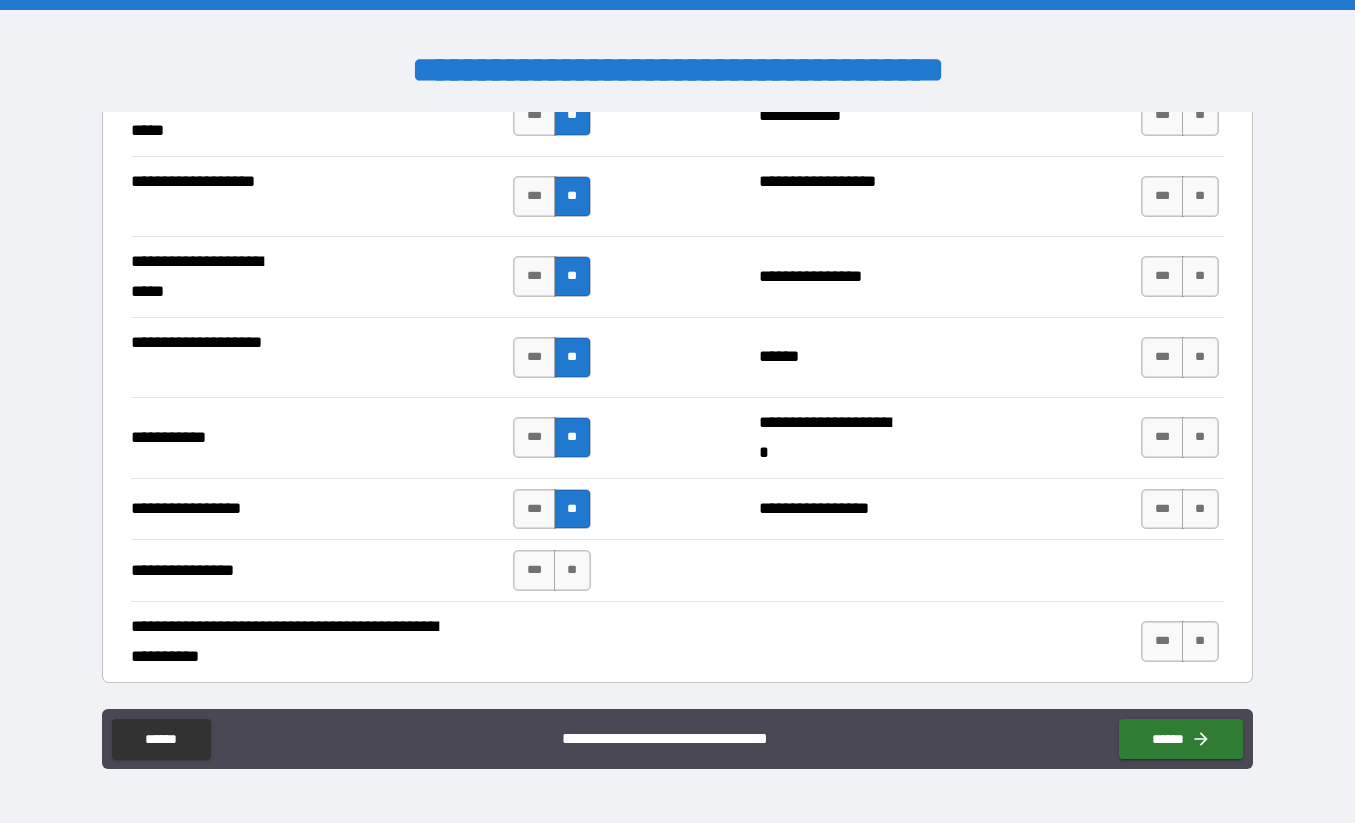 scroll, scrollTop: 4446, scrollLeft: 0, axis: vertical 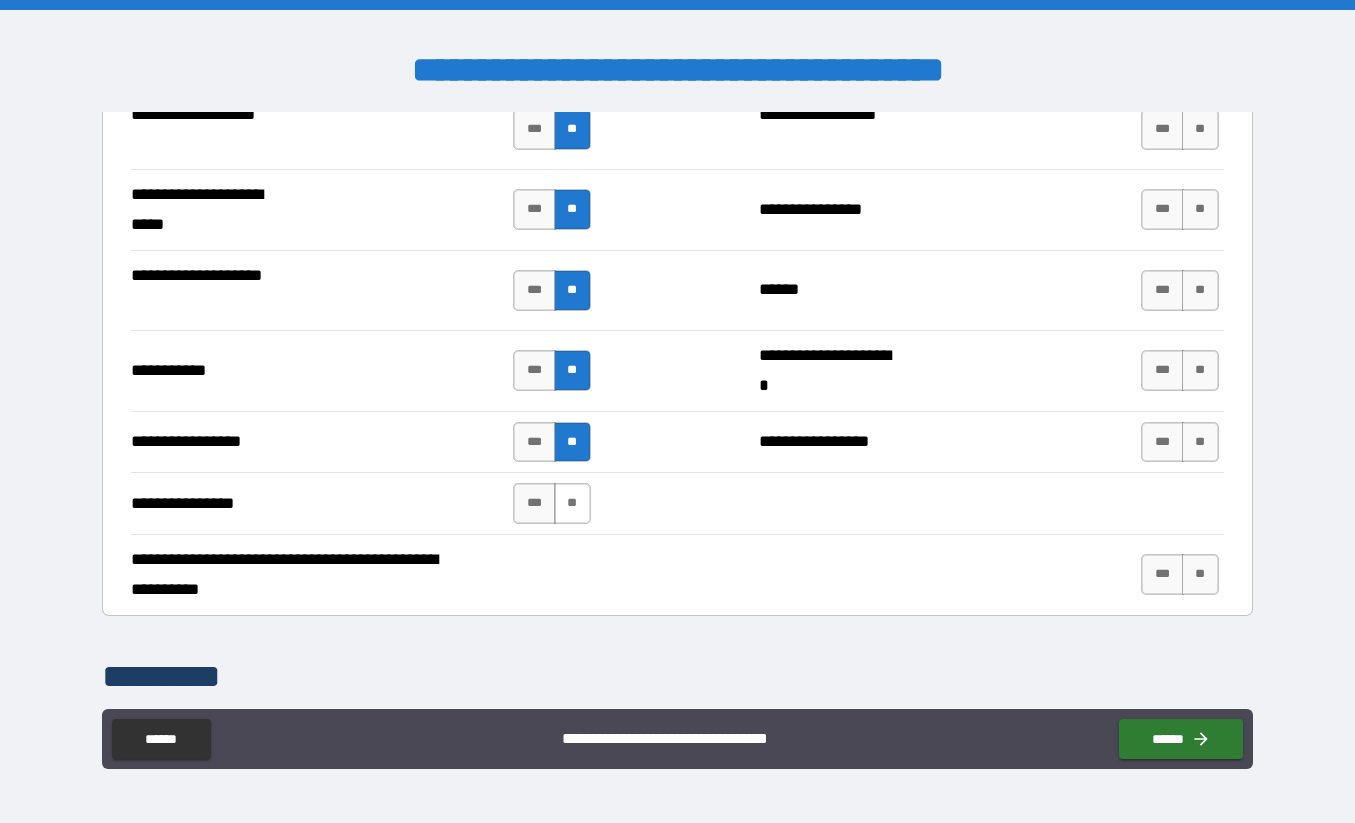 click on "**" at bounding box center [572, 503] 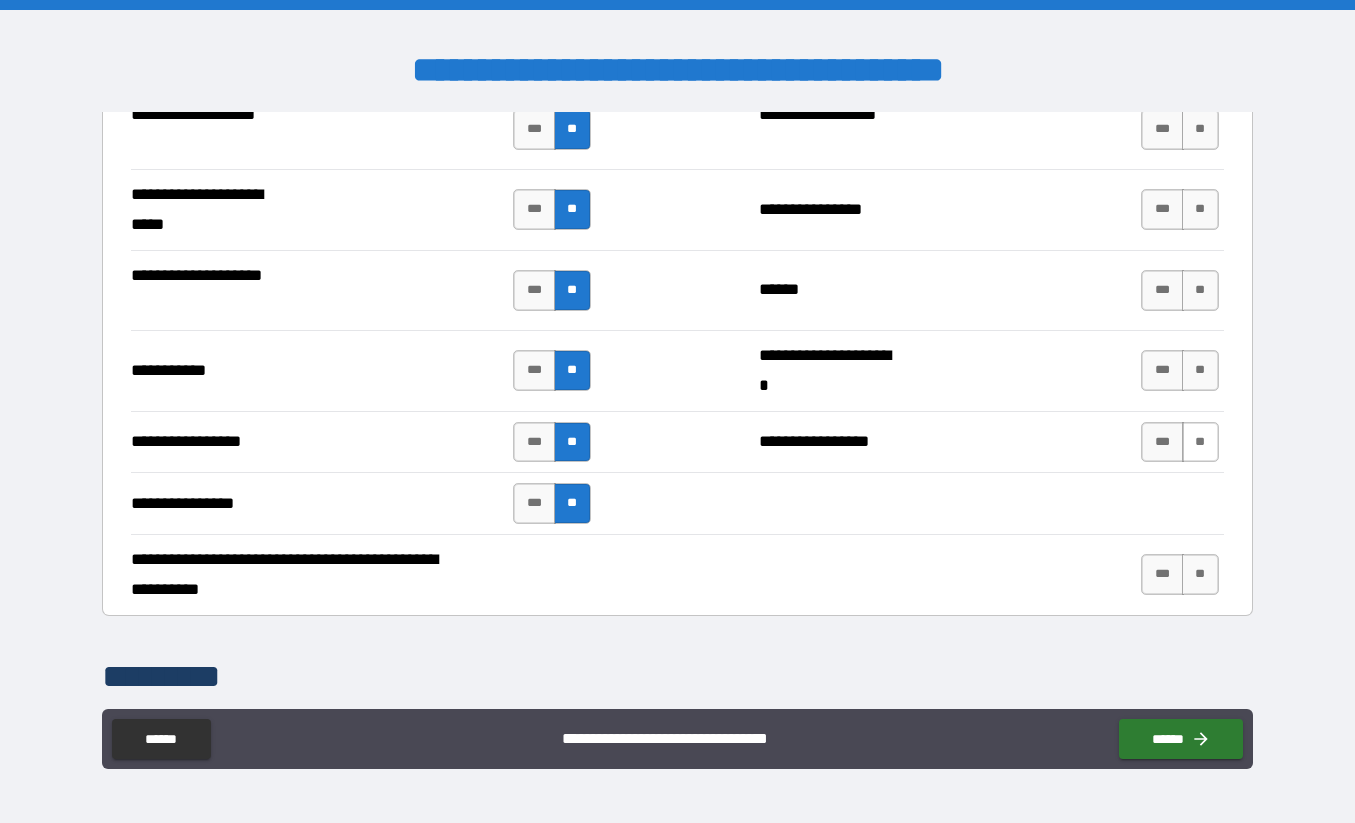 click on "**" at bounding box center (1200, 442) 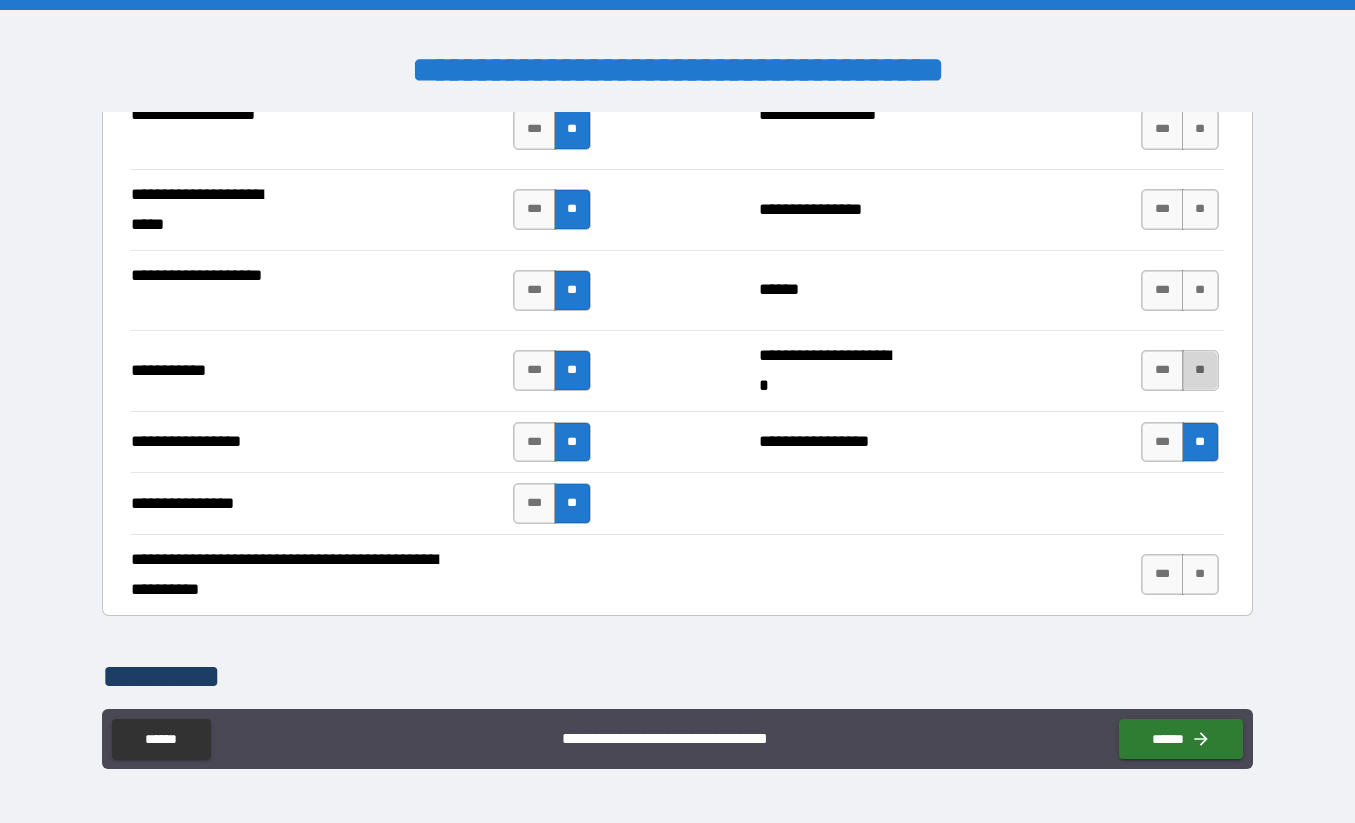 click on "**" at bounding box center (1200, 370) 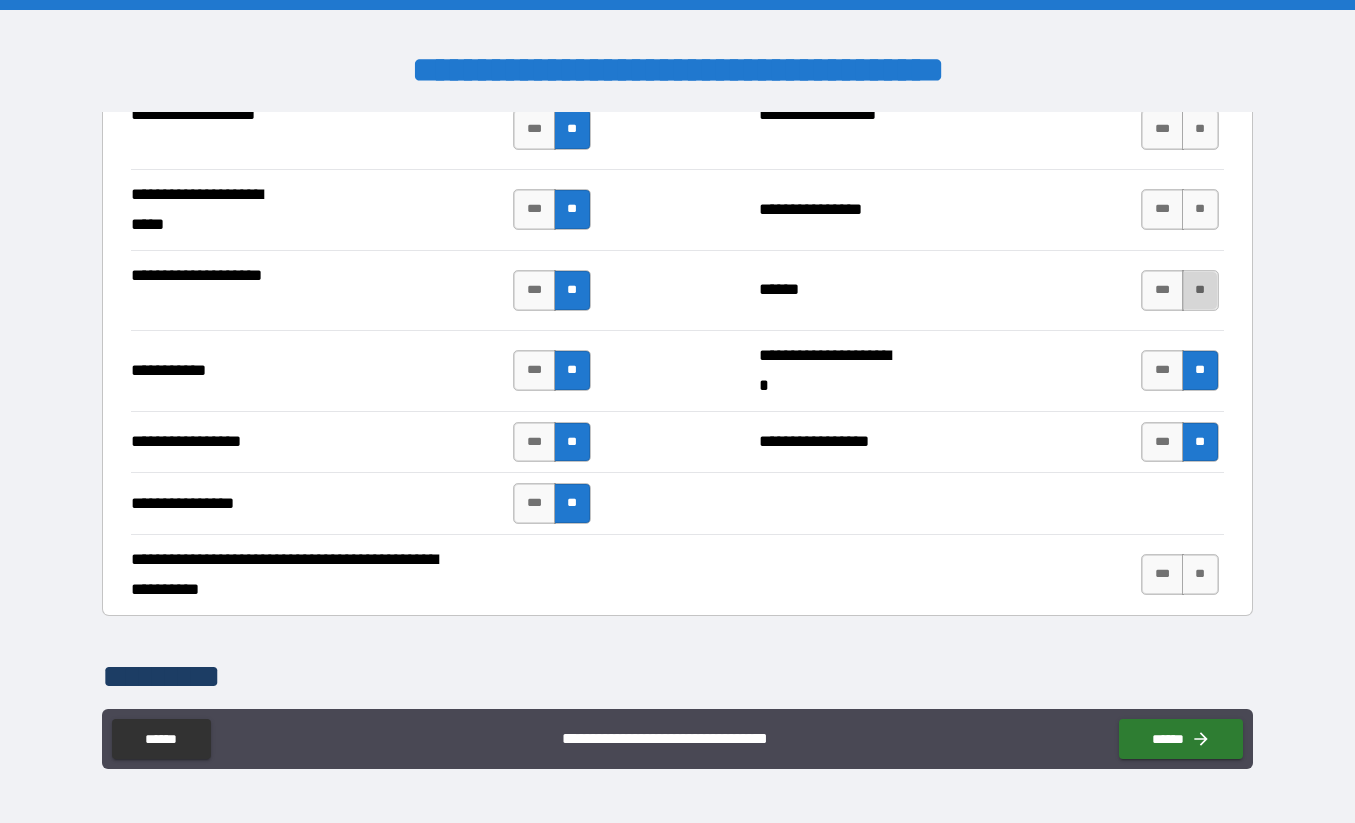 click on "**" at bounding box center (1200, 290) 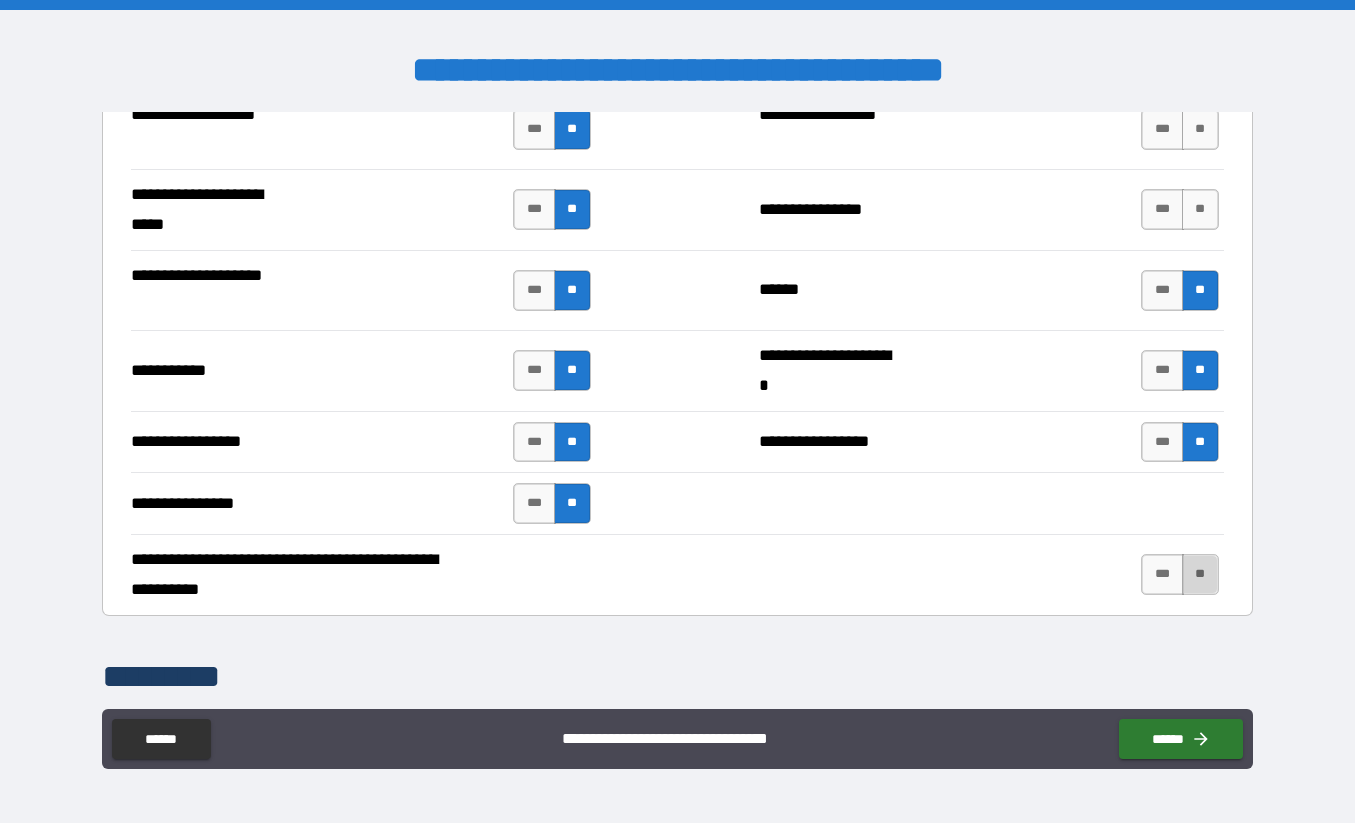 click on "**" at bounding box center [1200, 574] 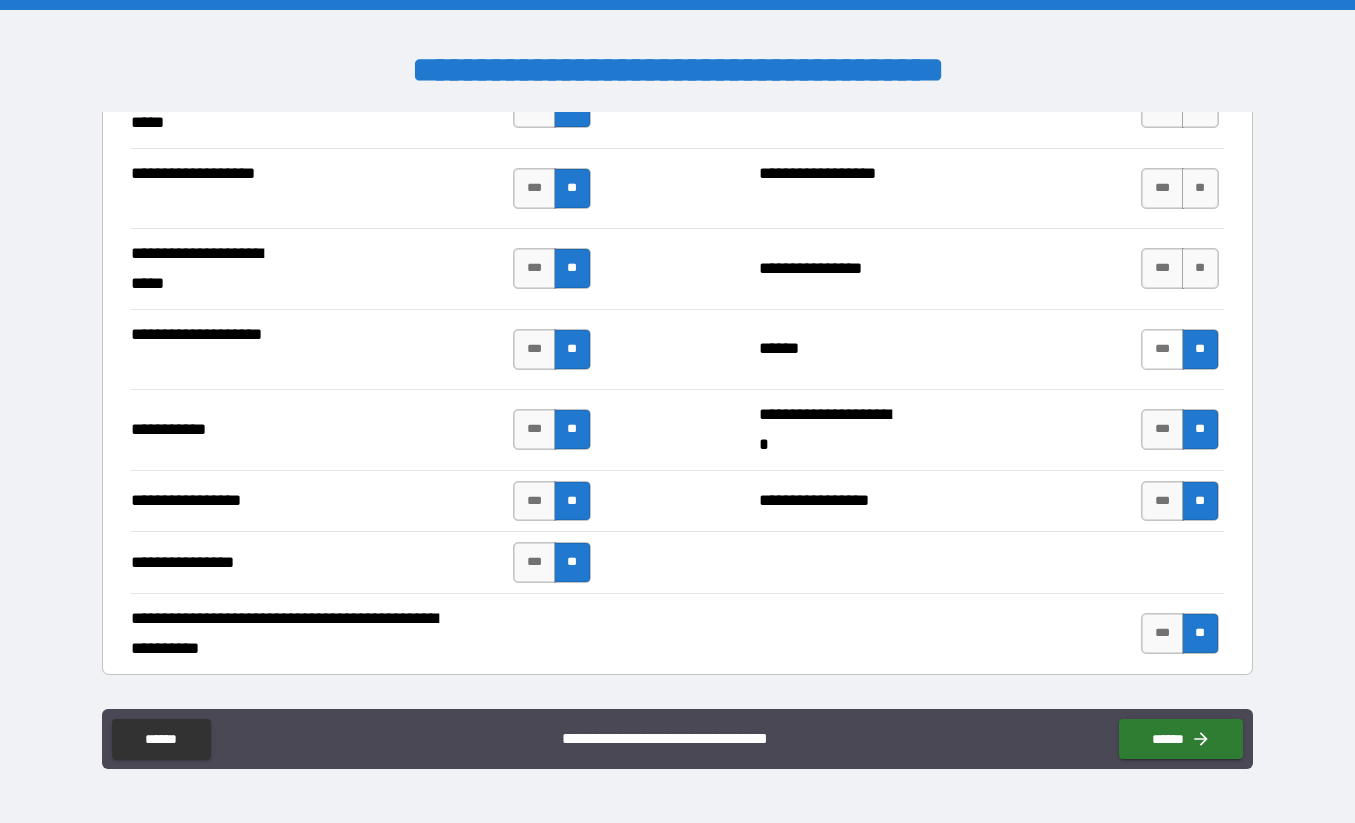 scroll, scrollTop: 4331, scrollLeft: 0, axis: vertical 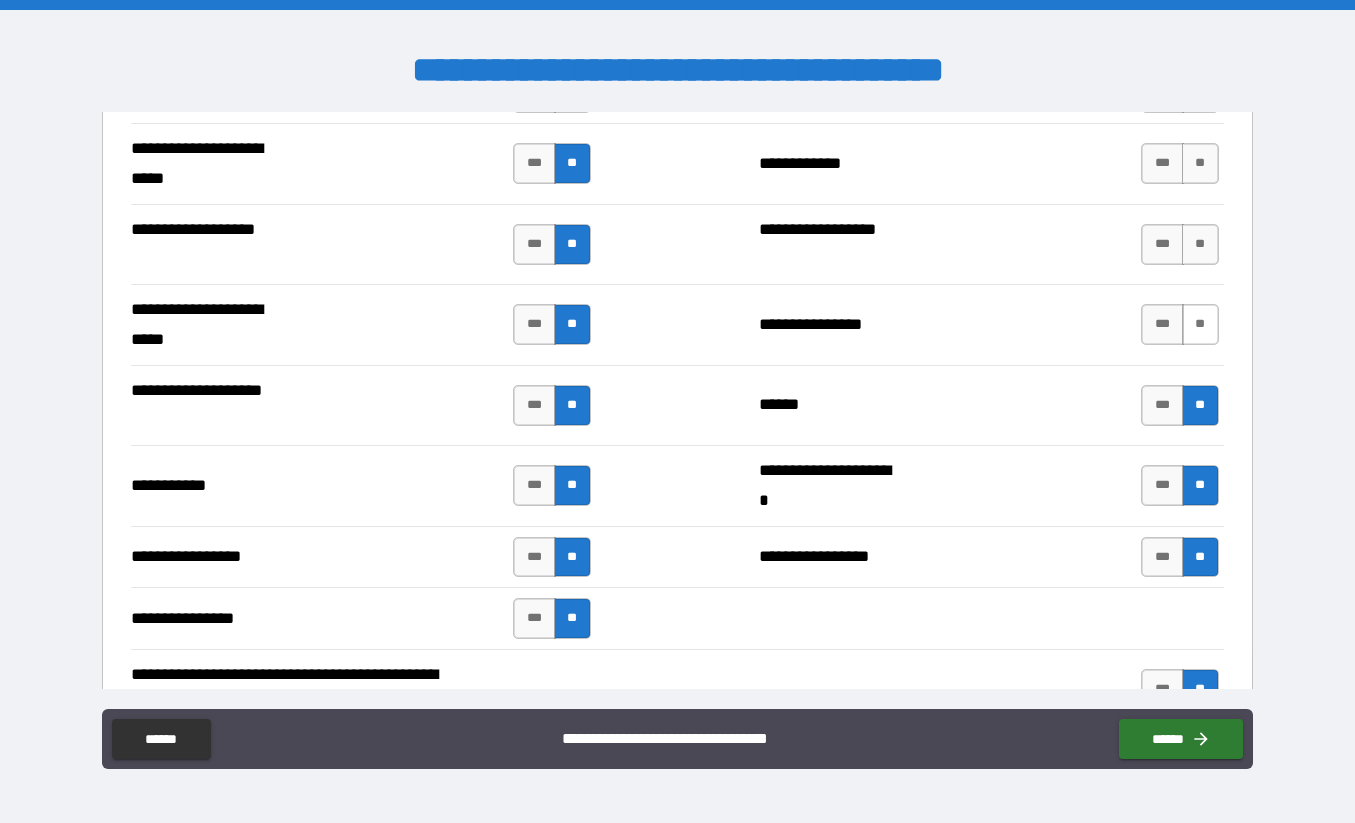 click on "**" at bounding box center [1200, 324] 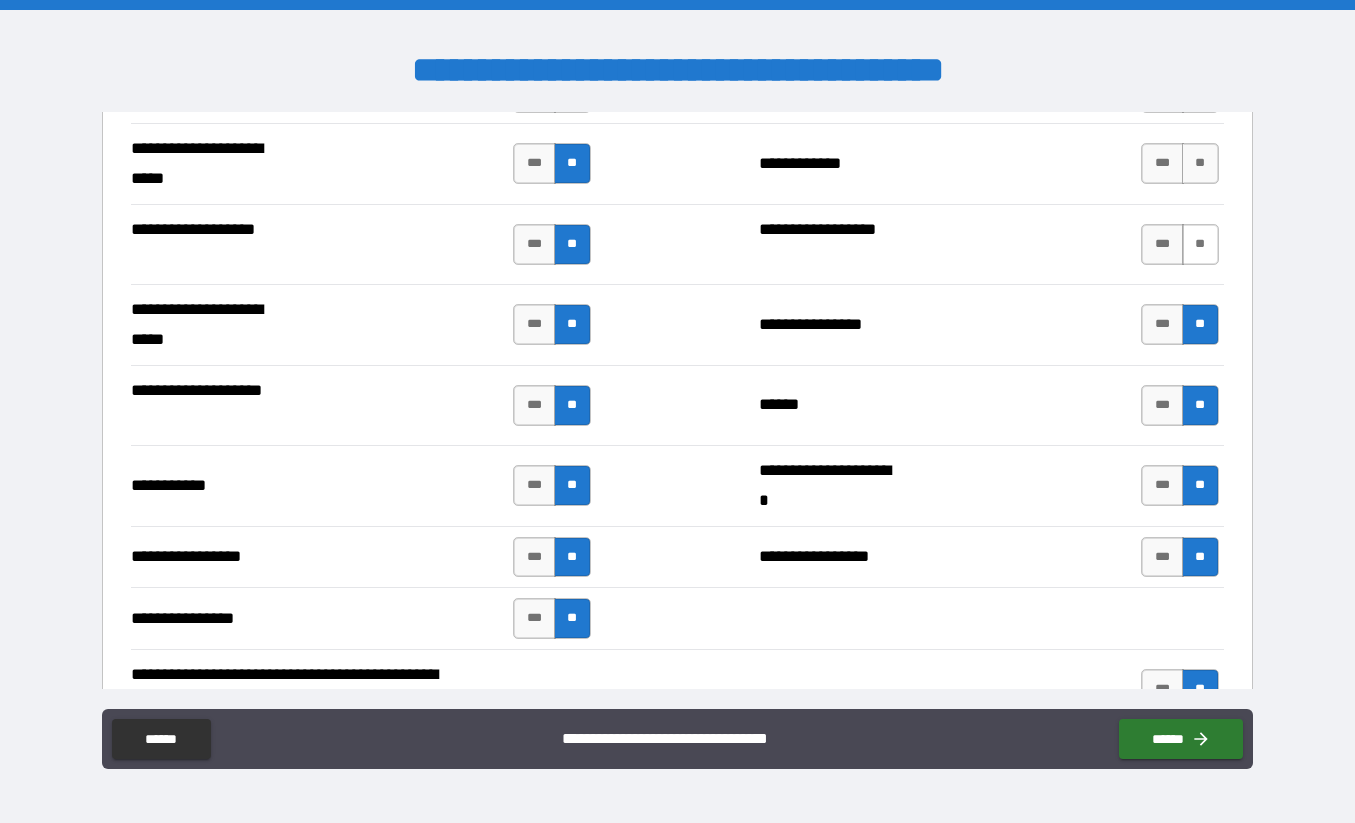 click on "**" at bounding box center (1200, 244) 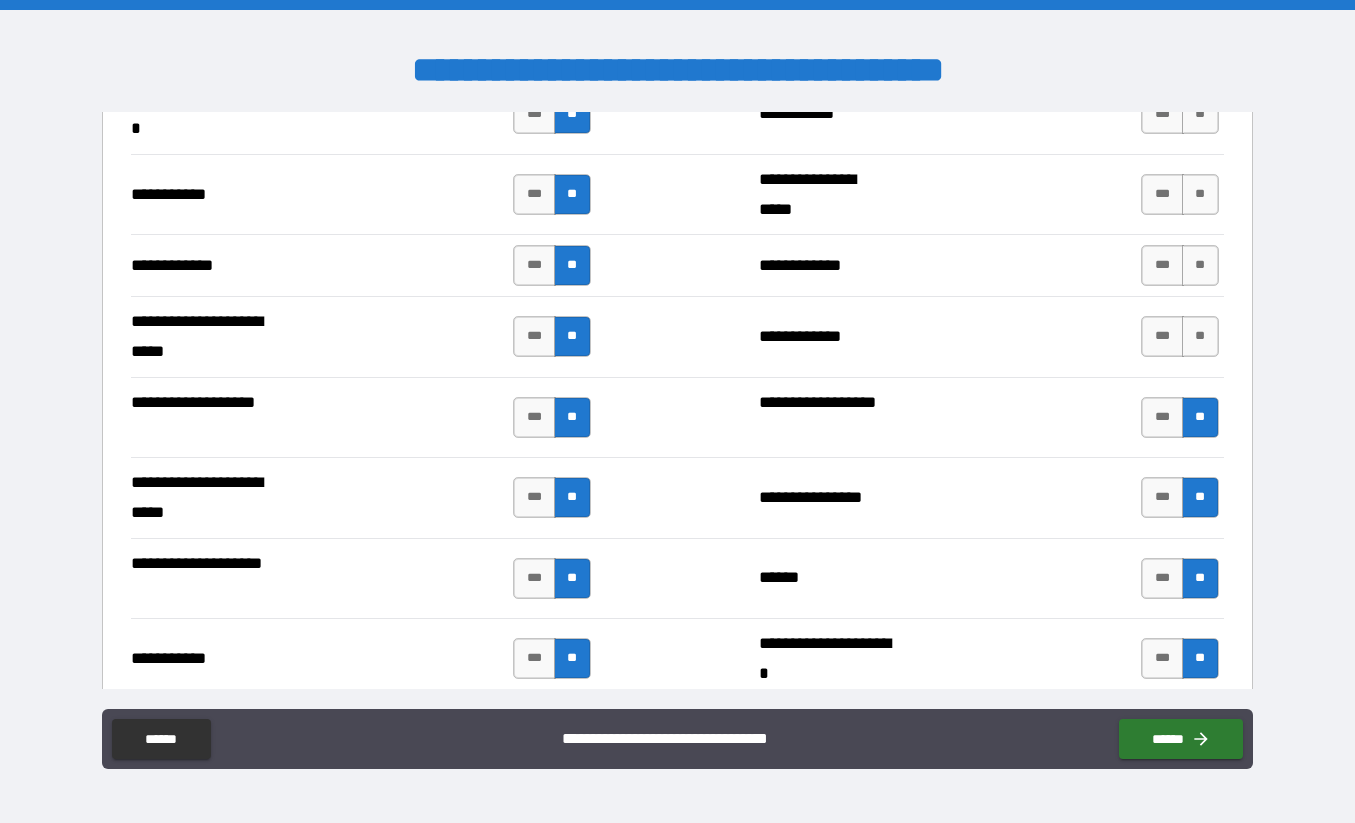 scroll, scrollTop: 4156, scrollLeft: 0, axis: vertical 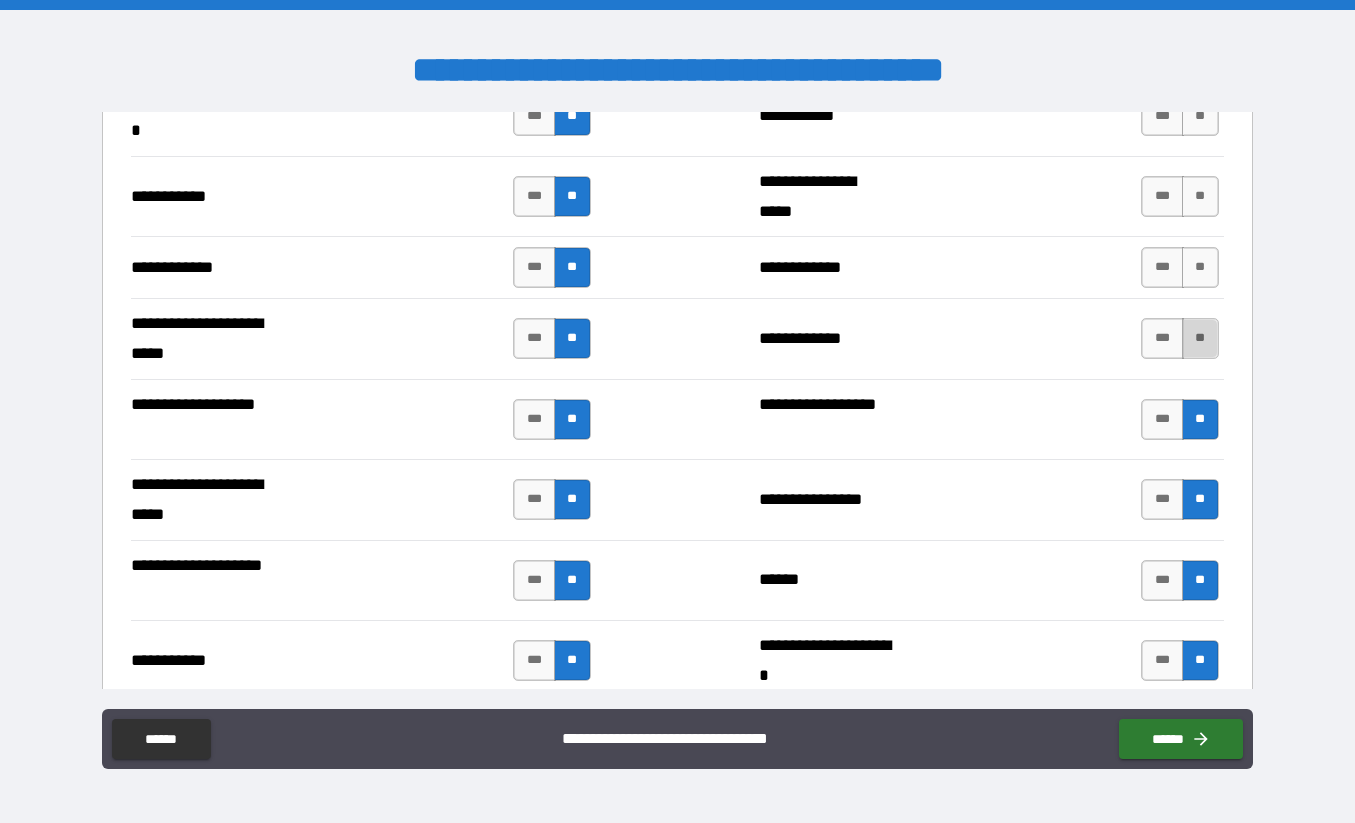 click on "**" at bounding box center (1200, 338) 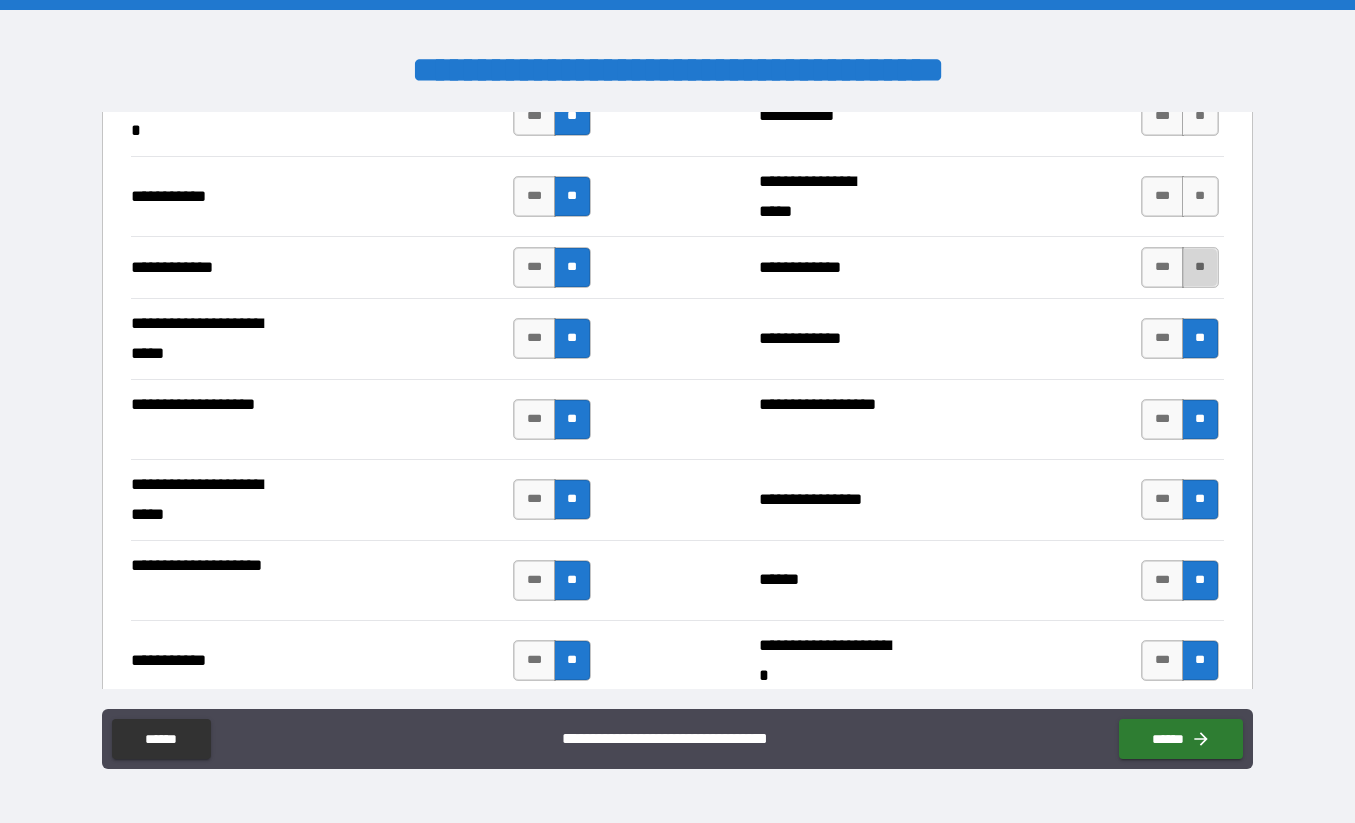 click on "**" at bounding box center [1200, 267] 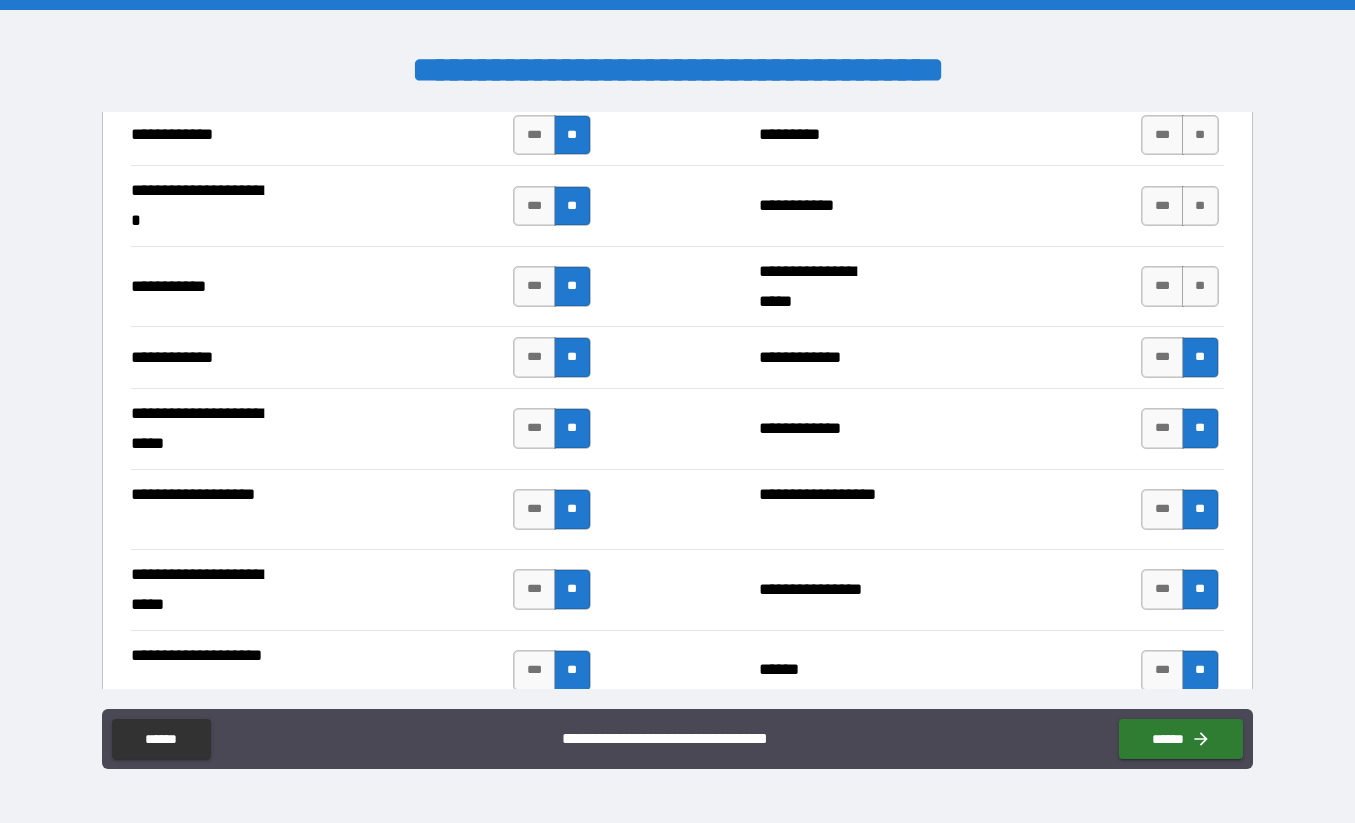 scroll, scrollTop: 3950, scrollLeft: 0, axis: vertical 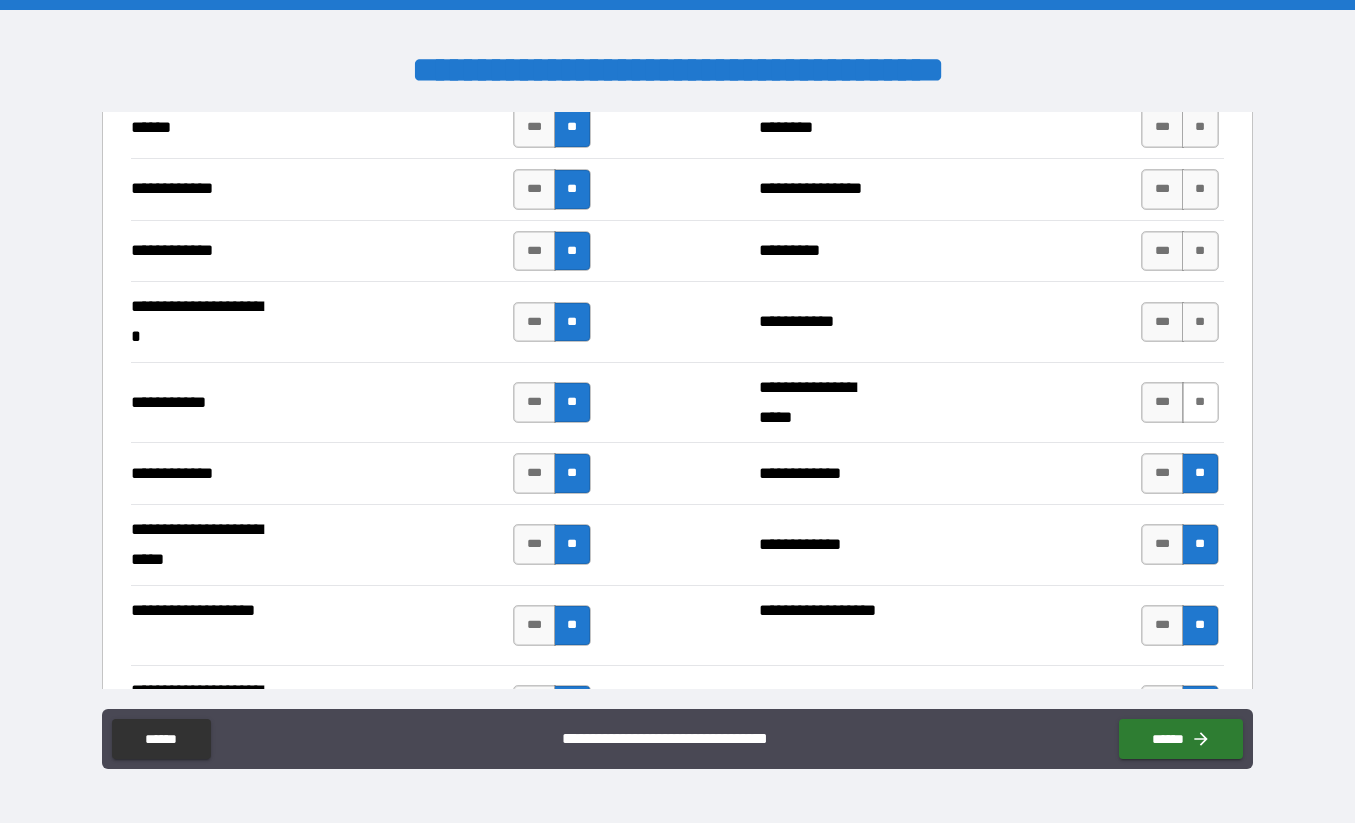 click on "**" at bounding box center [1200, 402] 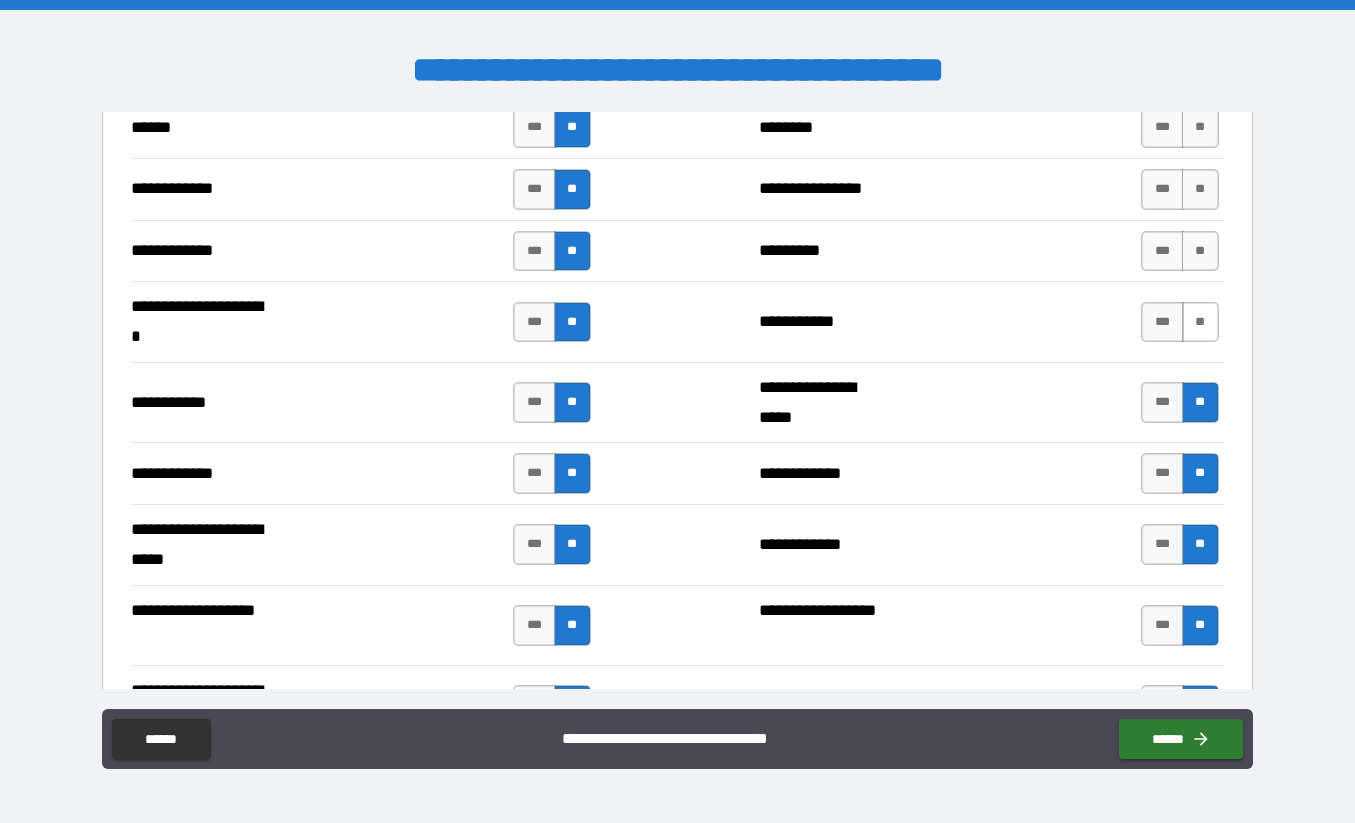 click on "**" at bounding box center (1200, 322) 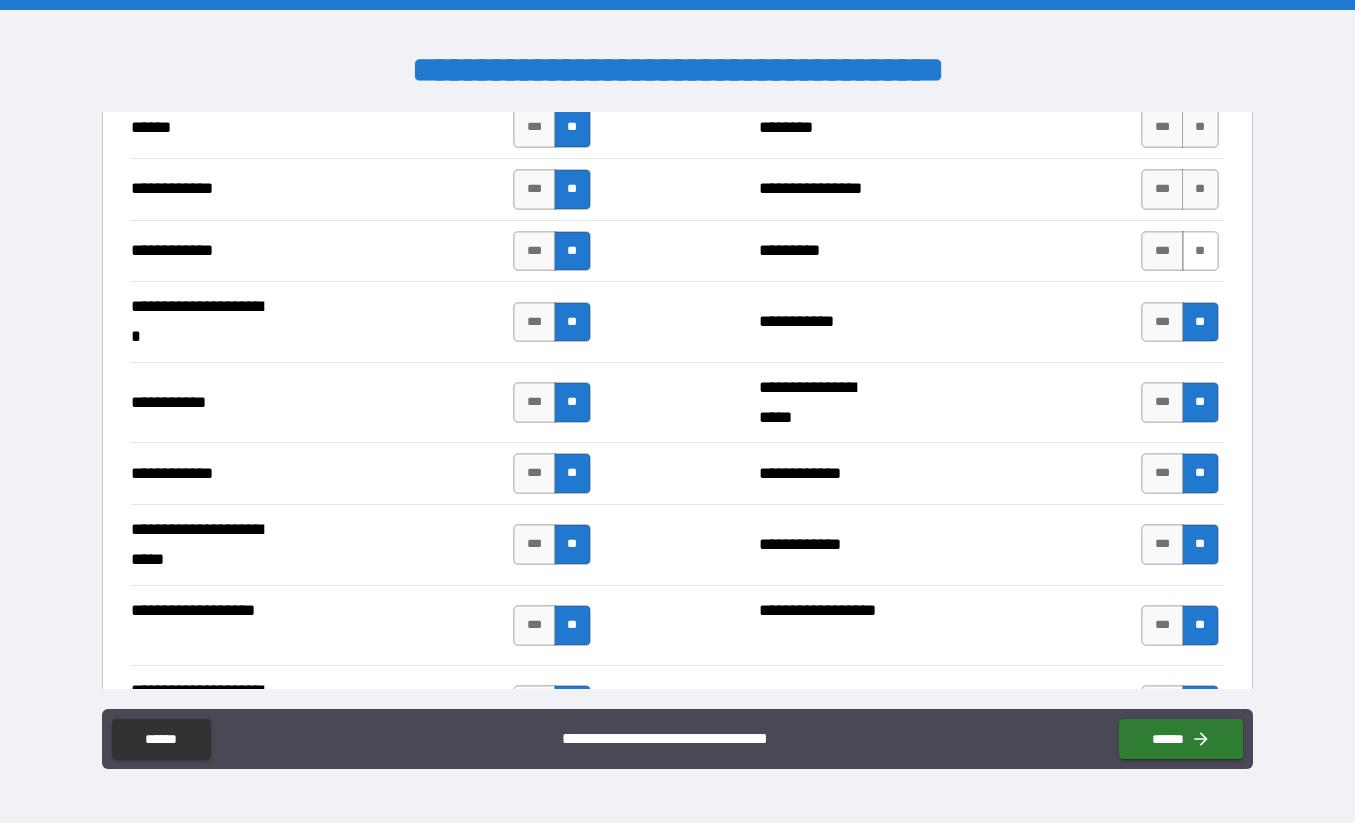 click on "**" at bounding box center [1200, 251] 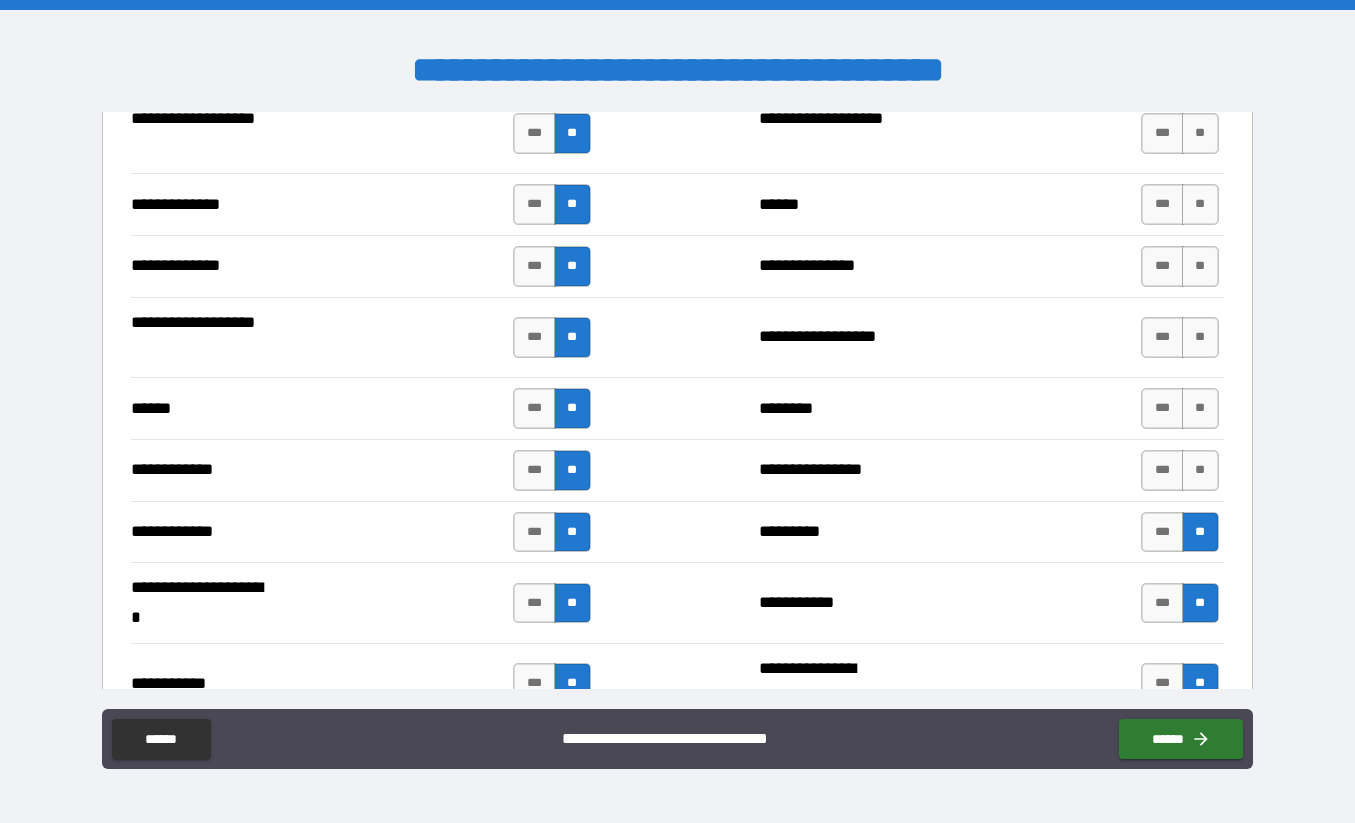 scroll, scrollTop: 3656, scrollLeft: 0, axis: vertical 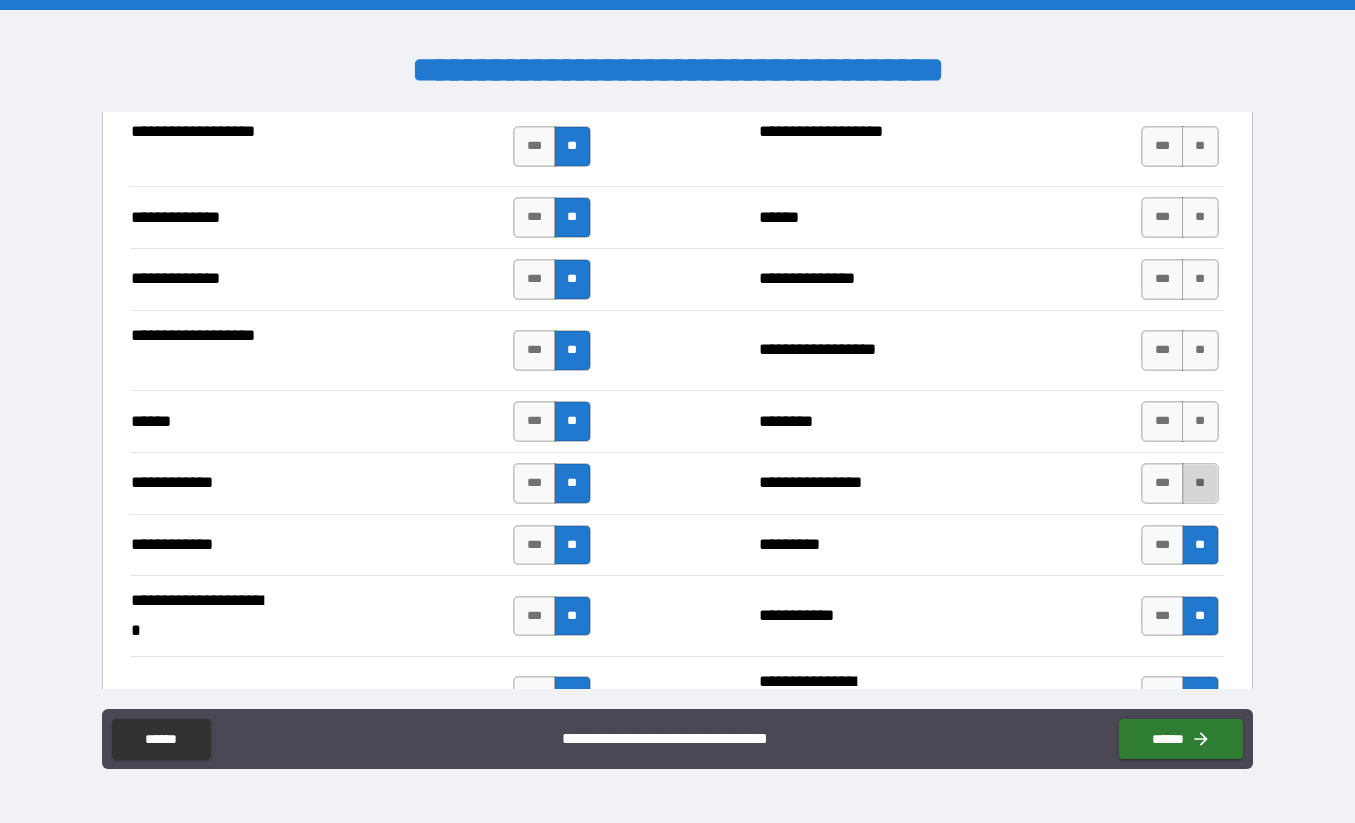 click on "**" at bounding box center [1200, 483] 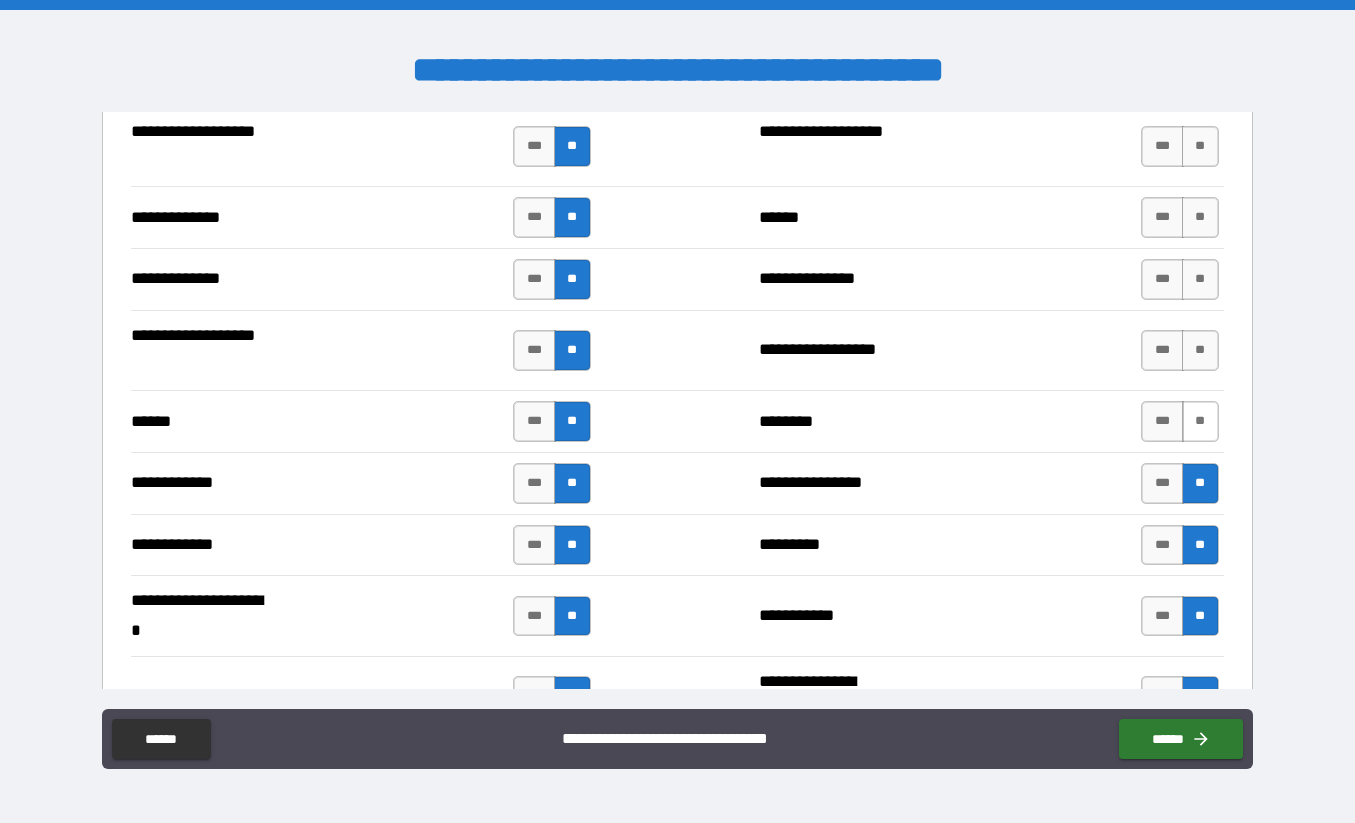 click on "**" at bounding box center (1200, 421) 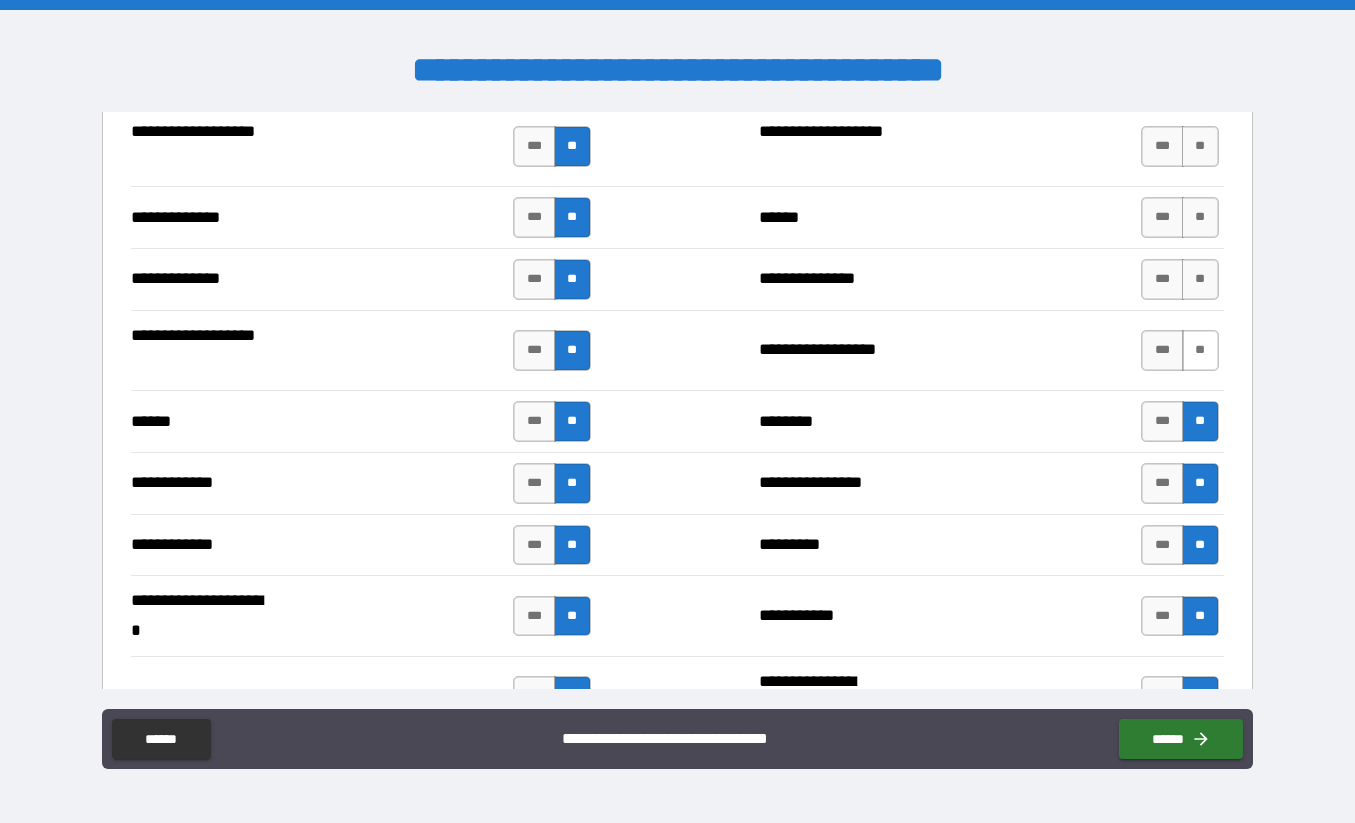 click on "**" at bounding box center (1200, 350) 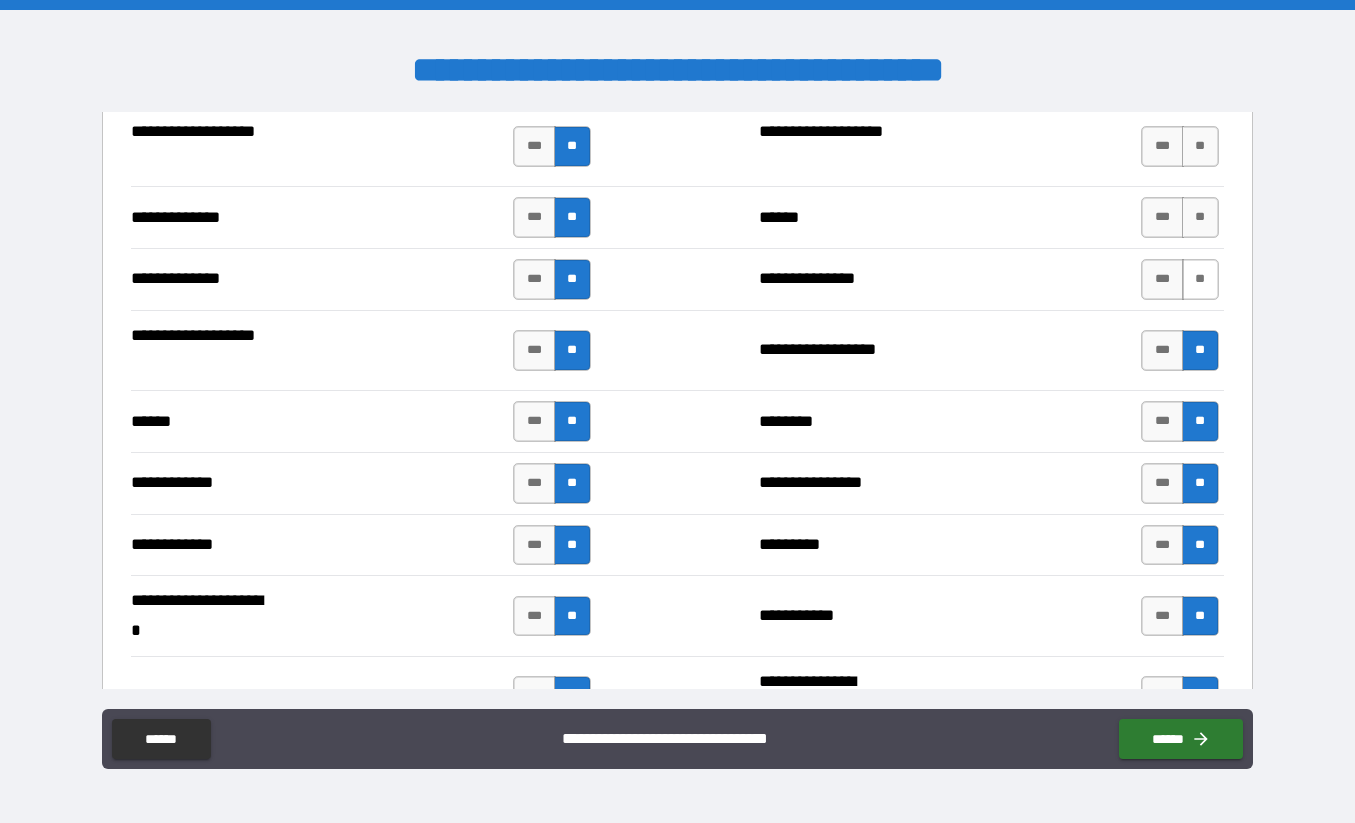 click on "**" at bounding box center [1200, 279] 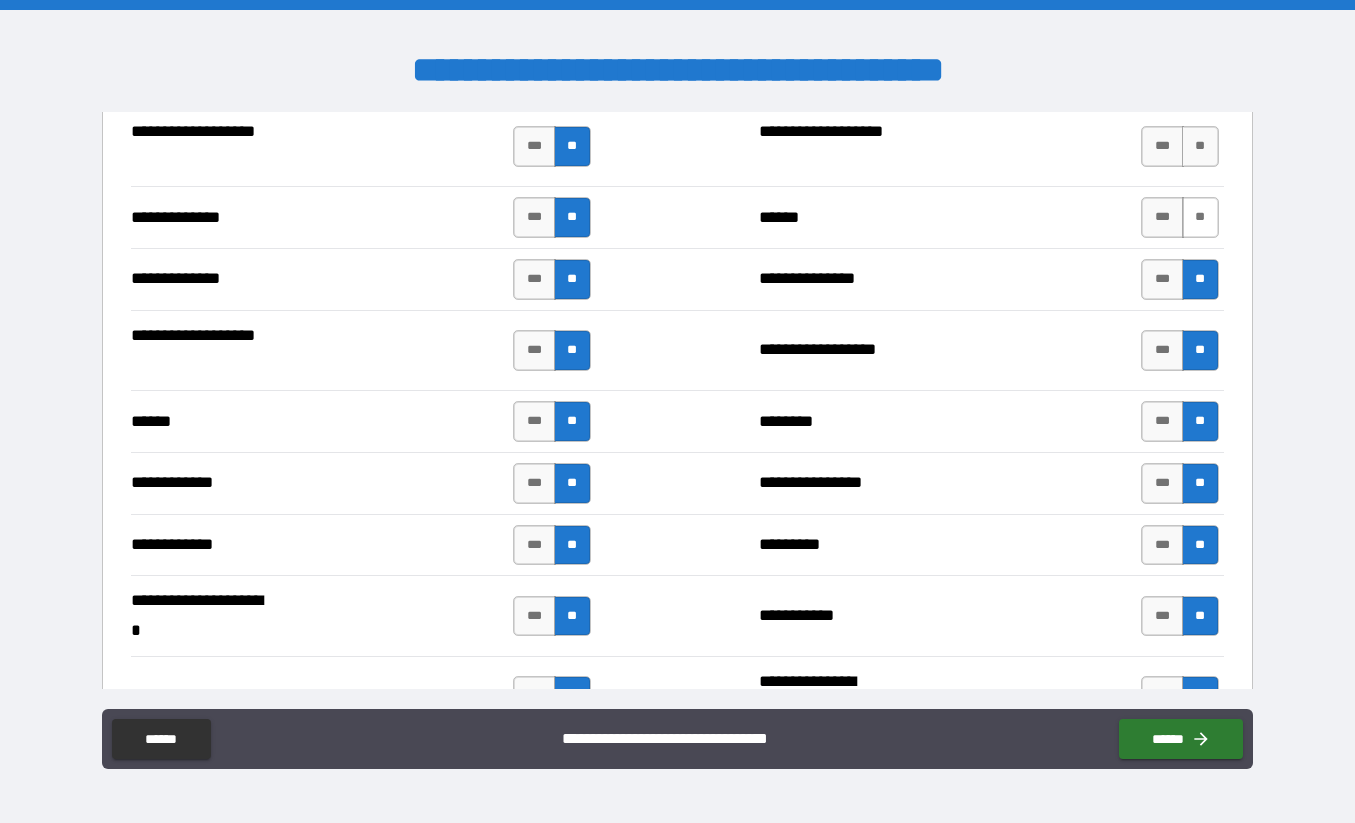 click on "**" at bounding box center [1200, 217] 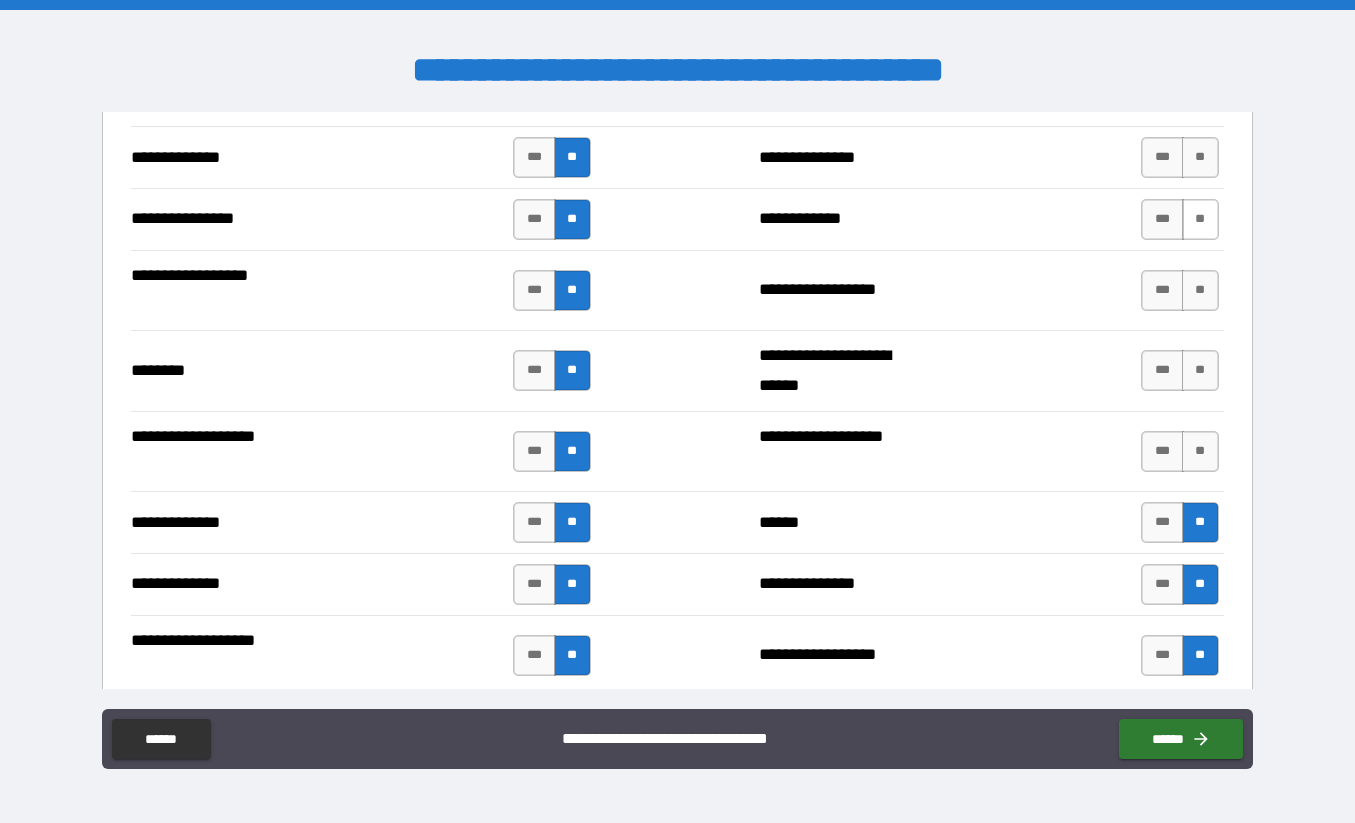 scroll, scrollTop: 3311, scrollLeft: 0, axis: vertical 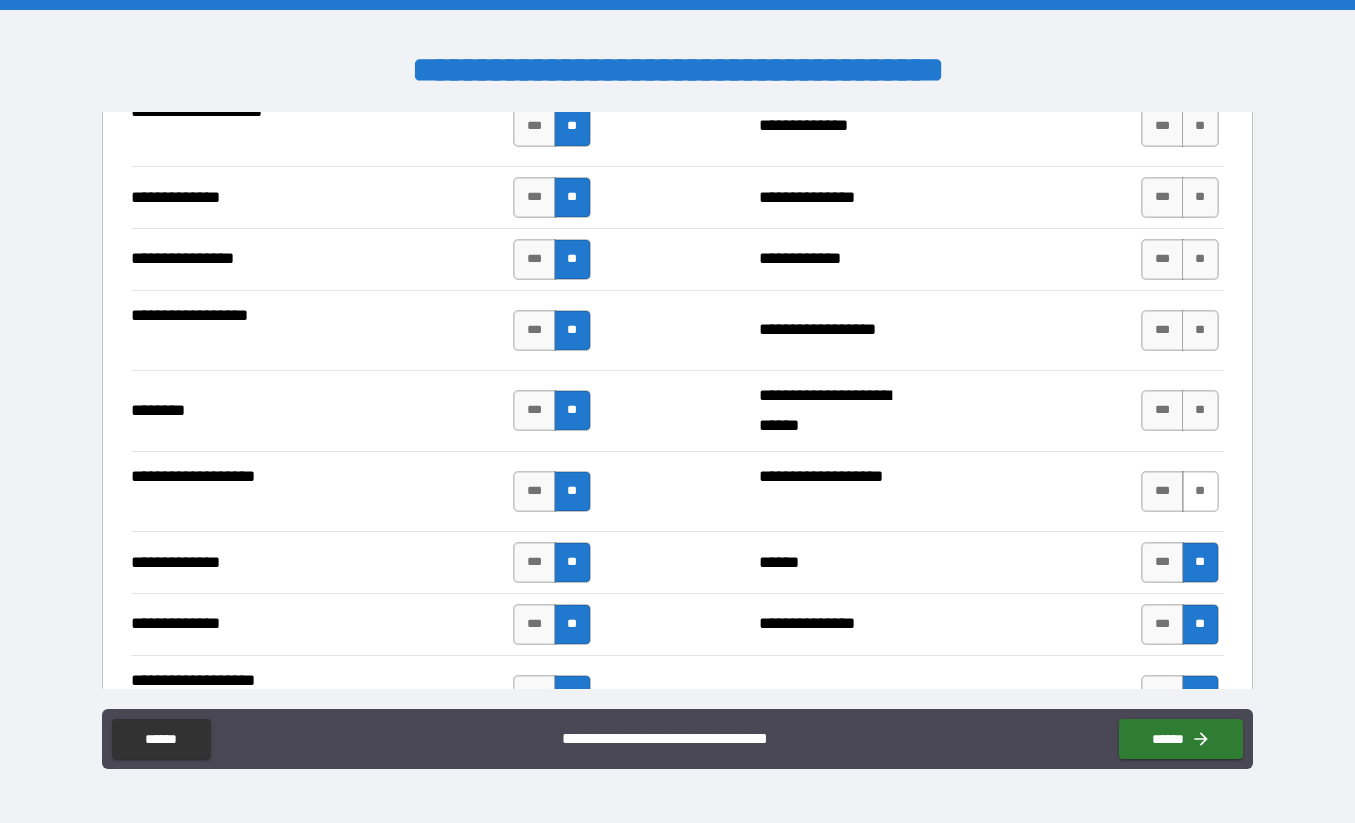 click on "**" at bounding box center (1200, 491) 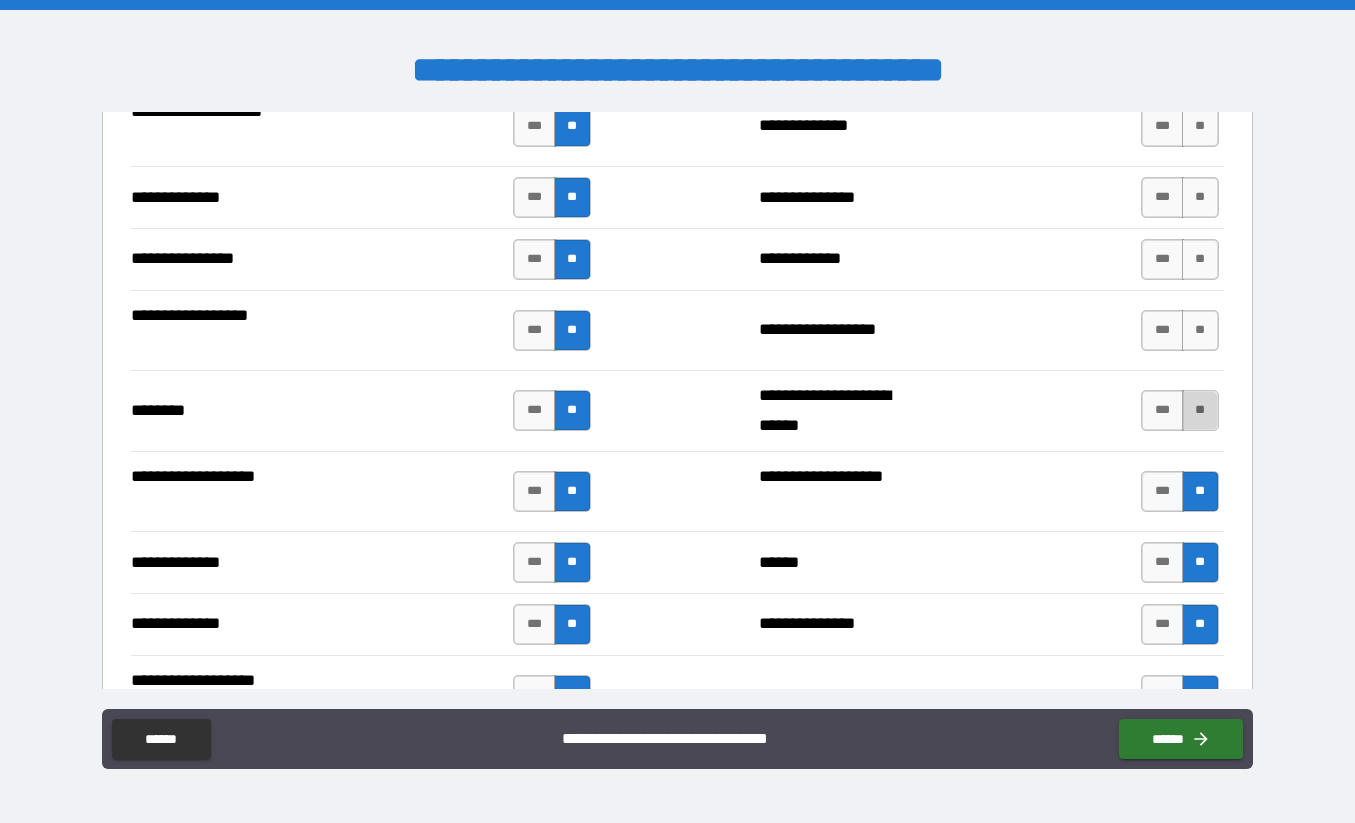 click on "**" at bounding box center (1200, 410) 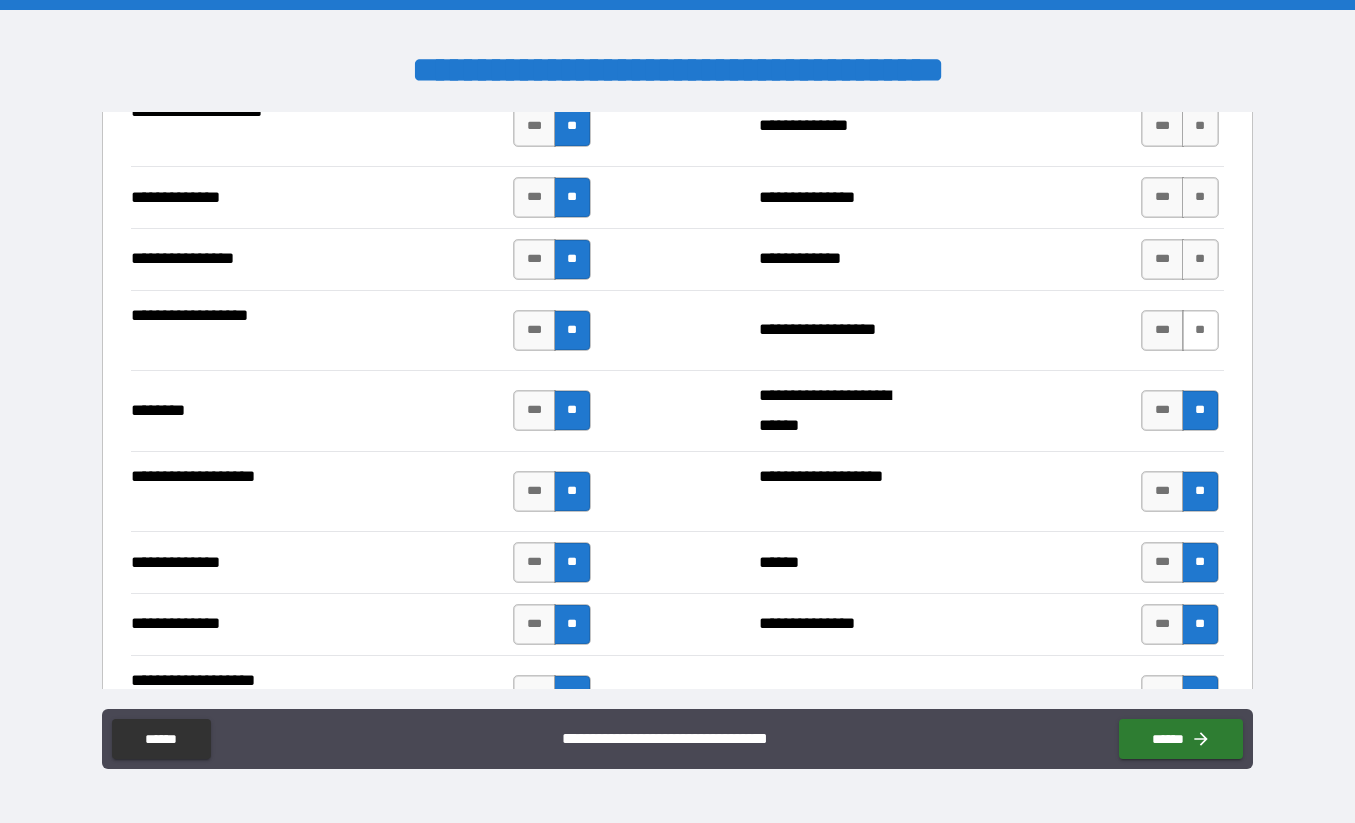 click on "**" at bounding box center [1200, 330] 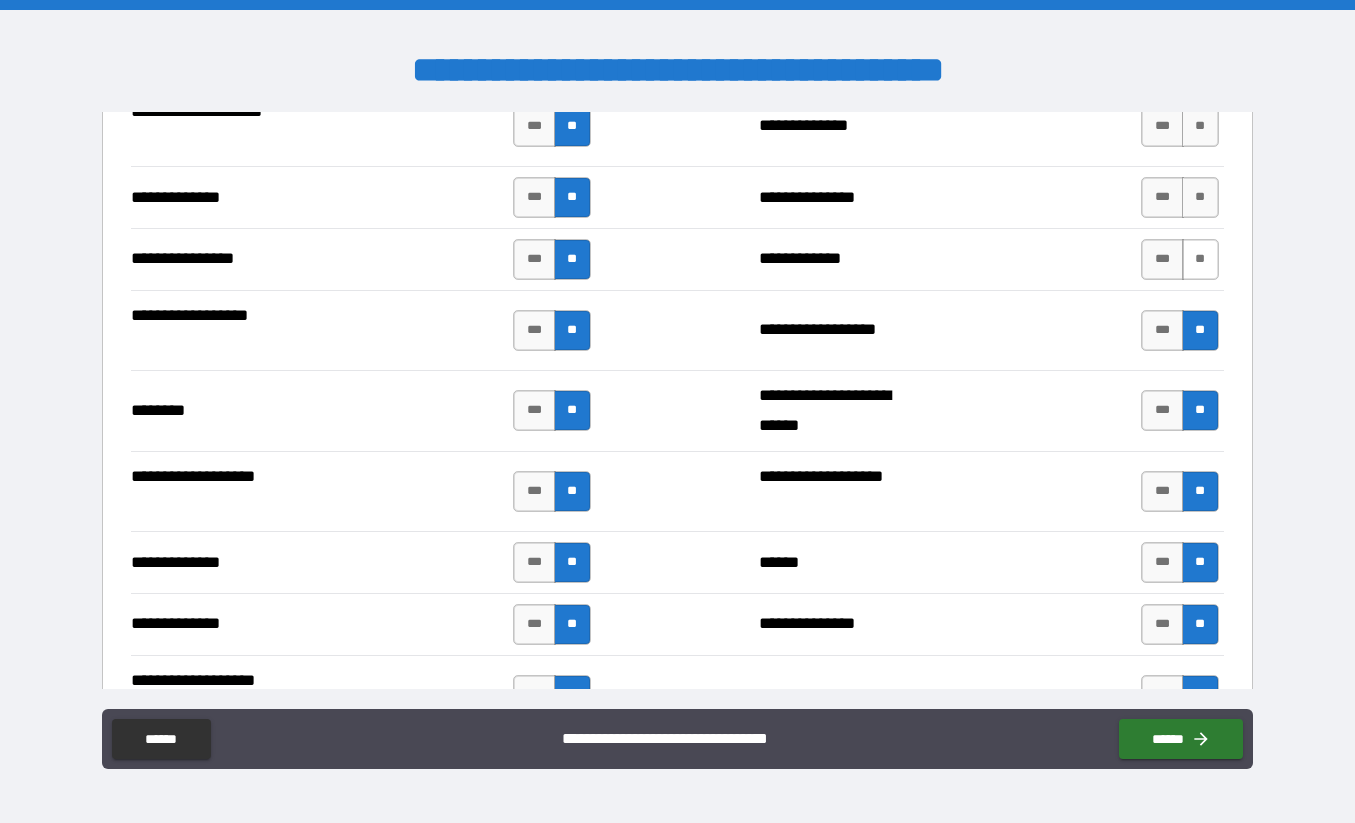 click on "**" at bounding box center [1200, 259] 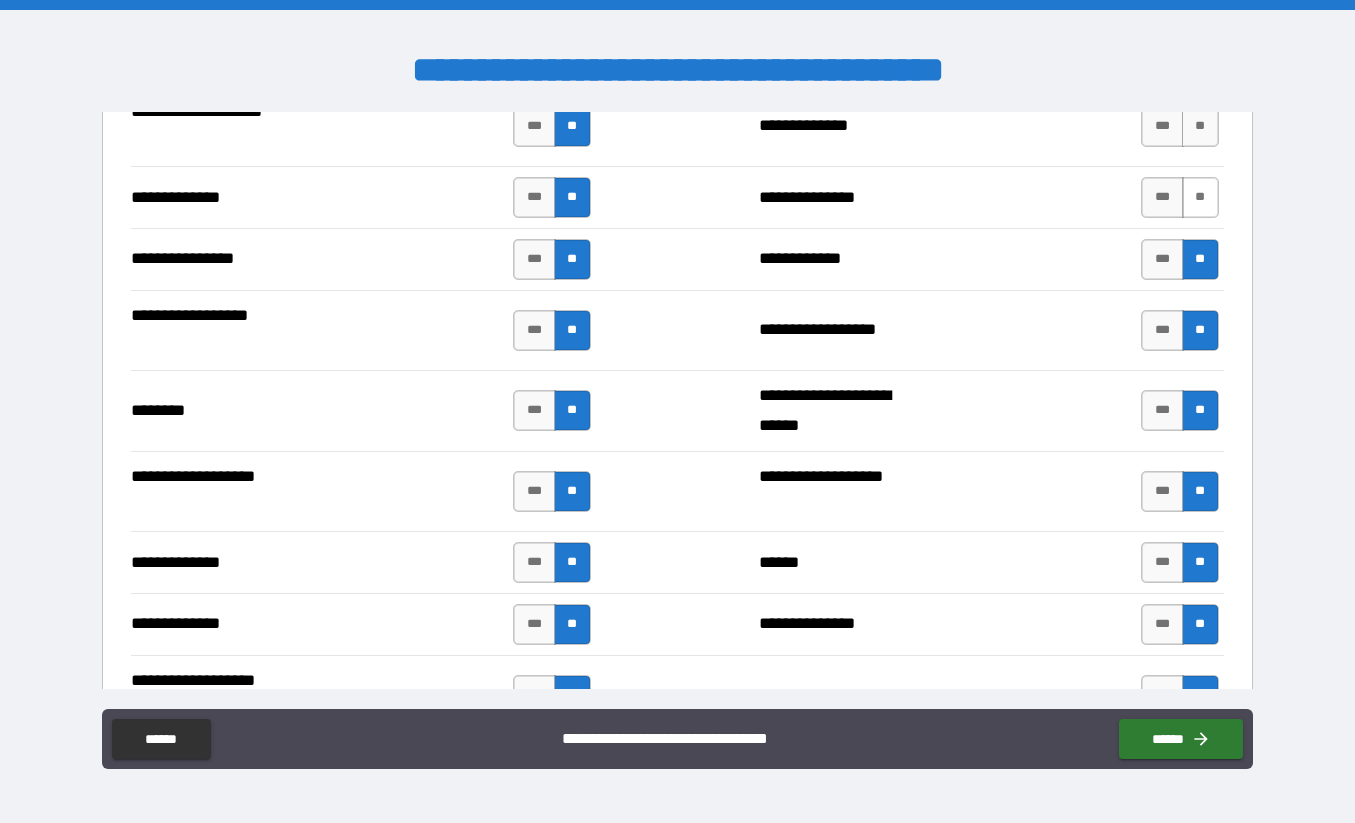 click on "**" at bounding box center [1200, 197] 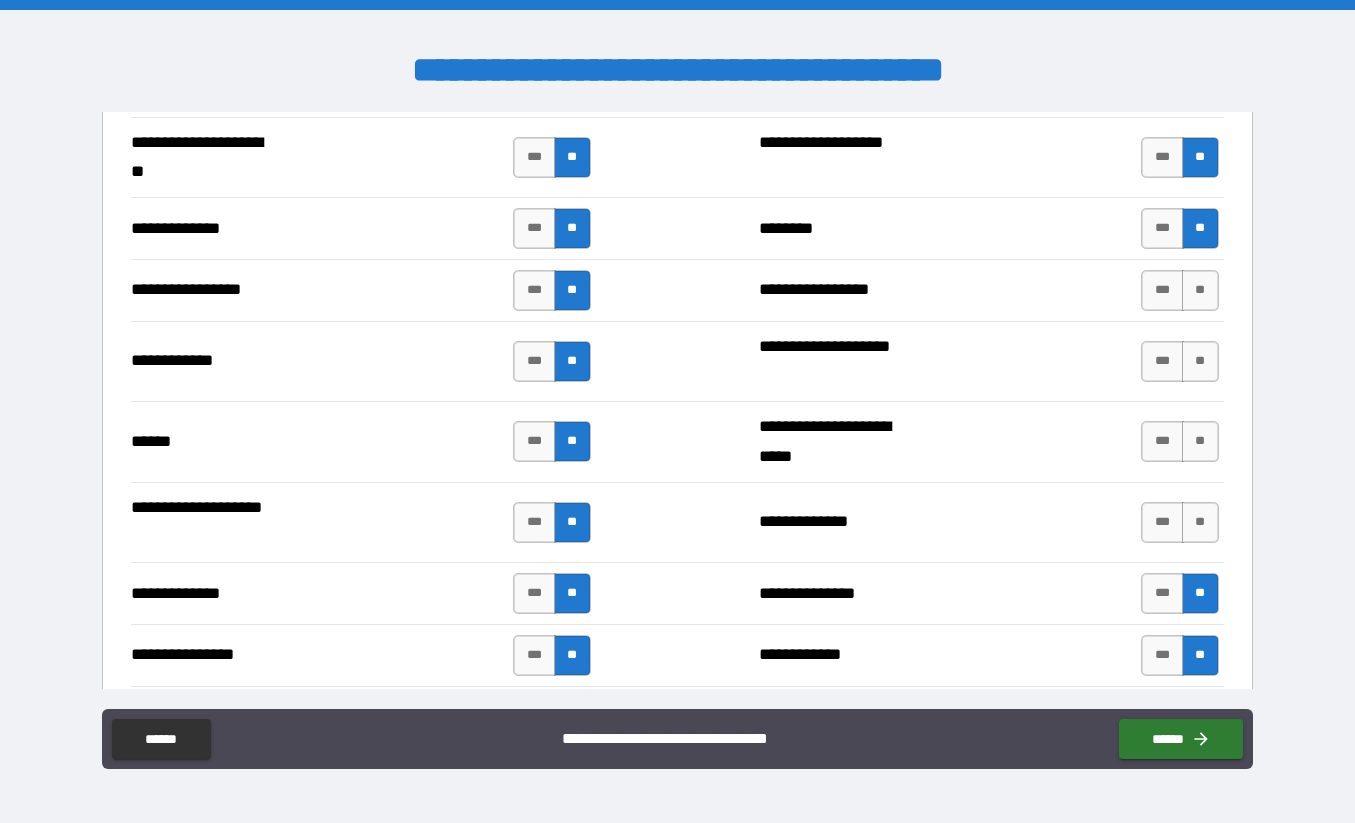 scroll, scrollTop: 2879, scrollLeft: 0, axis: vertical 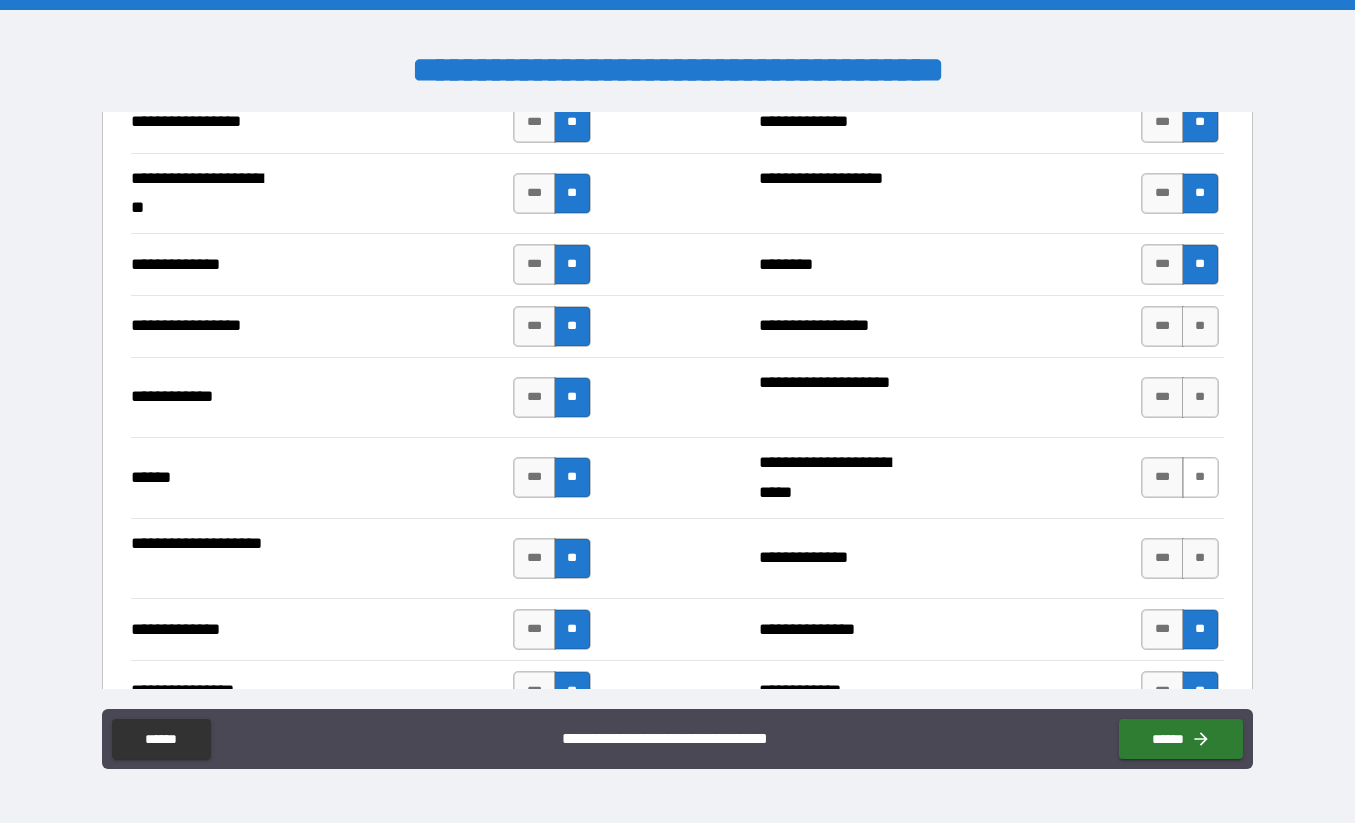 click on "**" at bounding box center [1200, 477] 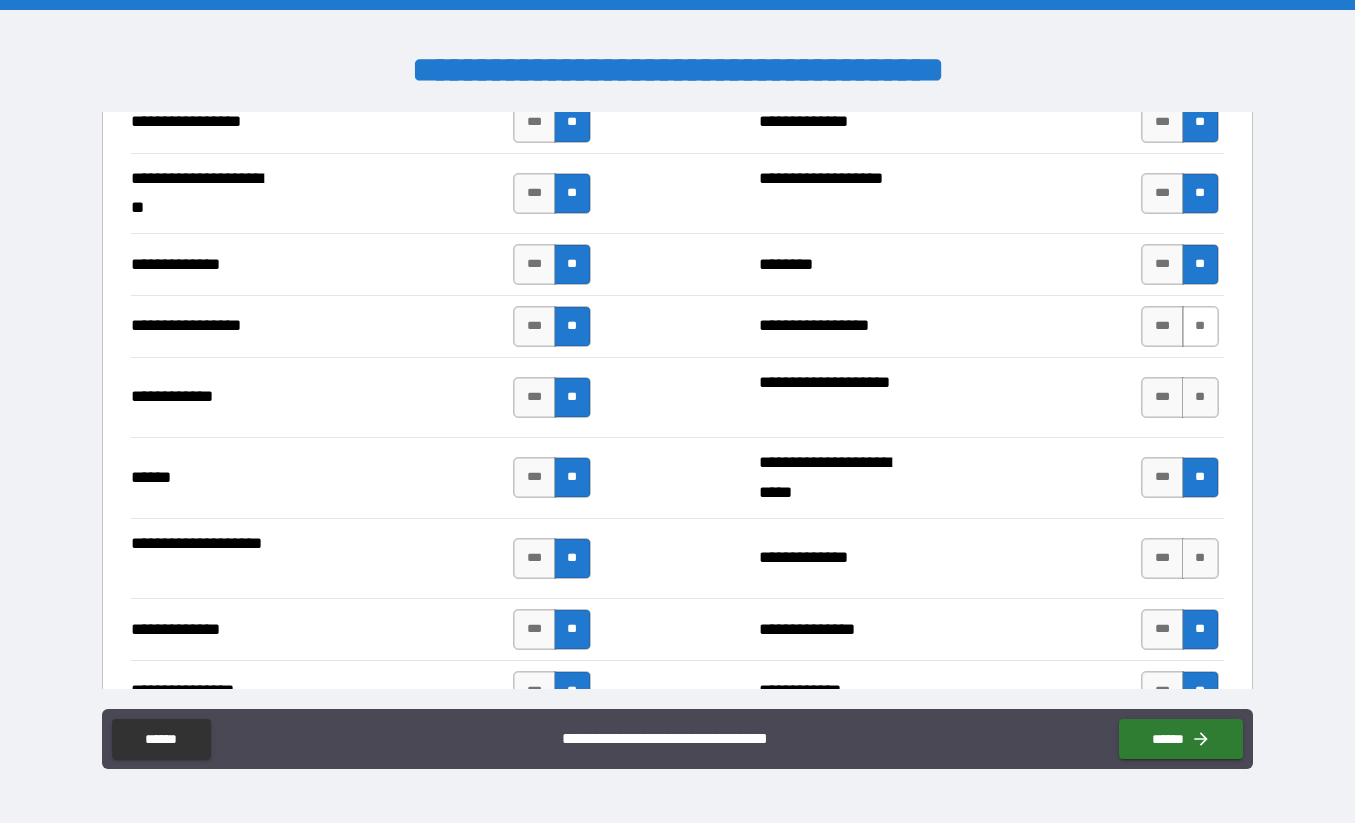 click on "**" at bounding box center [1200, 326] 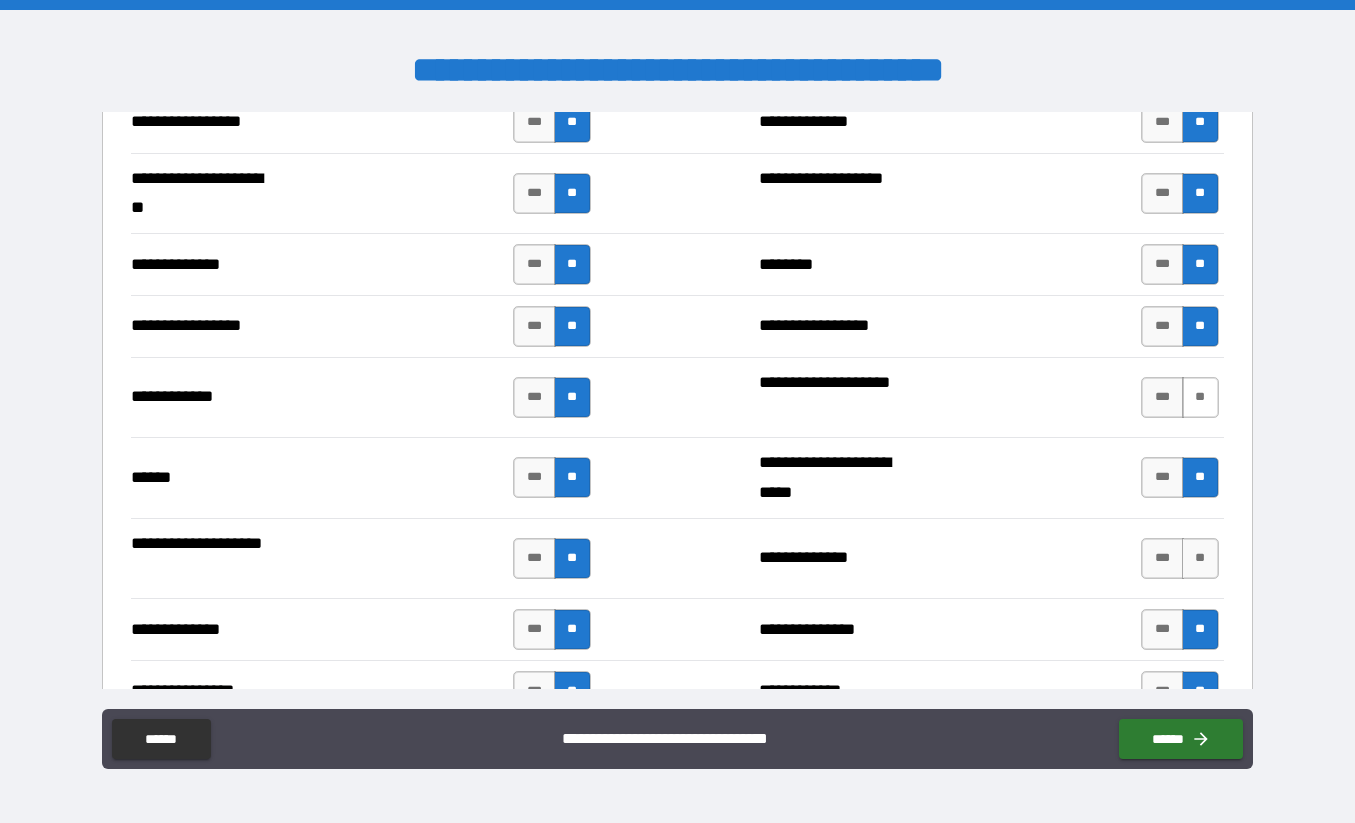 click on "**" at bounding box center [1200, 397] 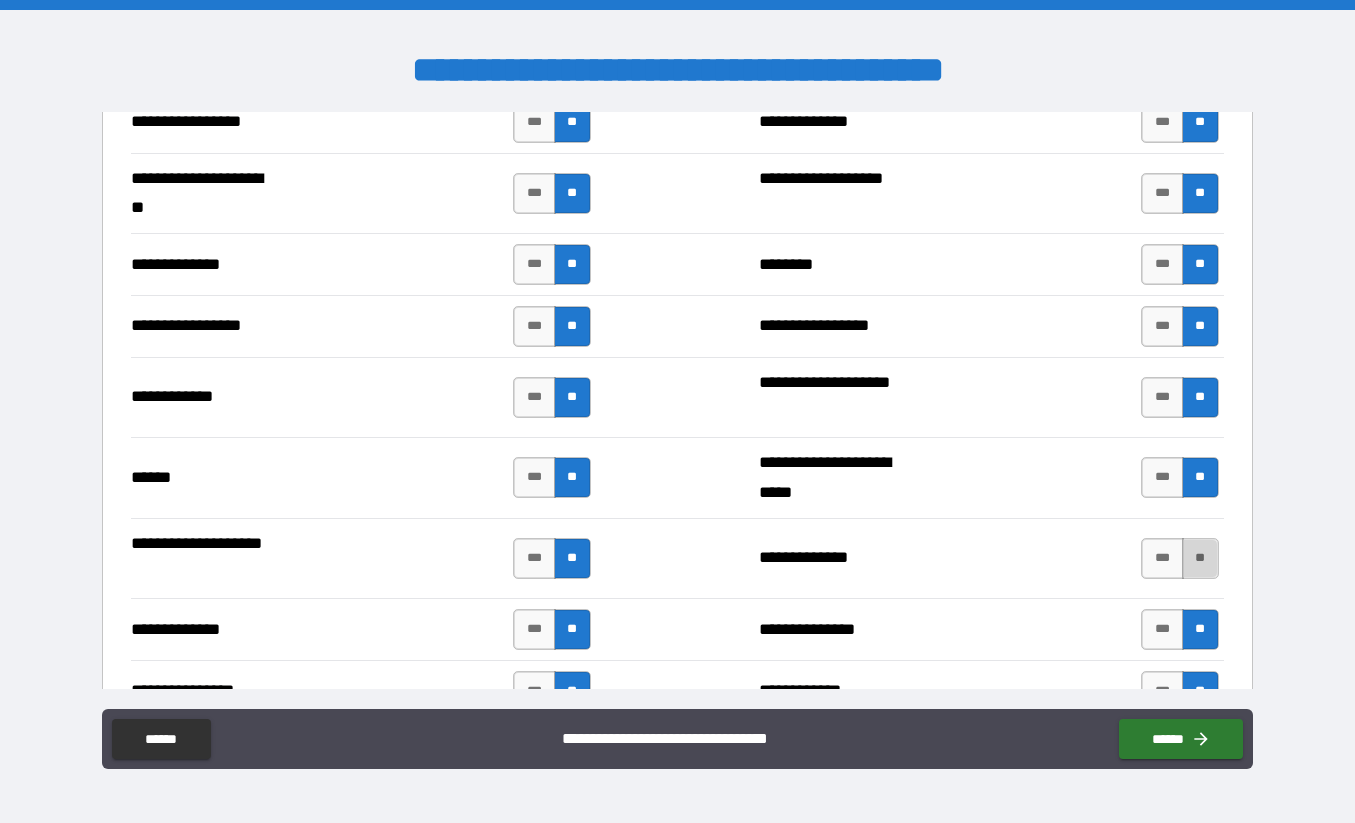 click on "**" at bounding box center [1200, 558] 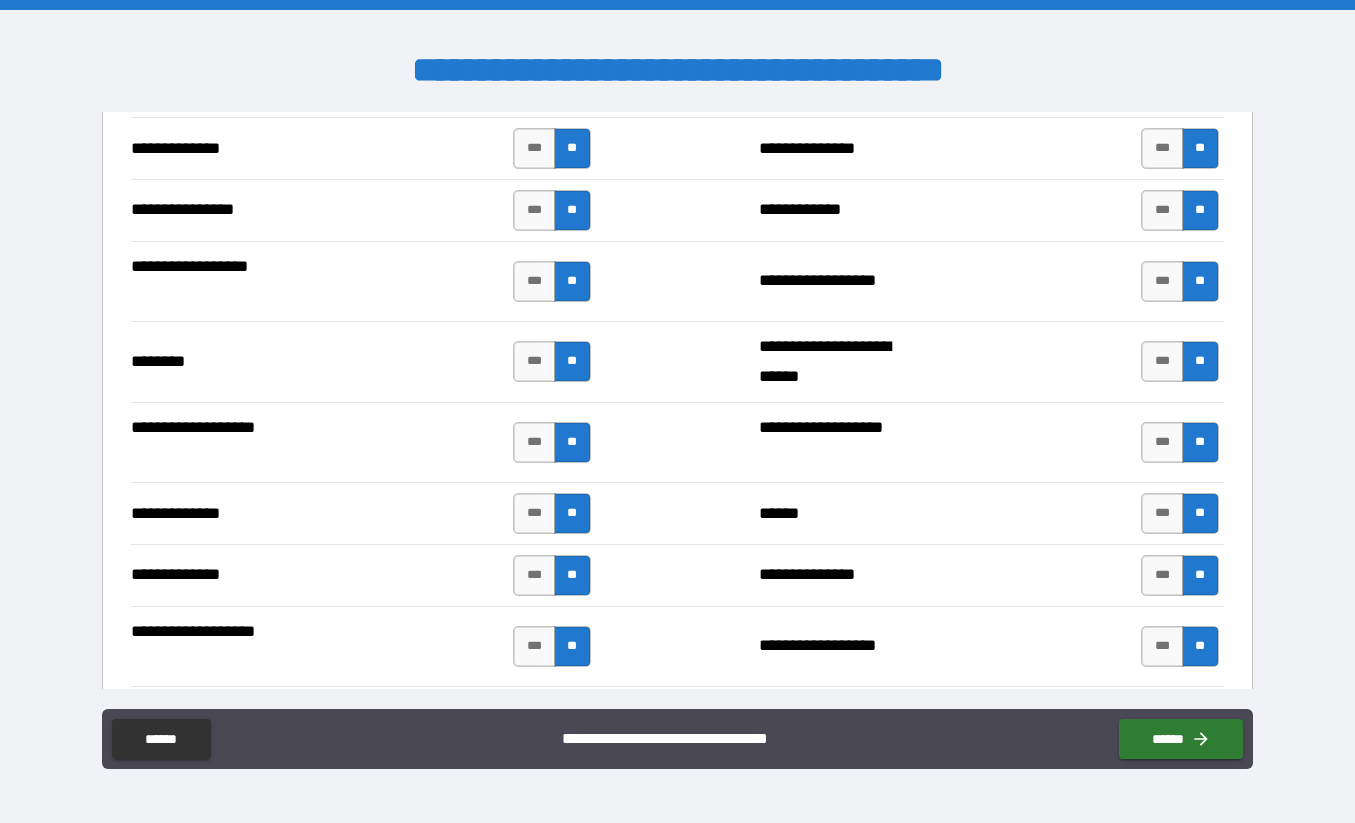 scroll, scrollTop: 3602, scrollLeft: 0, axis: vertical 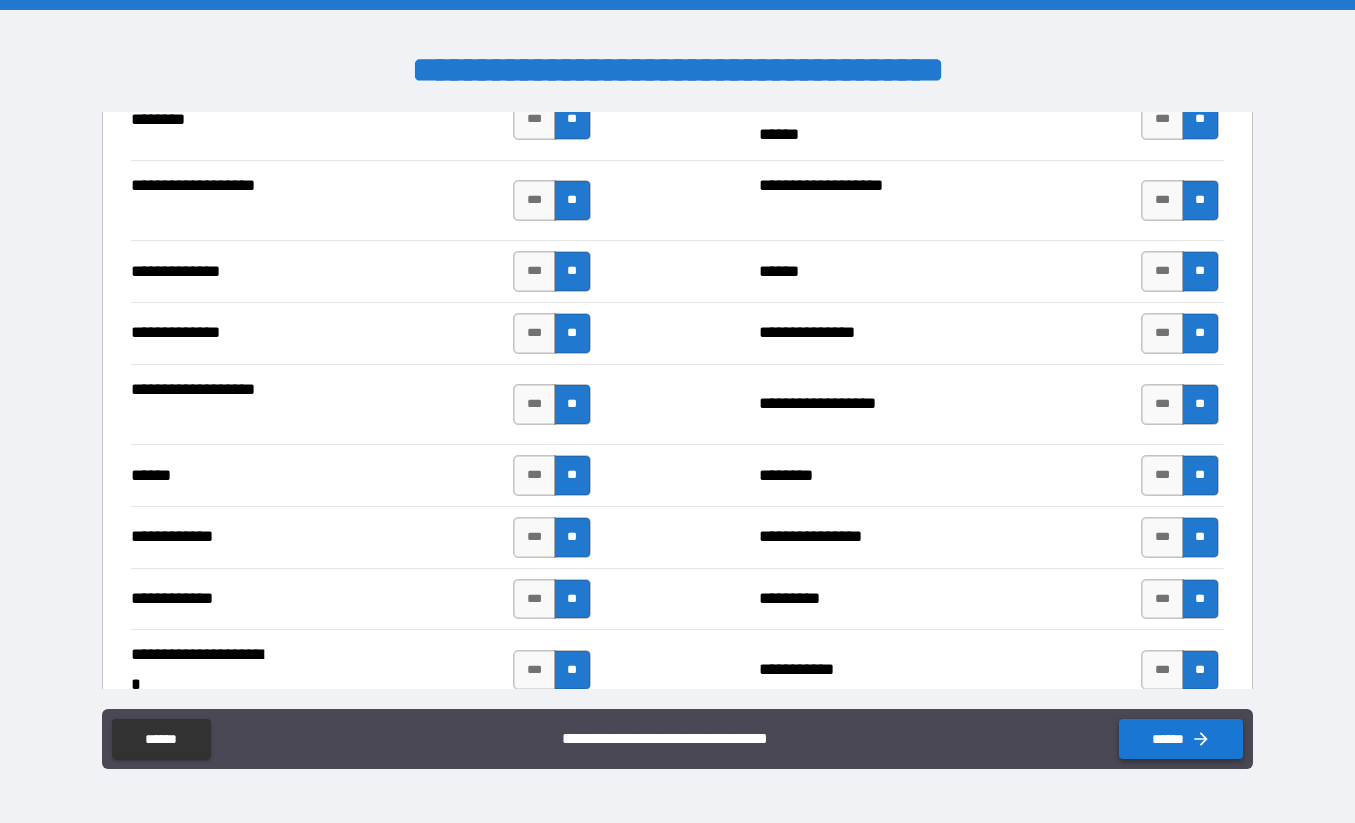 click on "******" at bounding box center (1181, 739) 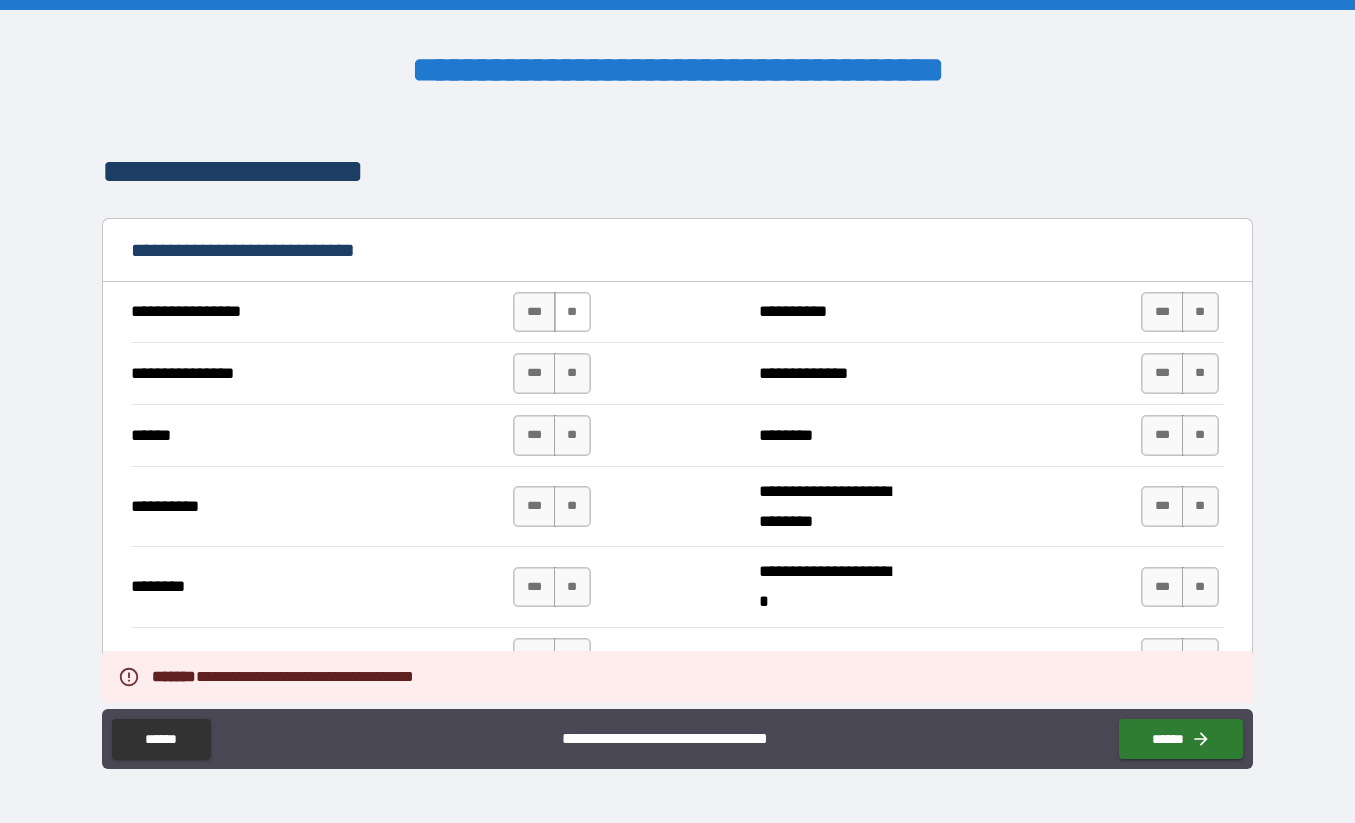 scroll, scrollTop: 5183, scrollLeft: 0, axis: vertical 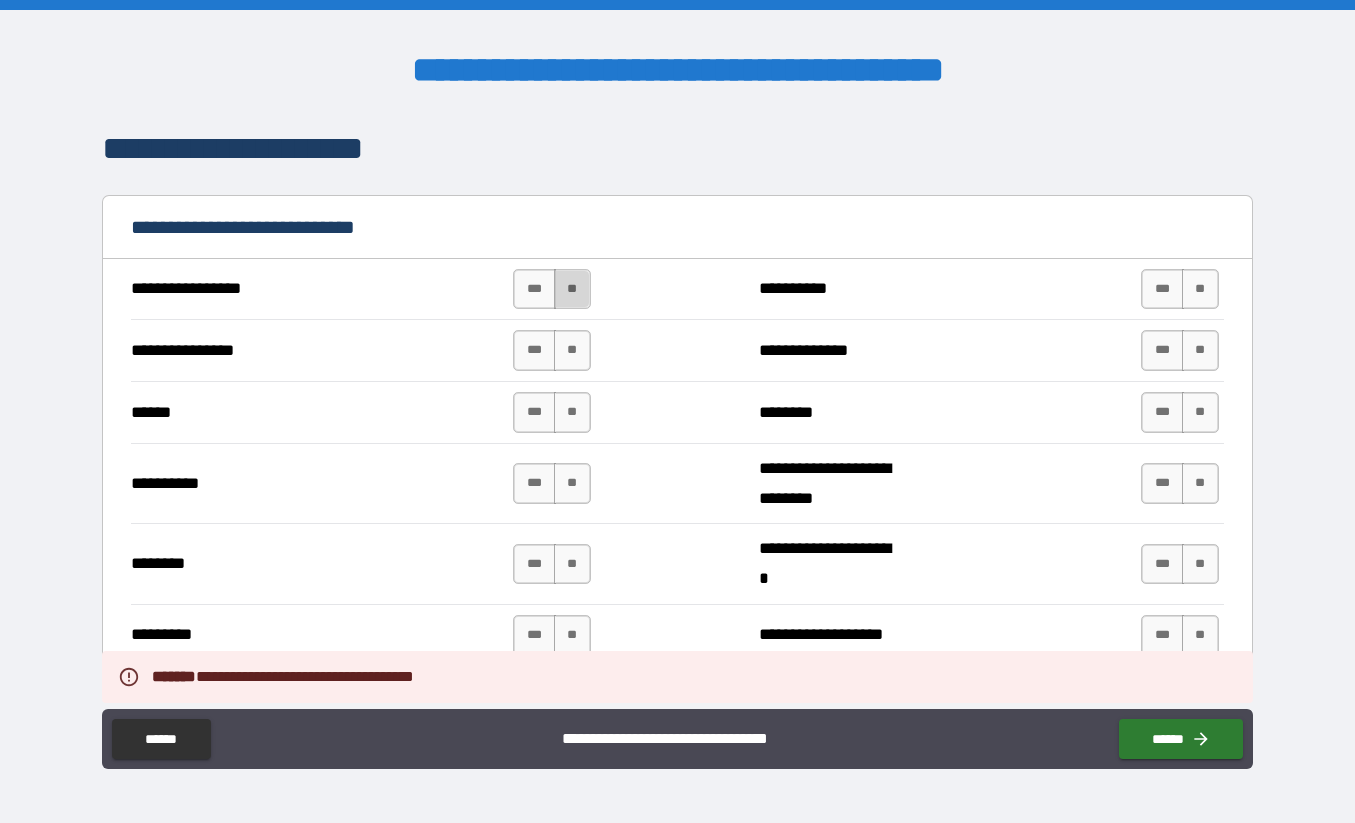 click on "**" at bounding box center [572, 289] 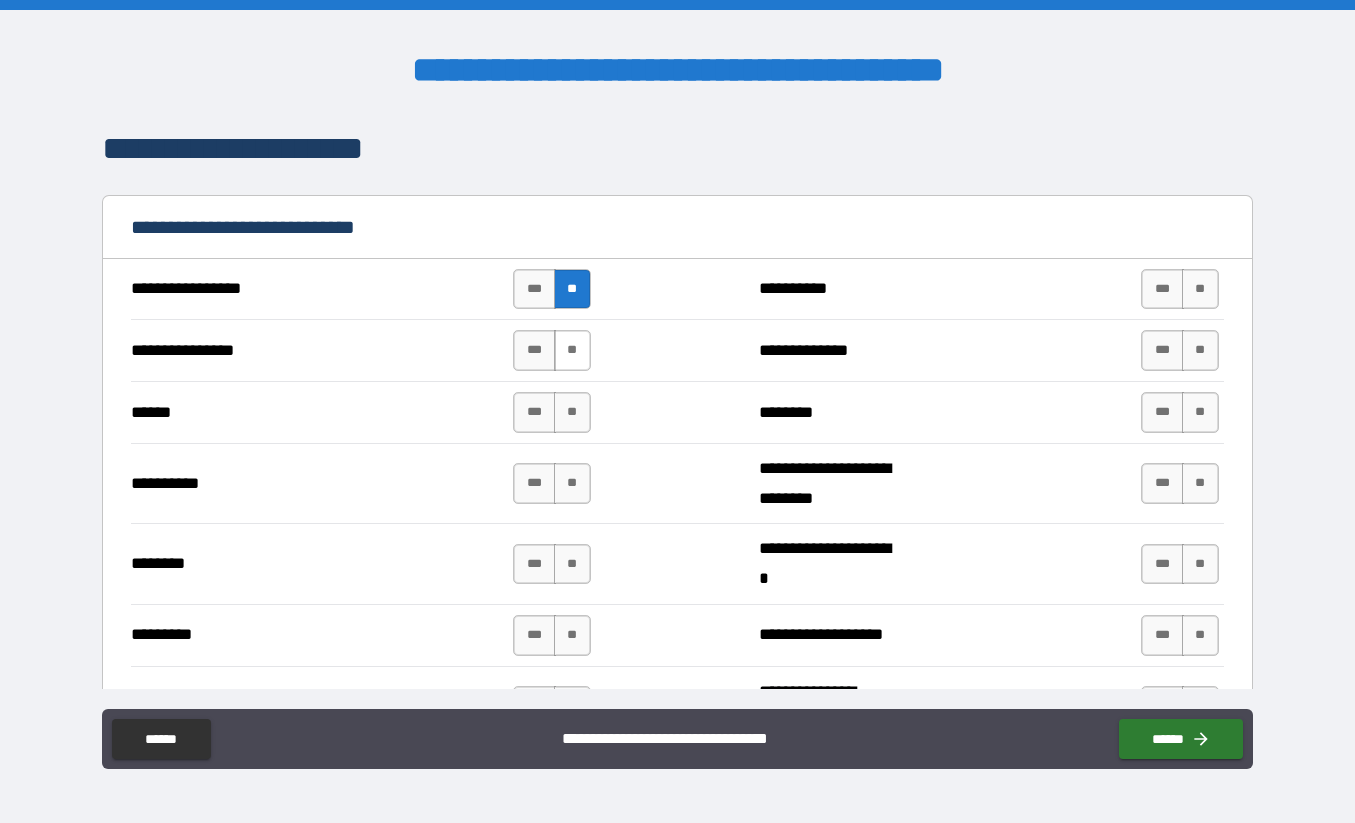 click on "**" at bounding box center (572, 350) 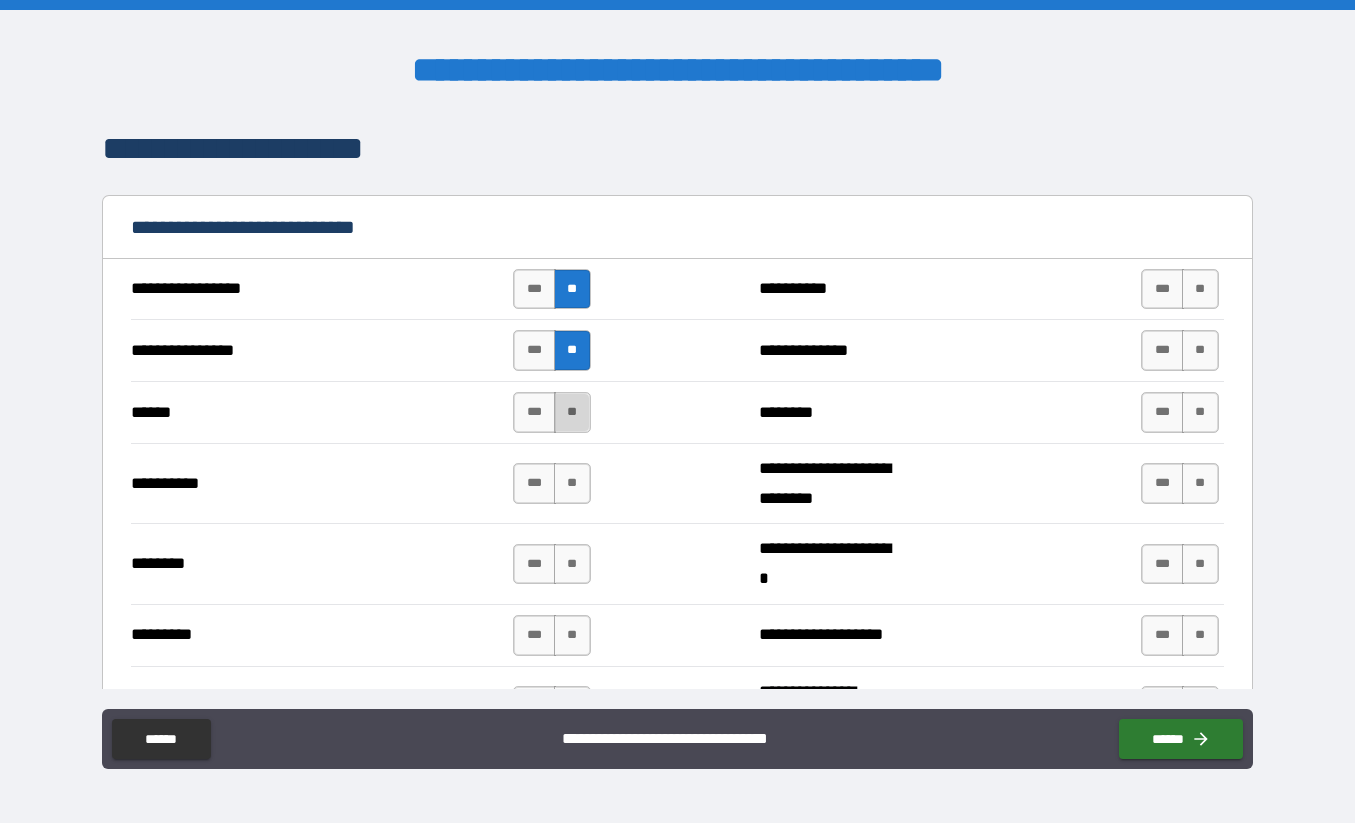 click on "**" at bounding box center (572, 412) 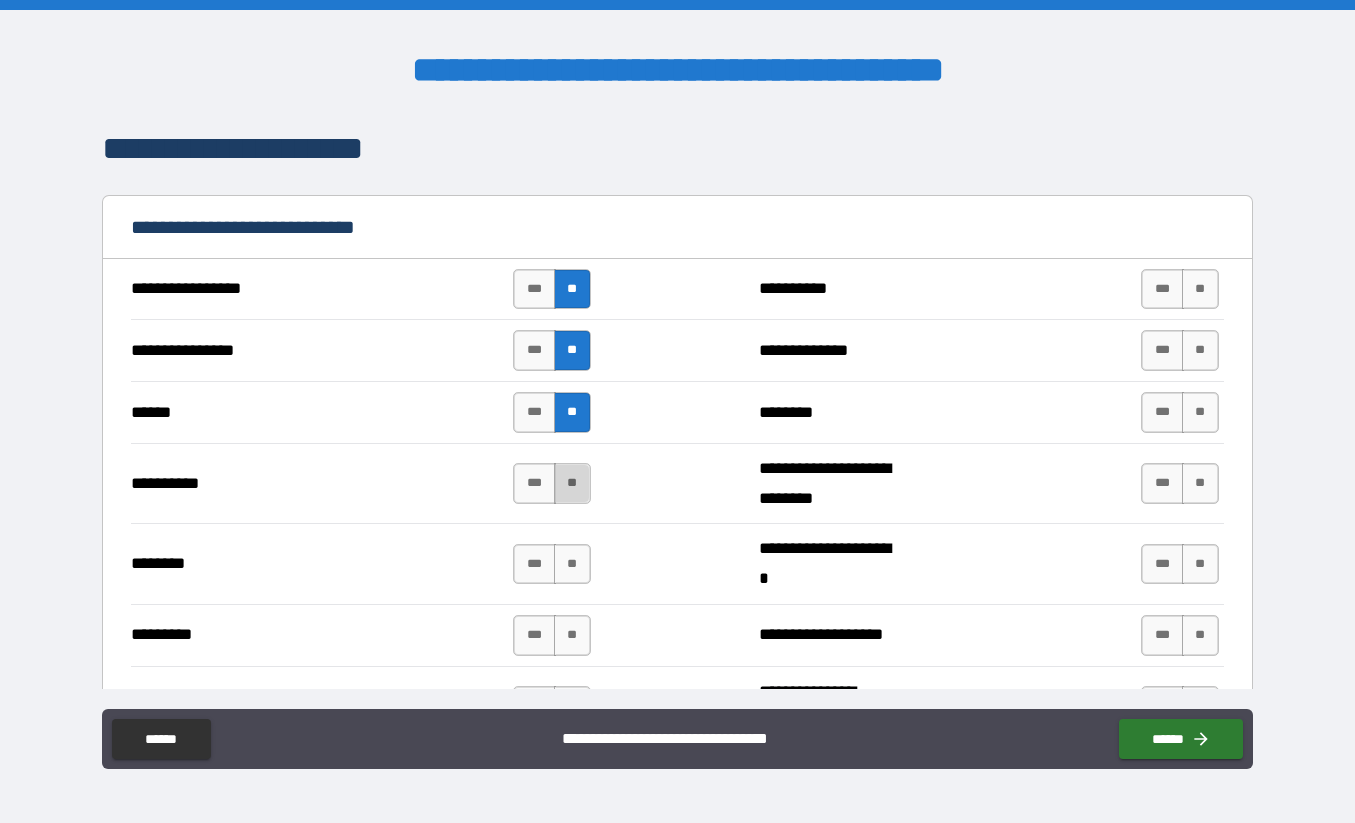 click on "**" at bounding box center (572, 483) 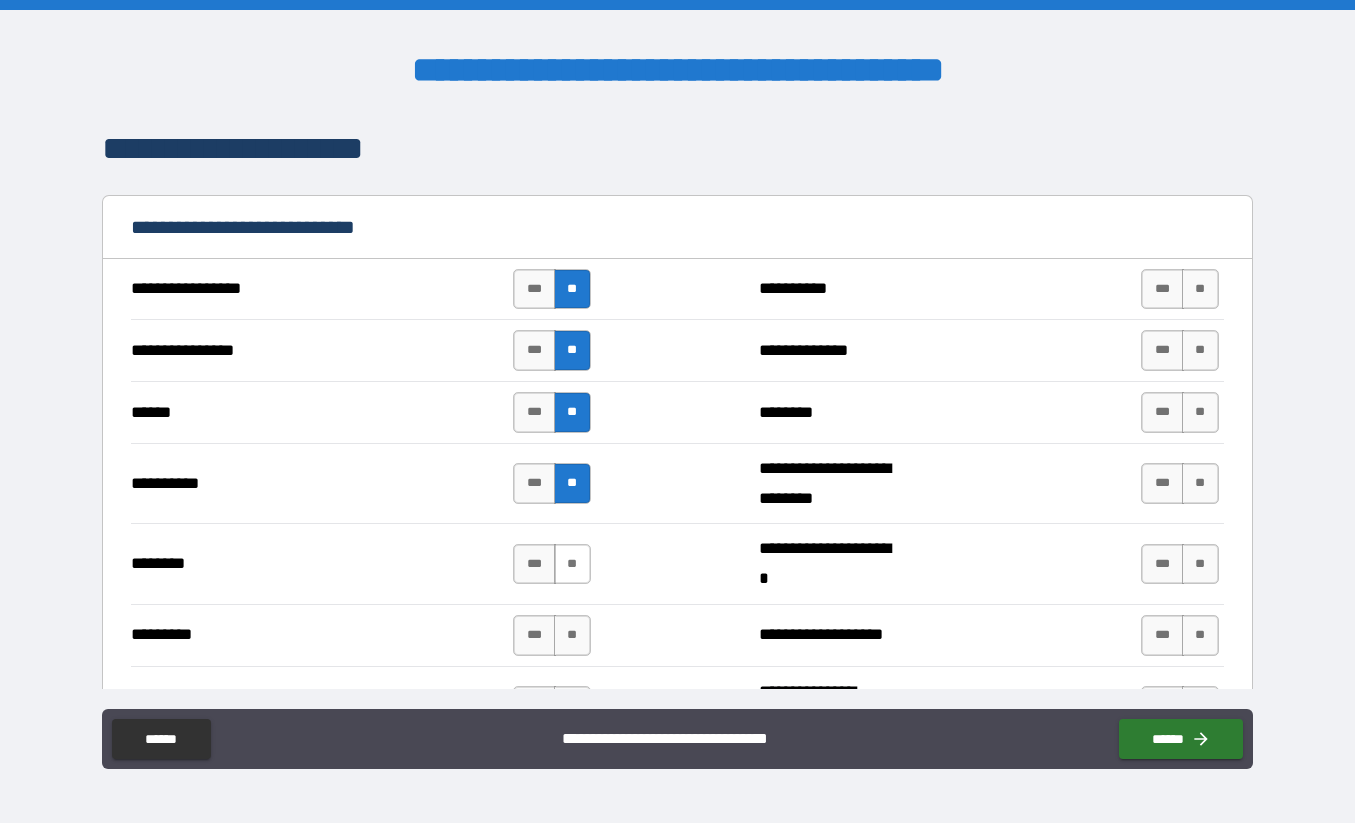 click on "**" at bounding box center (572, 564) 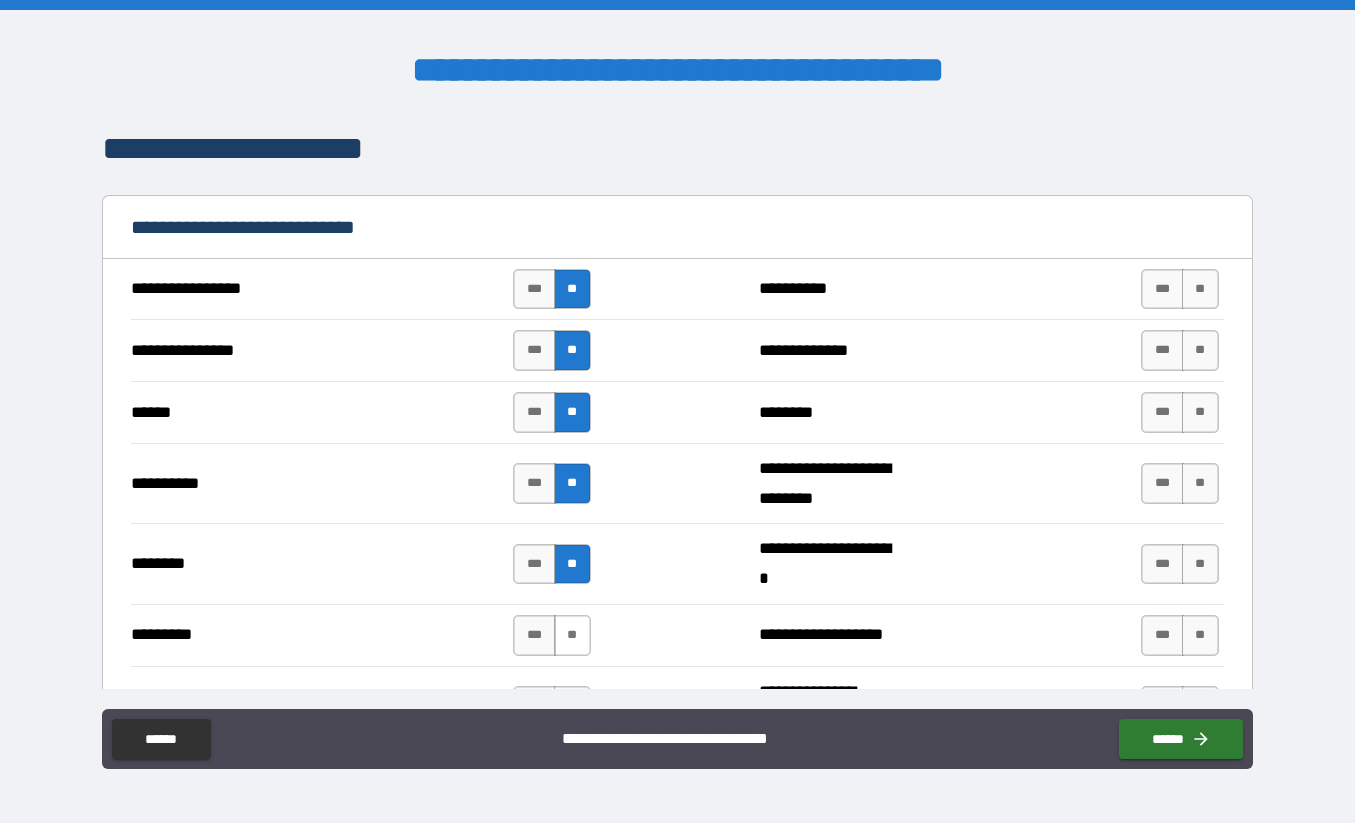 click on "**" at bounding box center [572, 635] 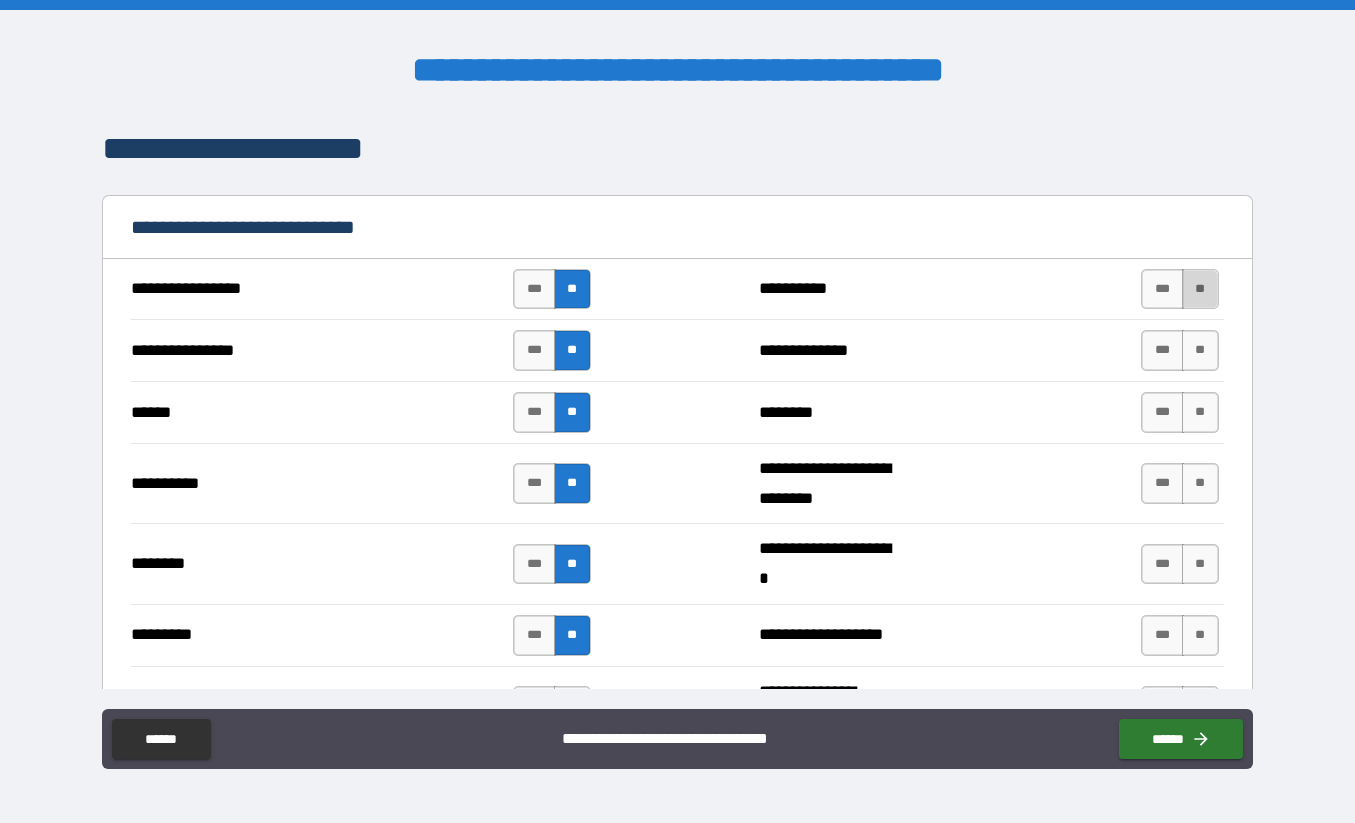 click on "**" at bounding box center [1200, 289] 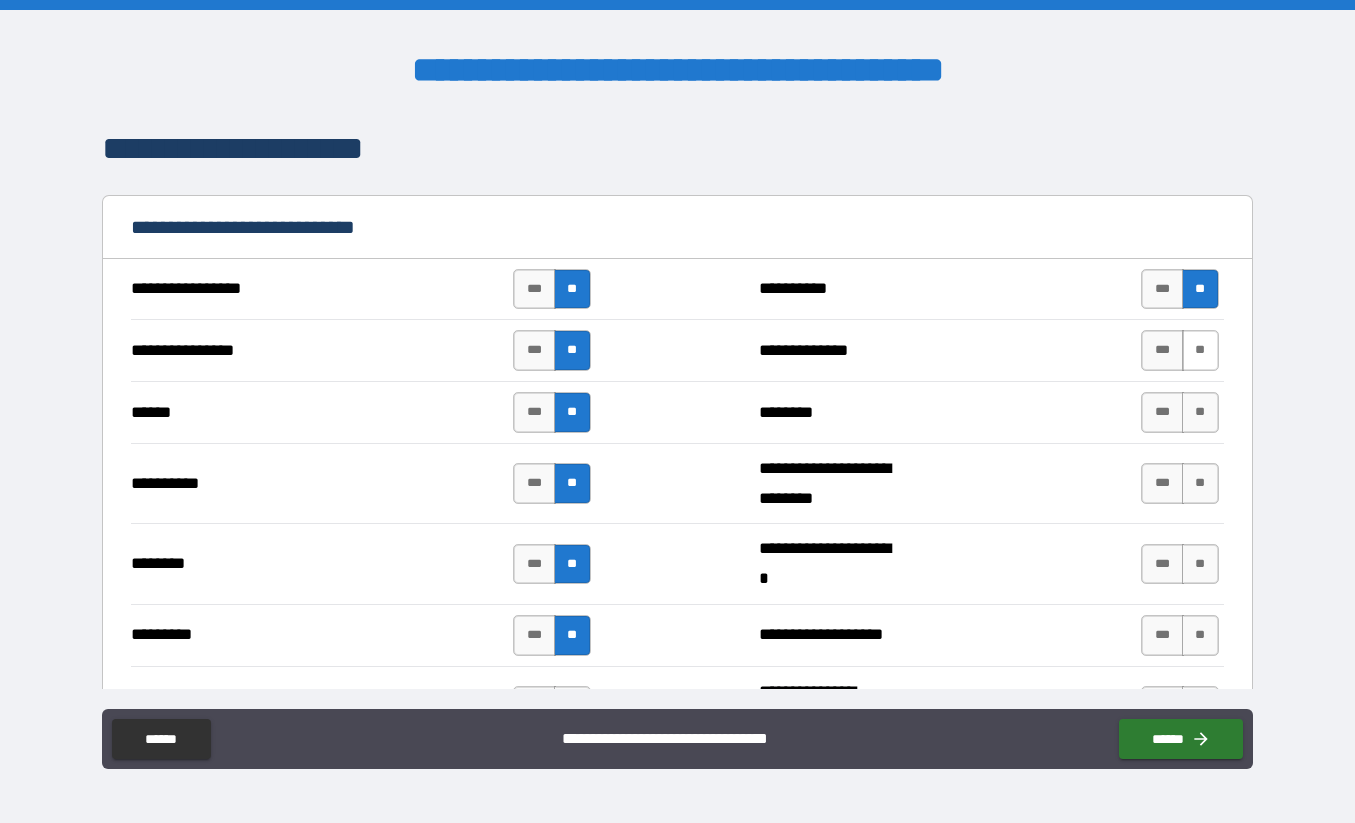 click on "**" at bounding box center (1200, 350) 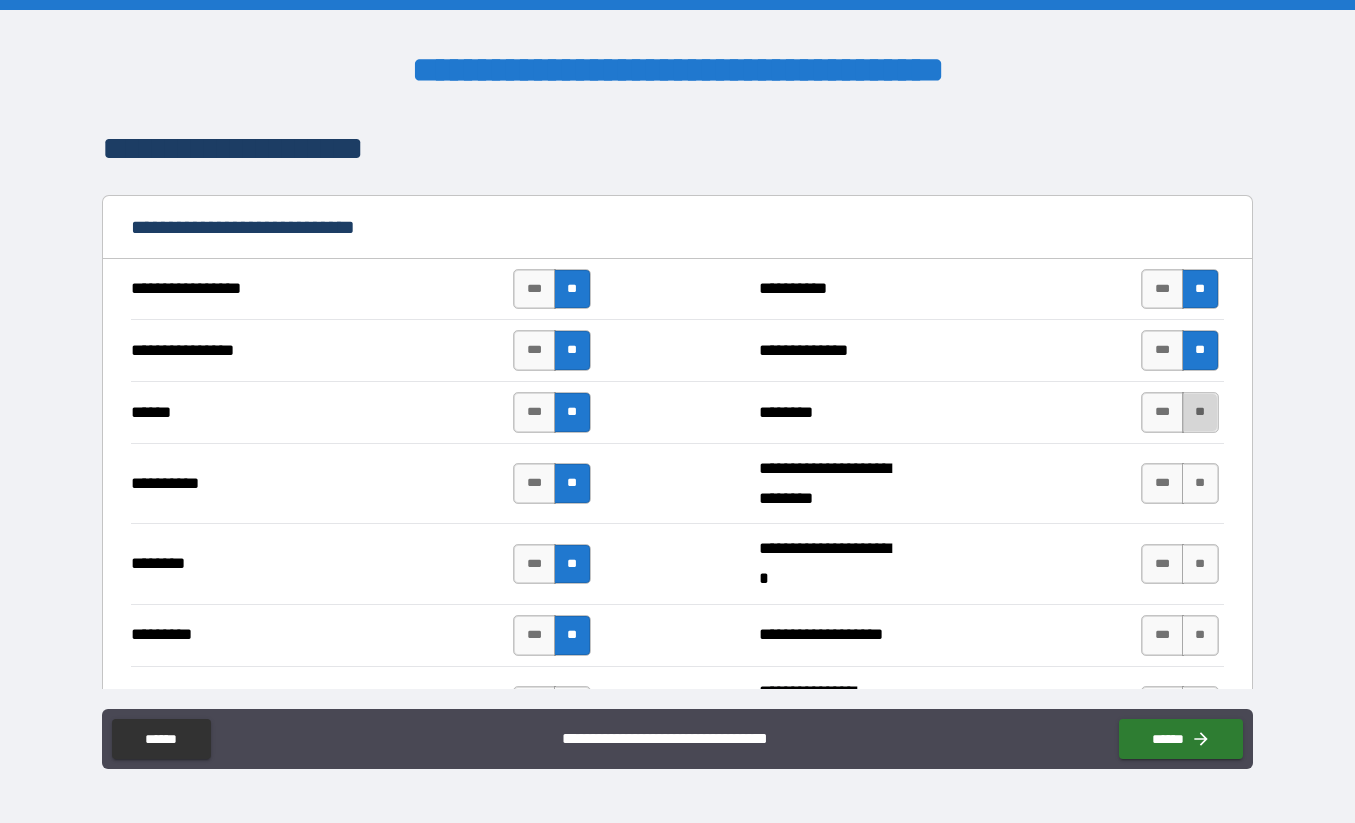 click on "**" at bounding box center [1200, 412] 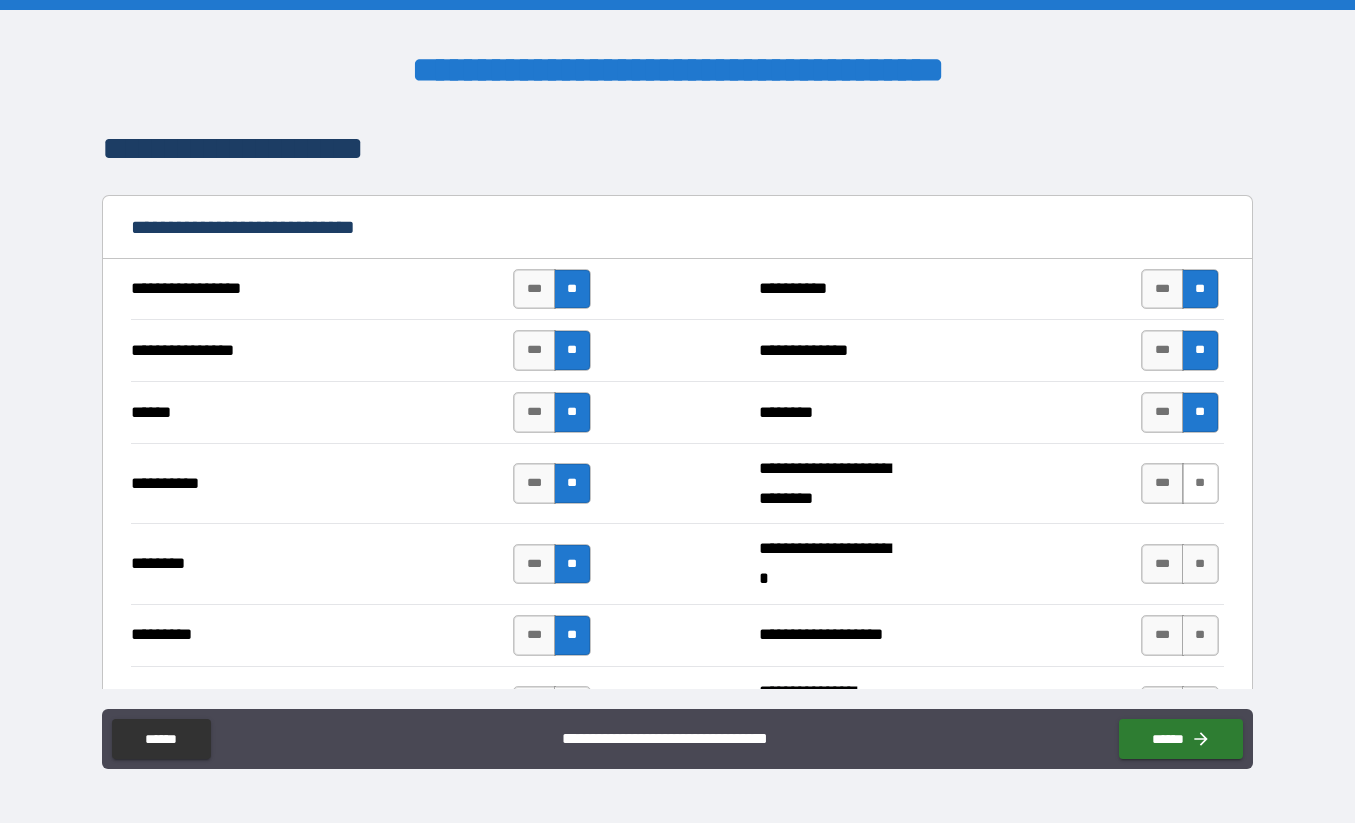 click on "**" at bounding box center [1200, 483] 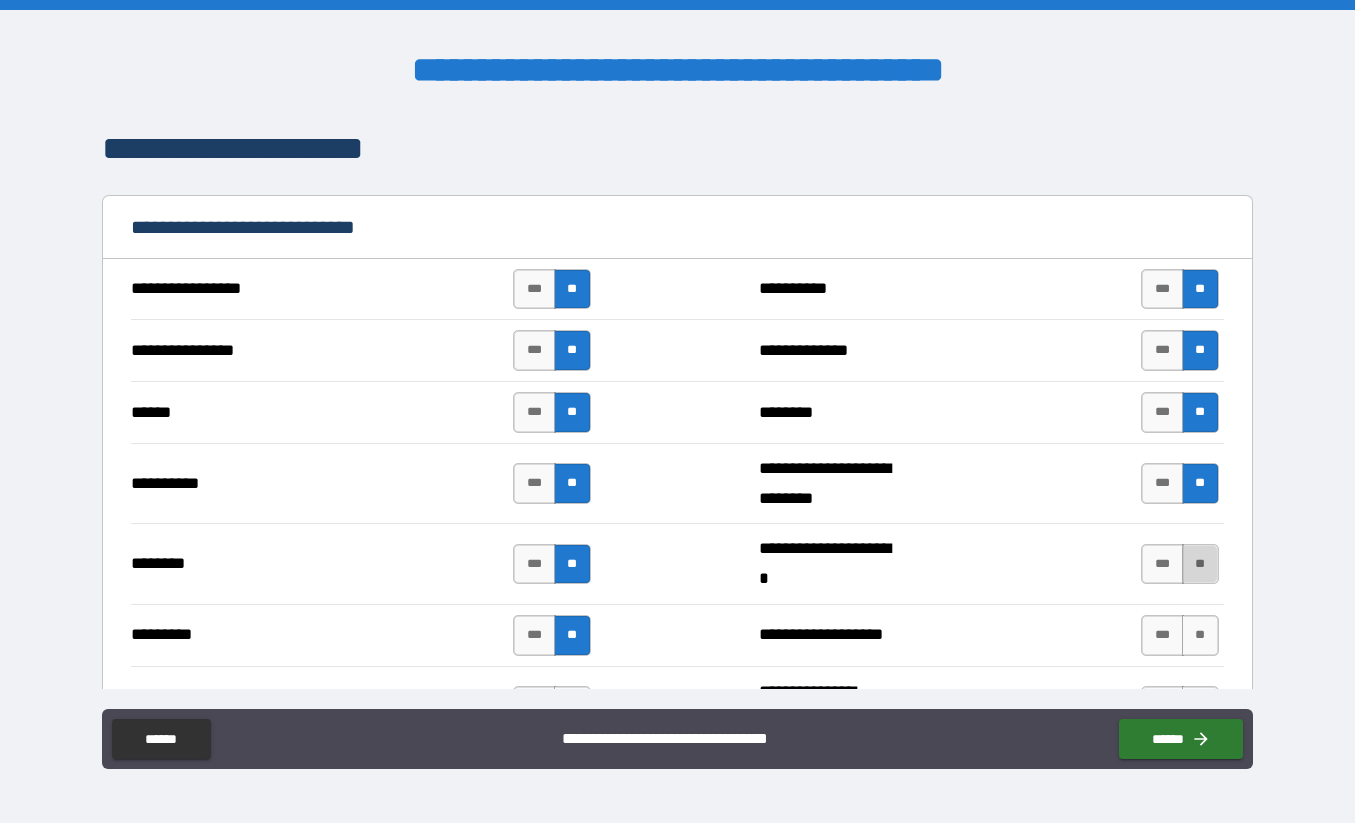 click on "**" at bounding box center (1200, 564) 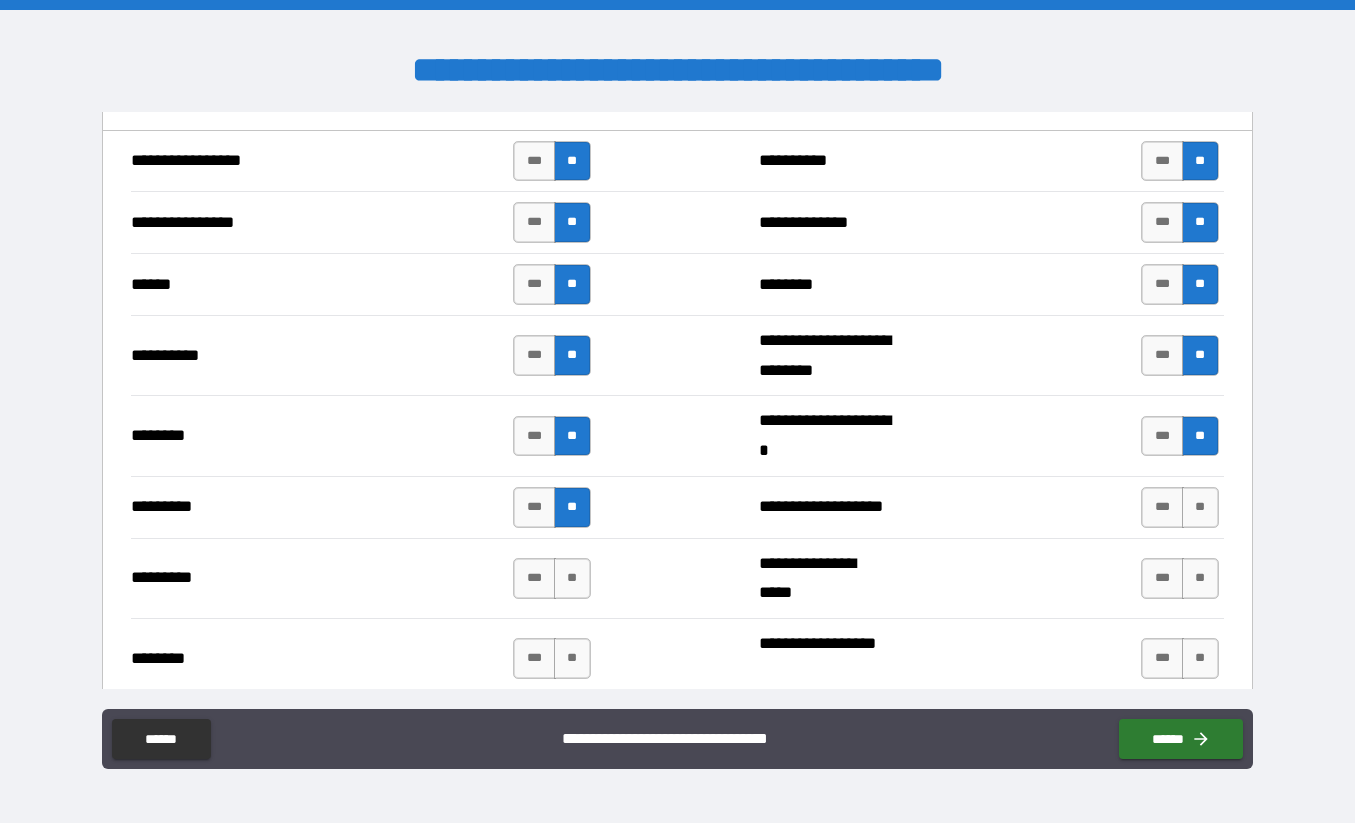 scroll, scrollTop: 5517, scrollLeft: 0, axis: vertical 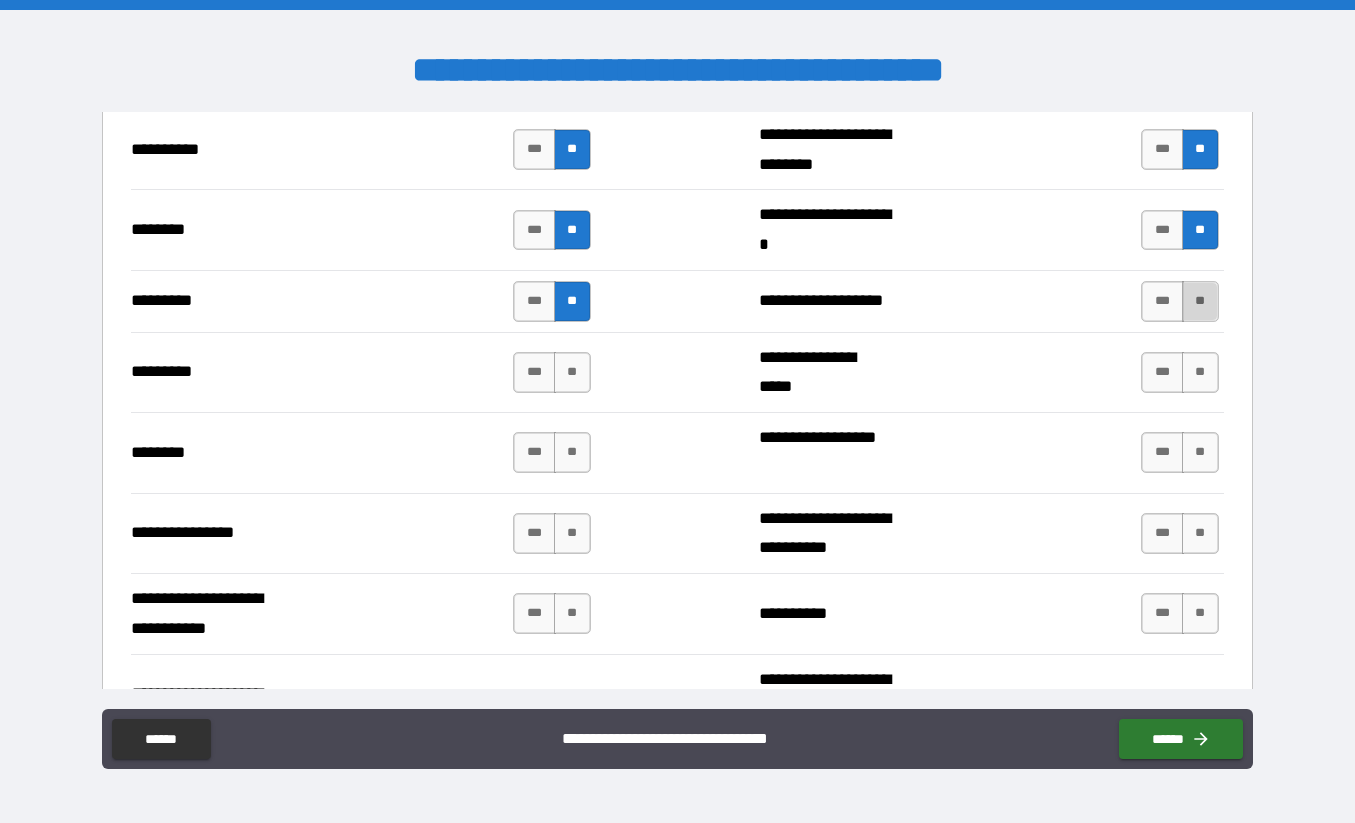 click on "**" at bounding box center (1200, 301) 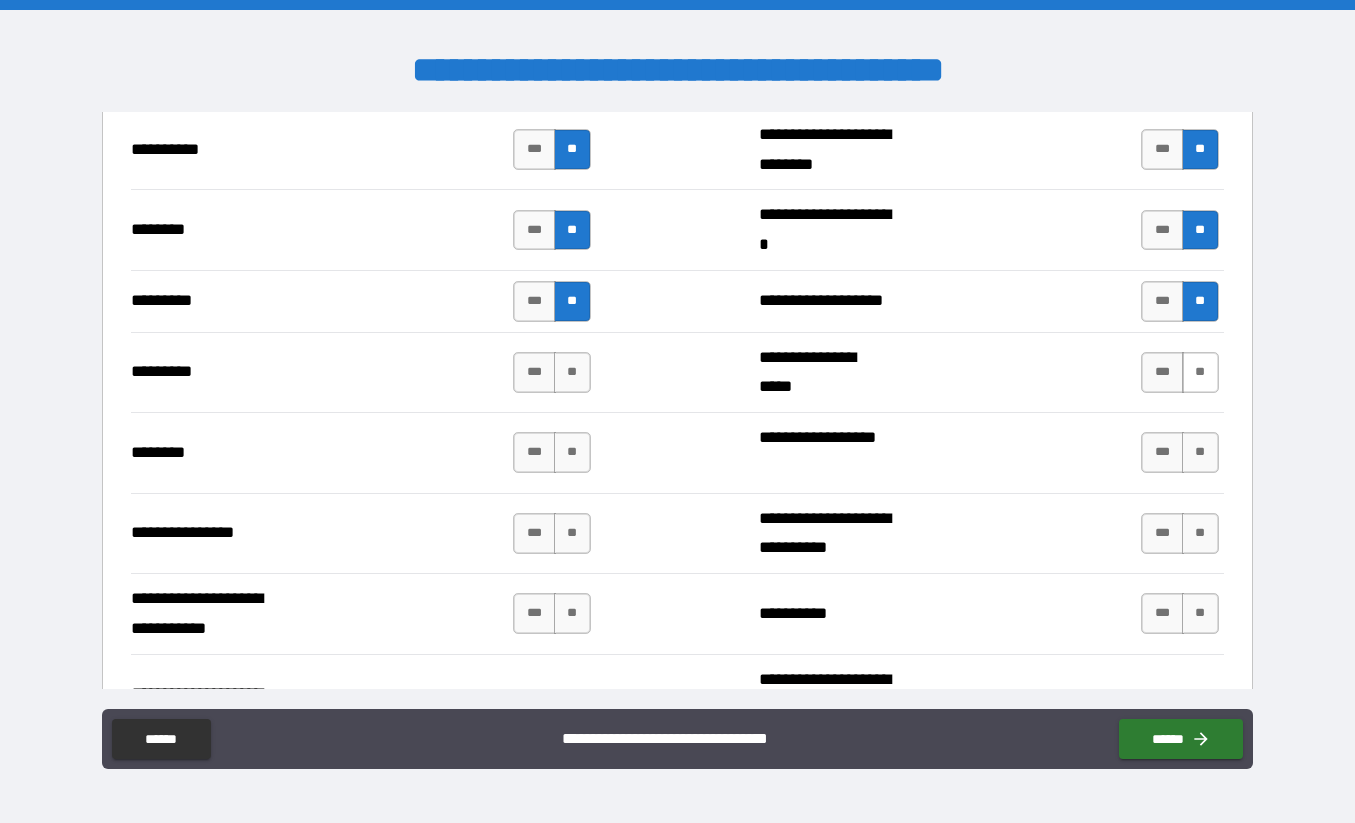 click on "**" at bounding box center [1200, 372] 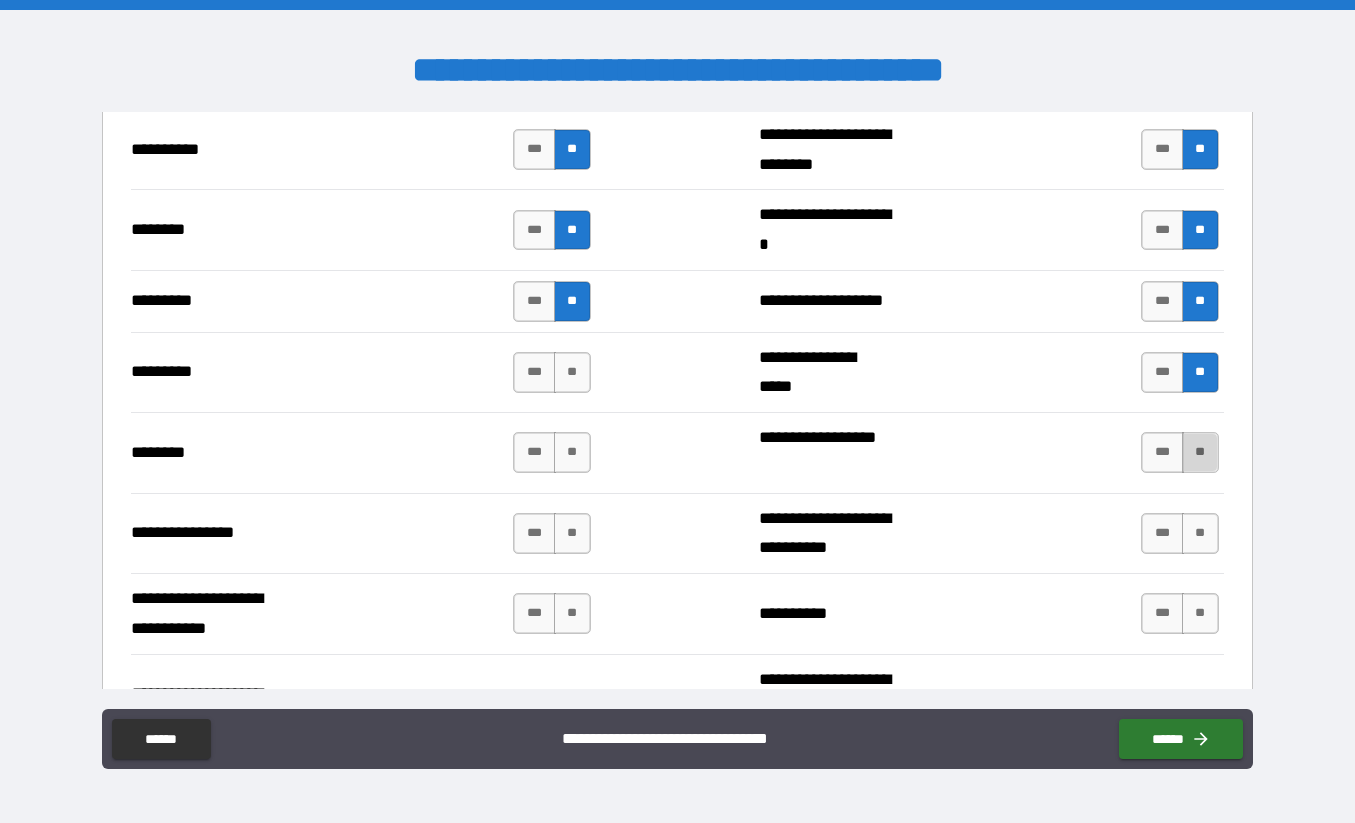 click on "**" at bounding box center (1200, 452) 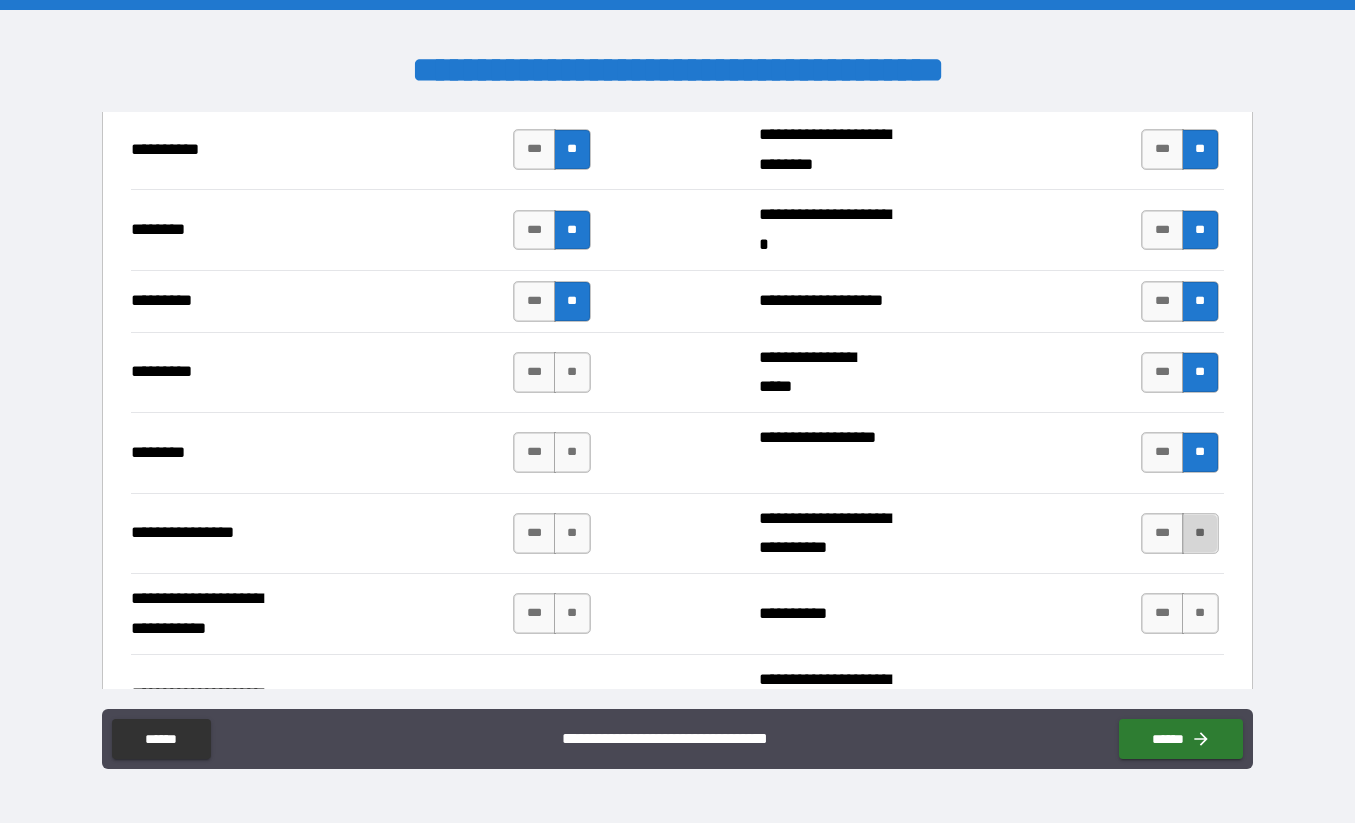 click on "**" at bounding box center [1200, 533] 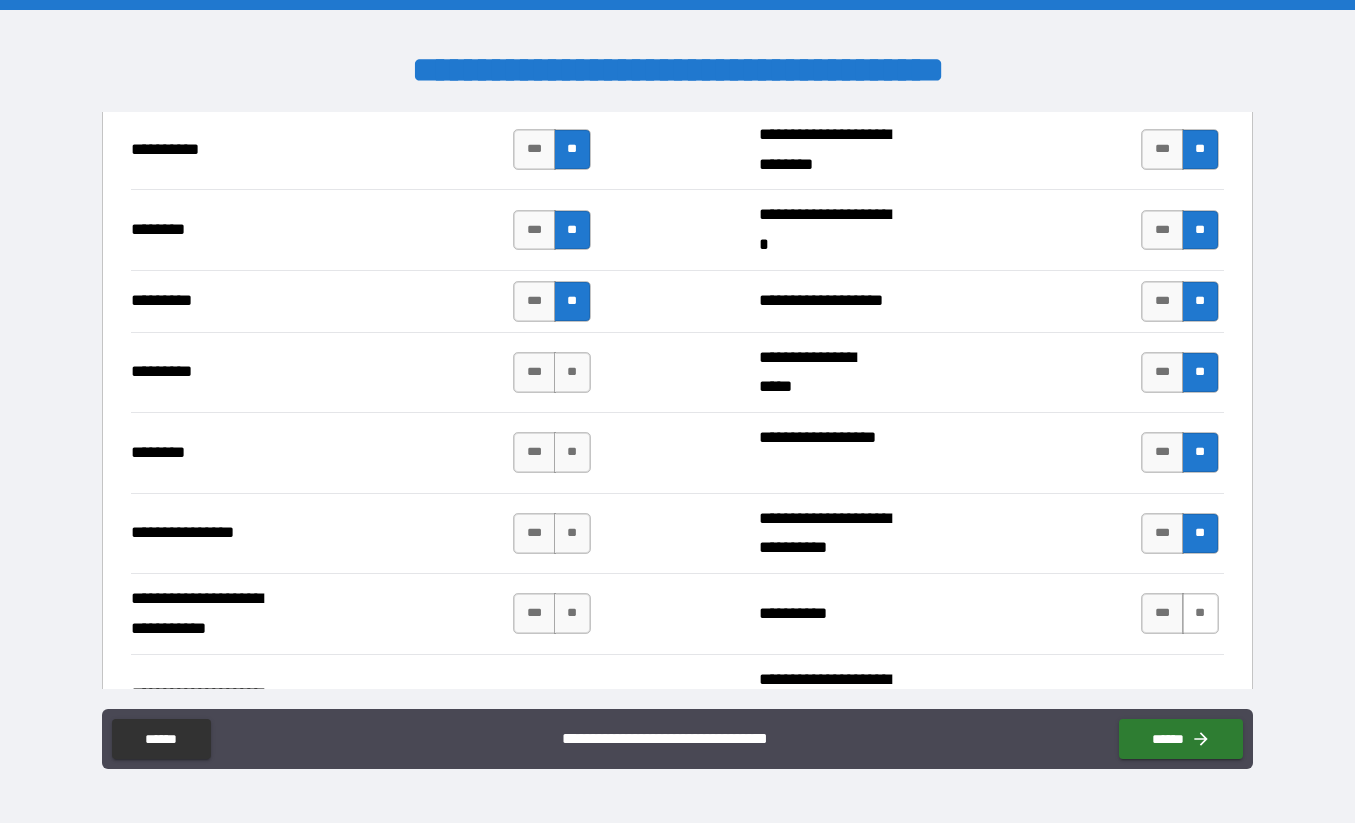 click on "**" at bounding box center (1200, 613) 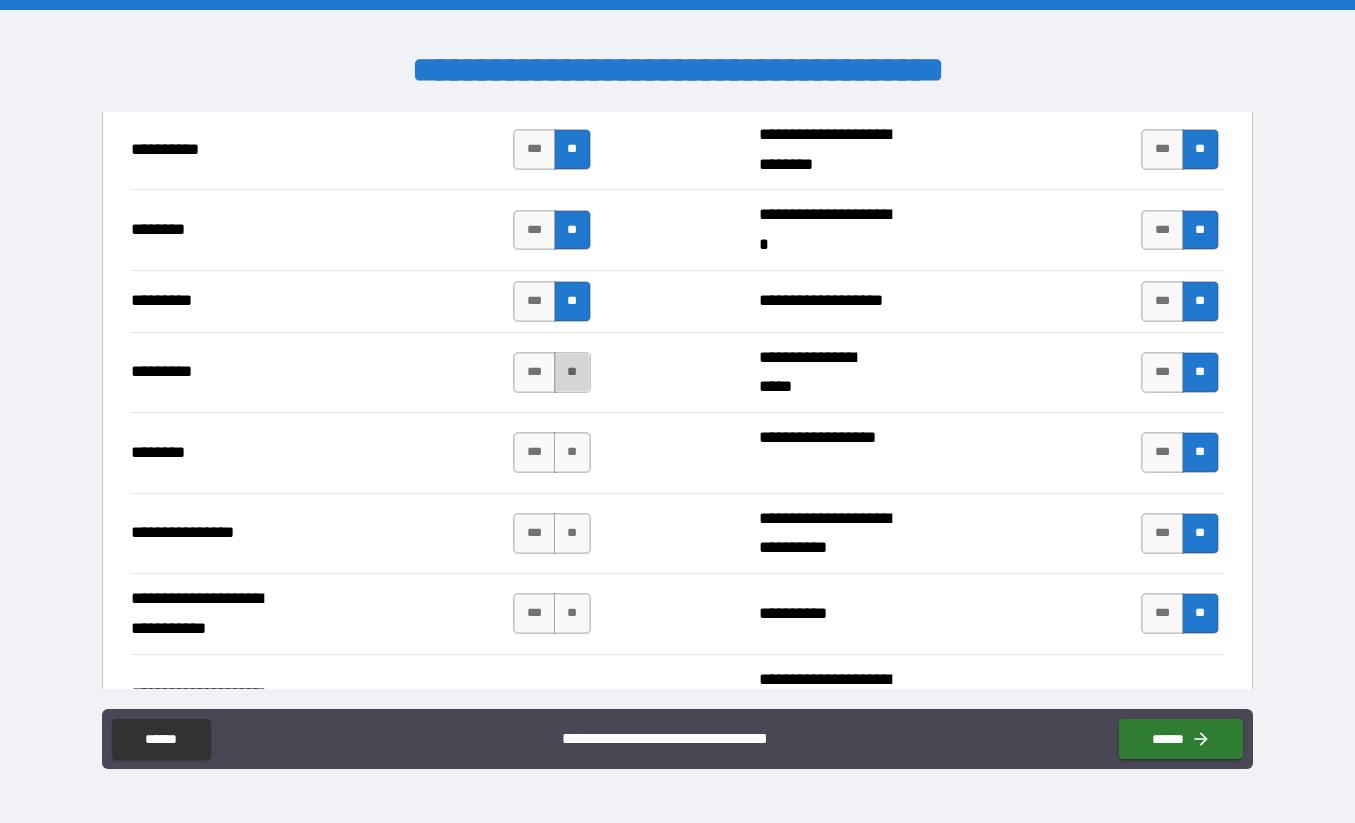 click on "**" at bounding box center [572, 372] 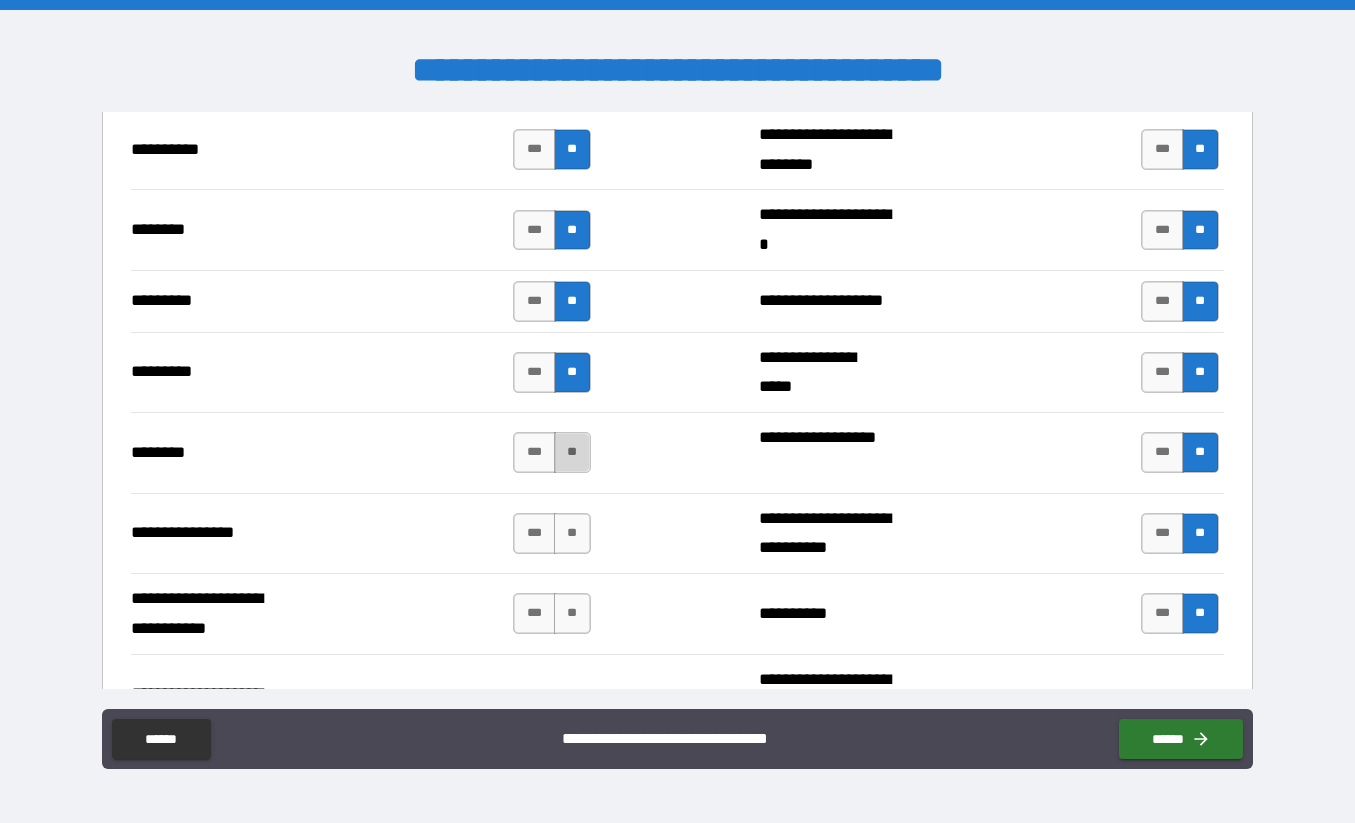 click on "**" at bounding box center [572, 452] 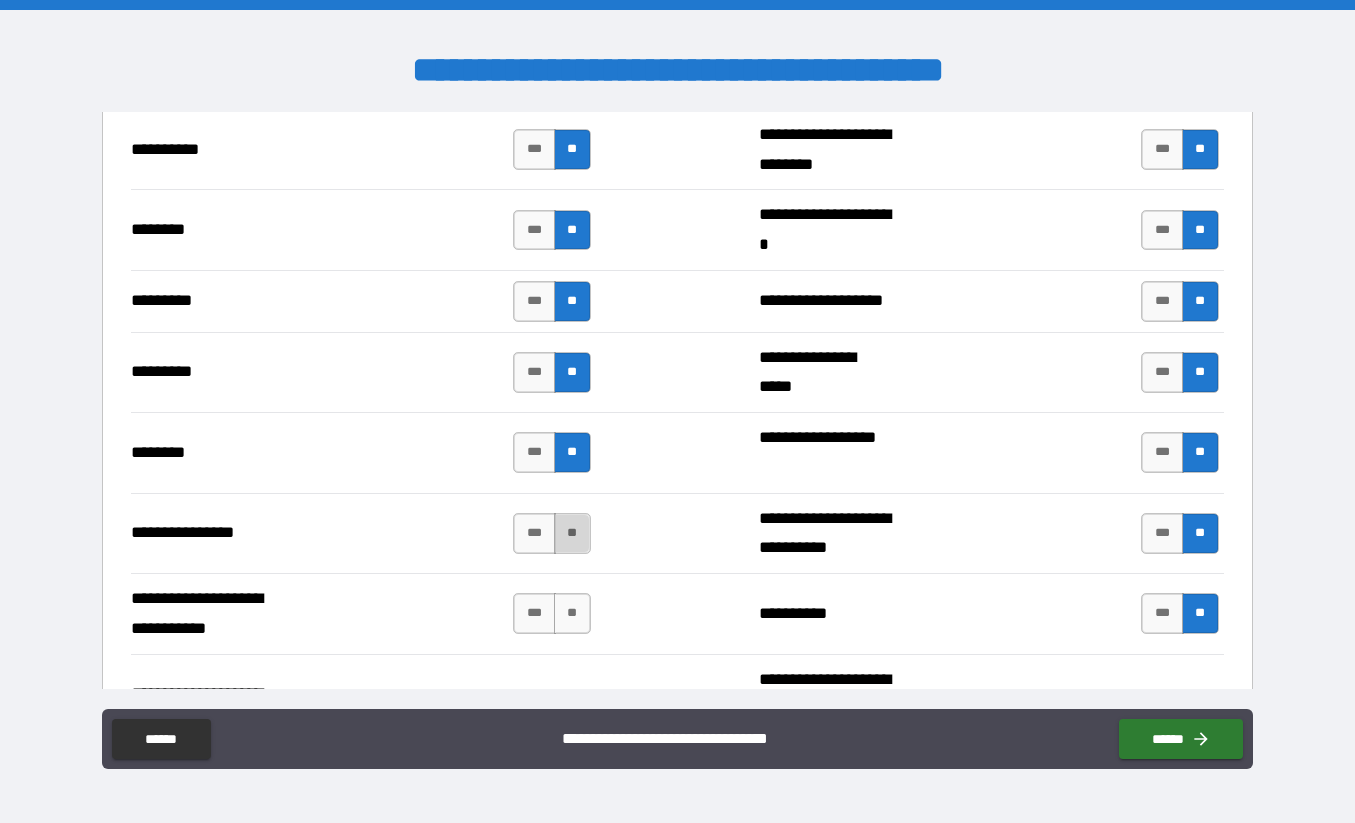 click on "**" at bounding box center [572, 533] 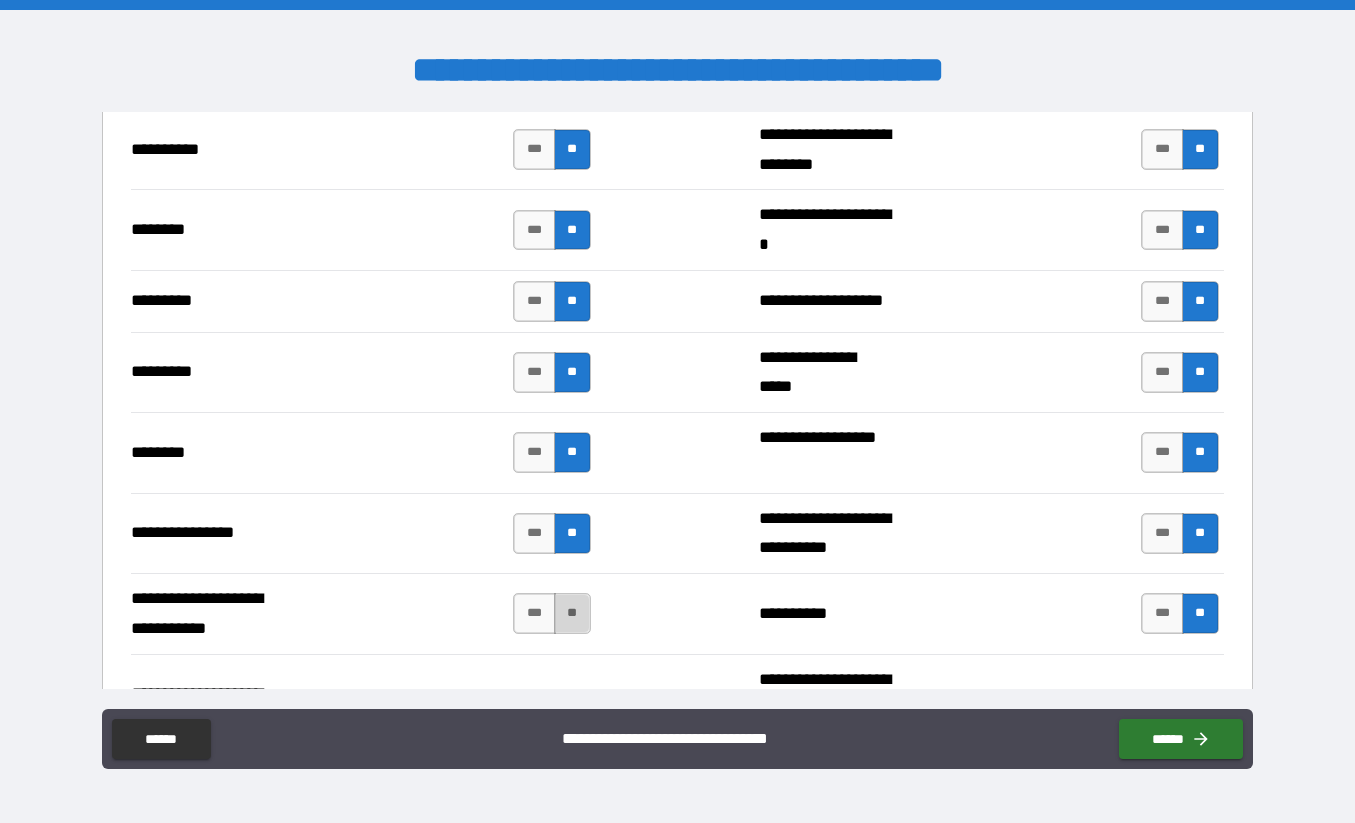 click on "**" at bounding box center (572, 613) 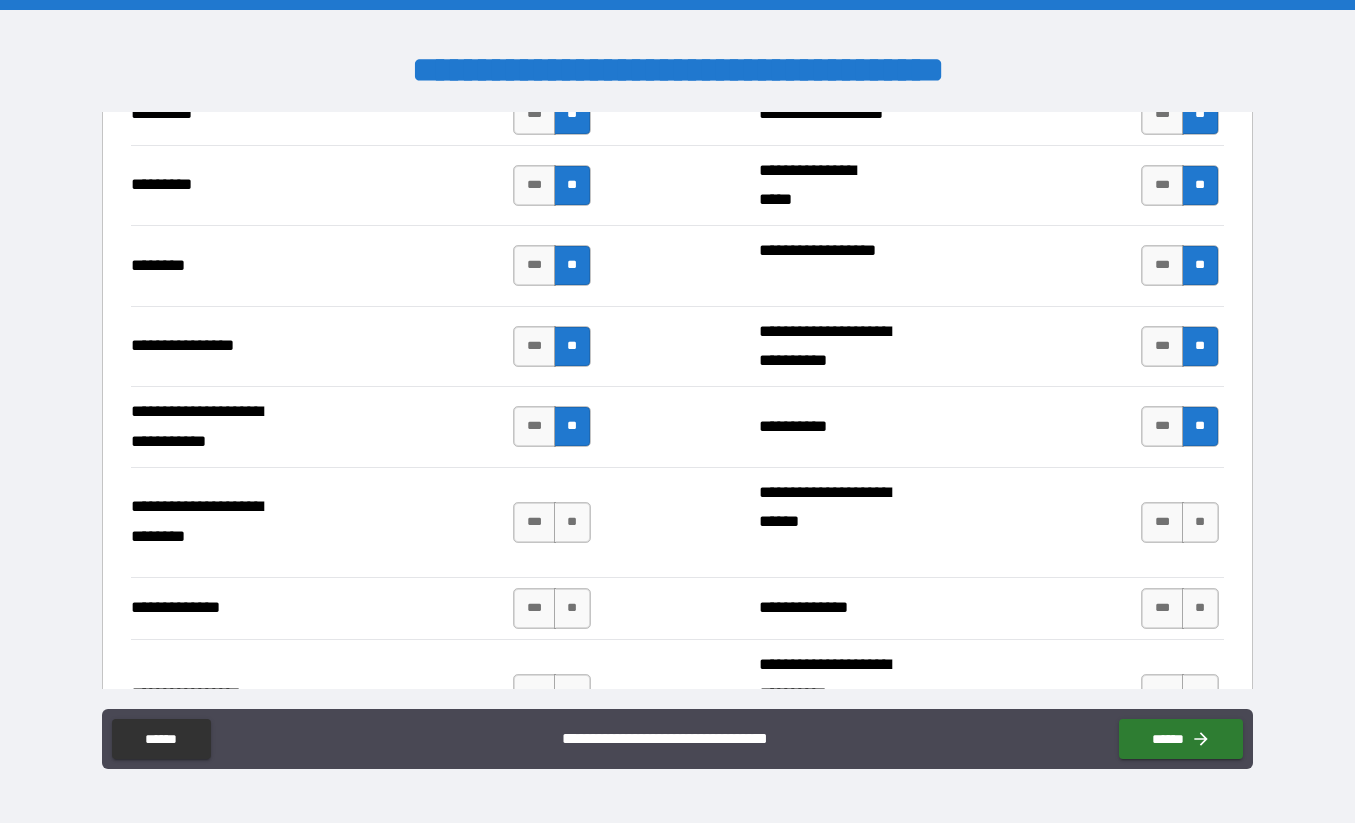 scroll, scrollTop: 5706, scrollLeft: 0, axis: vertical 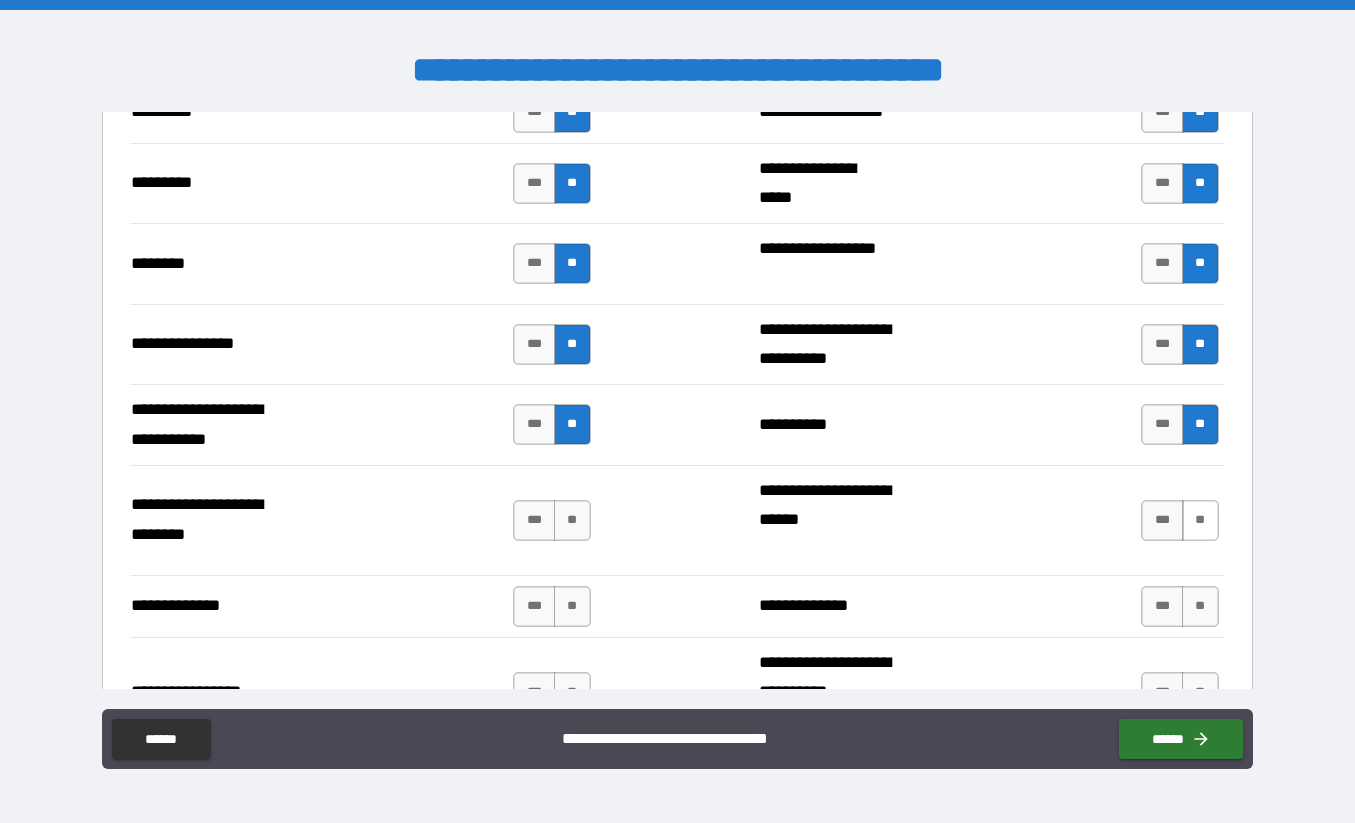 click on "**" at bounding box center (1200, 520) 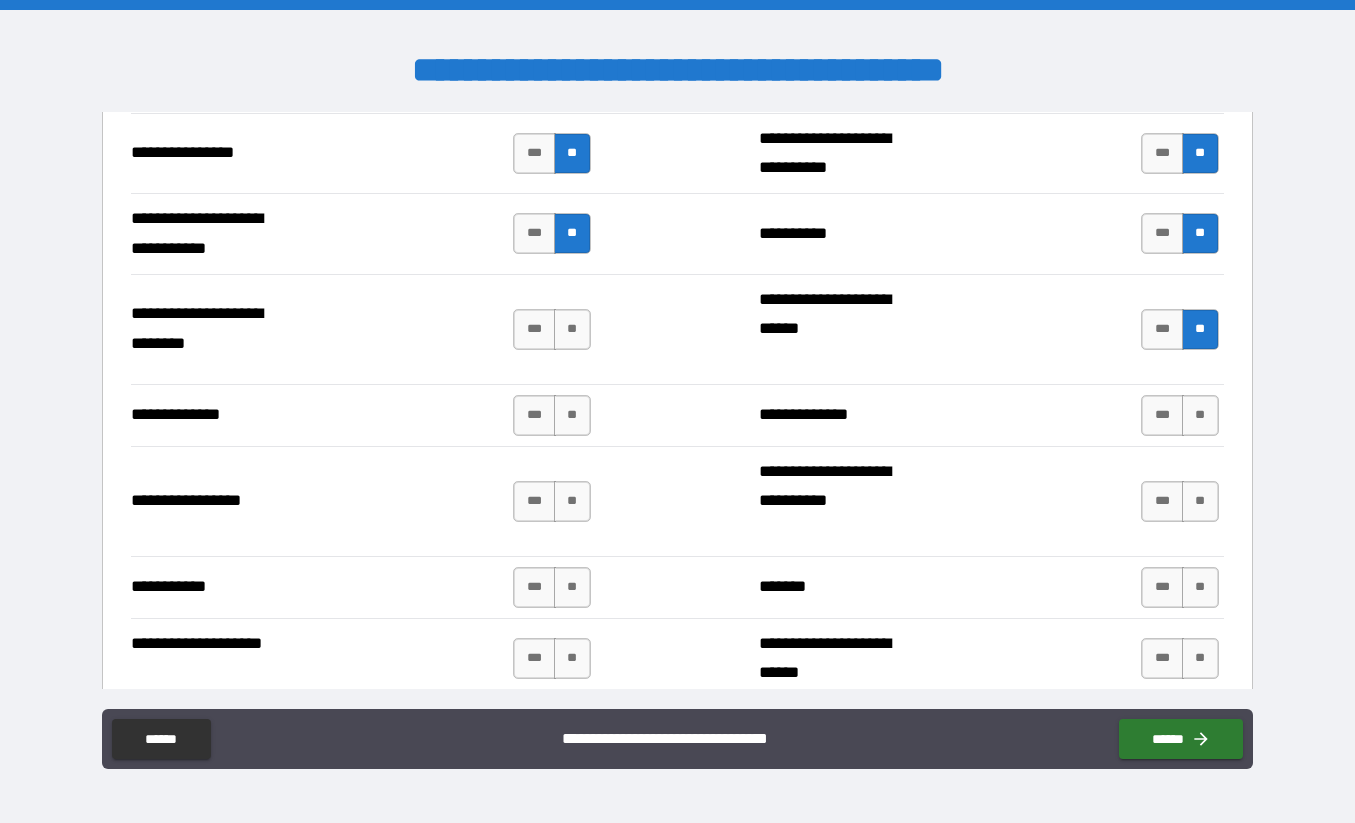 scroll, scrollTop: 5907, scrollLeft: 0, axis: vertical 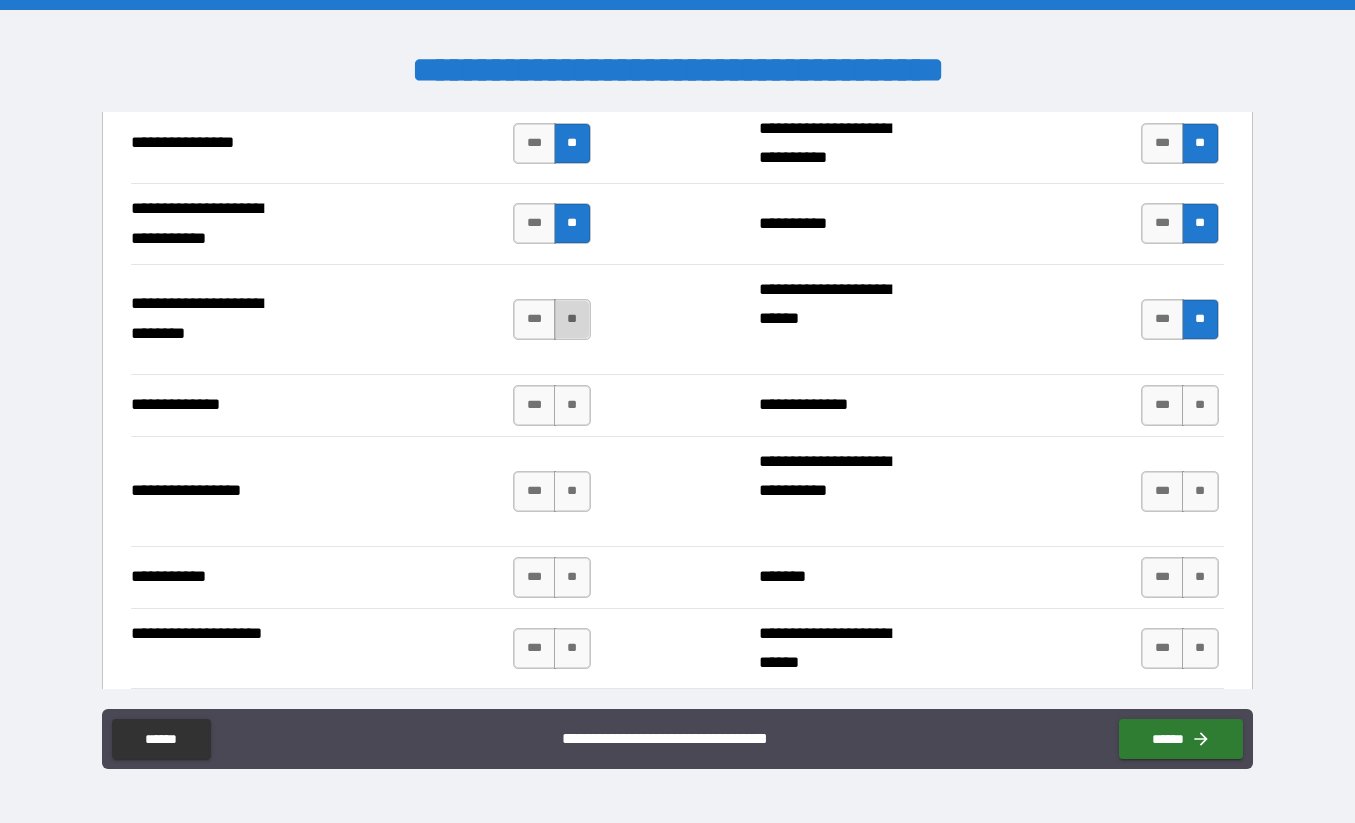 click on "**" at bounding box center [572, 319] 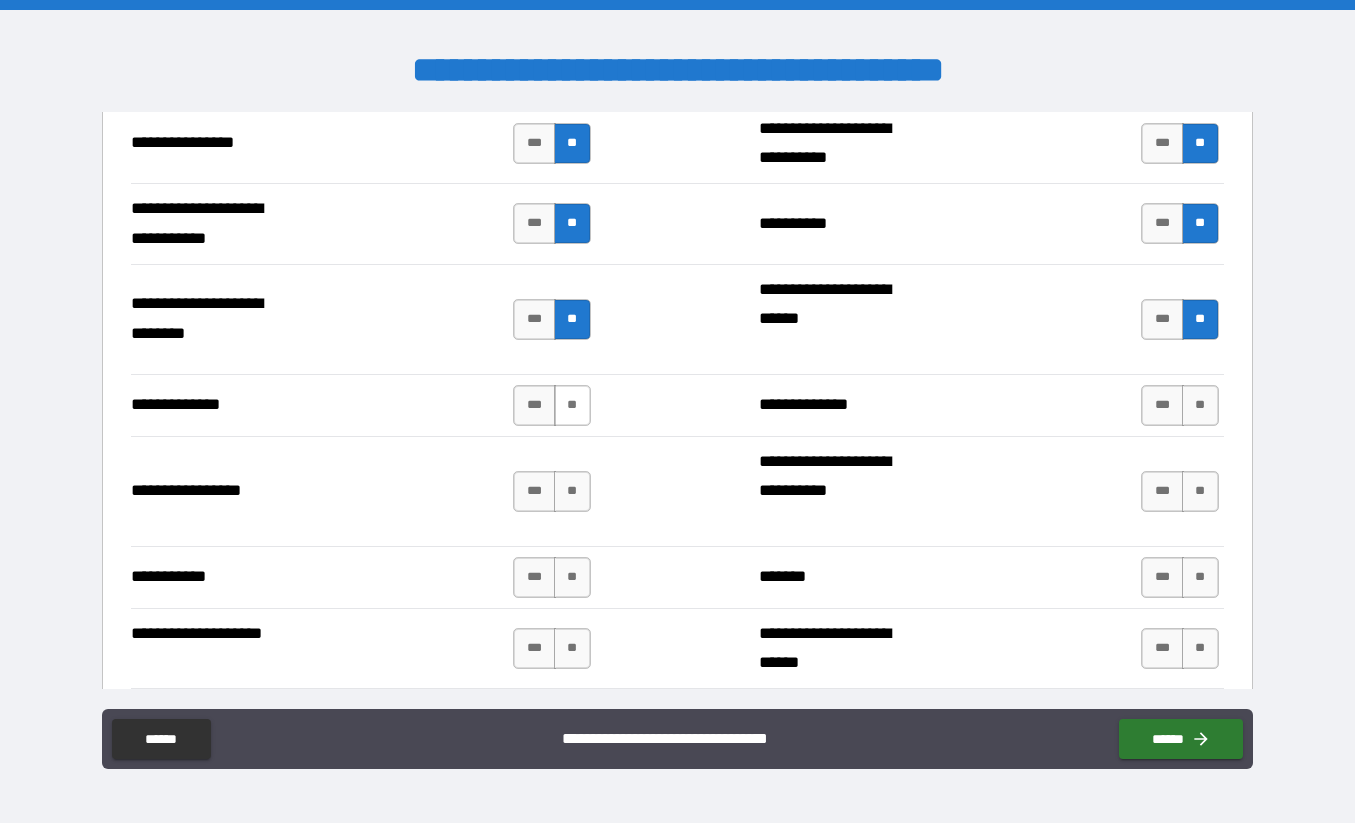 click on "**" at bounding box center [572, 405] 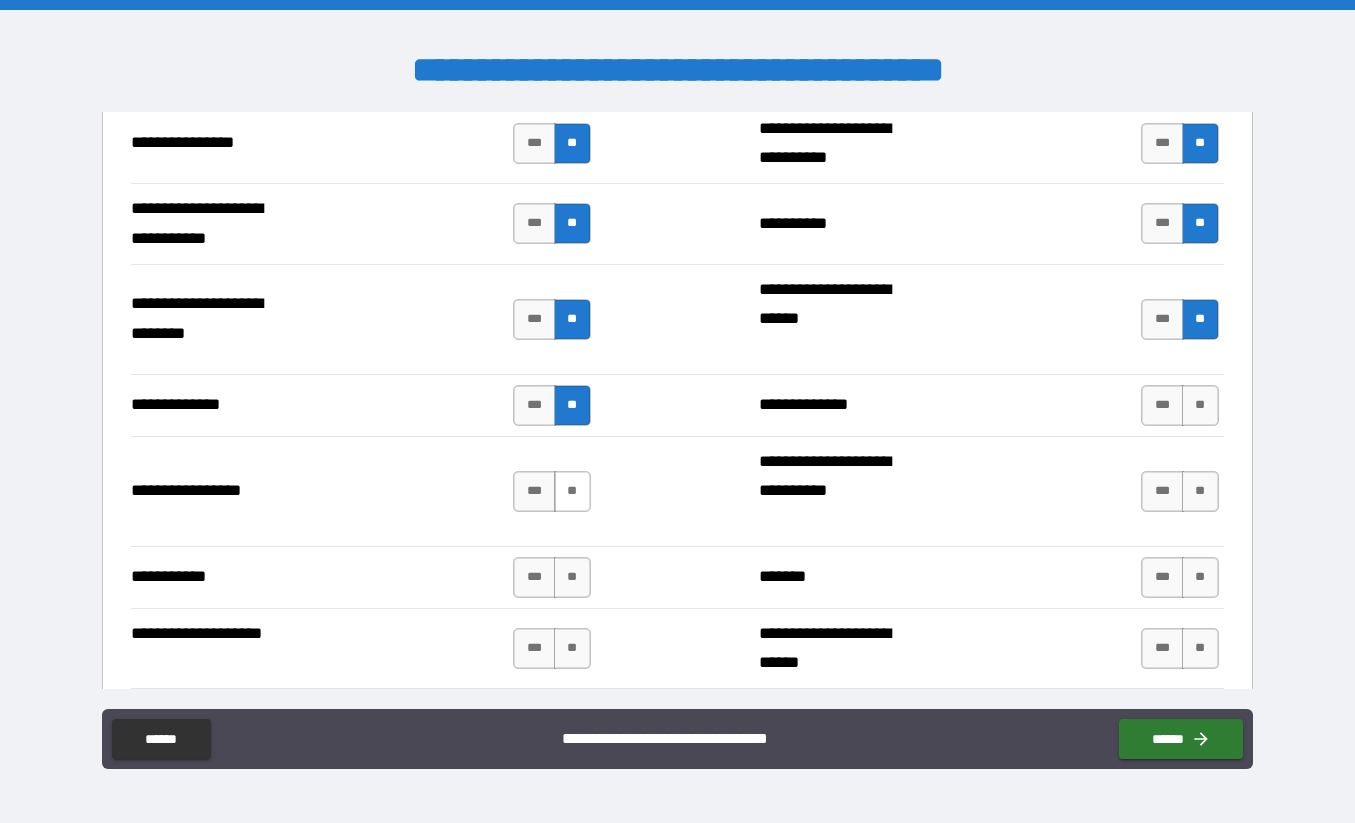 click on "**" at bounding box center (572, 491) 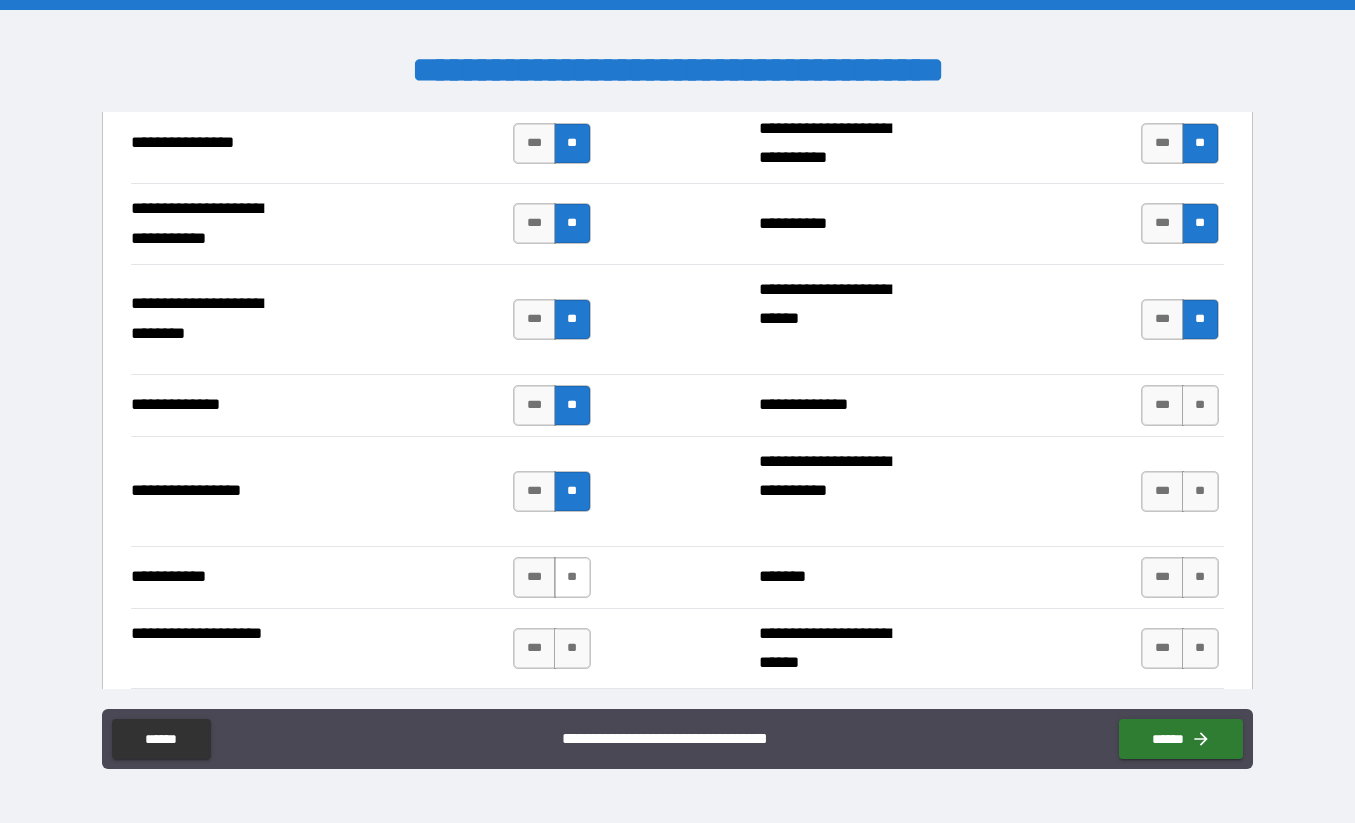 click on "**" at bounding box center [572, 577] 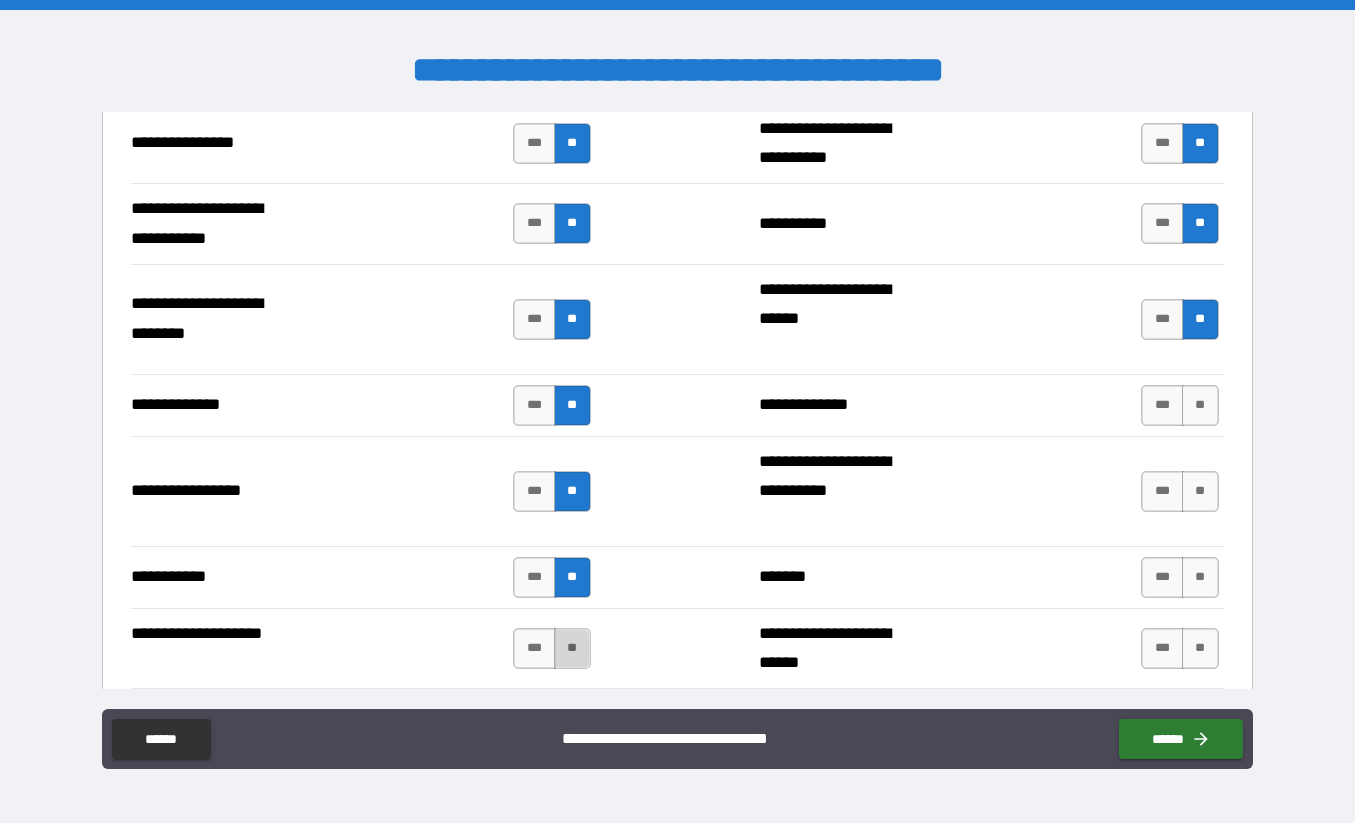 click on "**" at bounding box center (572, 648) 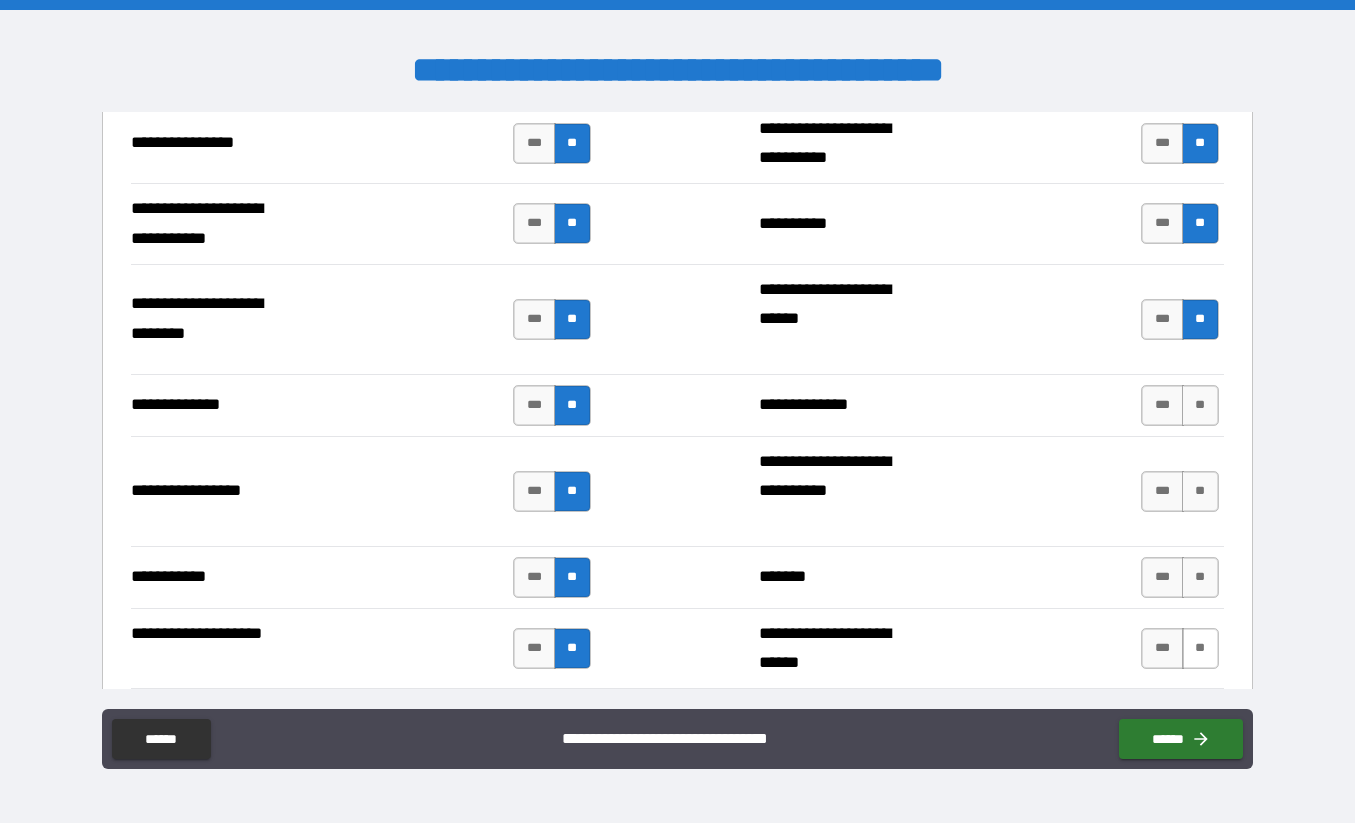 click on "**" at bounding box center (1200, 648) 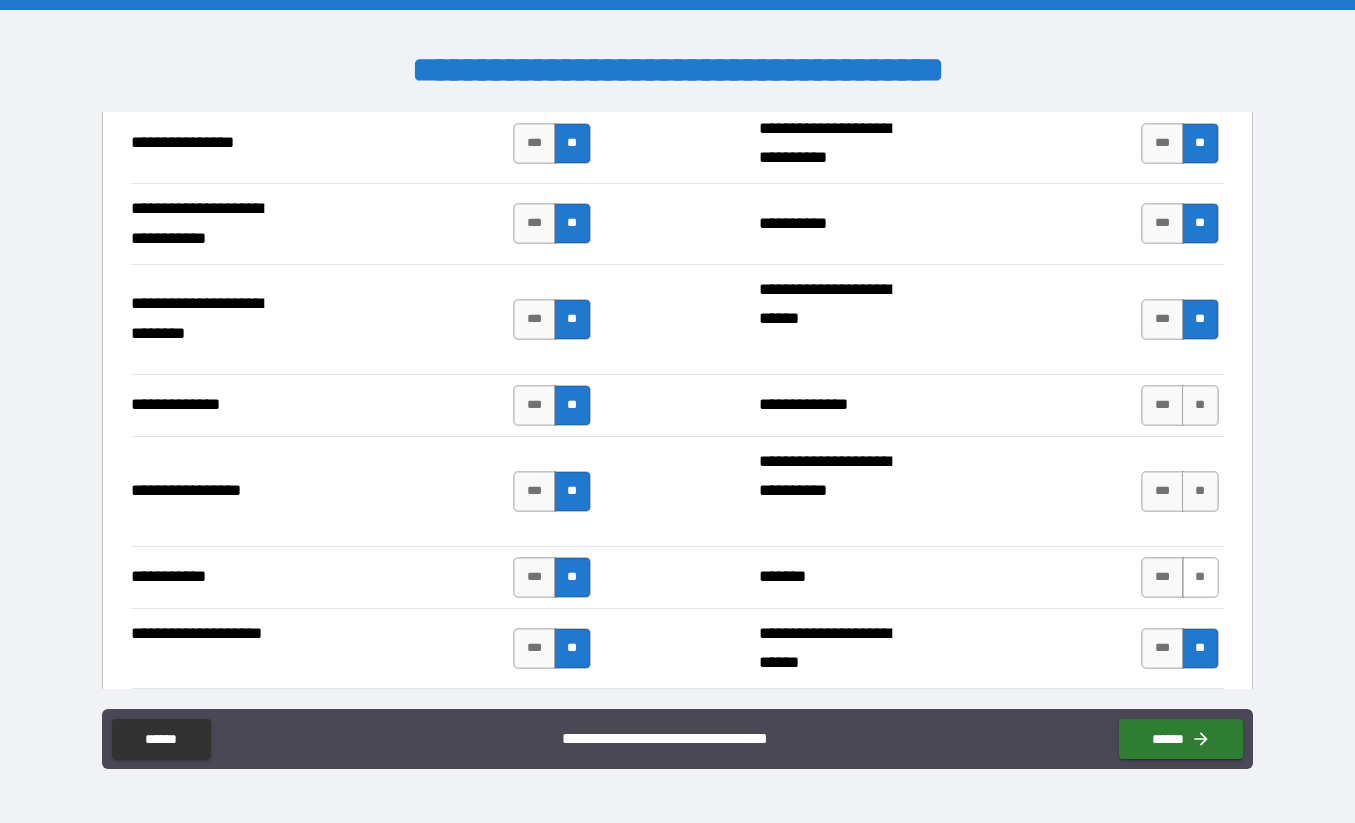 click on "**" at bounding box center [1200, 577] 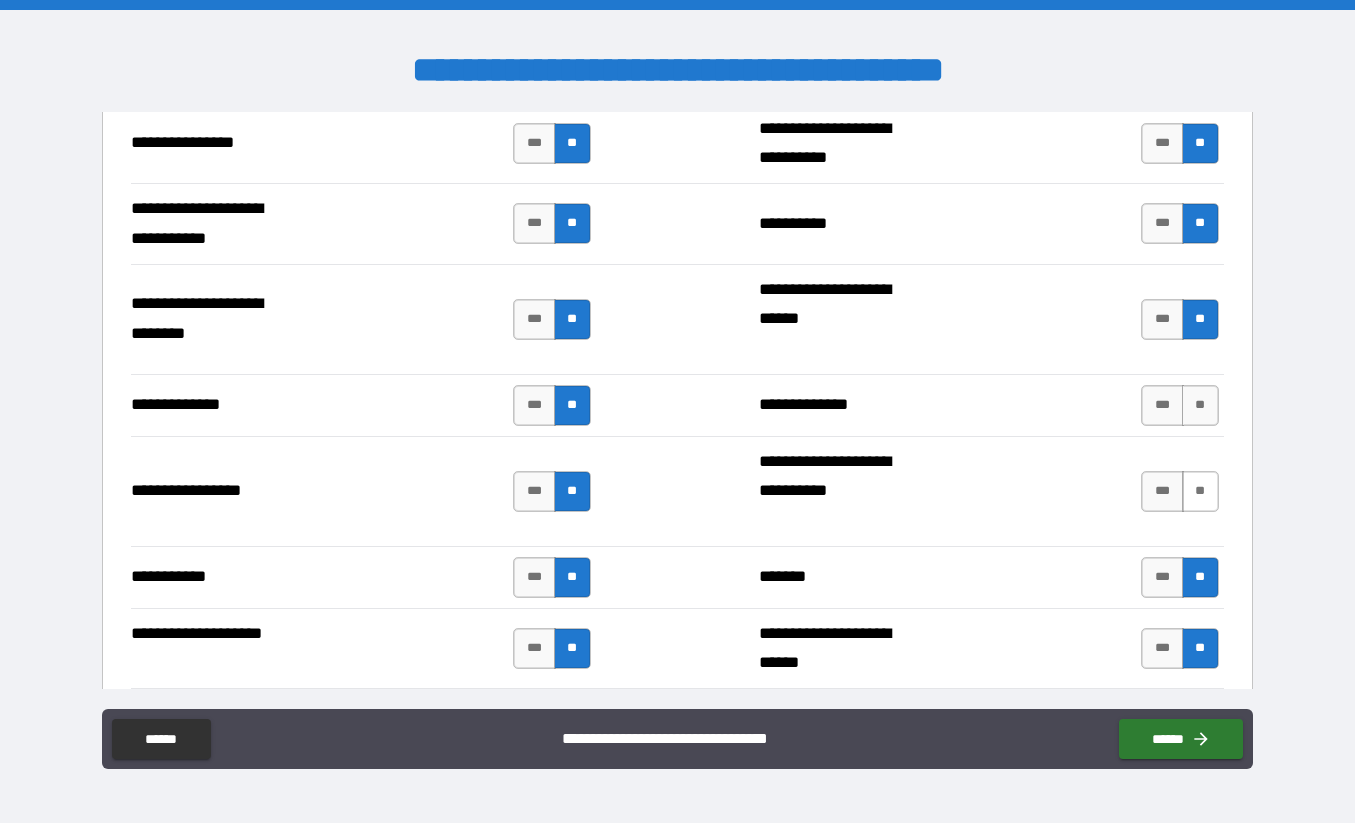 click on "**" at bounding box center [1200, 491] 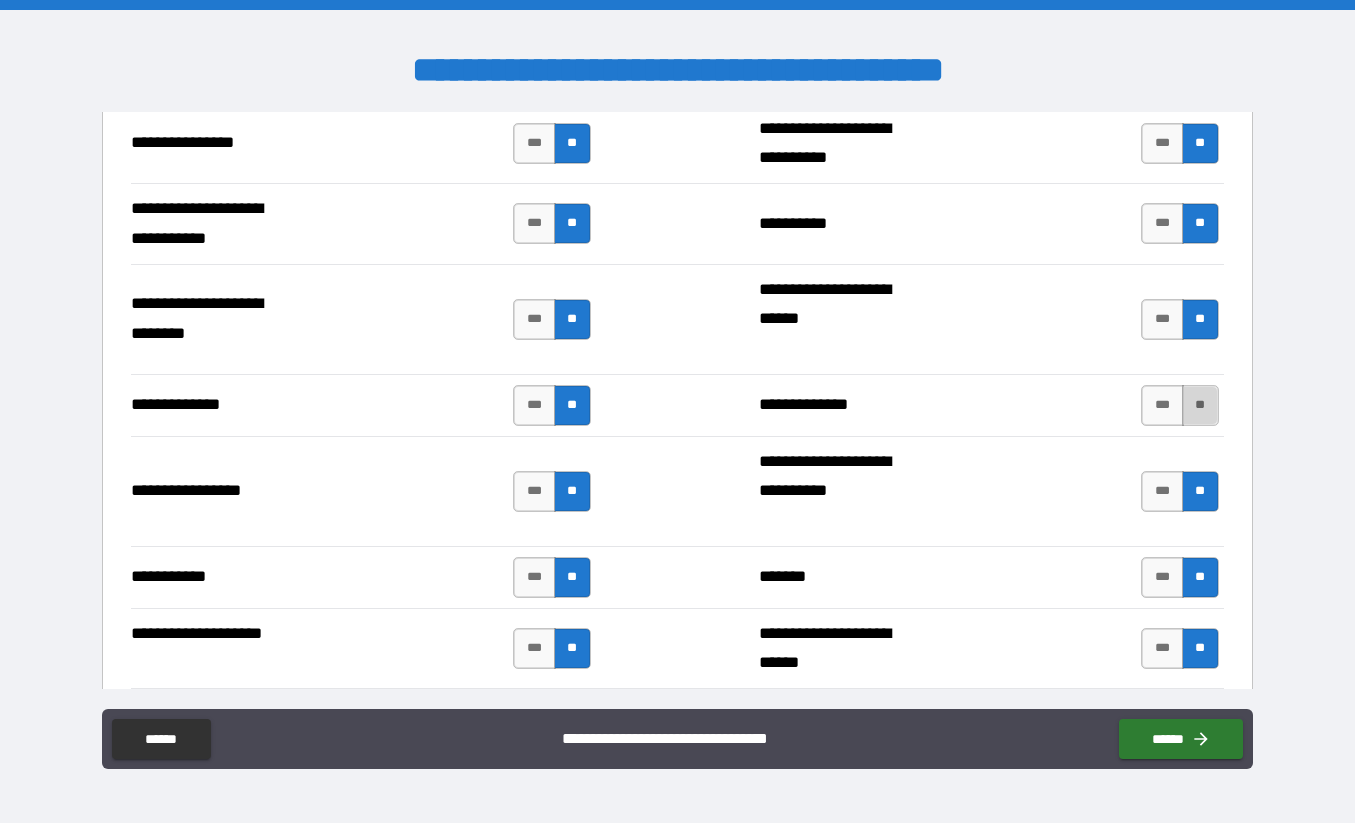 click on "**" at bounding box center [1200, 405] 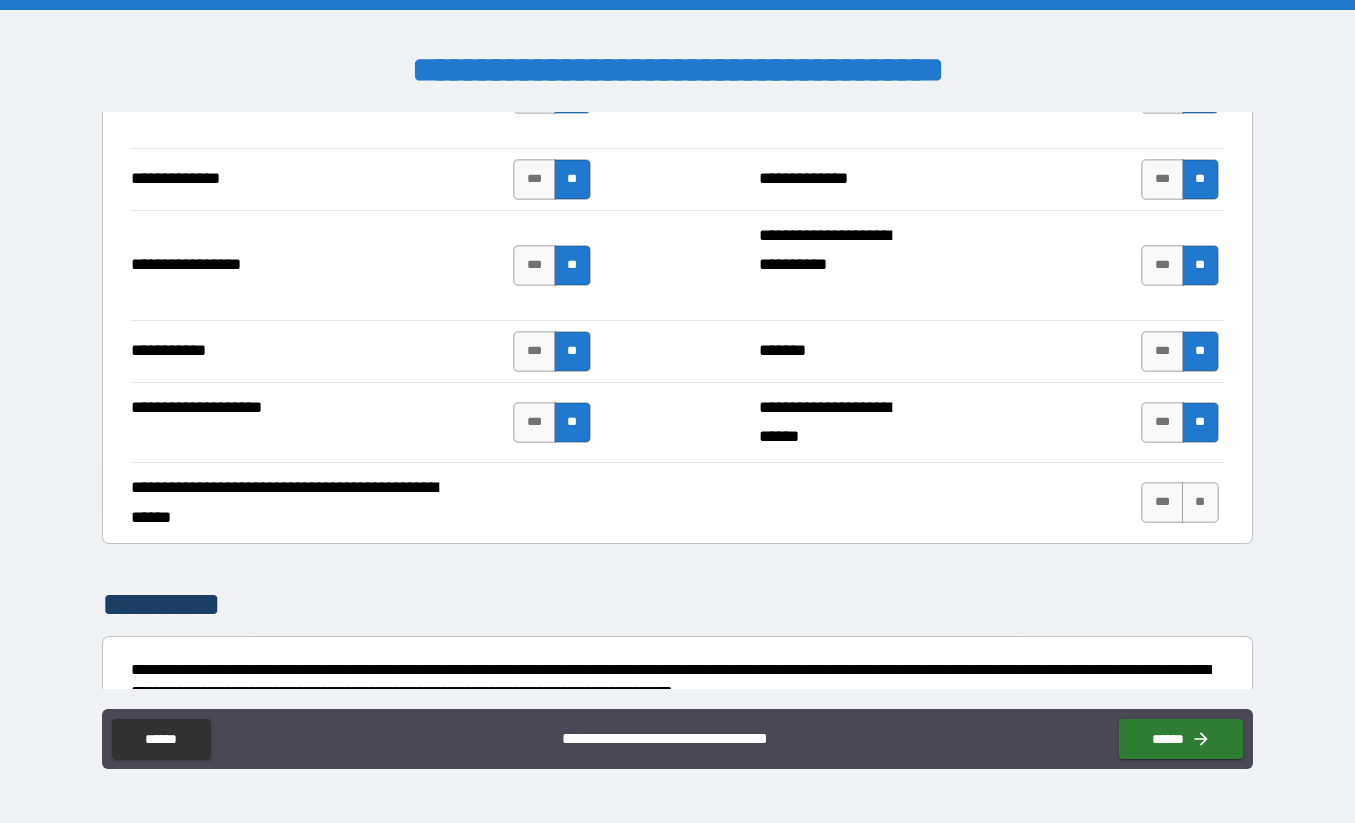 scroll, scrollTop: 6170, scrollLeft: 0, axis: vertical 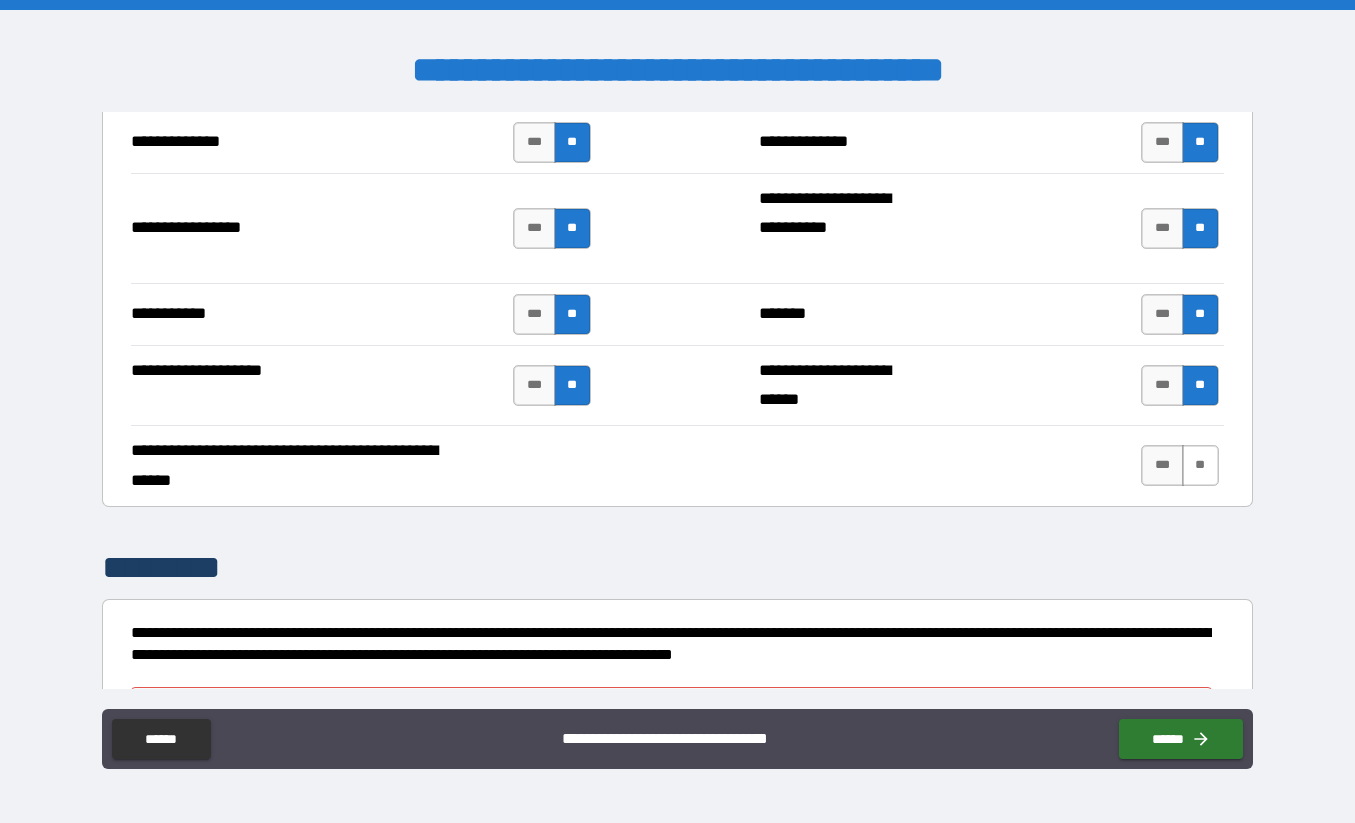 click on "**" at bounding box center [1200, 465] 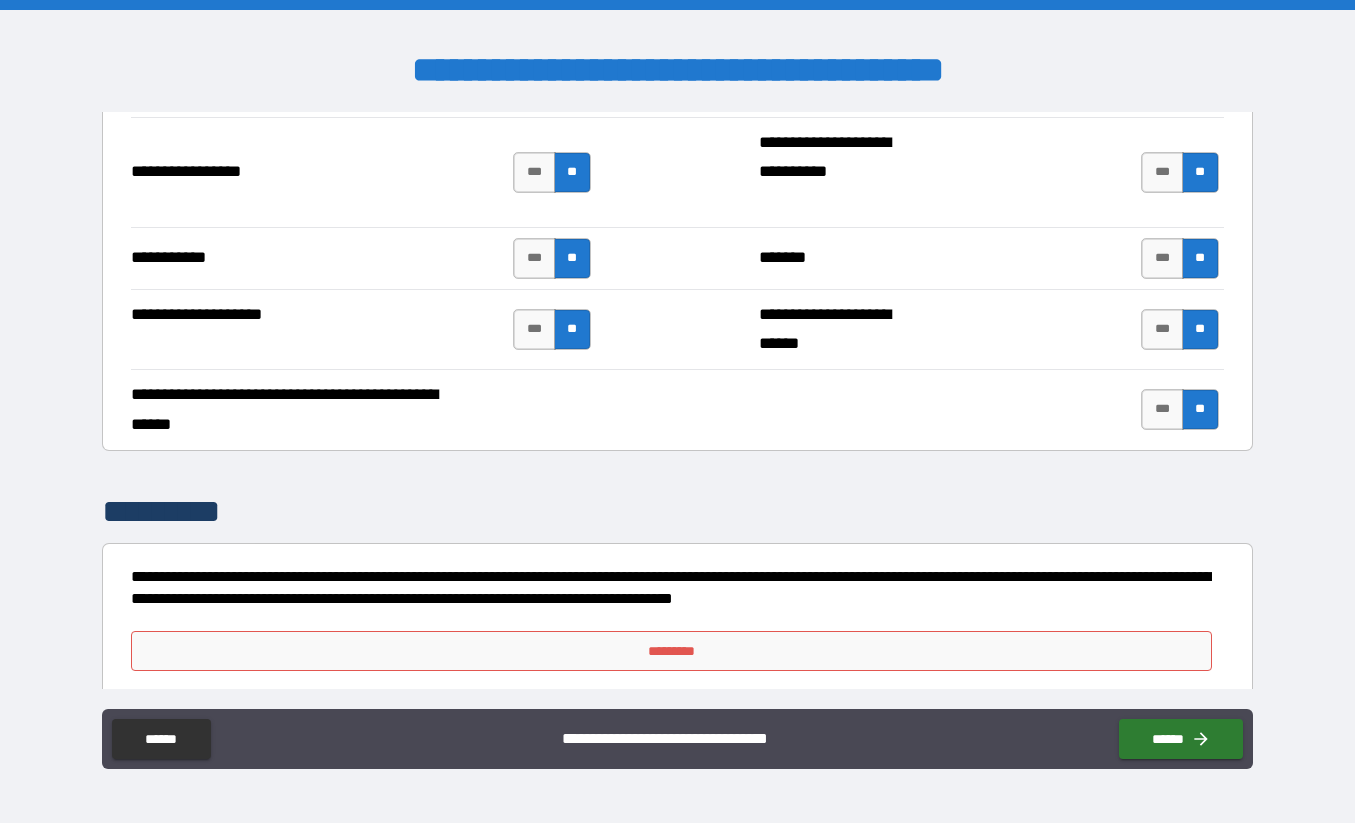 scroll, scrollTop: 6239, scrollLeft: 0, axis: vertical 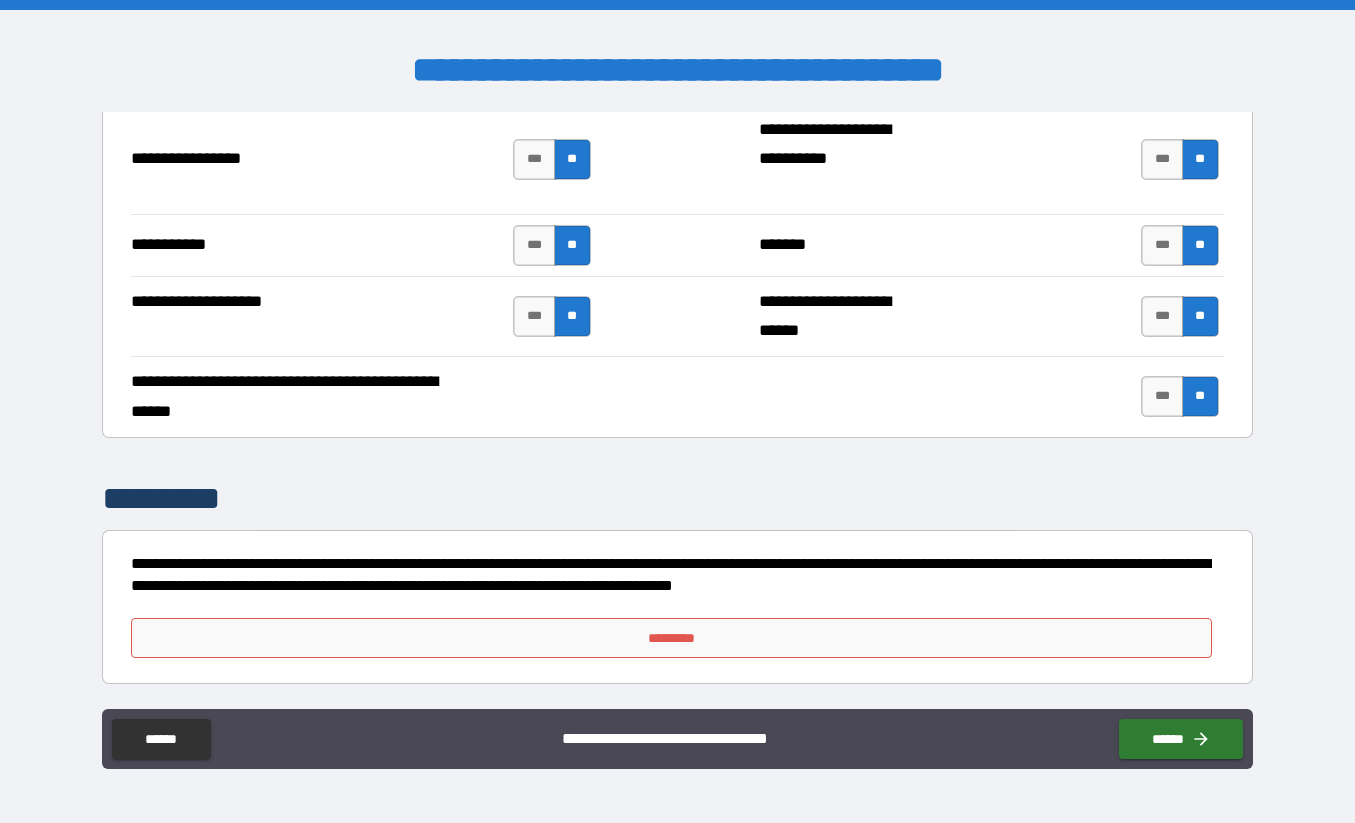 click on "*********" at bounding box center [671, 638] 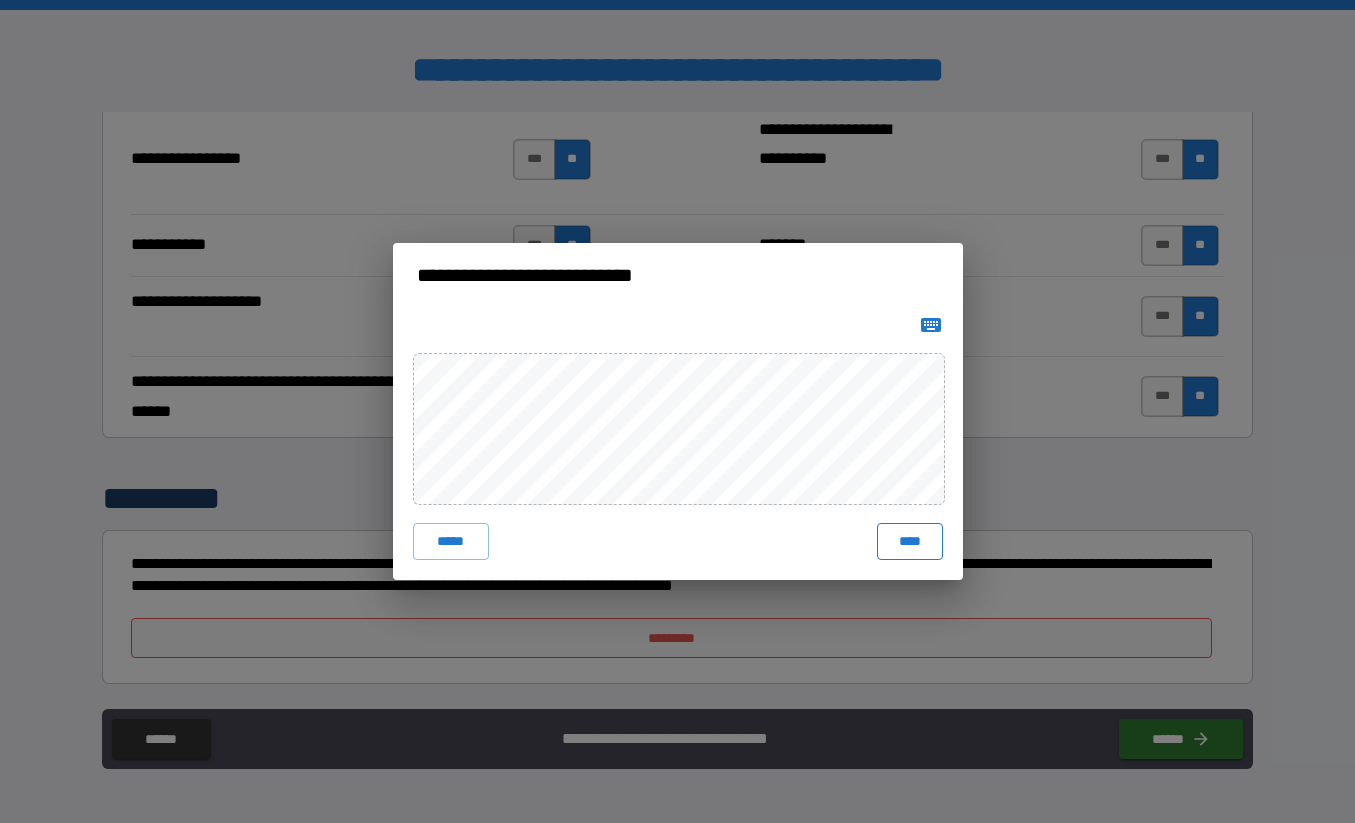 click on "****" at bounding box center [910, 541] 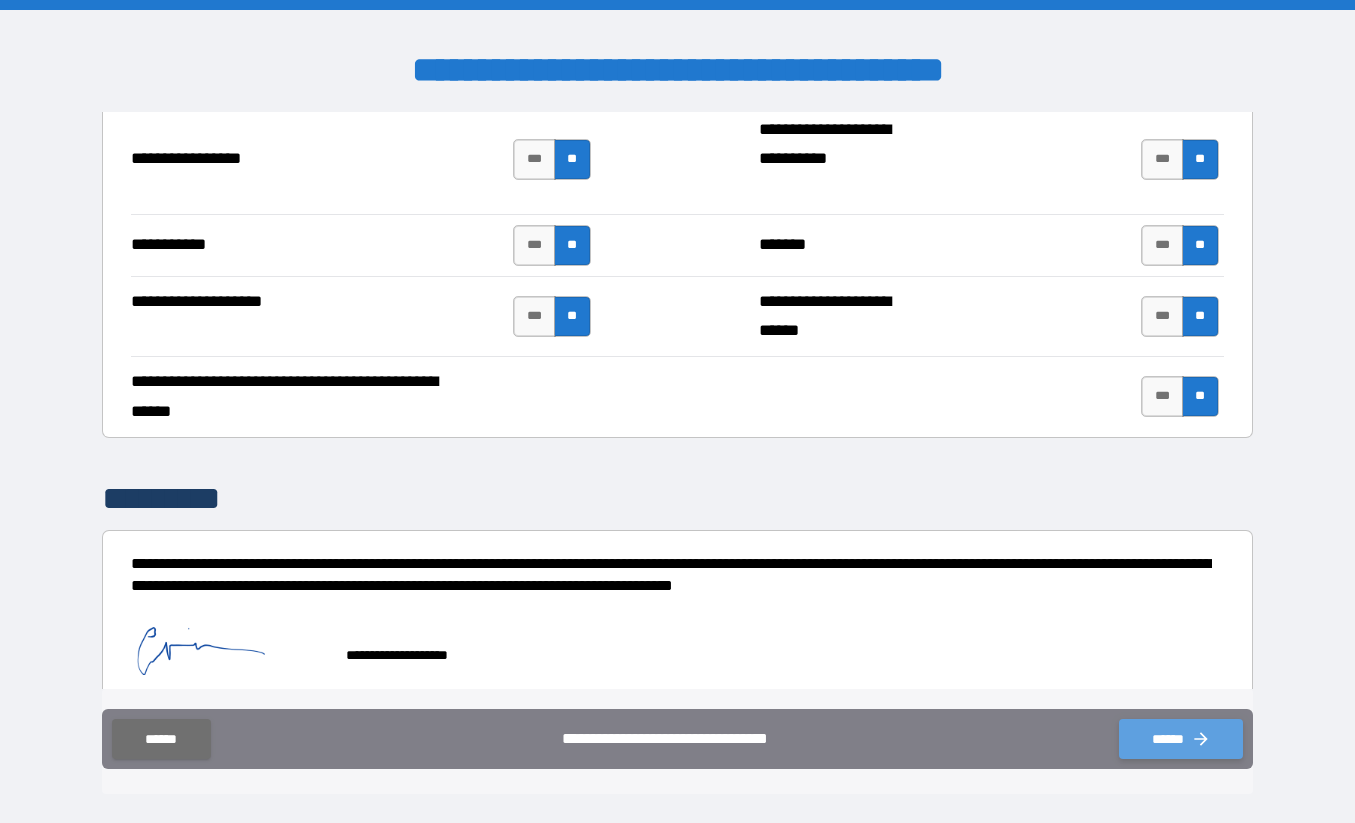 click on "******" at bounding box center [1181, 739] 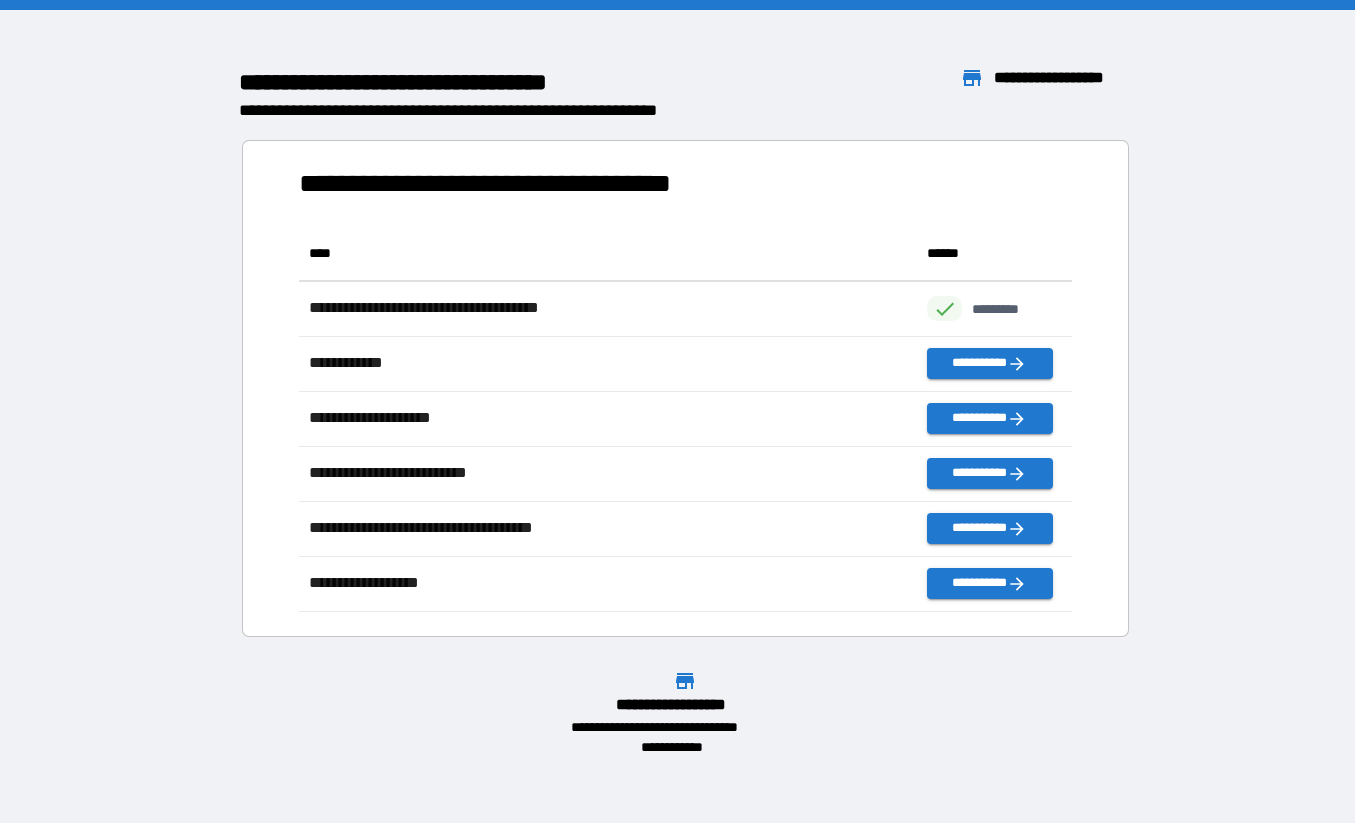 scroll, scrollTop: 1, scrollLeft: 0, axis: vertical 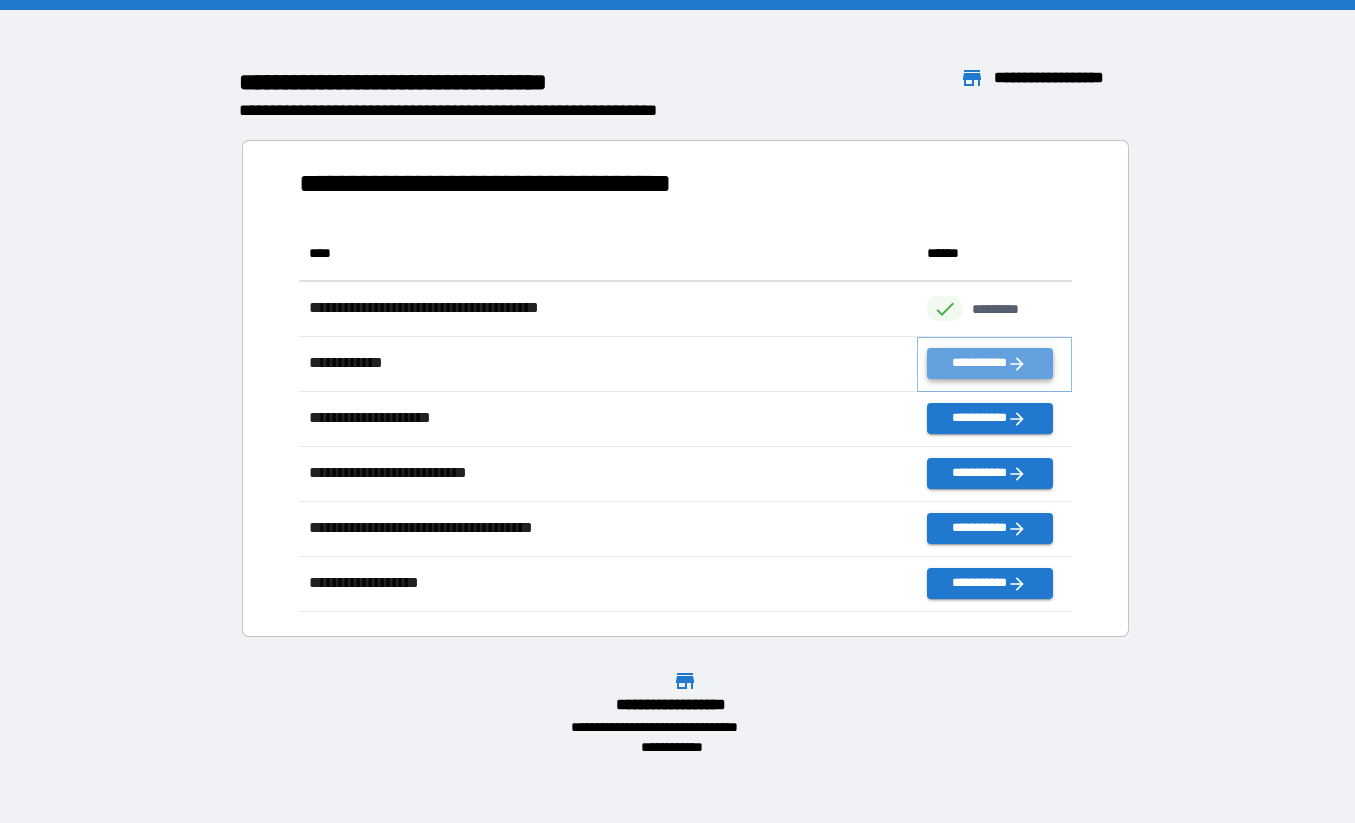 click 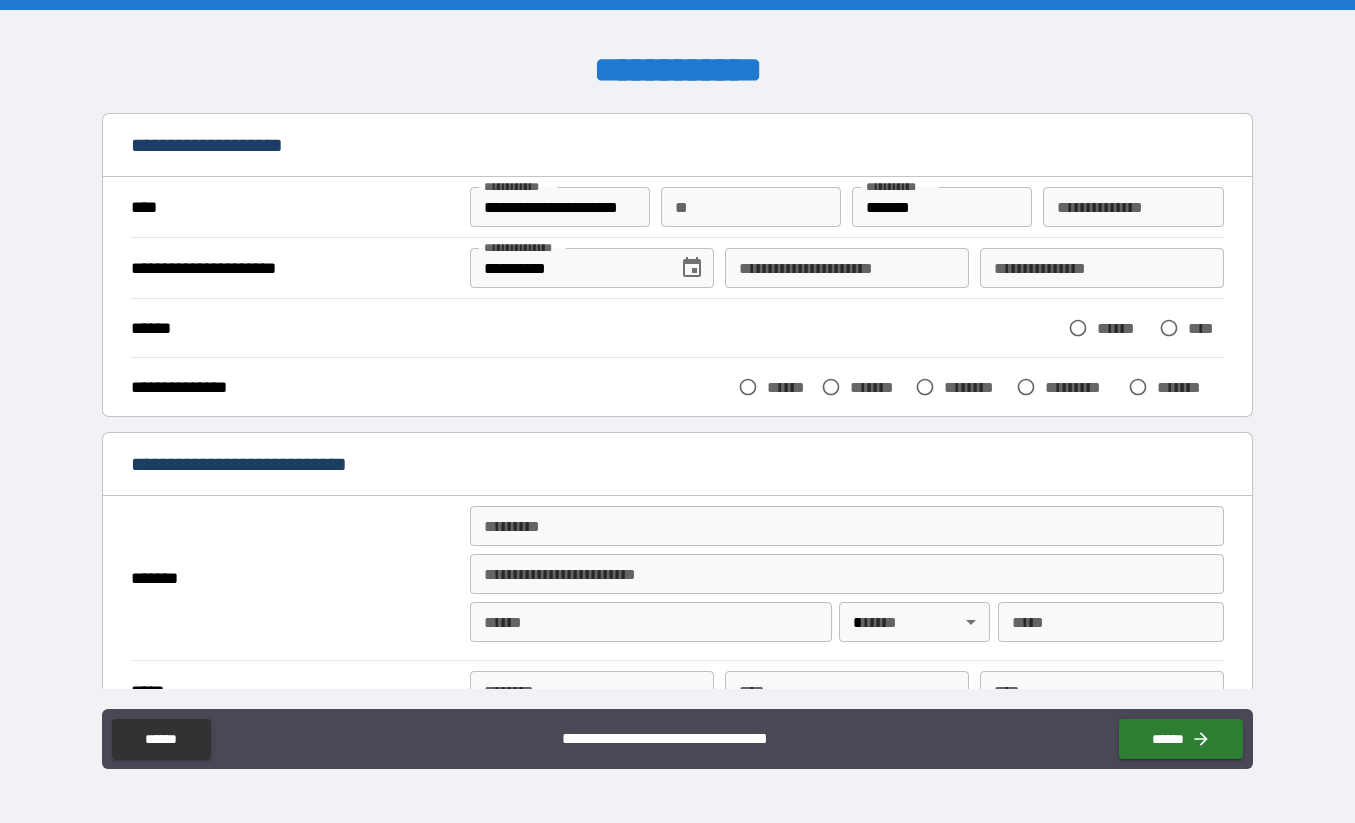 scroll, scrollTop: 105, scrollLeft: 0, axis: vertical 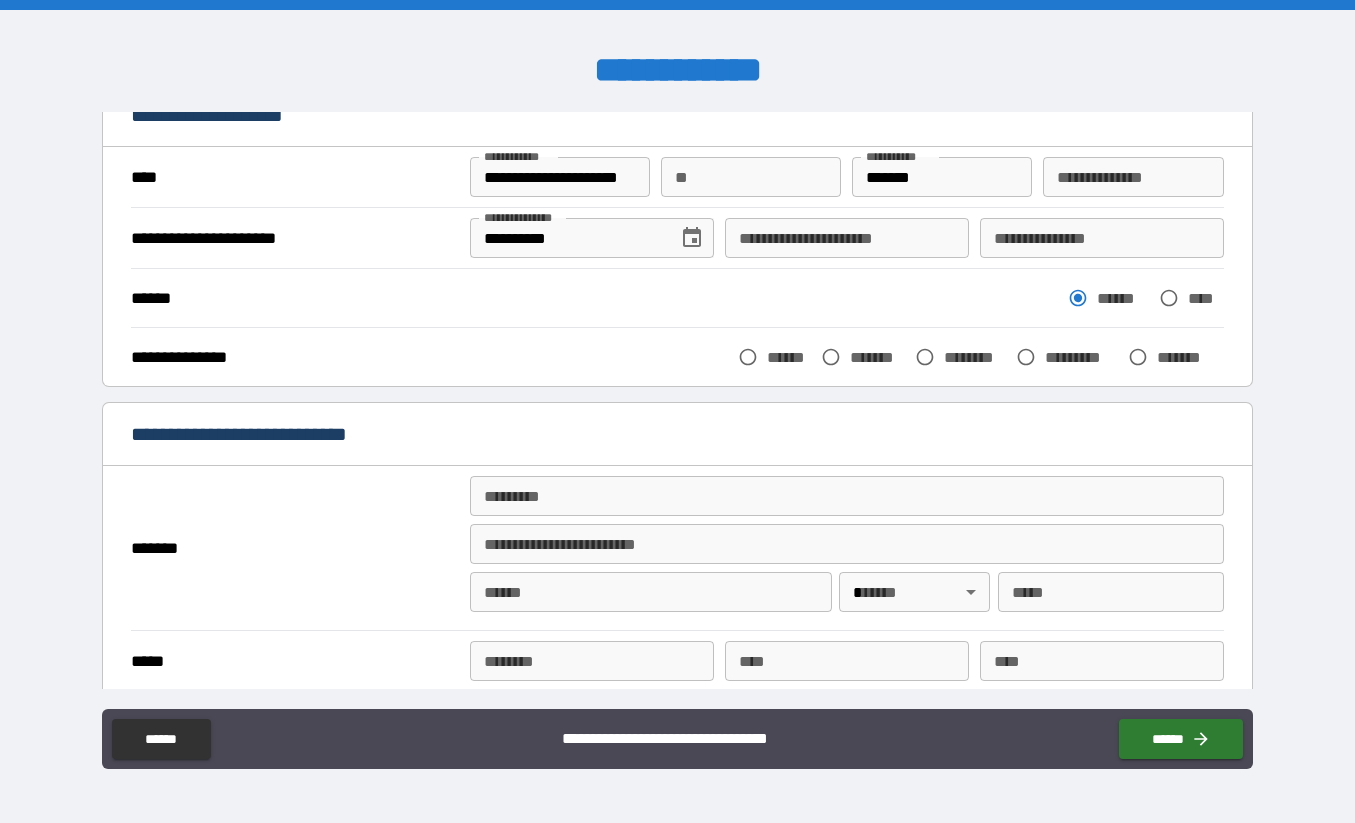 click on "******" at bounding box center (789, 357) 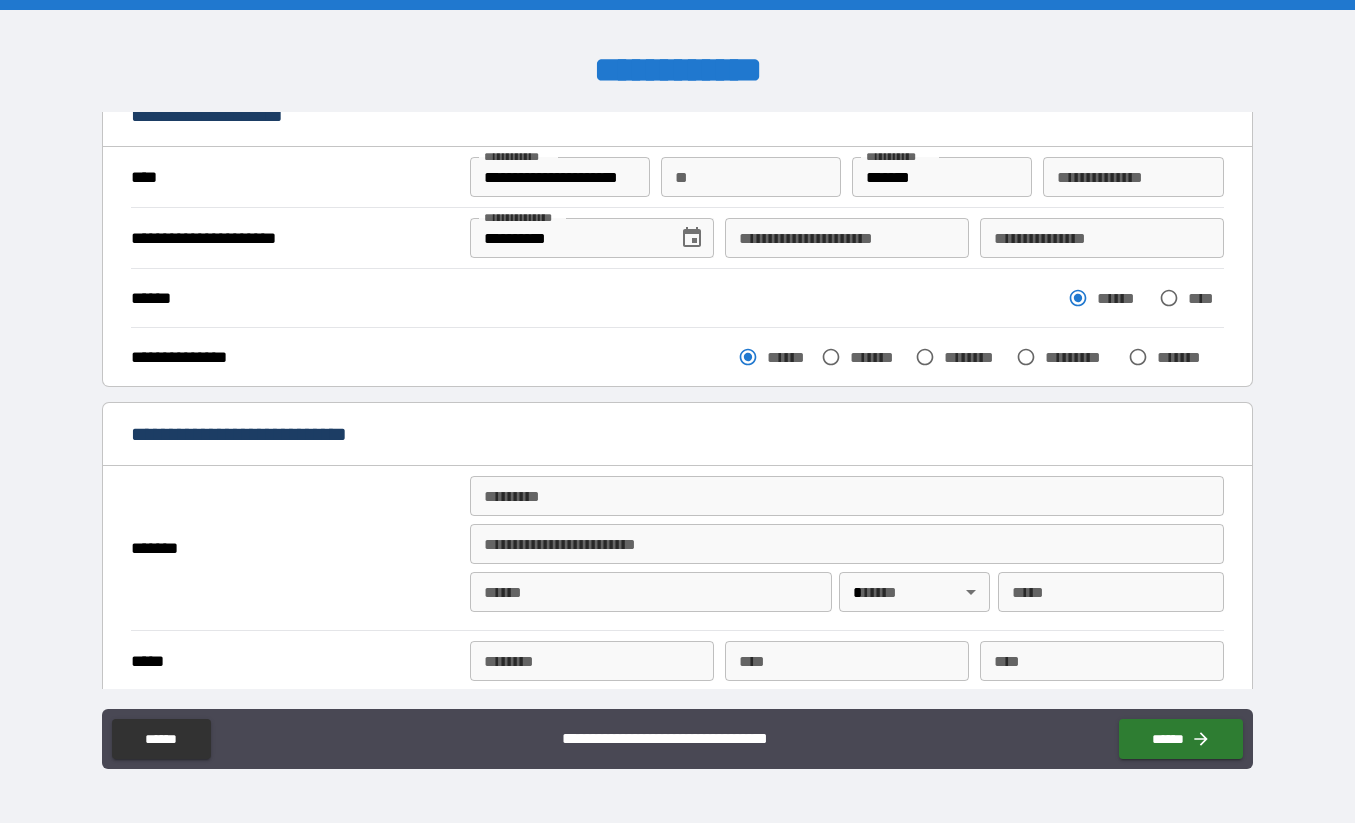 click on "*******   *" at bounding box center [847, 496] 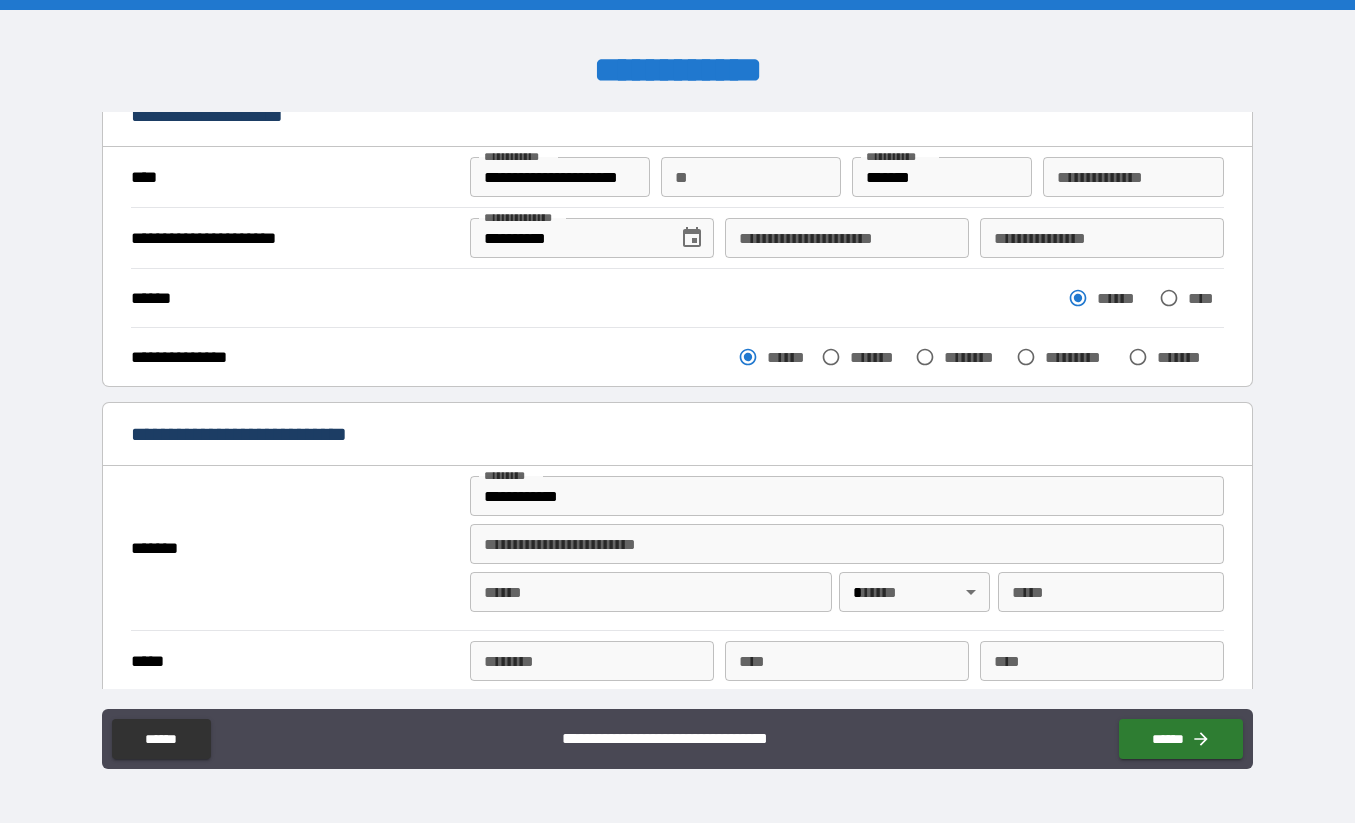 type on "**********" 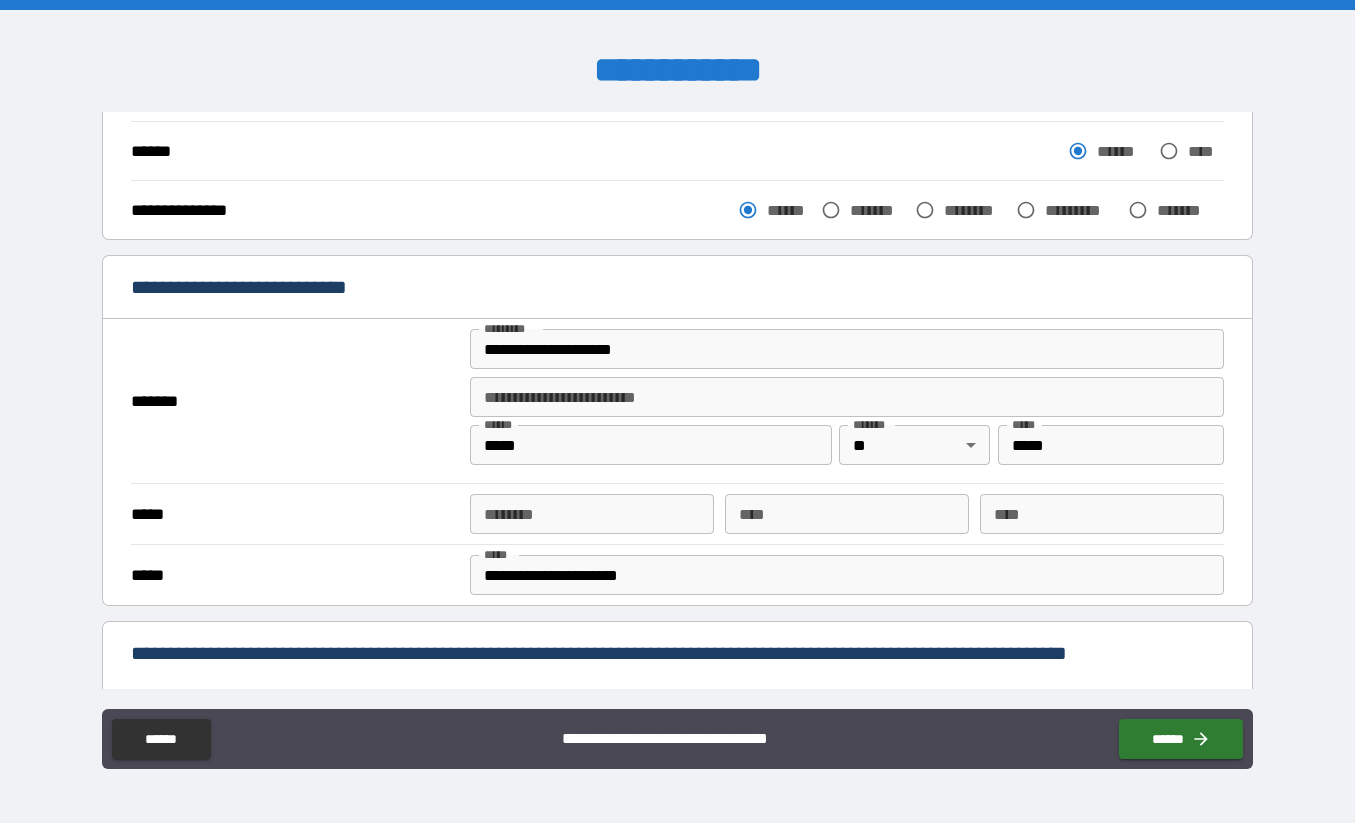 scroll, scrollTop: 305, scrollLeft: 0, axis: vertical 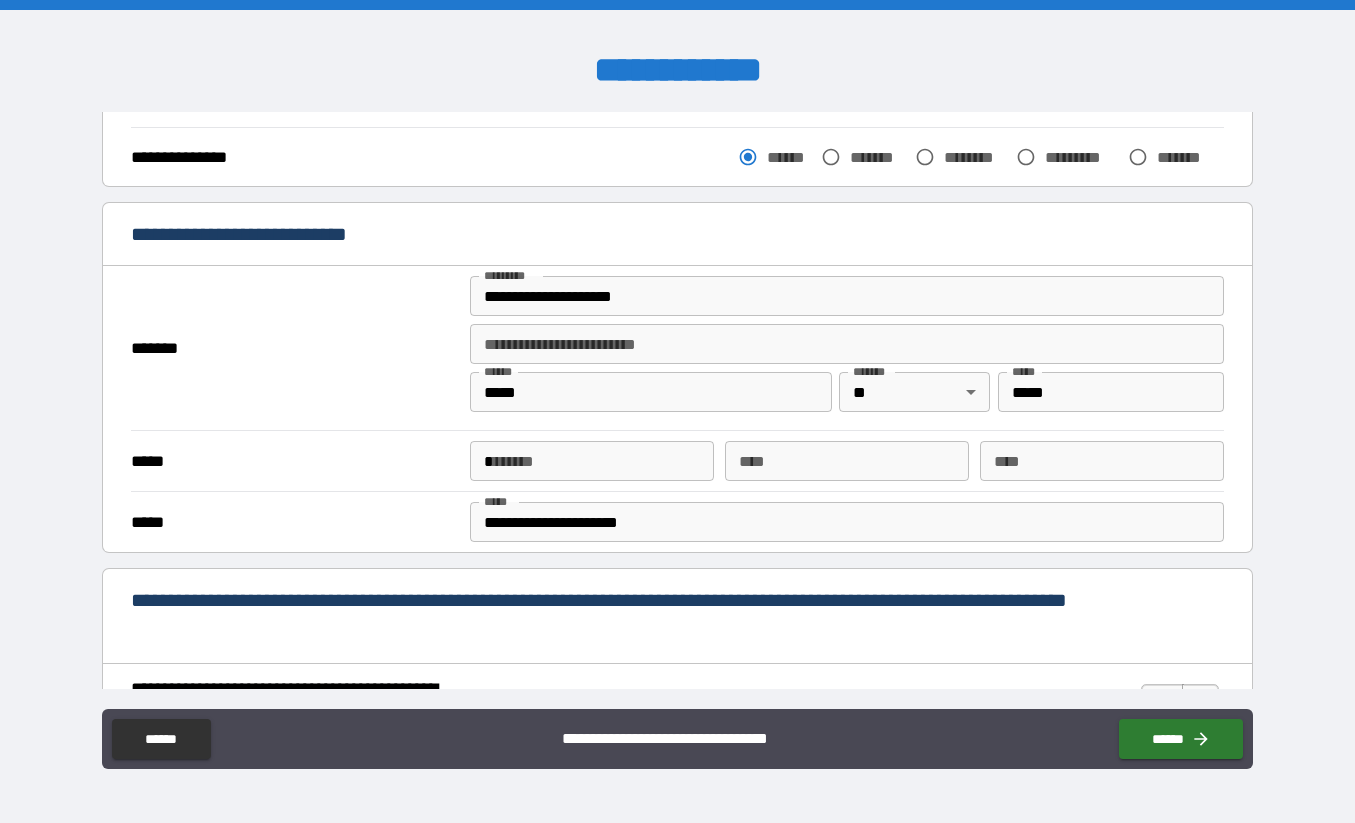 click on "*" at bounding box center [592, 461] 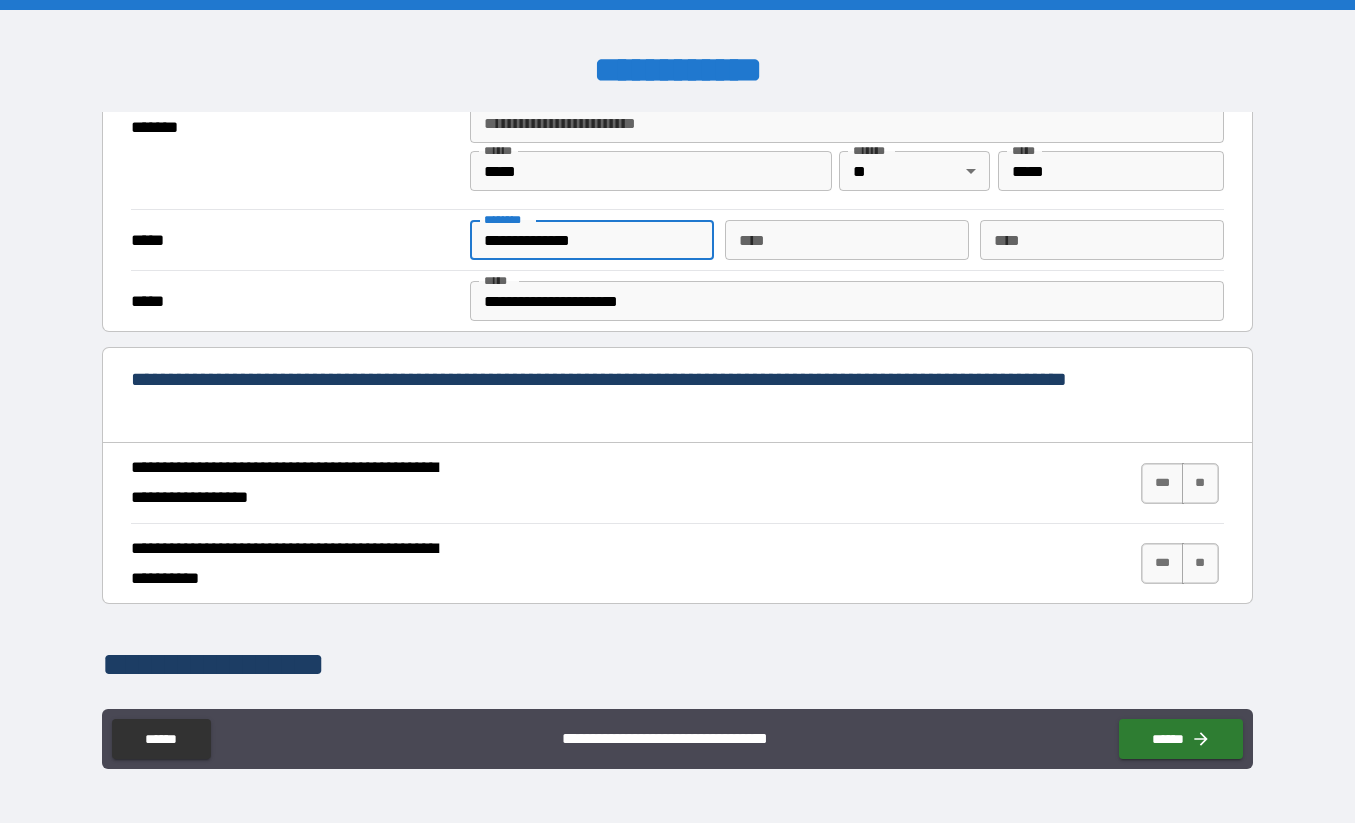 scroll, scrollTop: 543, scrollLeft: 0, axis: vertical 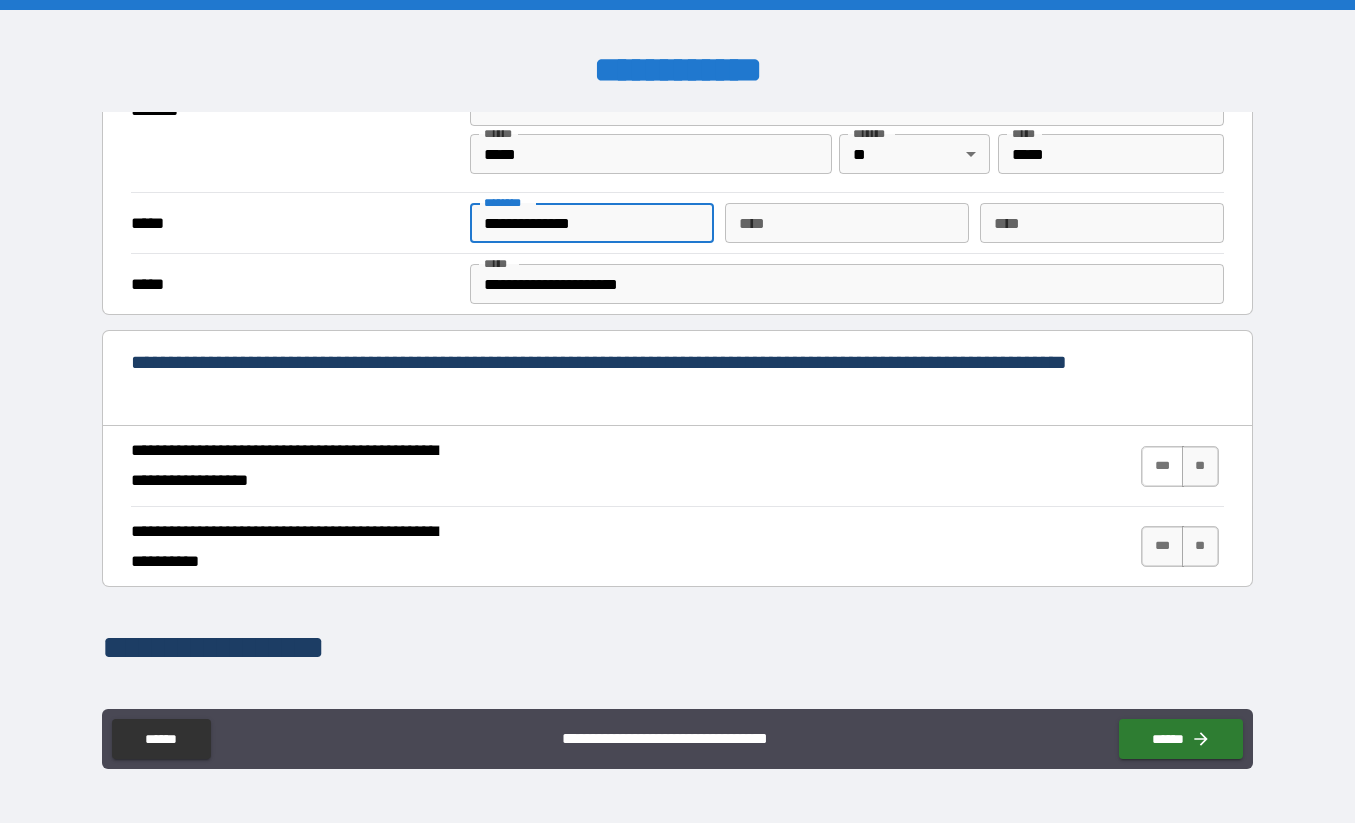 type on "**********" 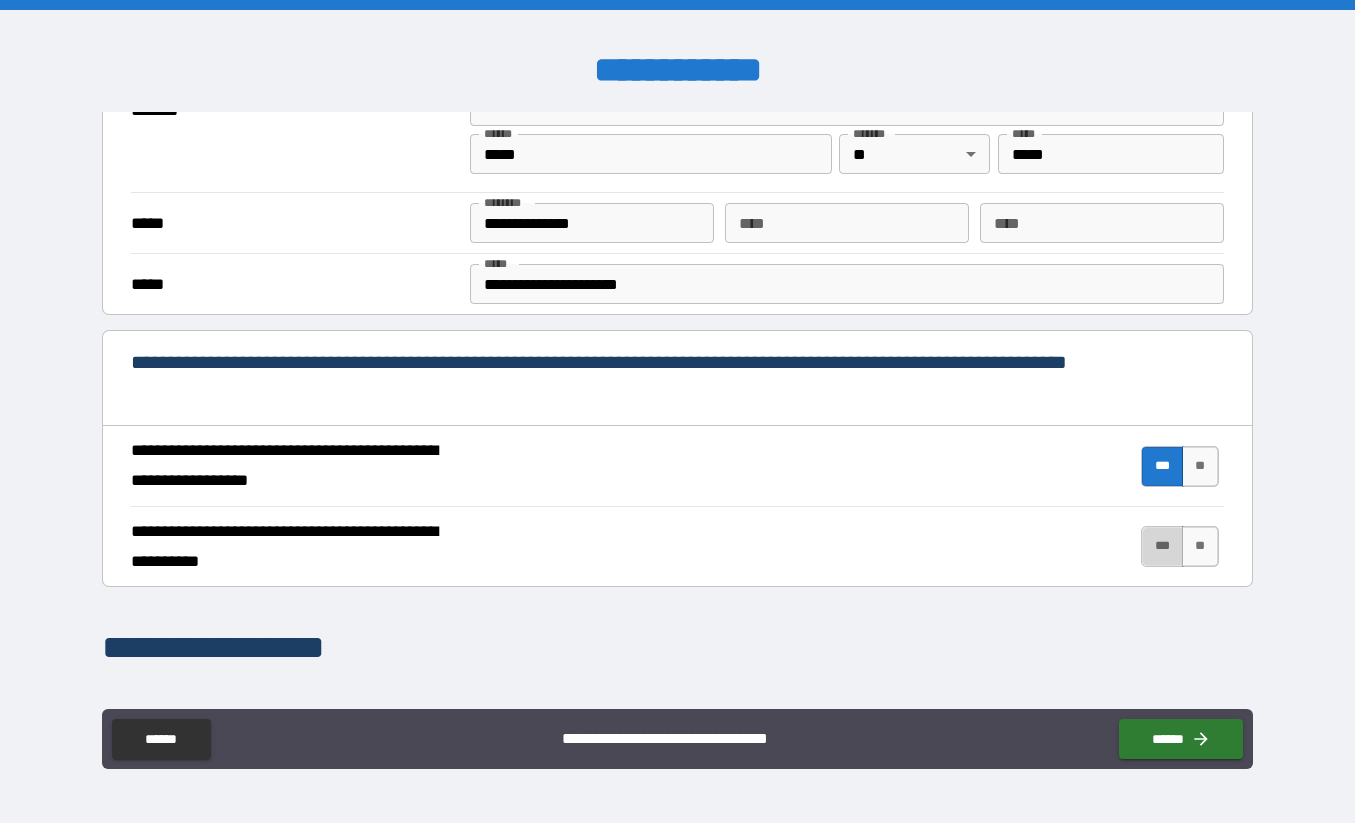 click on "***" at bounding box center (1162, 546) 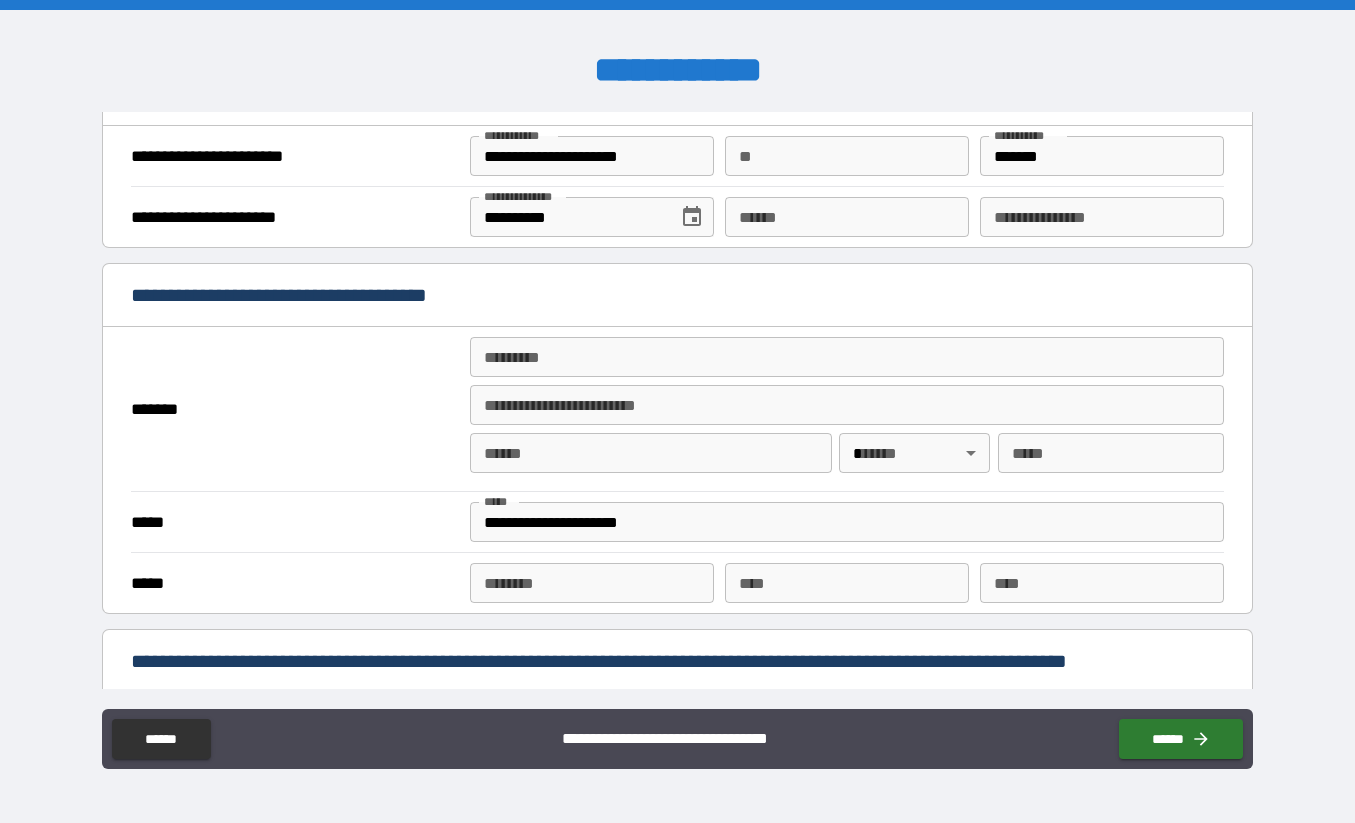 scroll, scrollTop: 1334, scrollLeft: 0, axis: vertical 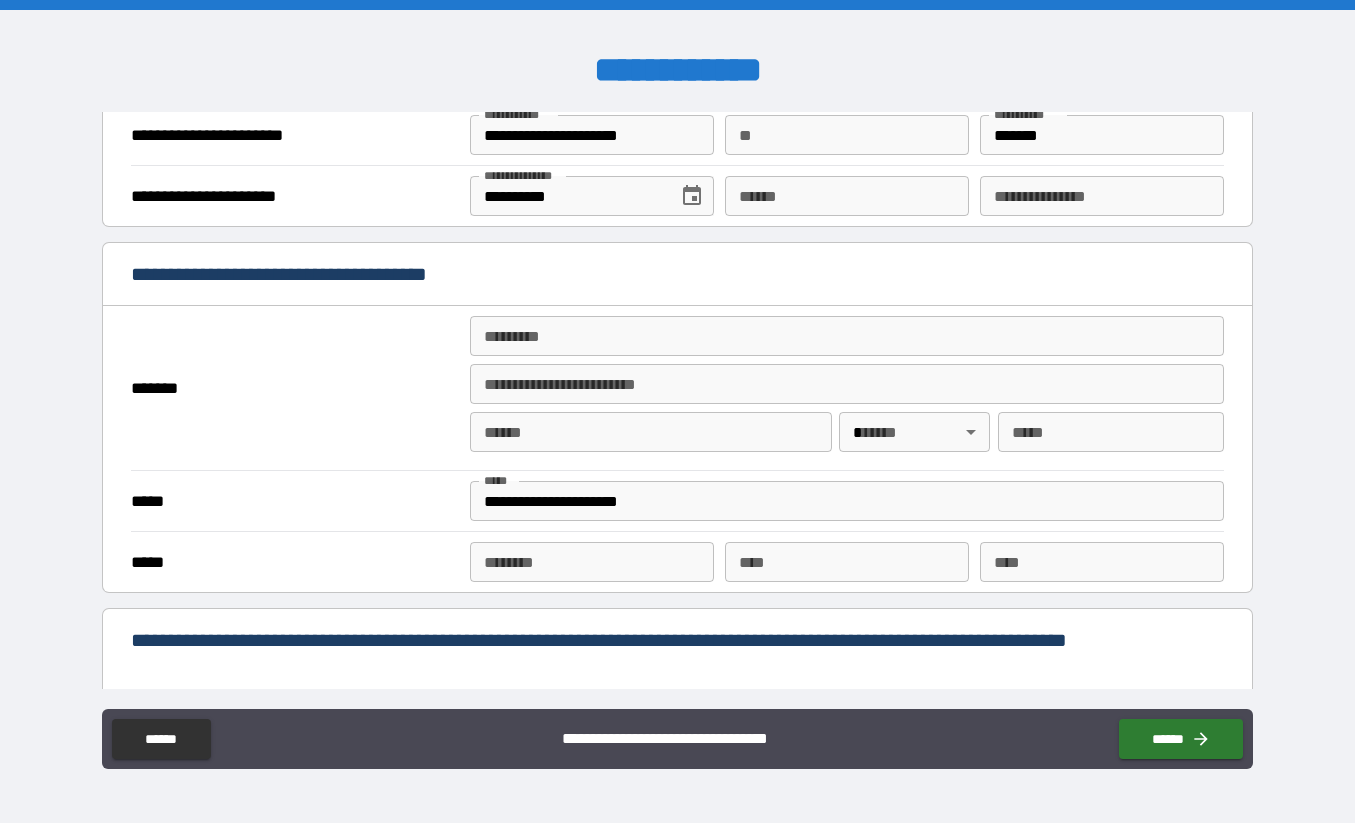 click on "*******   *" at bounding box center [847, 336] 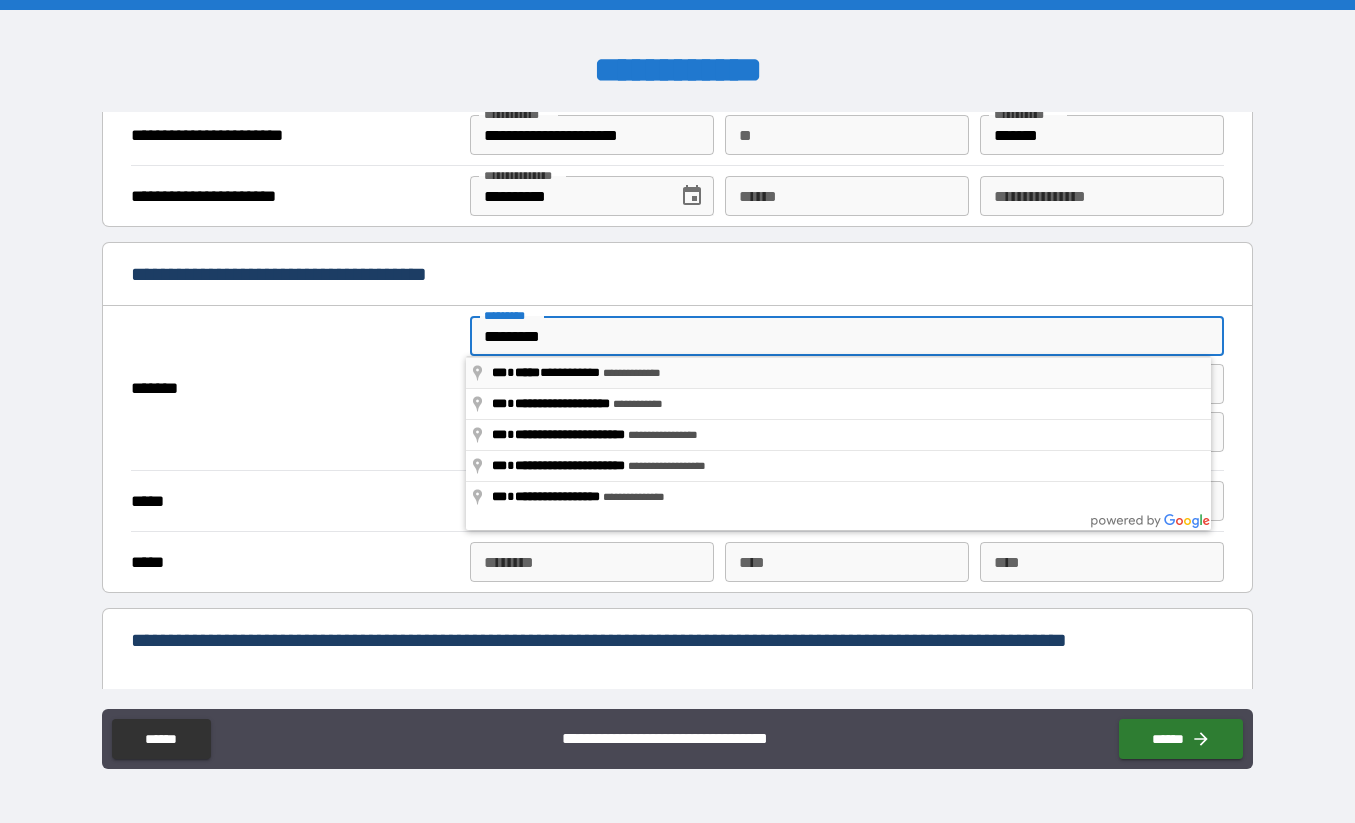 type on "**********" 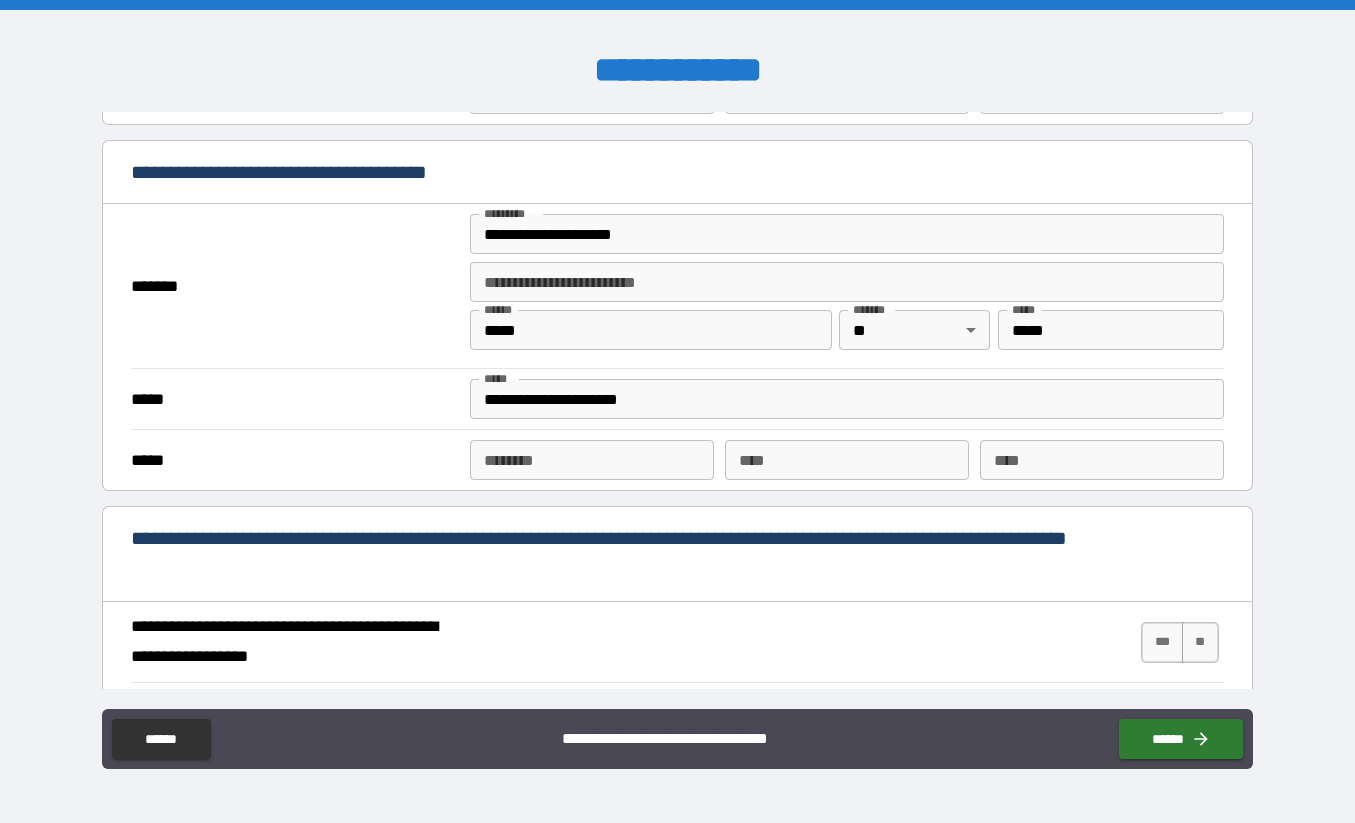scroll, scrollTop: 1482, scrollLeft: 0, axis: vertical 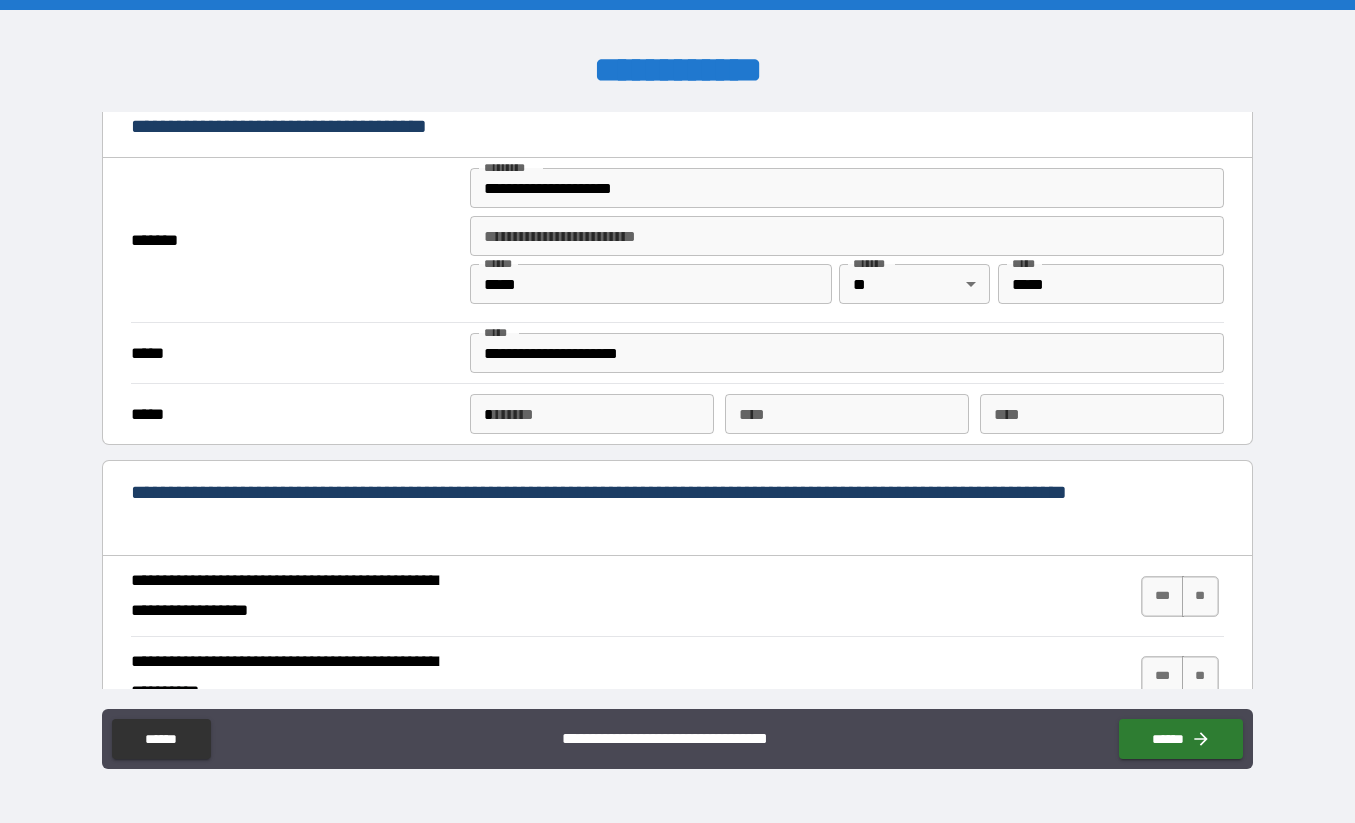 click on "*" at bounding box center (592, 414) 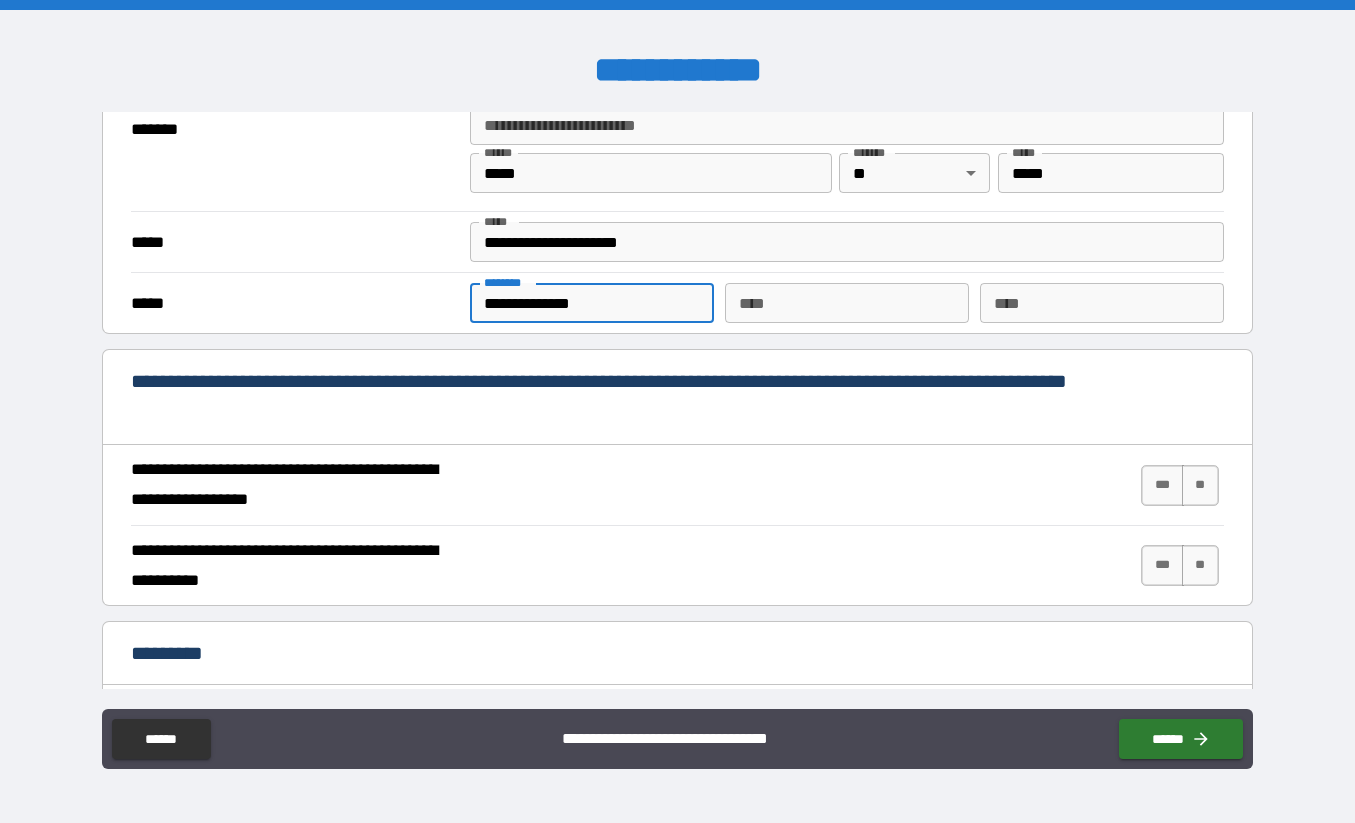 scroll, scrollTop: 1638, scrollLeft: 0, axis: vertical 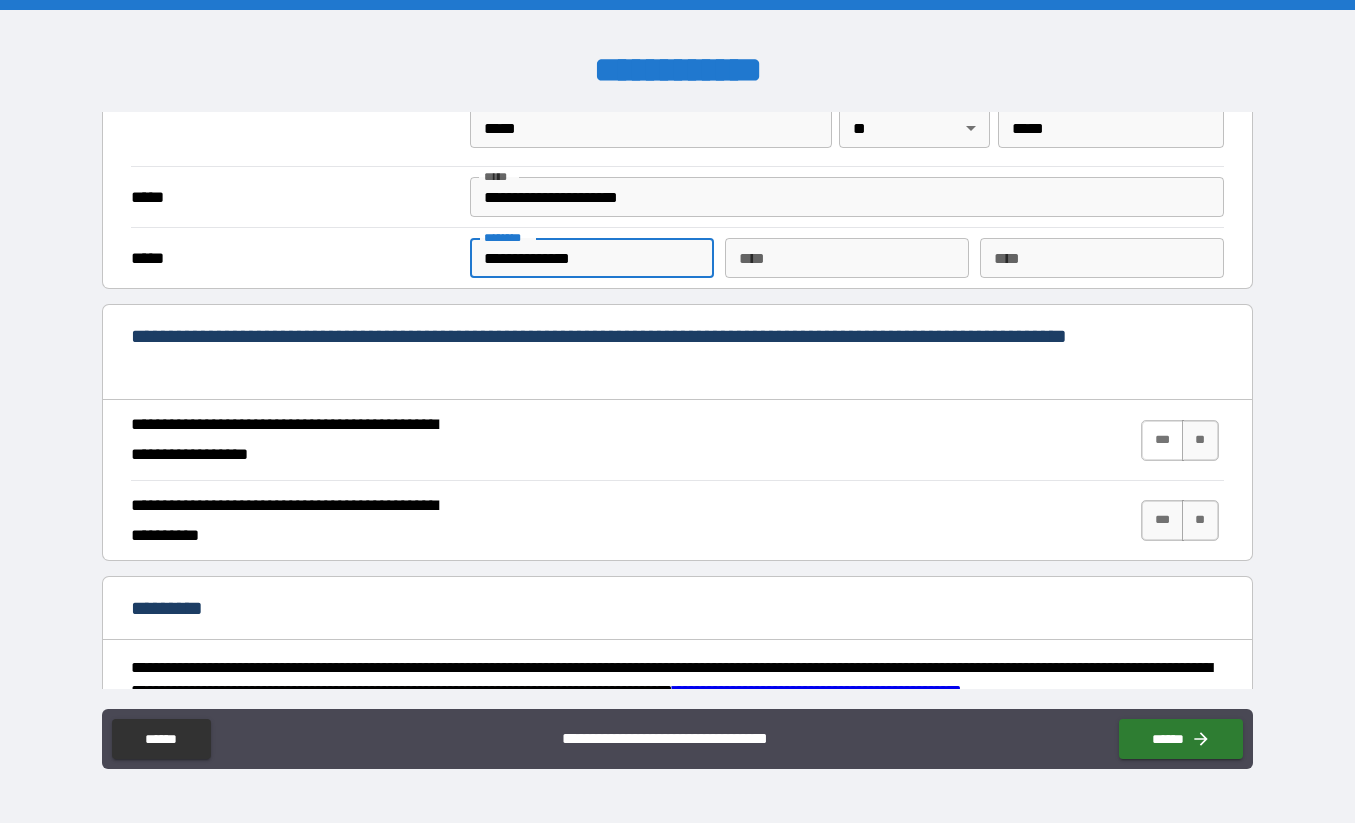 type on "**********" 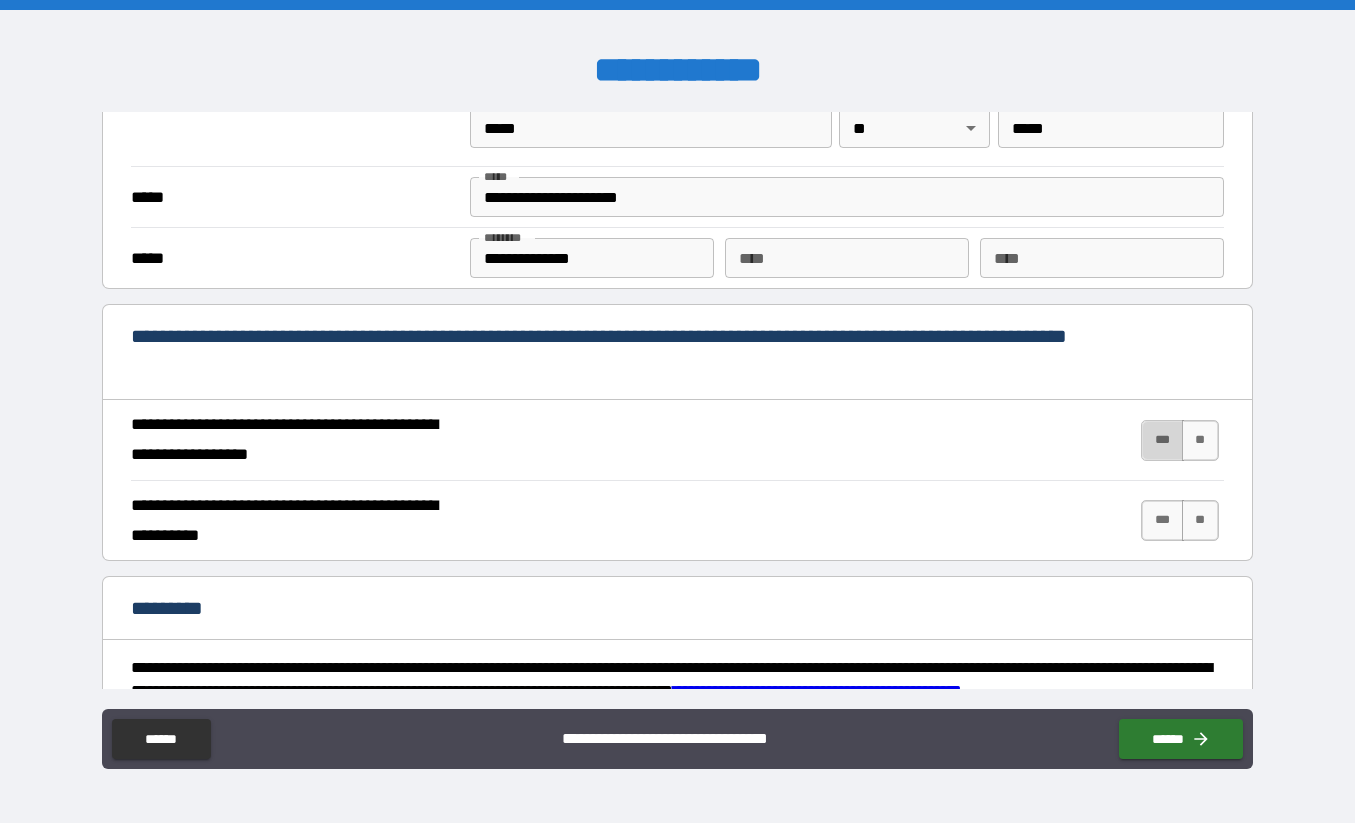 click on "***" at bounding box center (1162, 440) 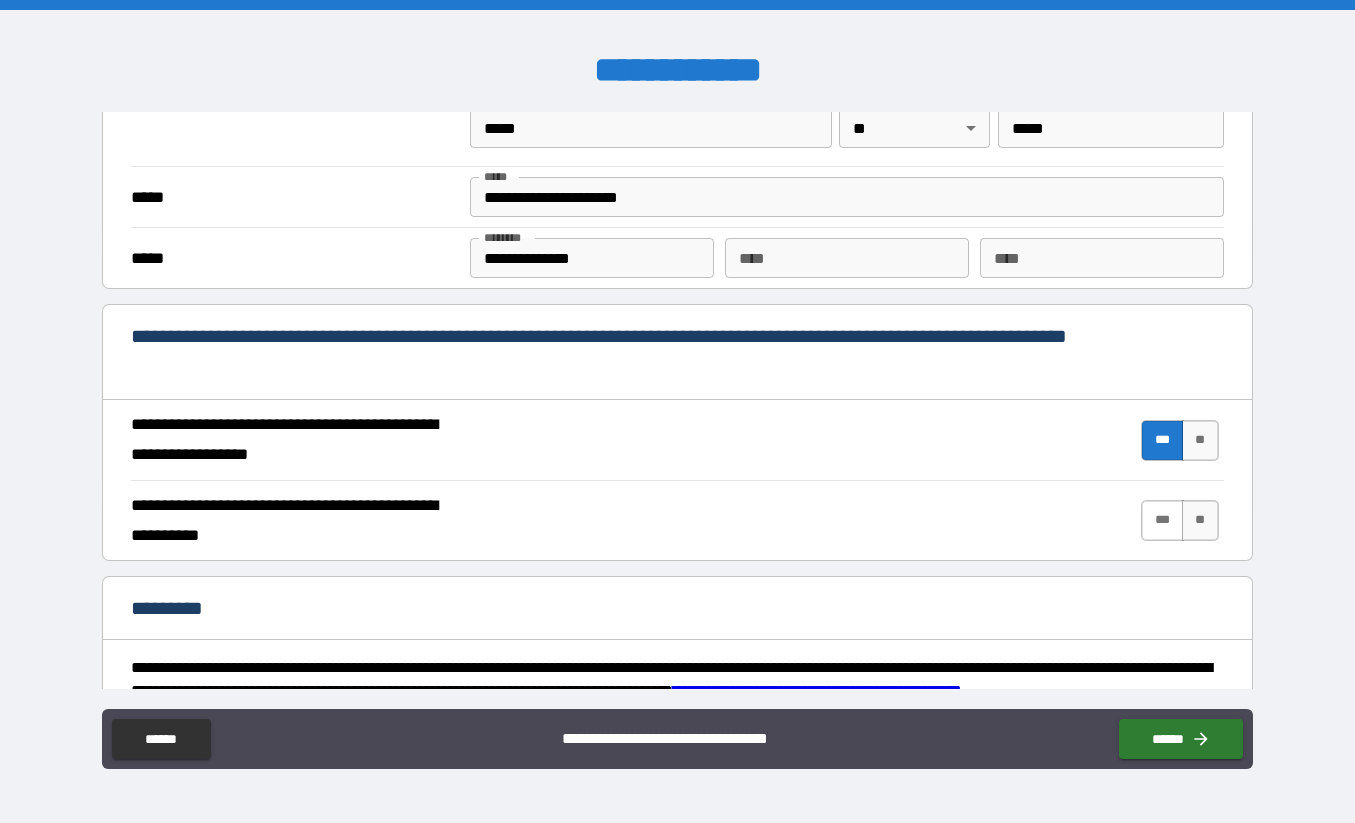 click on "***" at bounding box center (1162, 520) 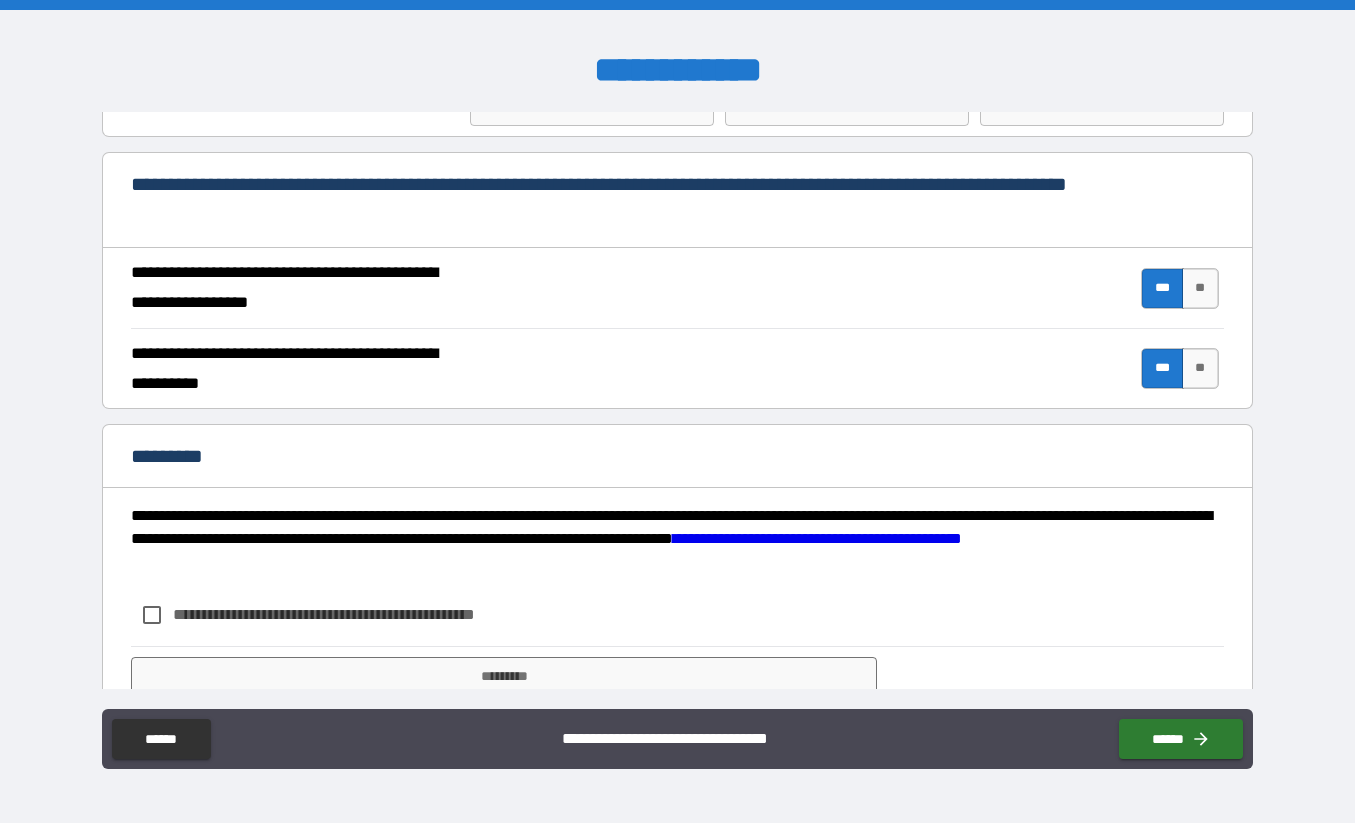 scroll, scrollTop: 1850, scrollLeft: 0, axis: vertical 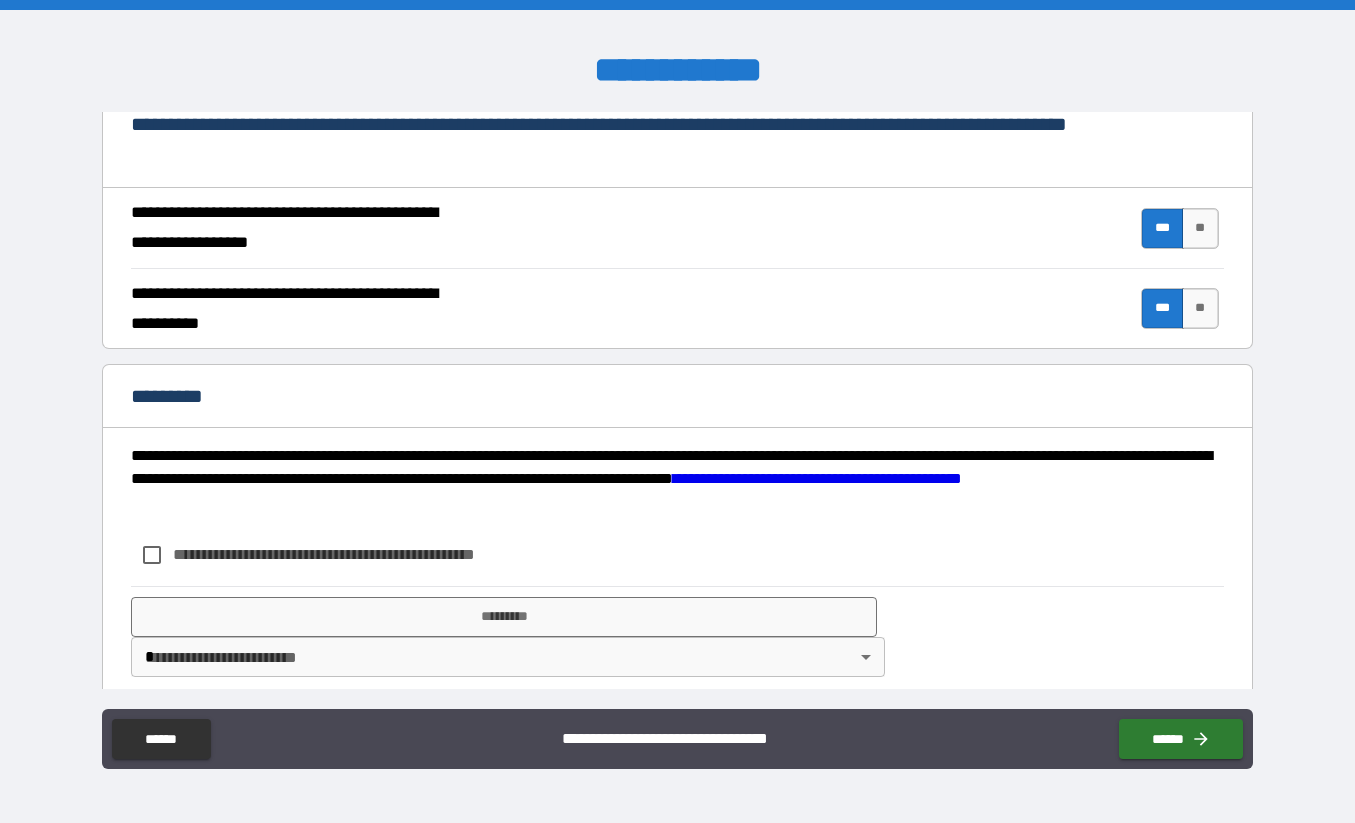 click on "**********" at bounding box center (357, 554) 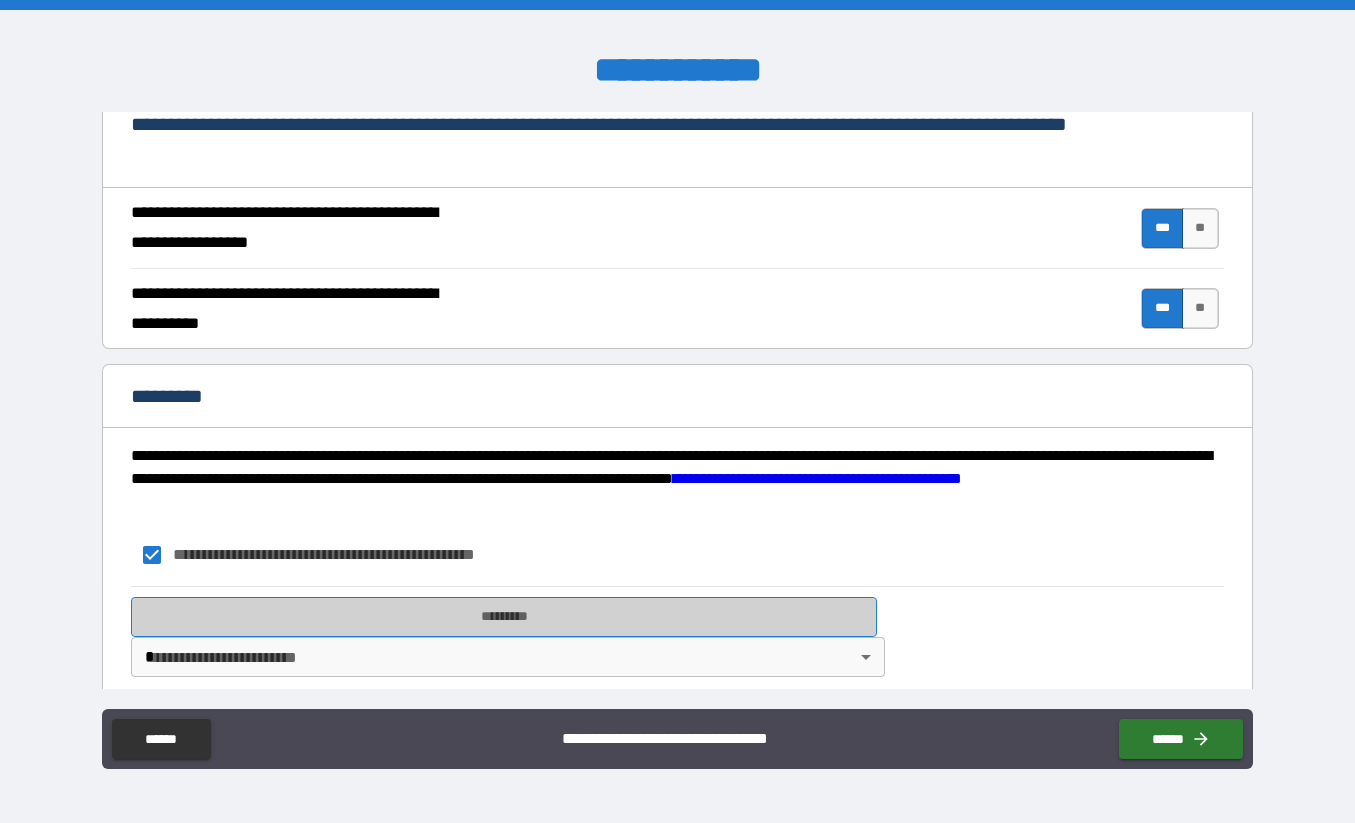 click on "*********" at bounding box center [503, 617] 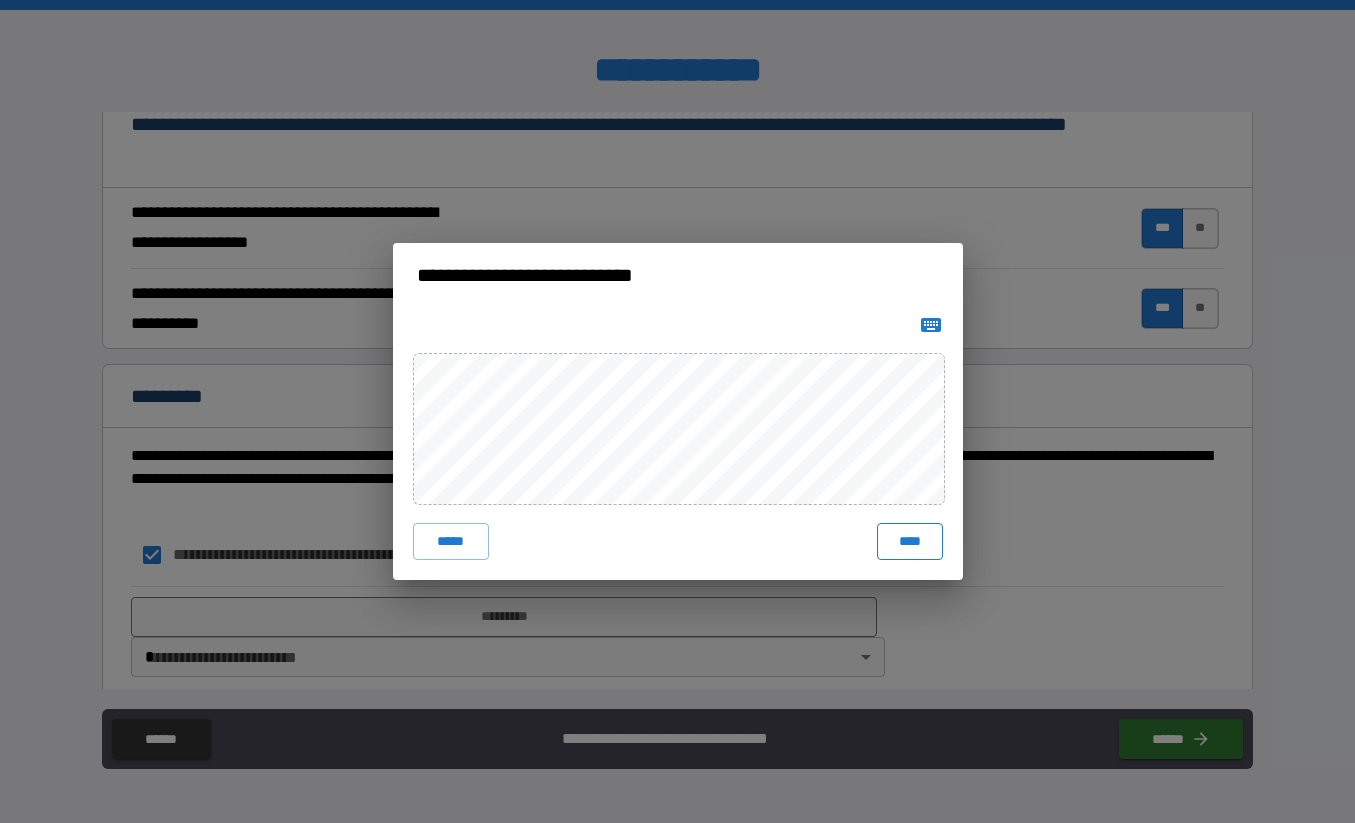 click on "****" at bounding box center [910, 541] 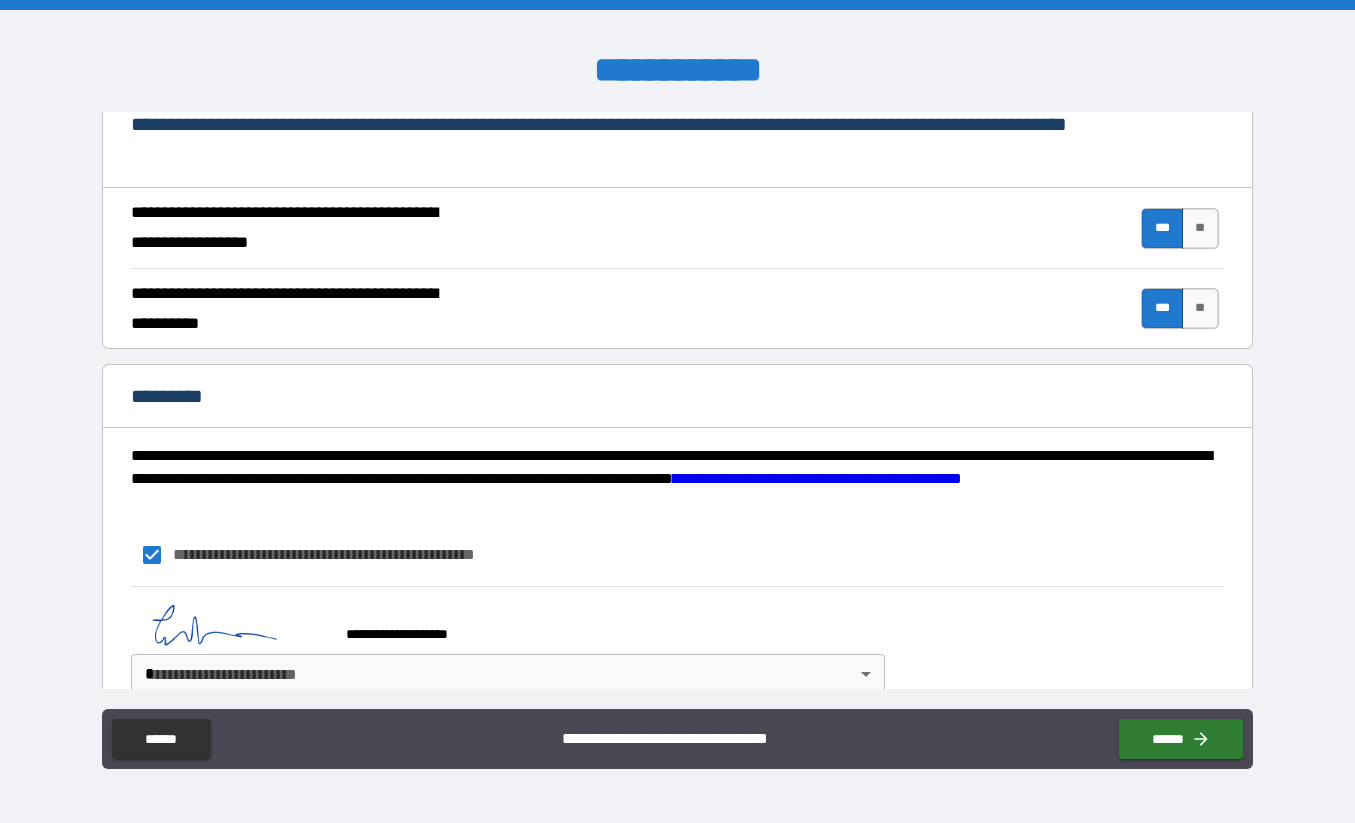 scroll, scrollTop: 1886, scrollLeft: 0, axis: vertical 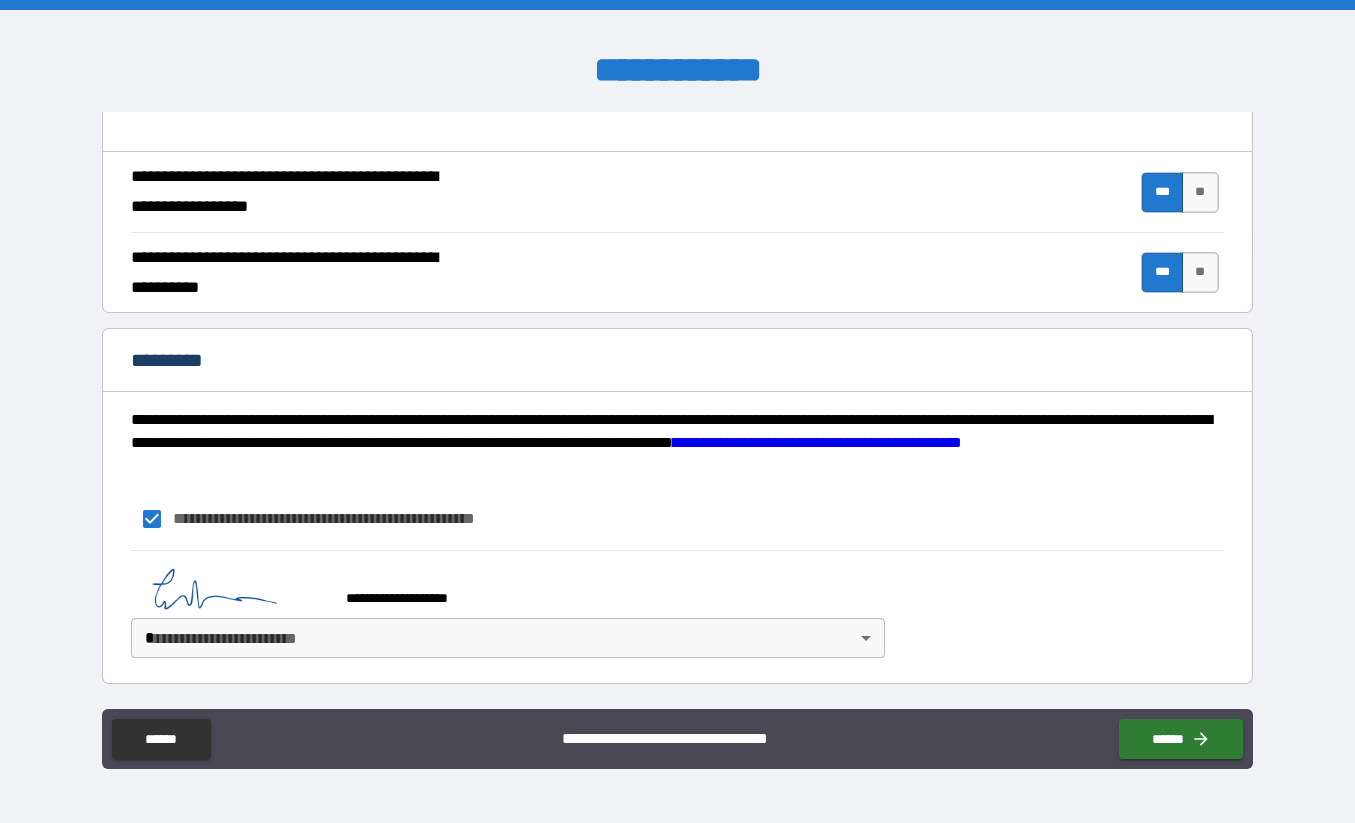 click on "**********" at bounding box center (677, 411) 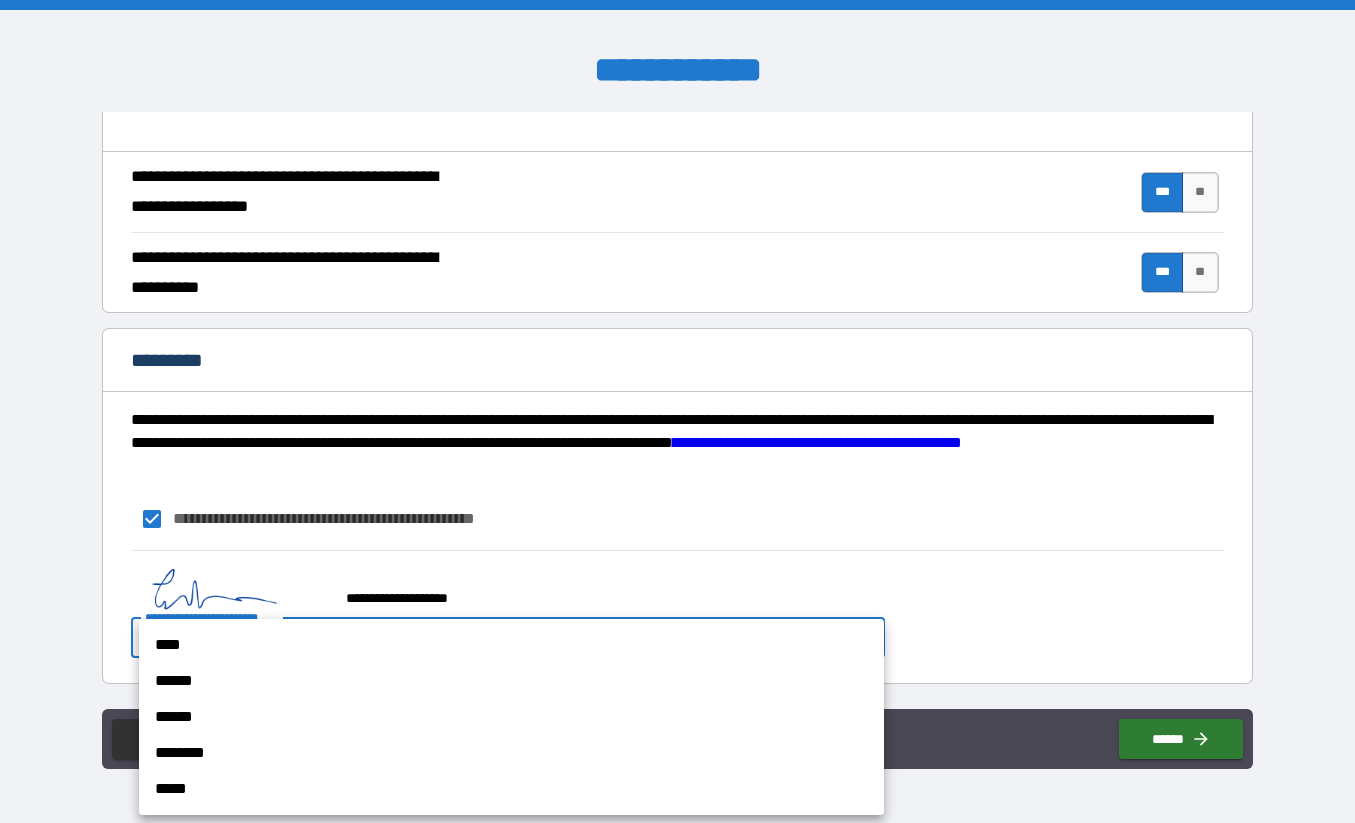 click on "****" at bounding box center (511, 645) 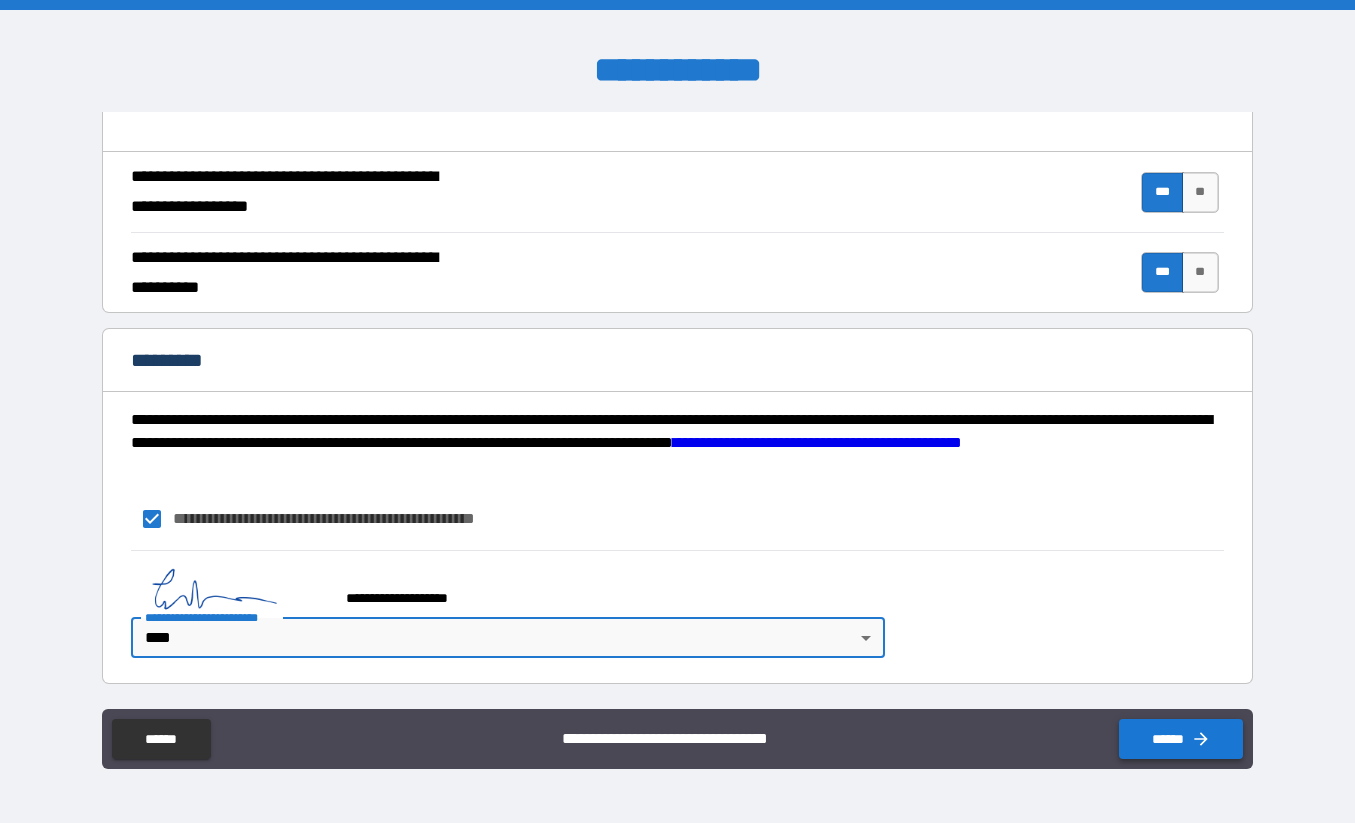 click on "******" at bounding box center [1181, 739] 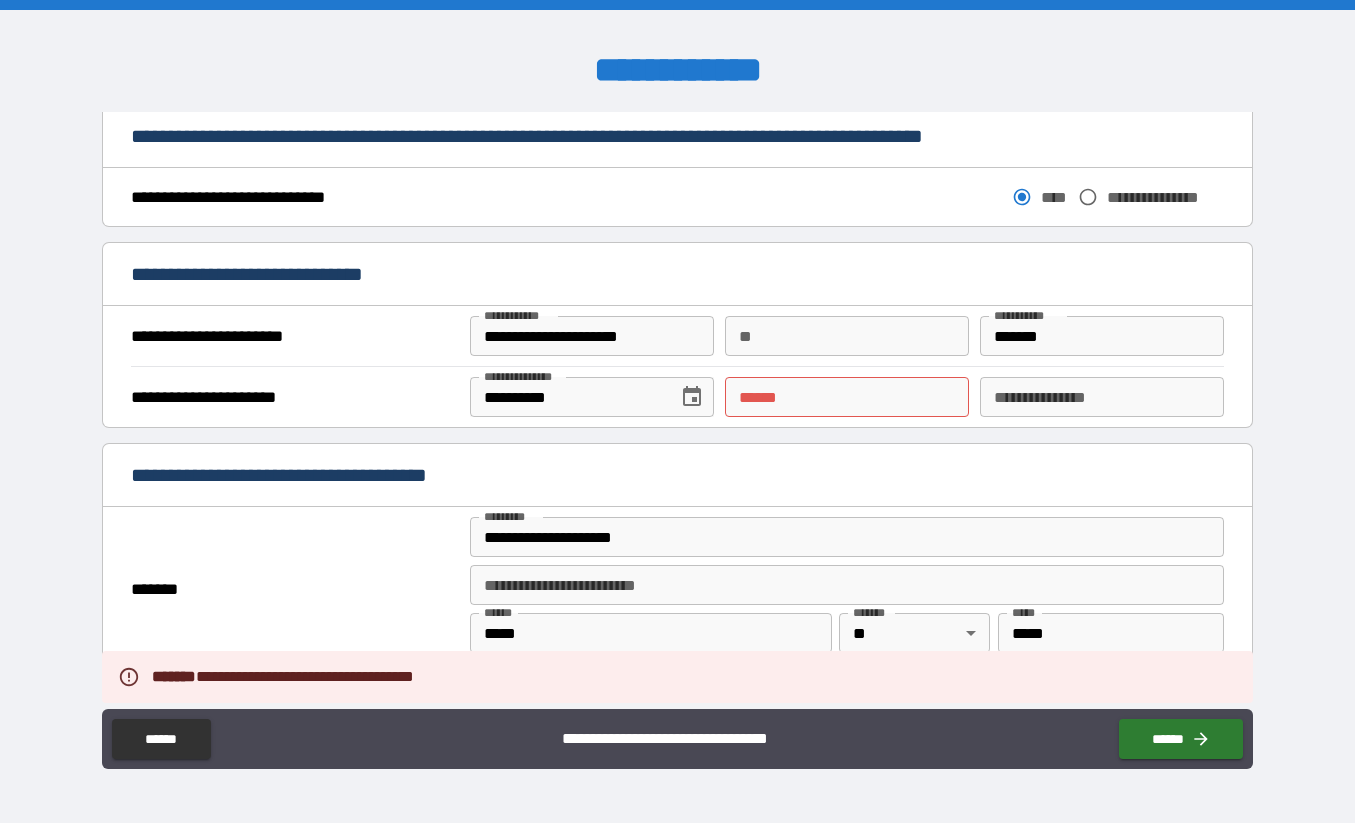 scroll, scrollTop: 1125, scrollLeft: 0, axis: vertical 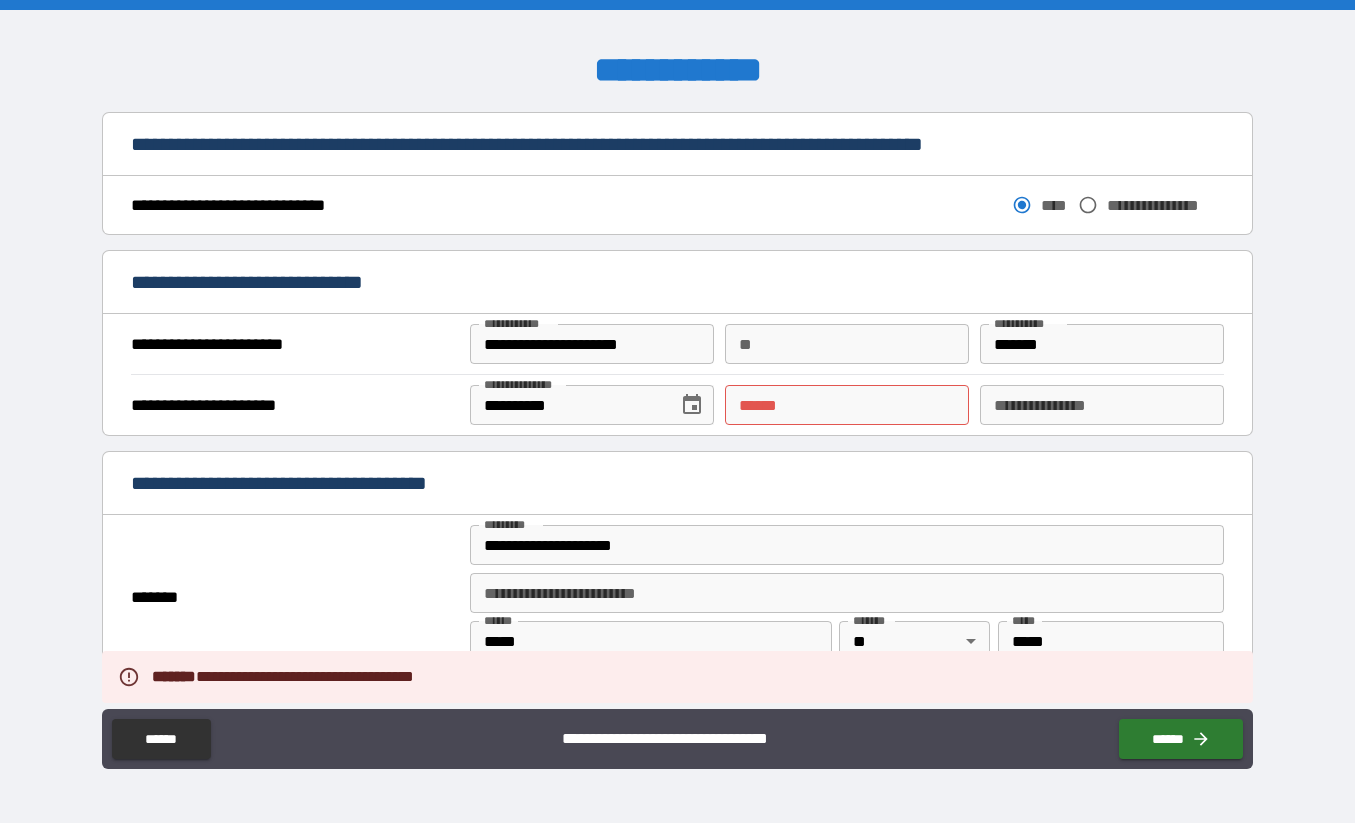 click on "****   *" at bounding box center (847, 405) 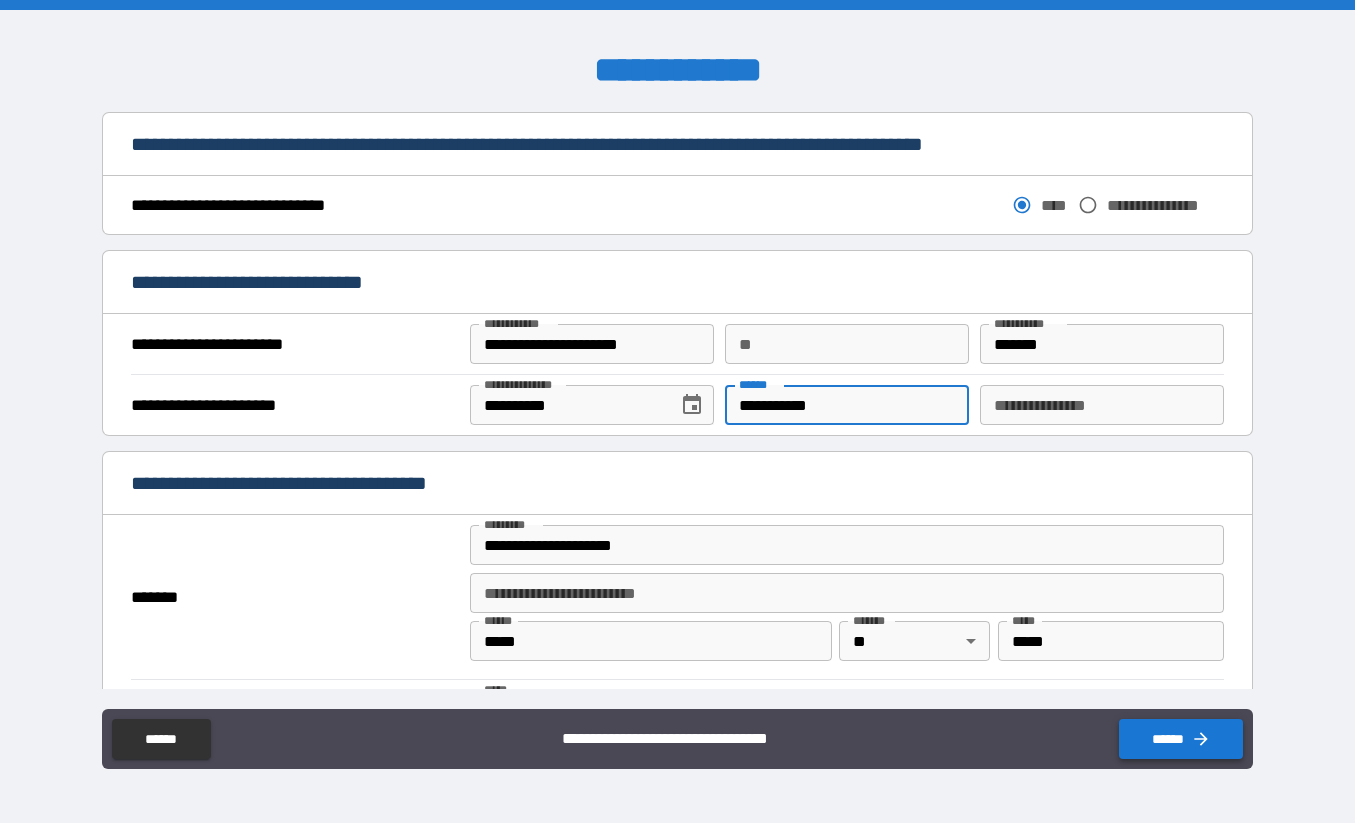 type on "**********" 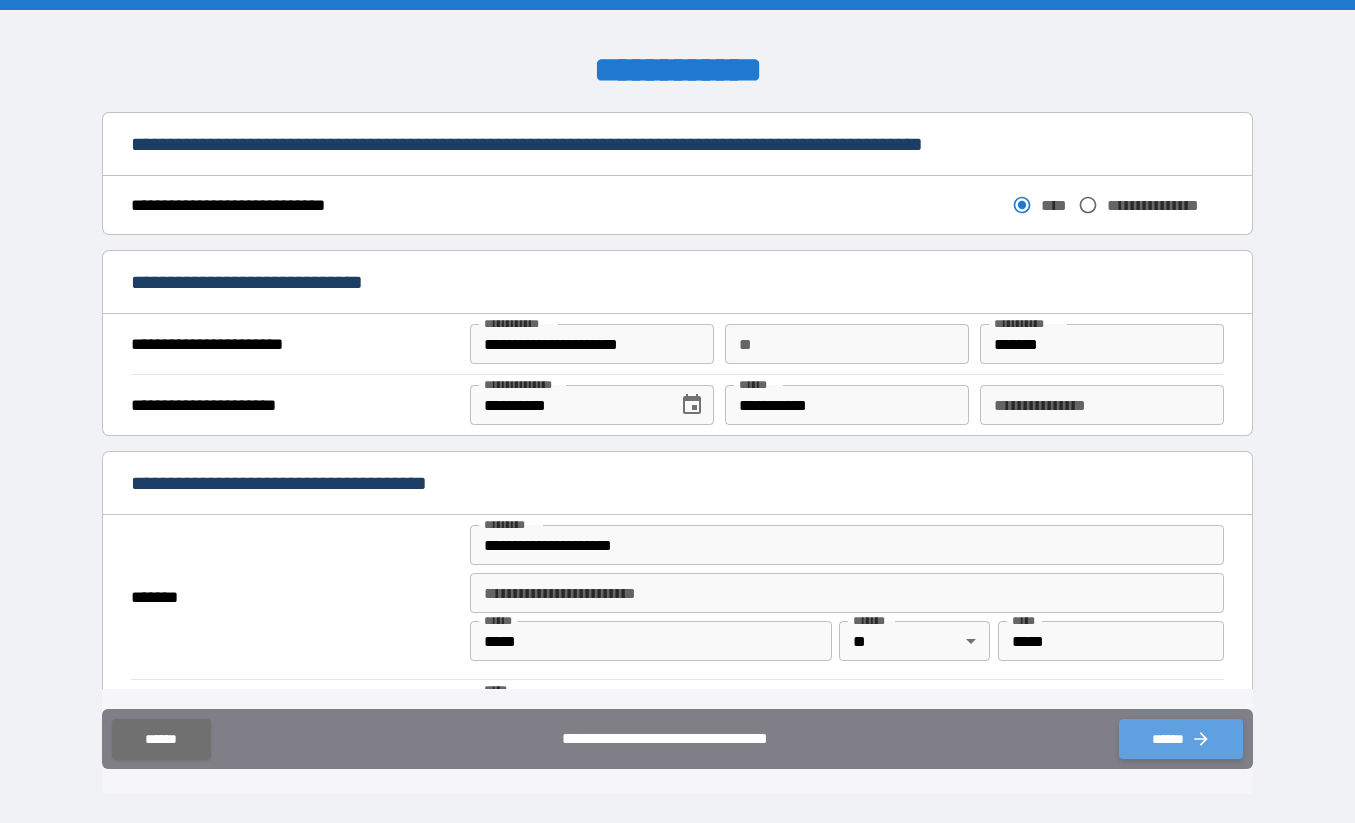 click on "******" at bounding box center (1181, 739) 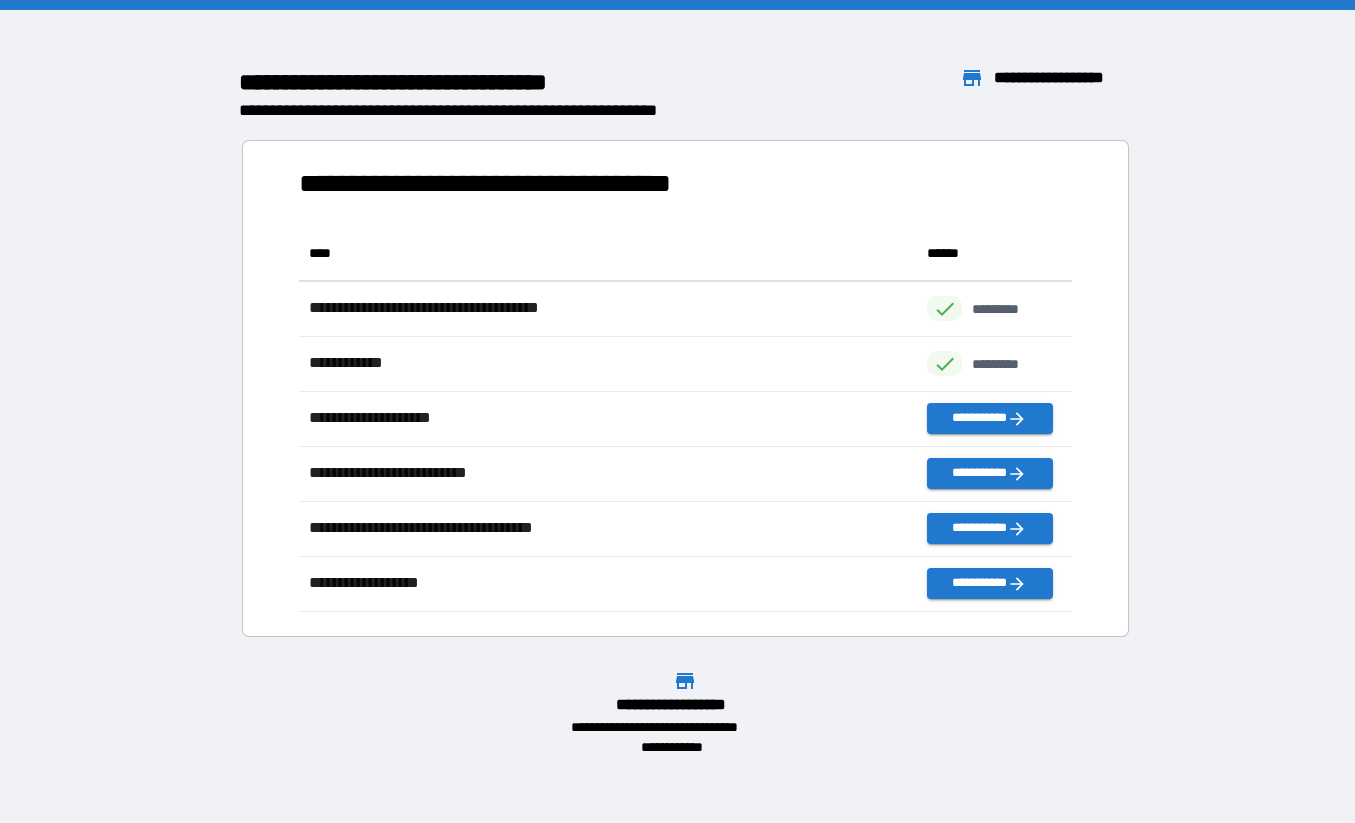 scroll, scrollTop: 1, scrollLeft: 0, axis: vertical 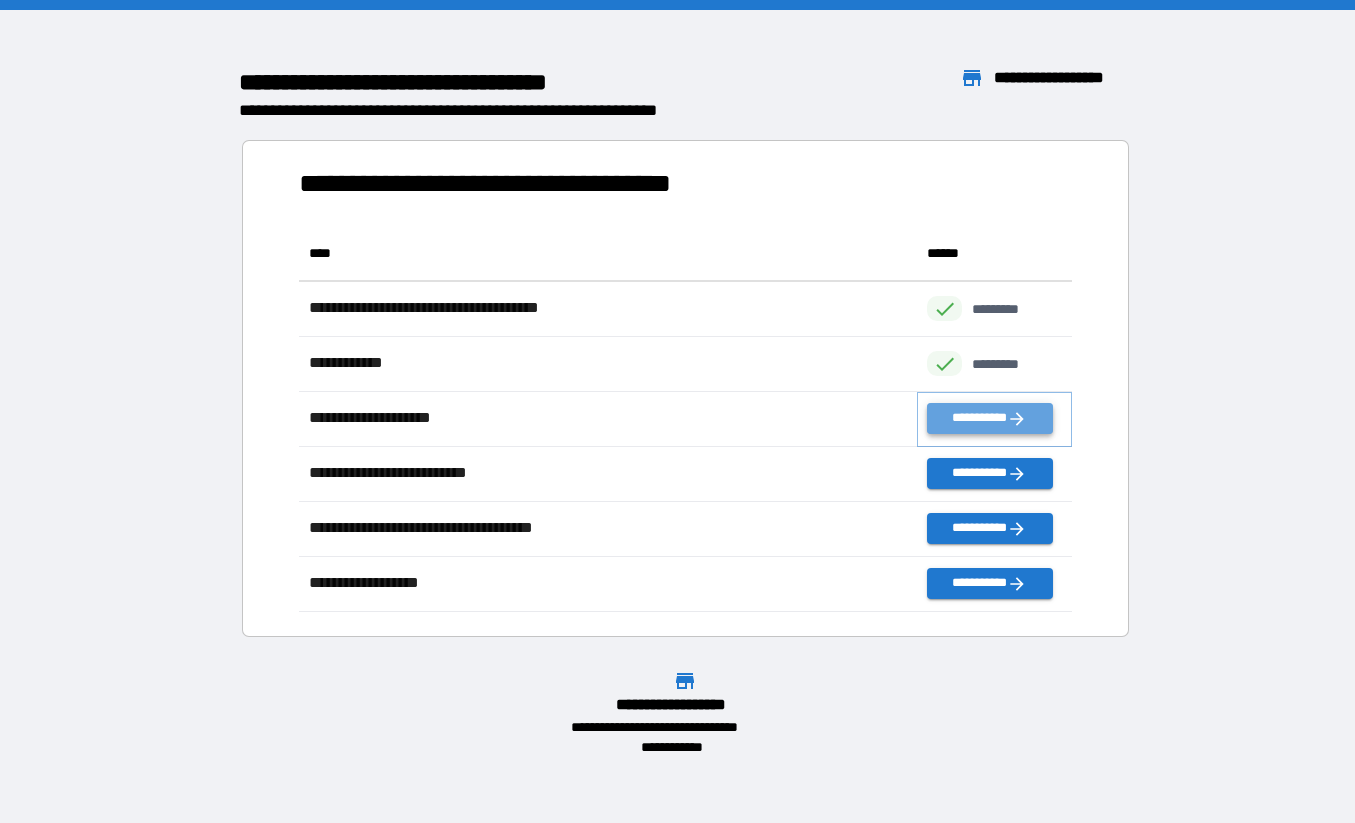 click on "**********" at bounding box center [989, 418] 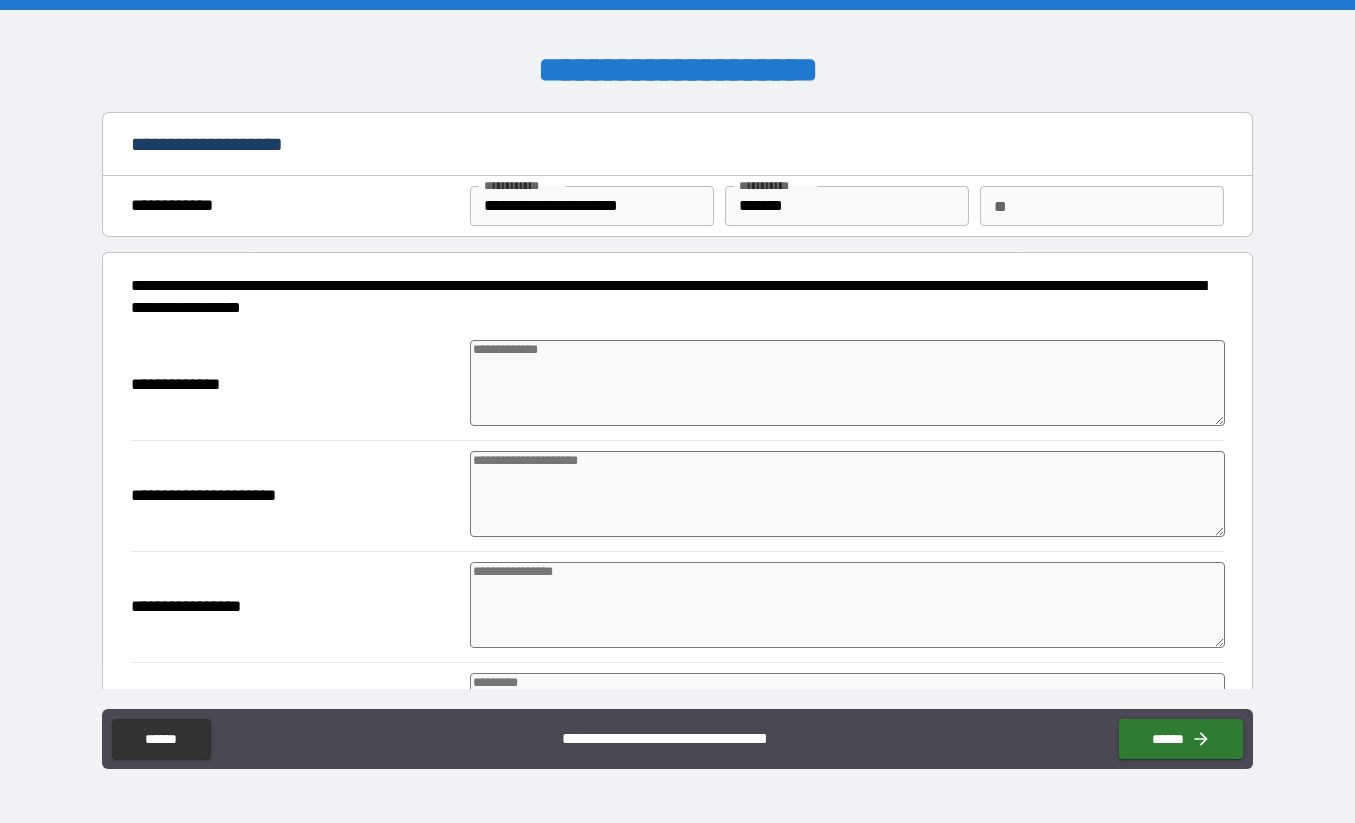click at bounding box center [847, 383] 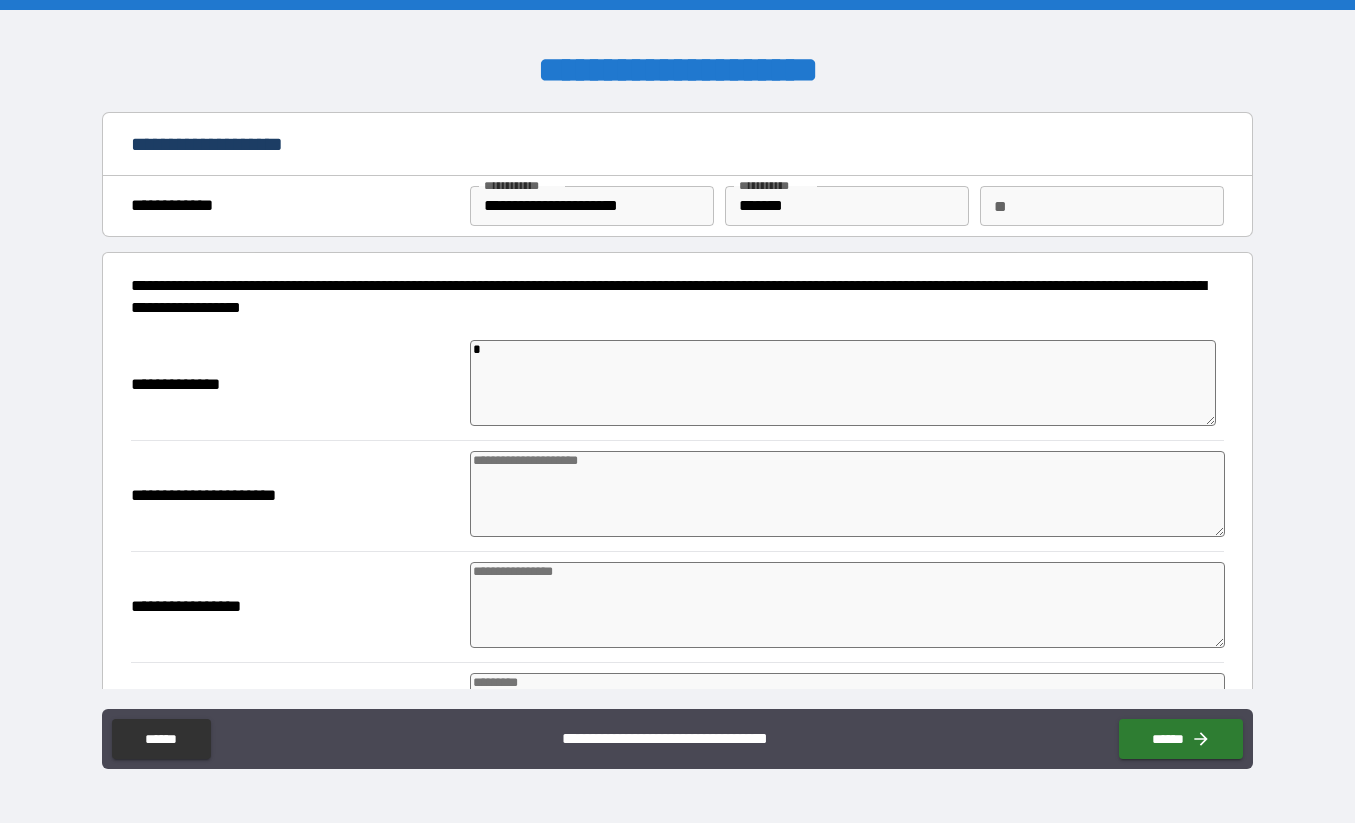 type on "**" 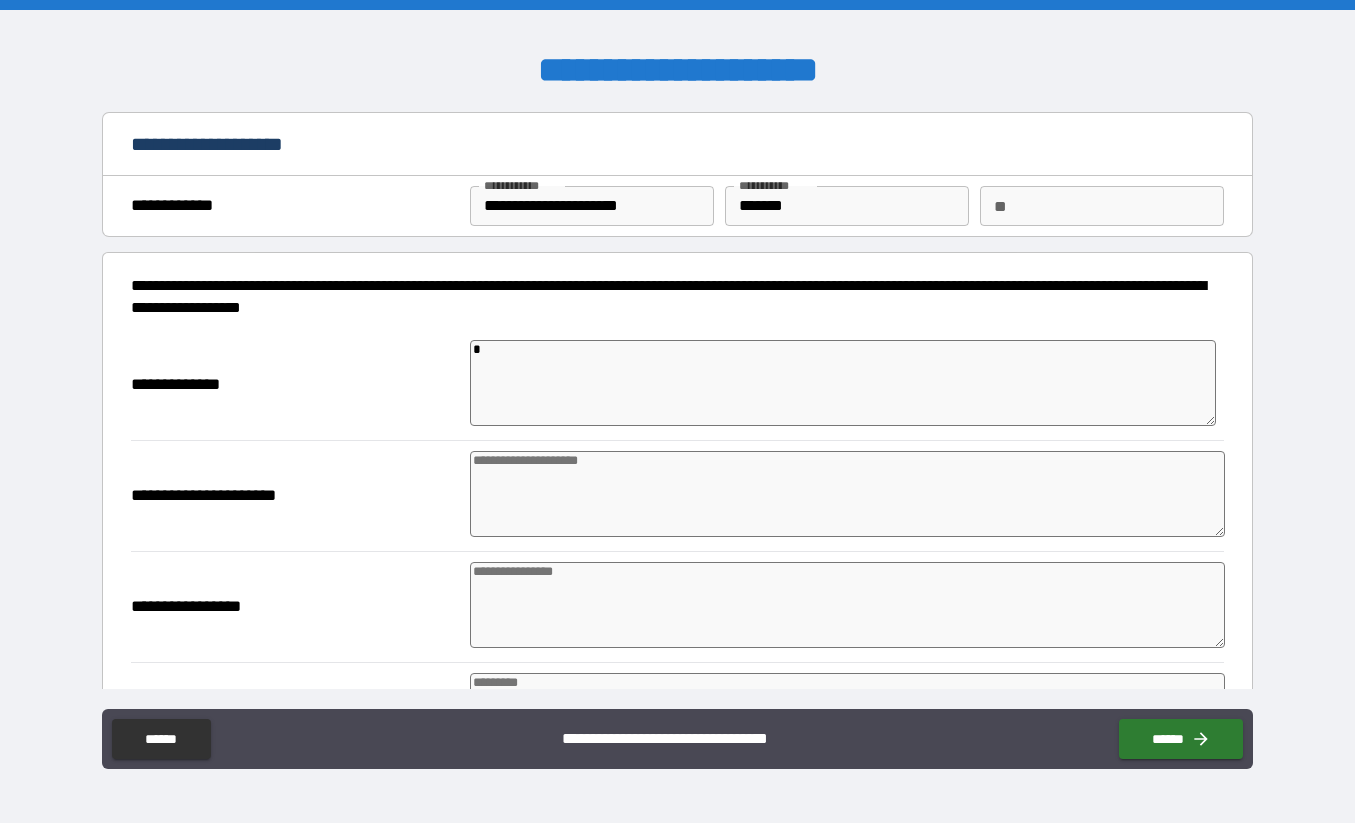 type on "*" 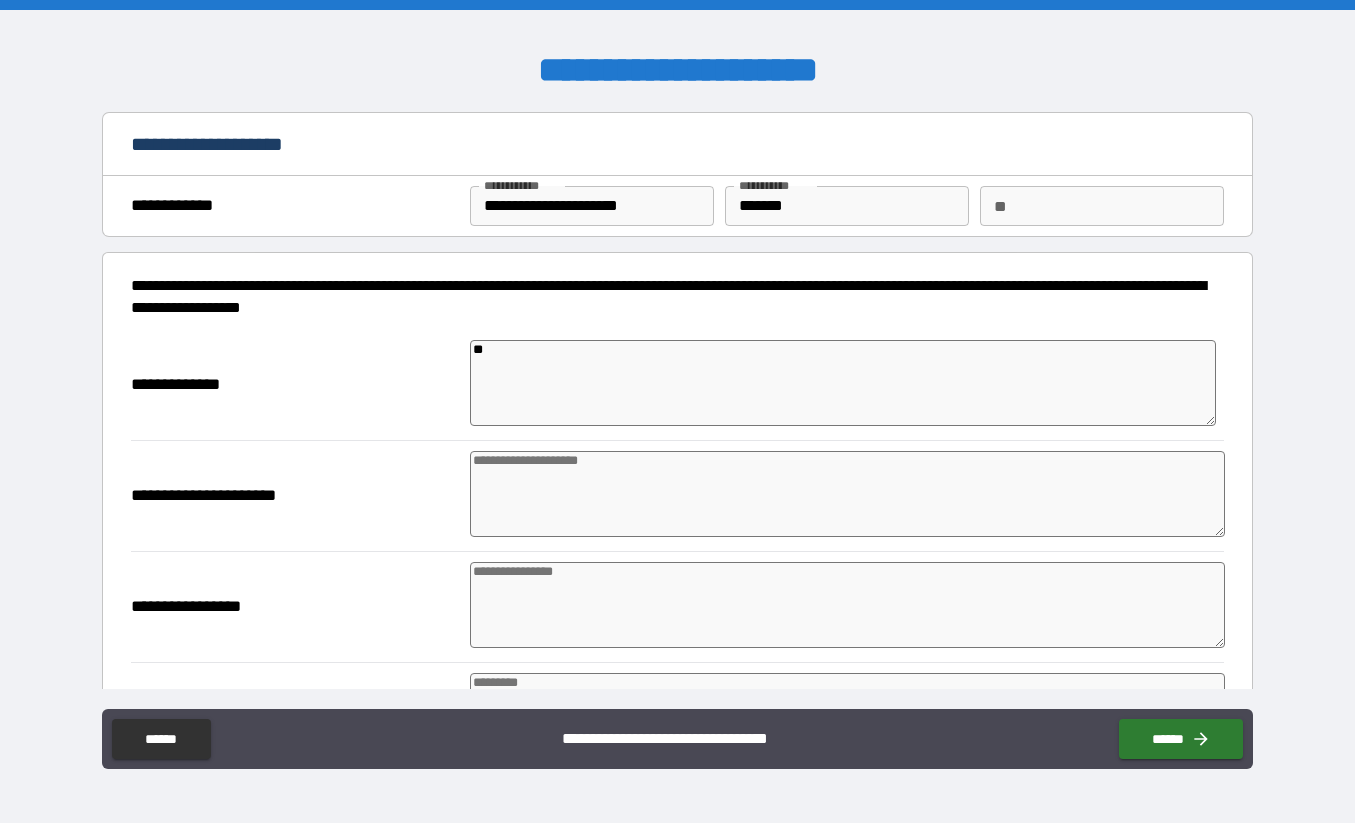 type on "***" 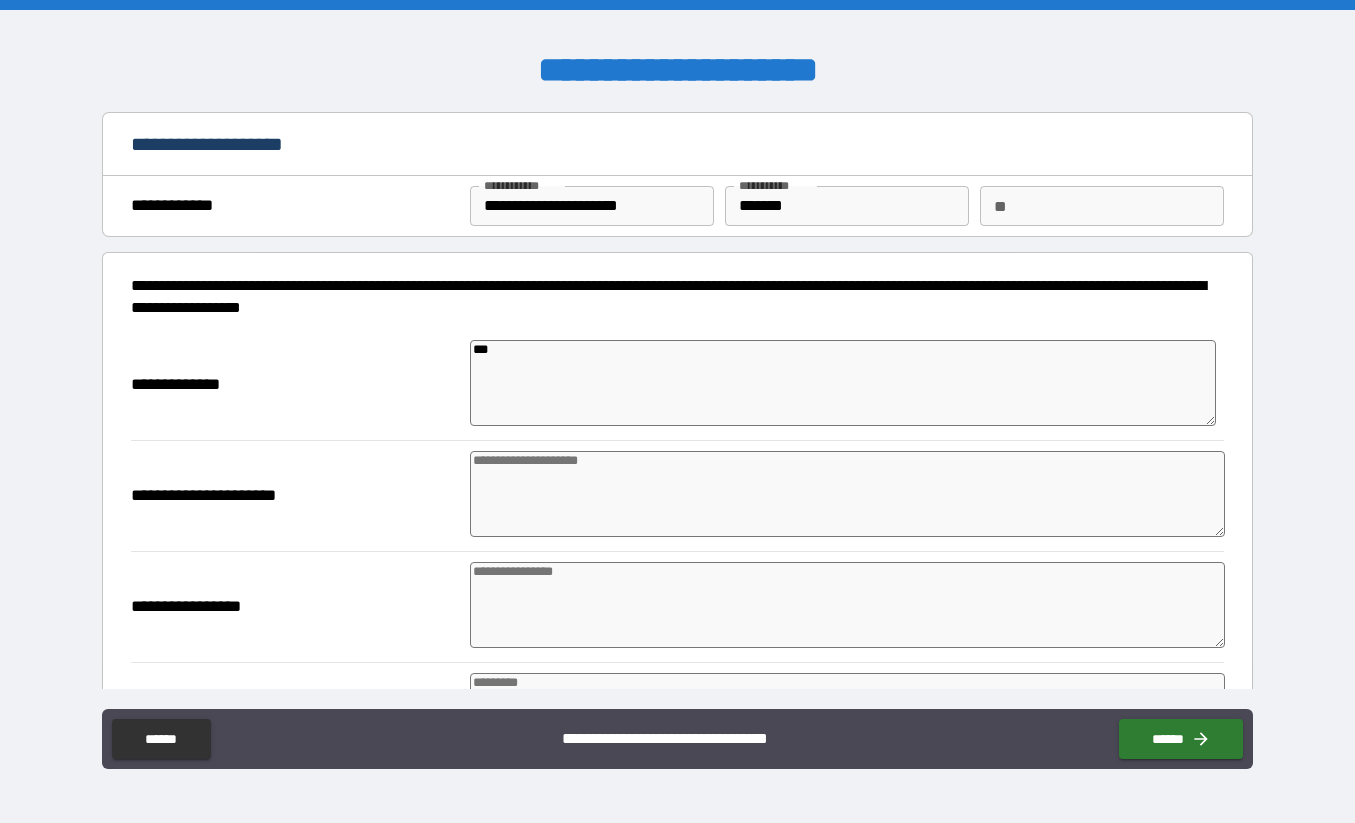 type on "****" 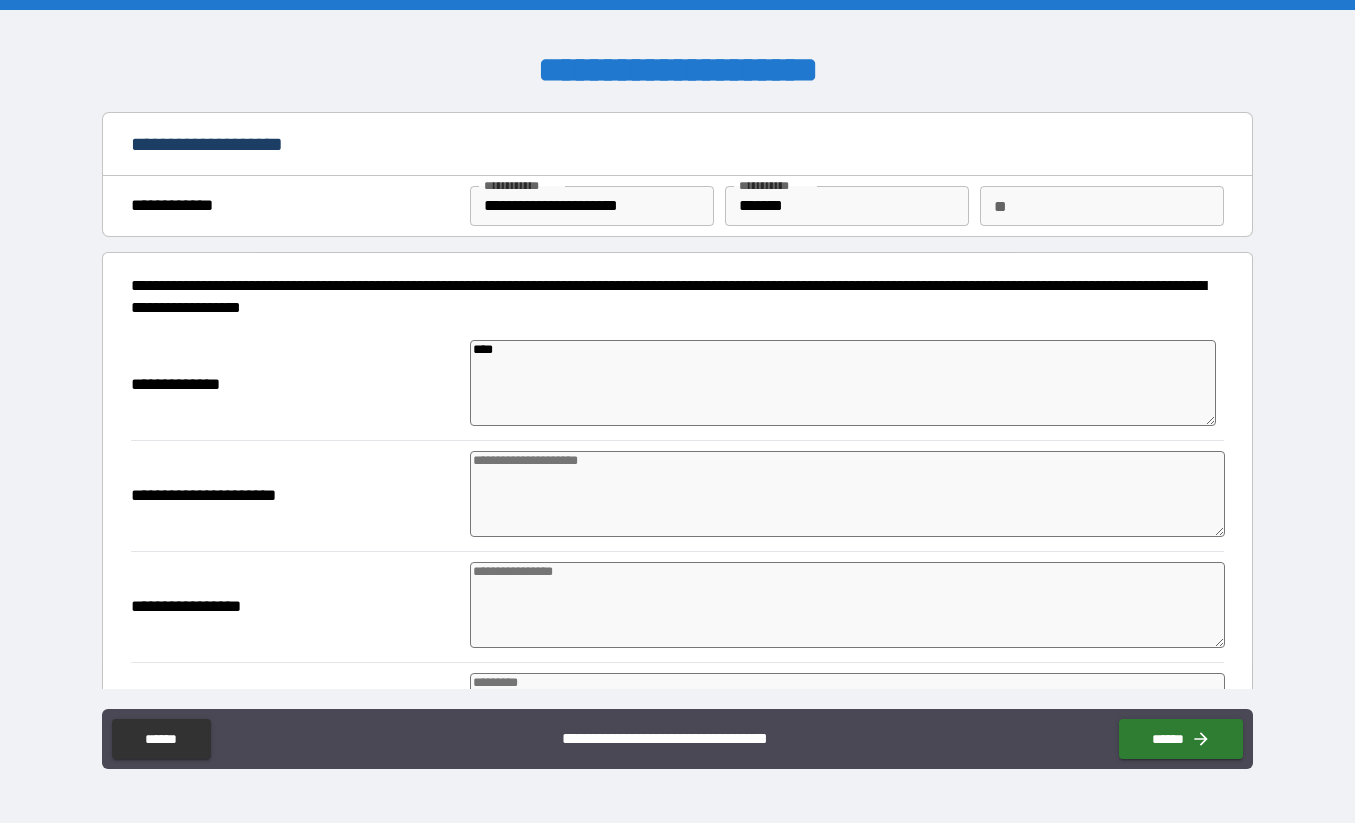 type on "*" 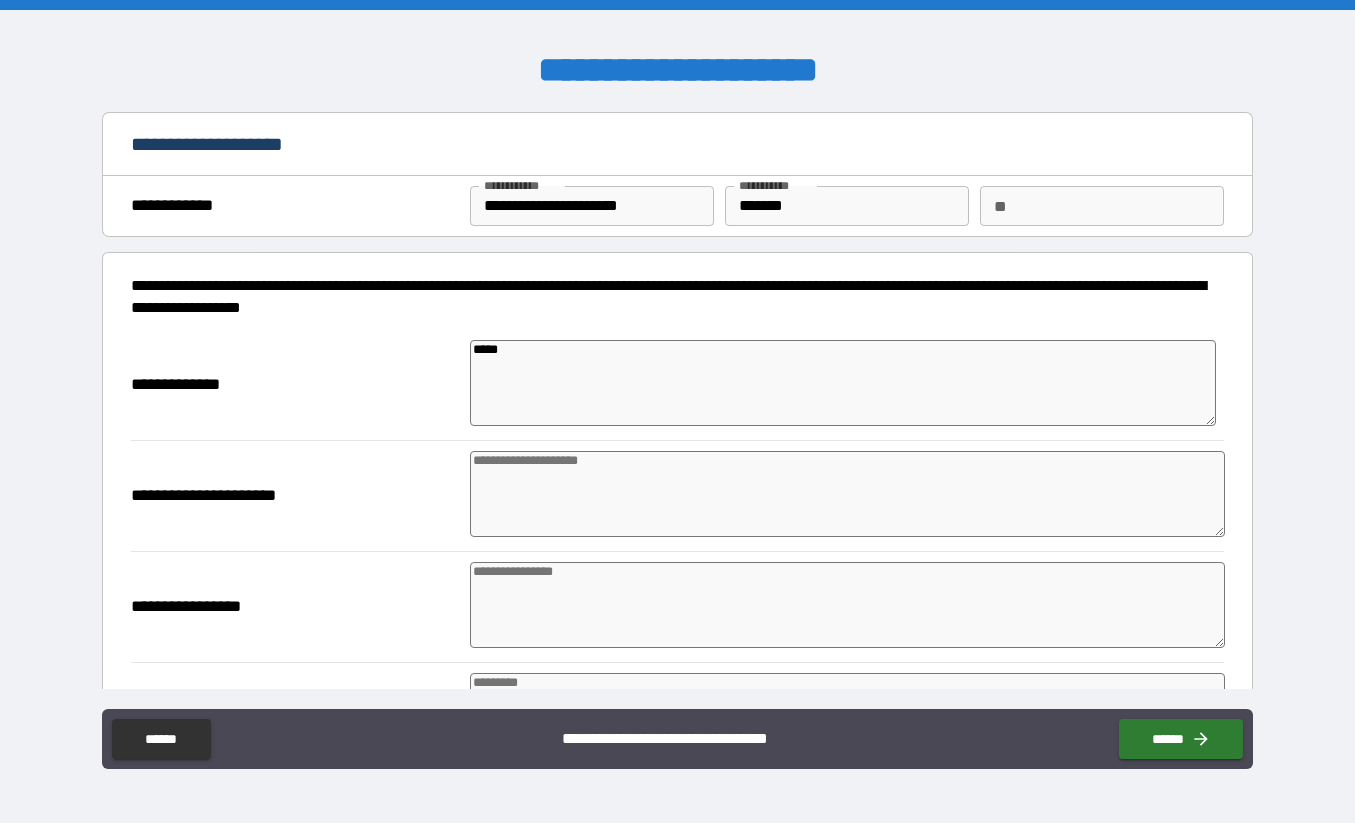 type on "*" 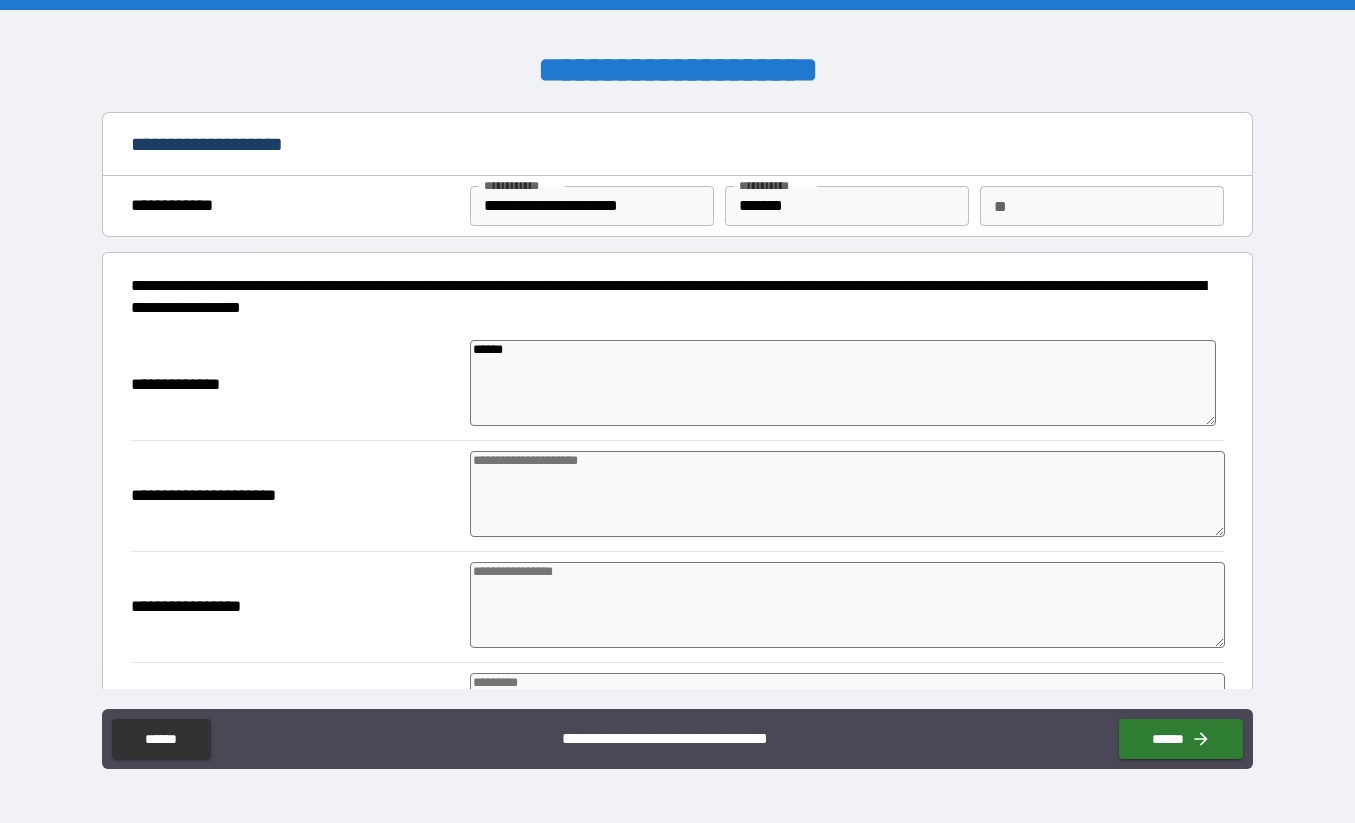 type on "*" 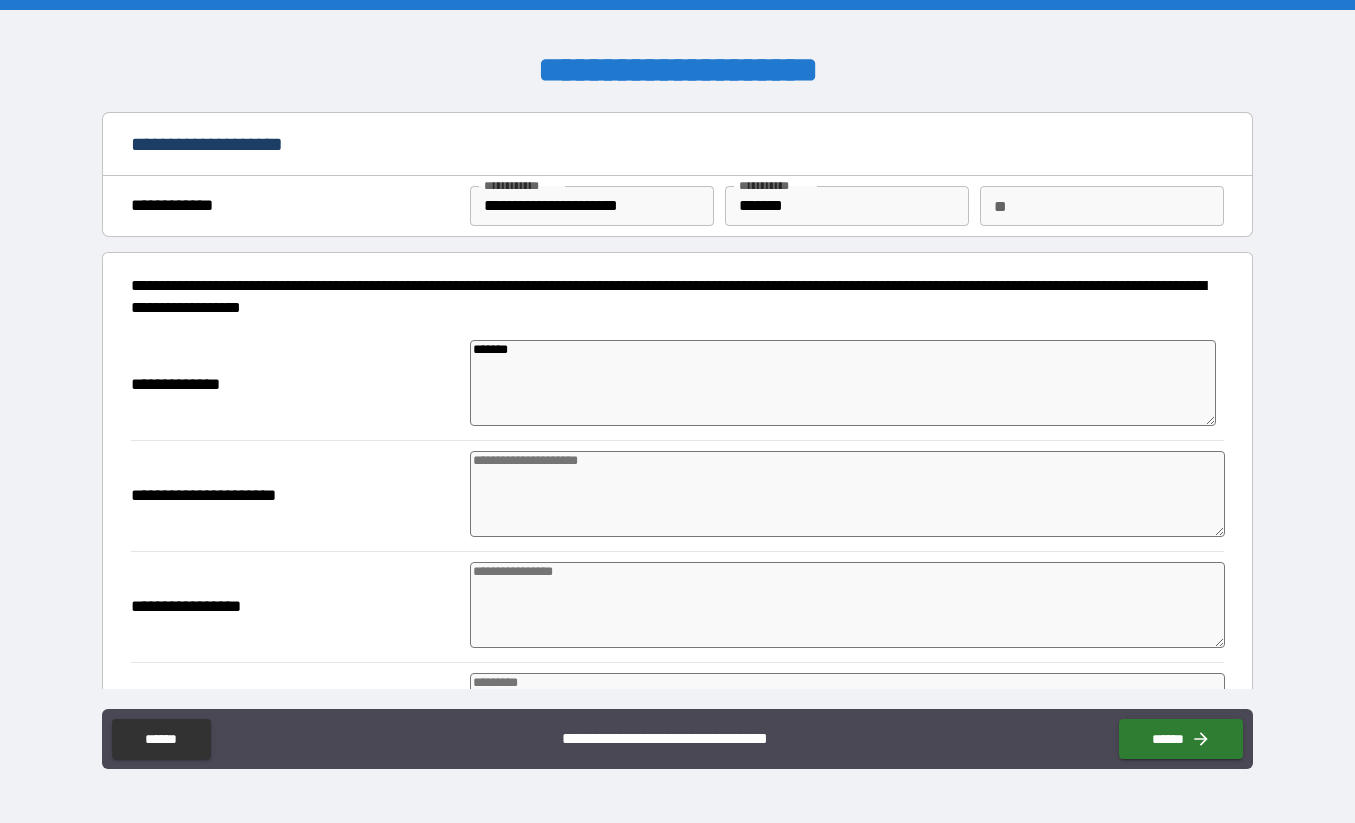 type on "*" 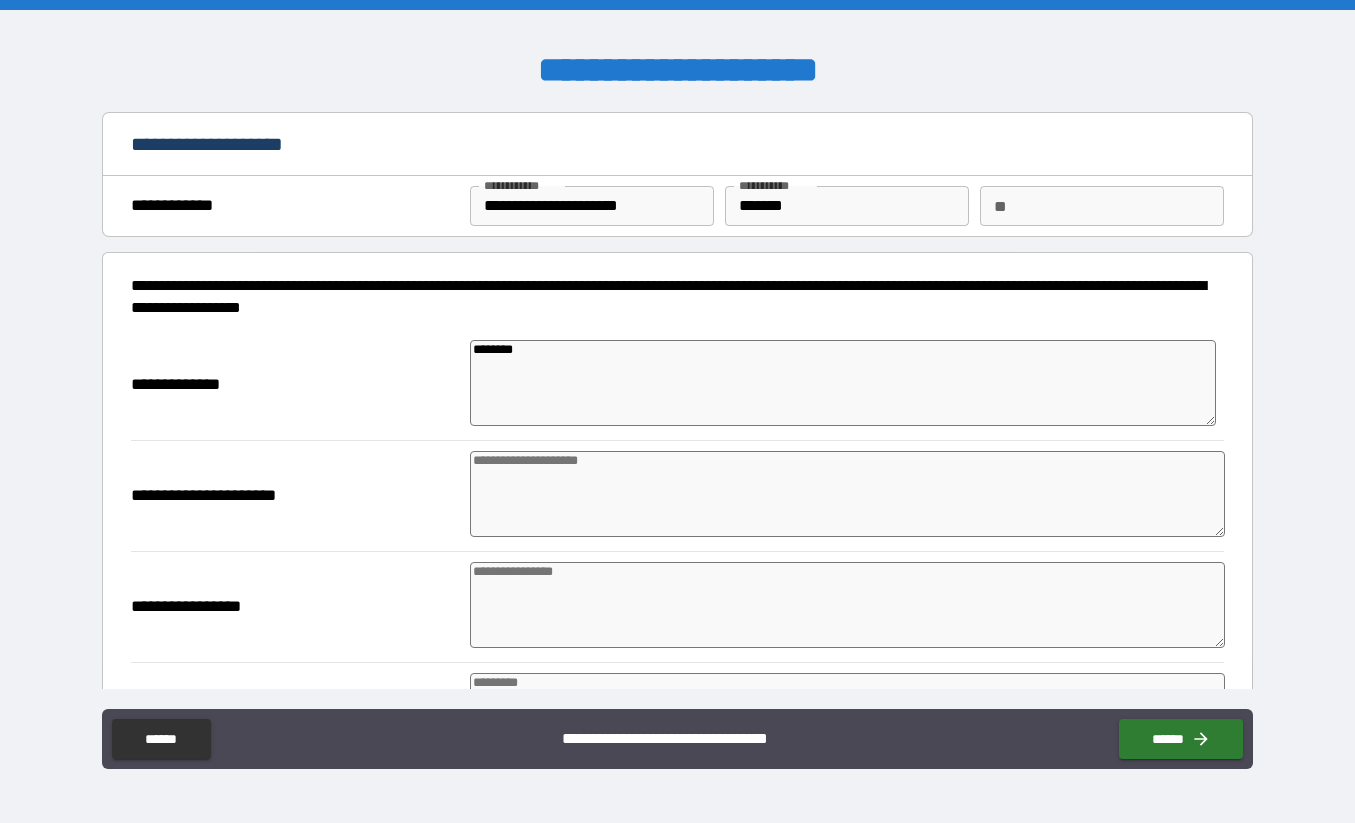 type on "*********" 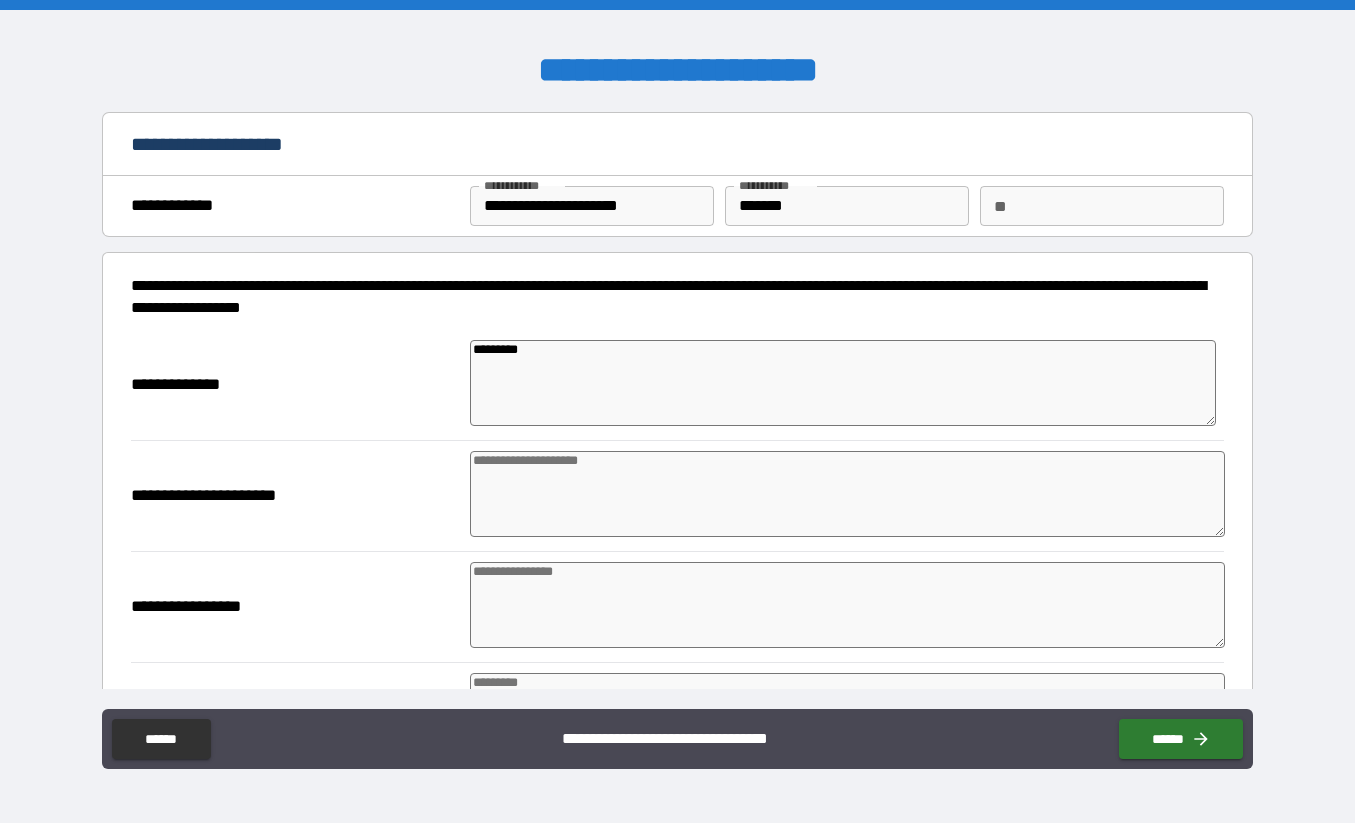 type on "*" 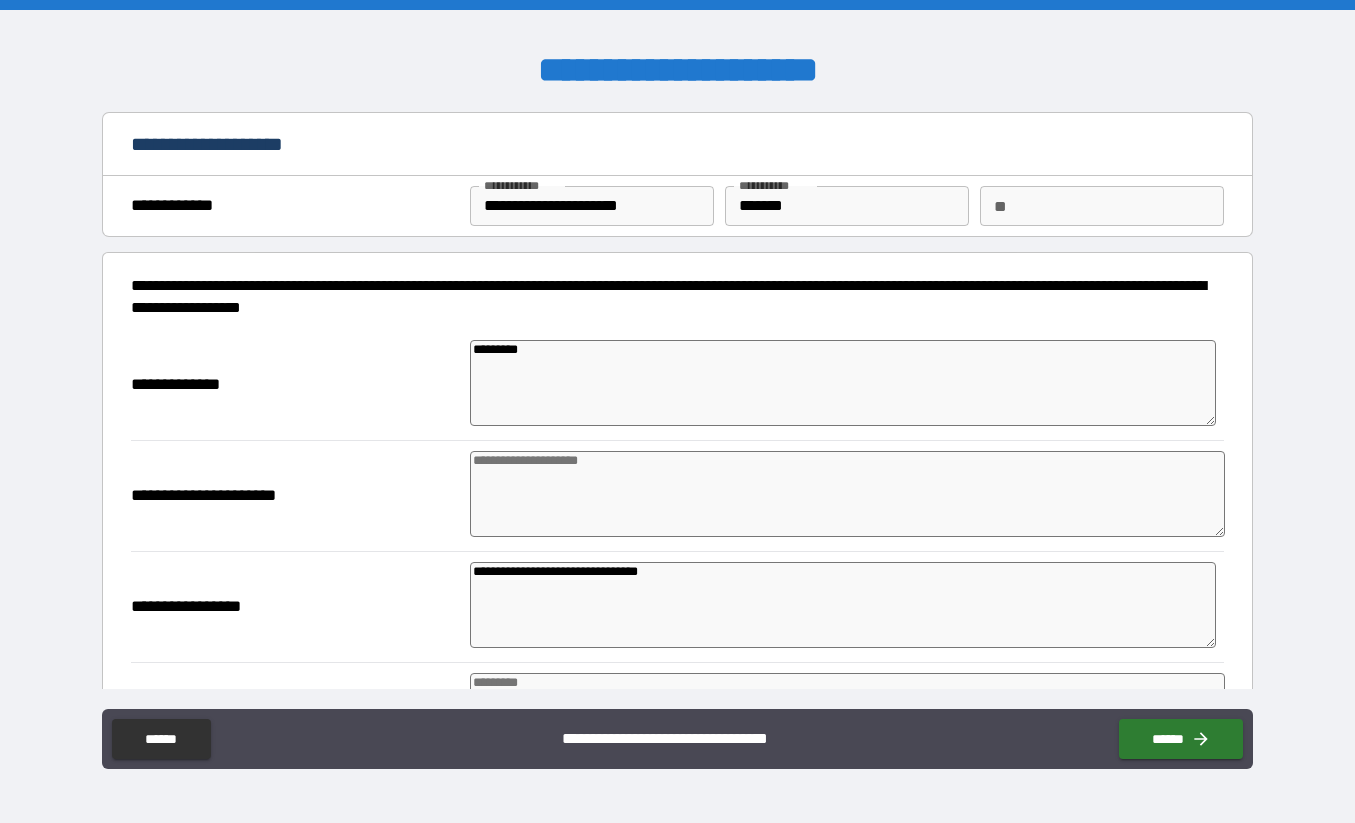 type on "*" 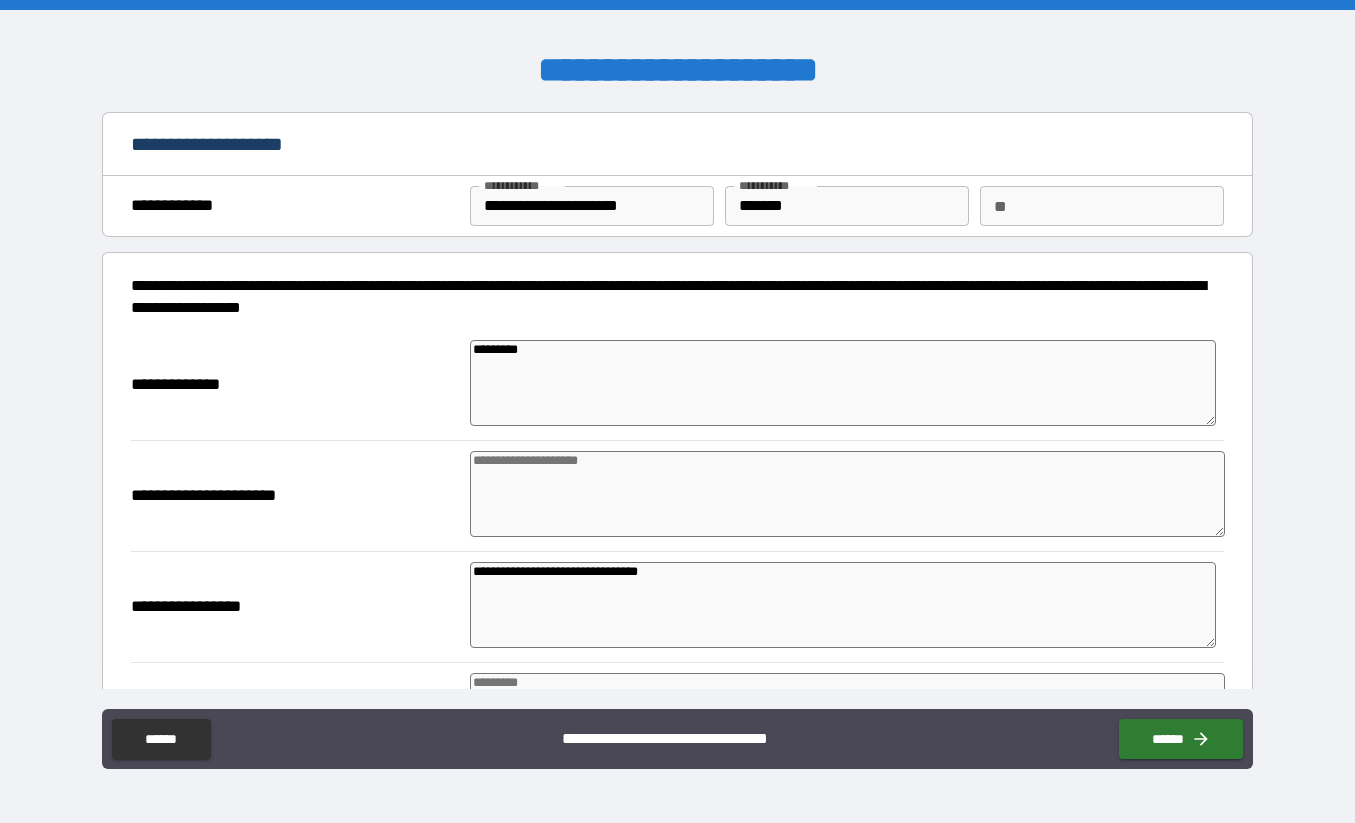 type on "*" 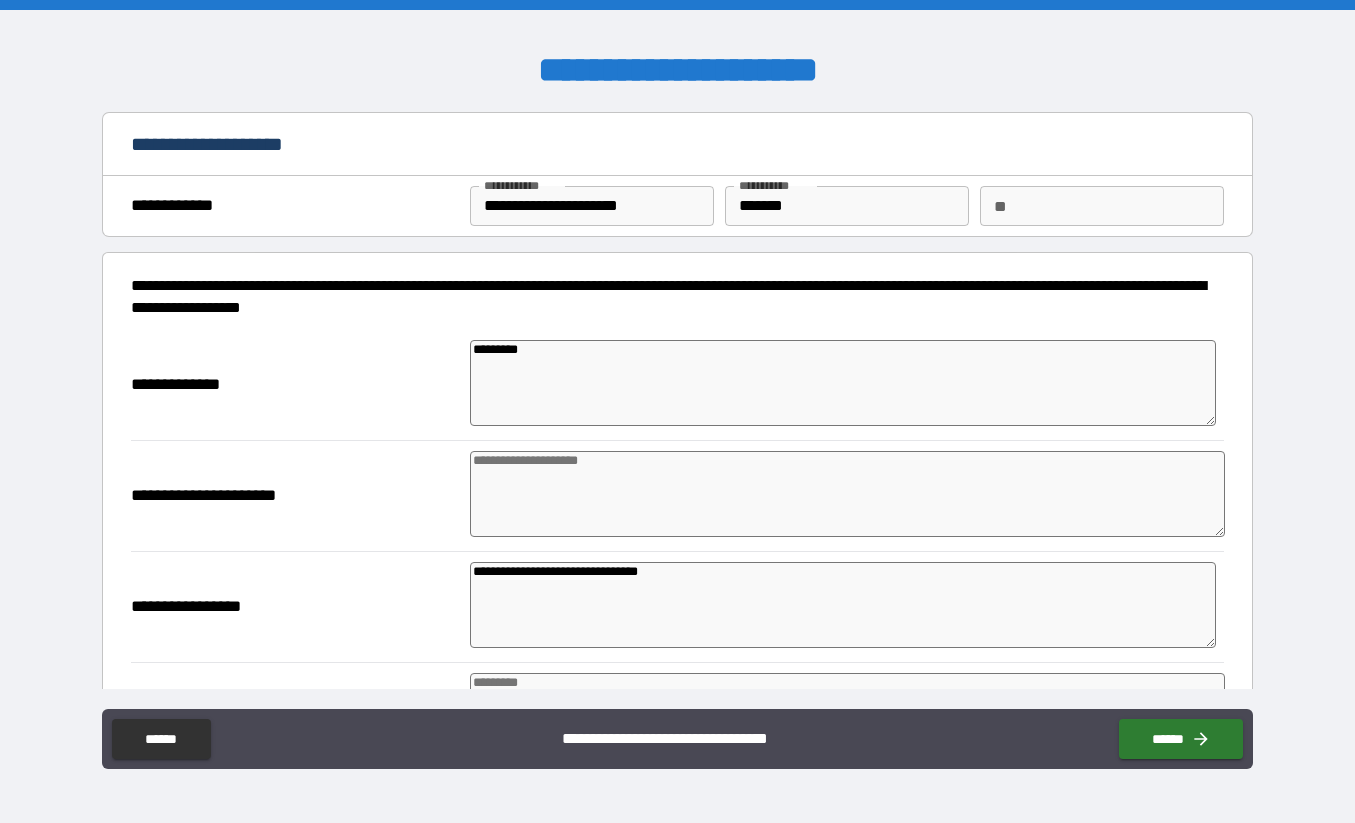type on "**********" 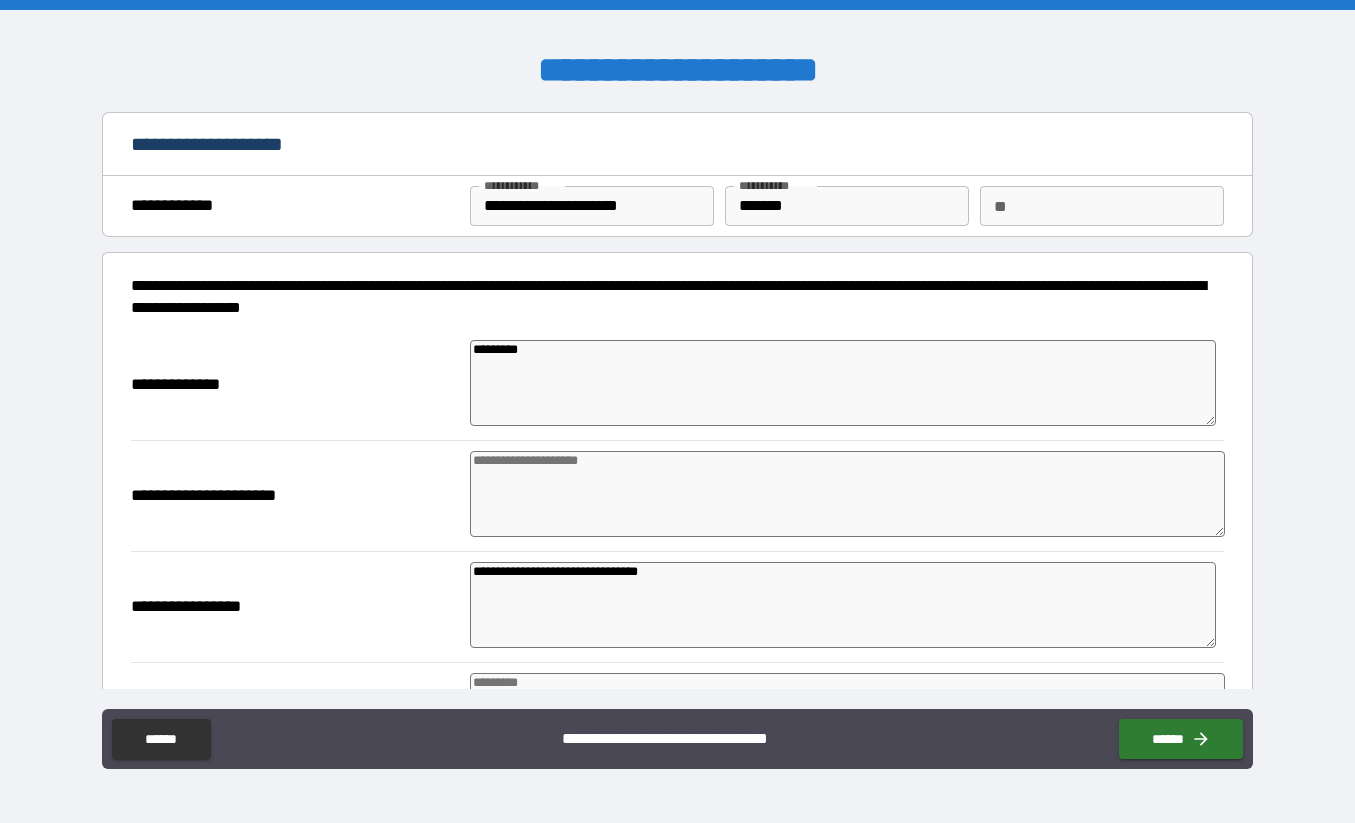 click at bounding box center [847, 494] 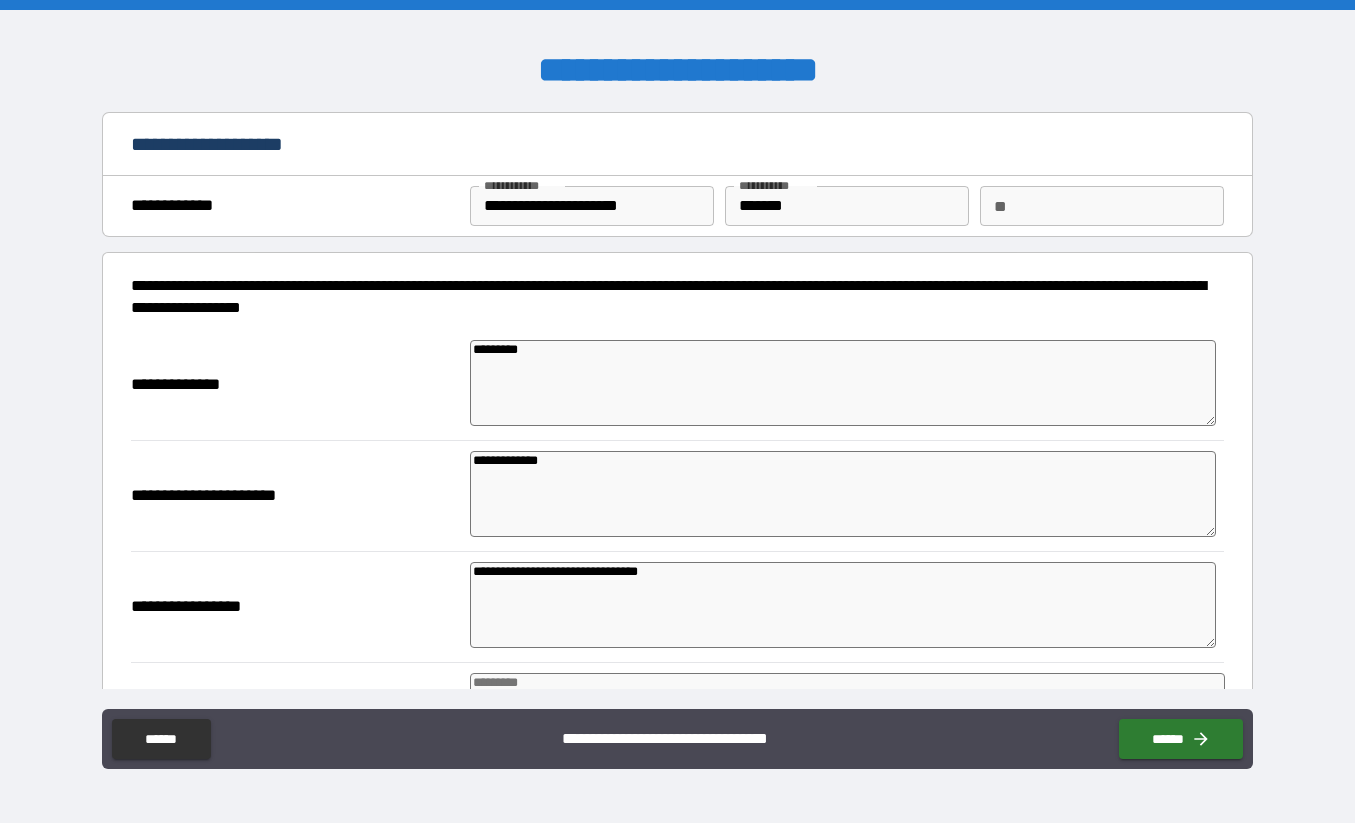 type on "*" 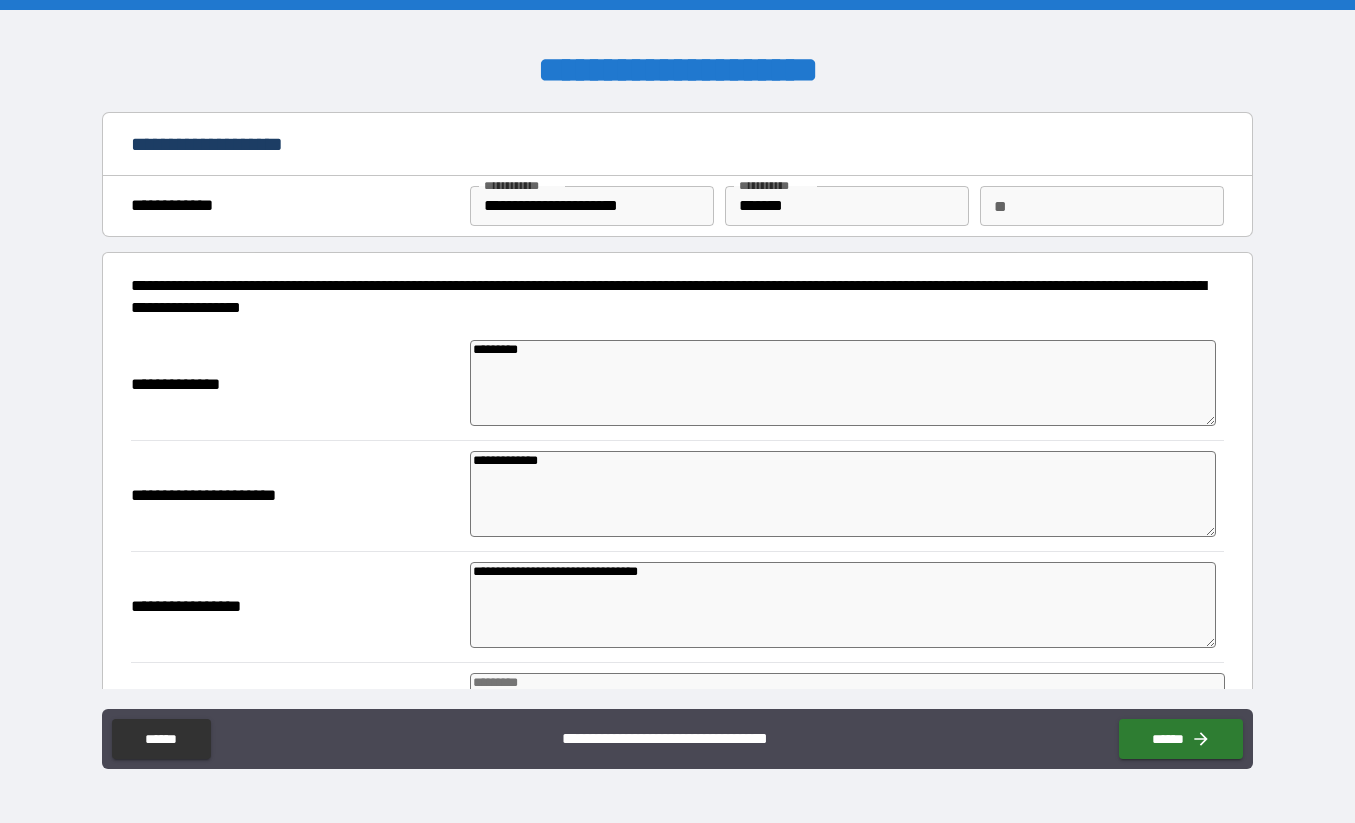 type on "*" 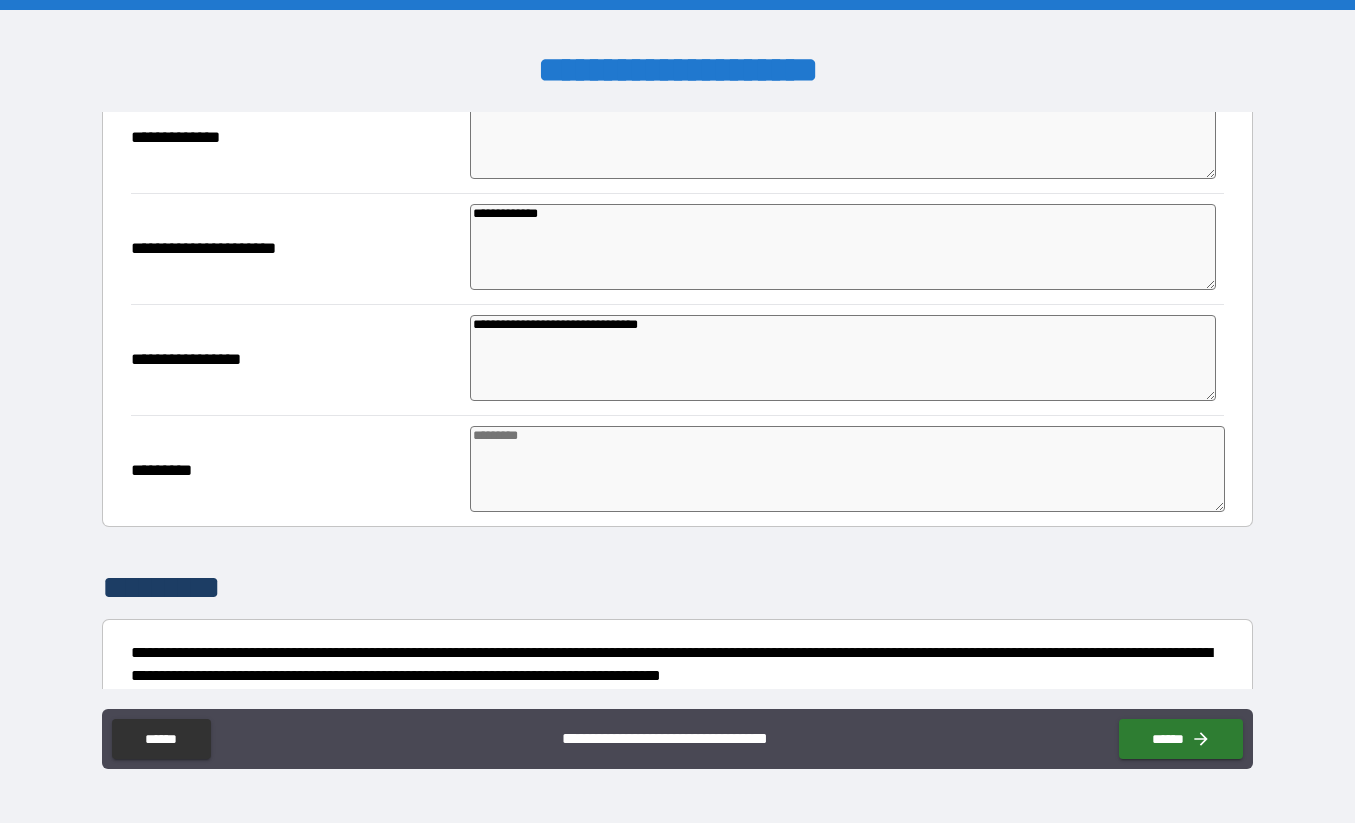 scroll, scrollTop: 262, scrollLeft: 0, axis: vertical 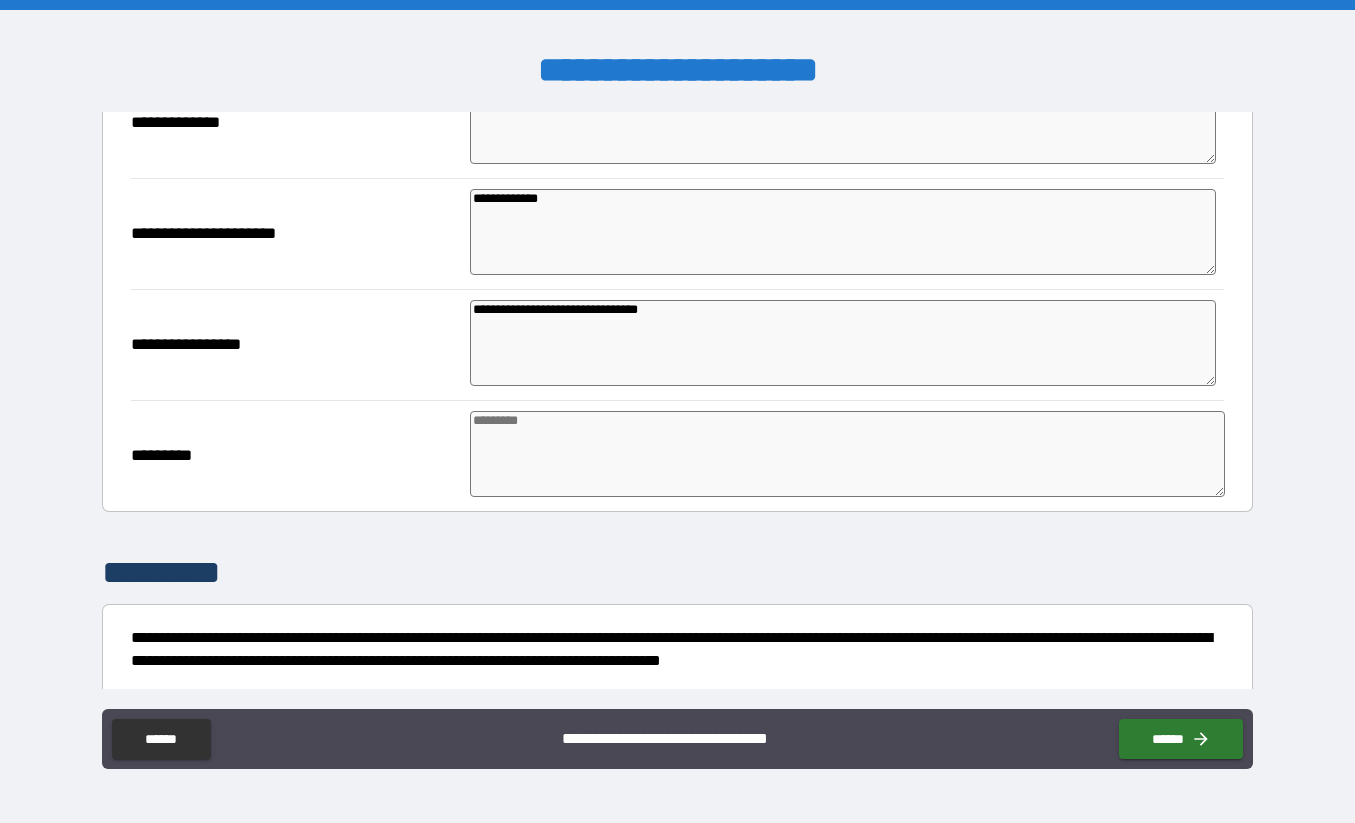 click on "**********" at bounding box center (843, 232) 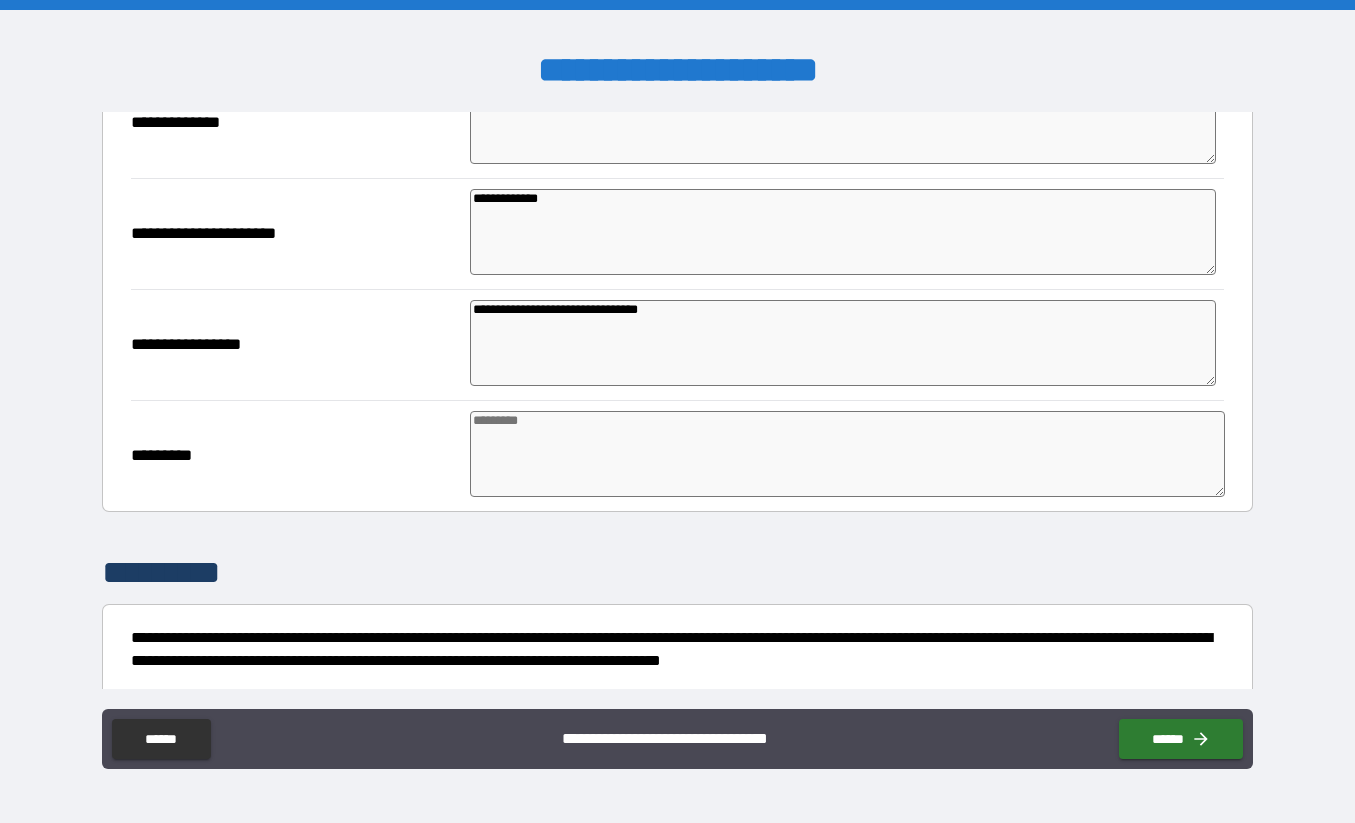 click on "**********" at bounding box center [843, 232] 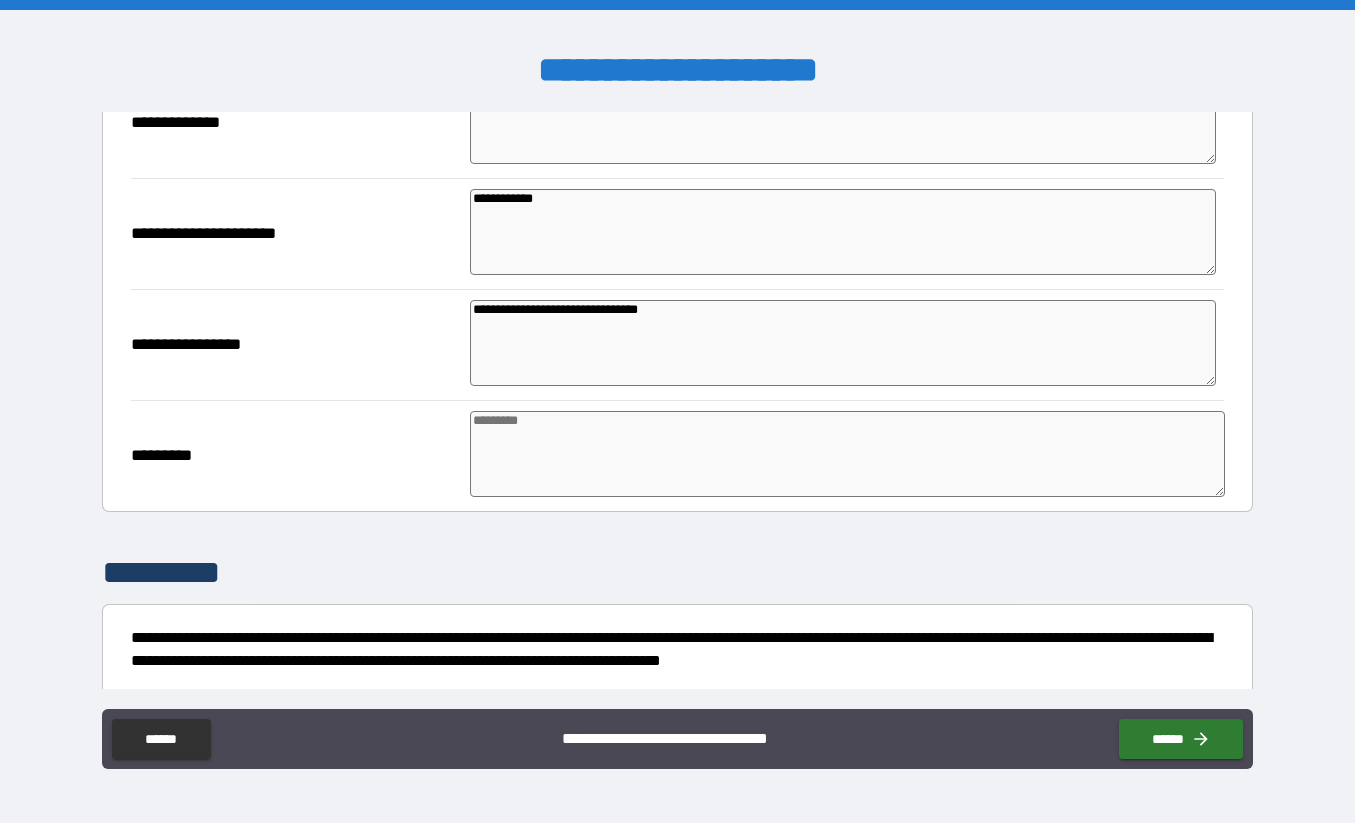 type on "*" 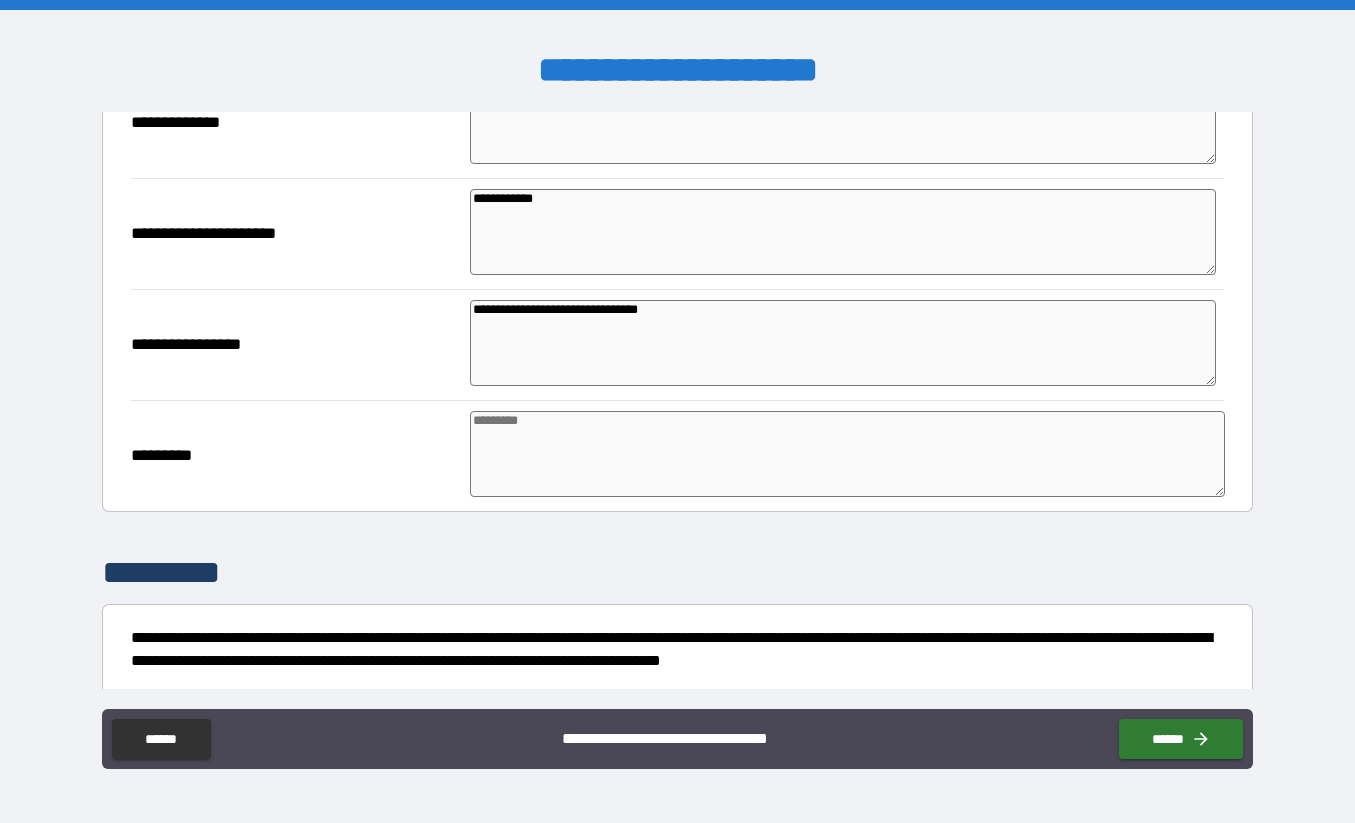 type on "*" 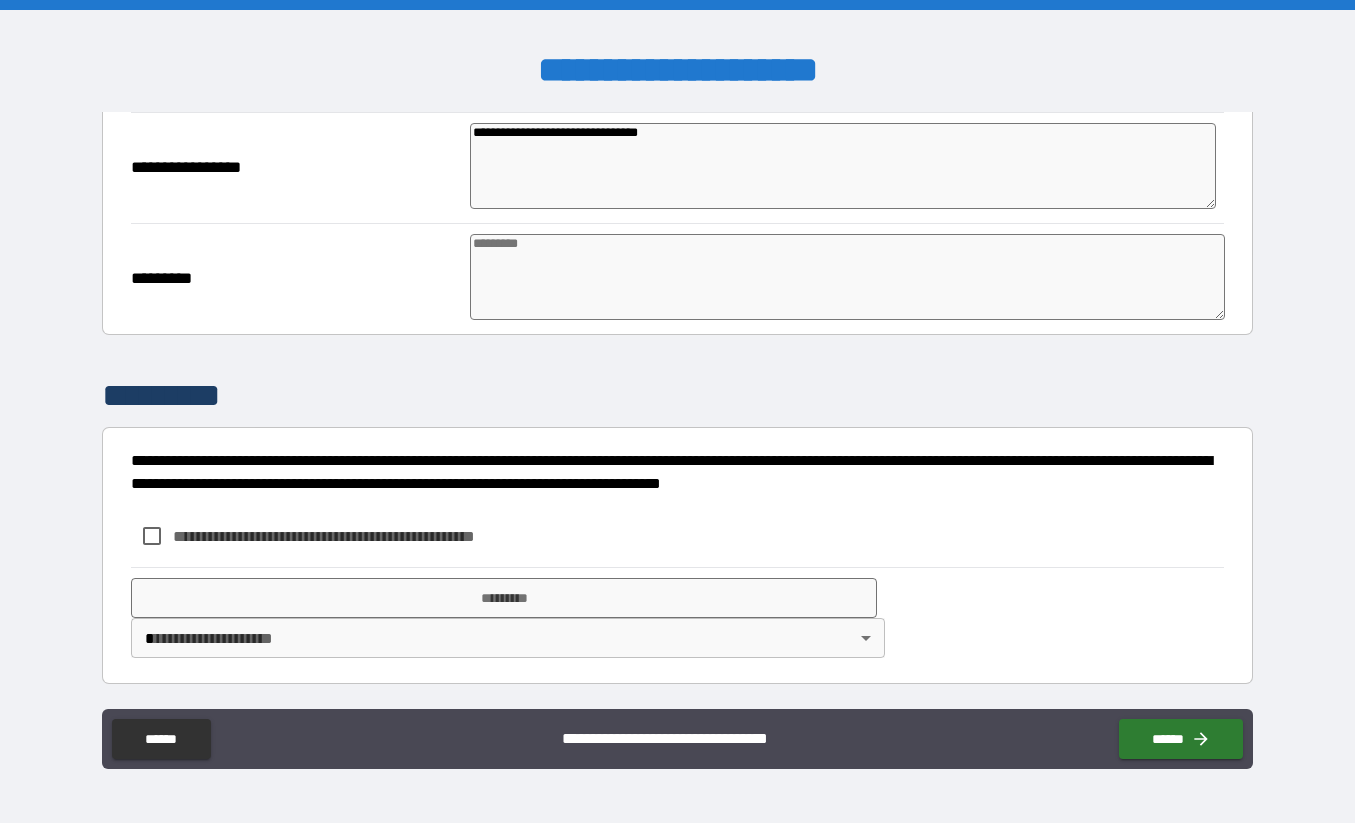 type on "**********" 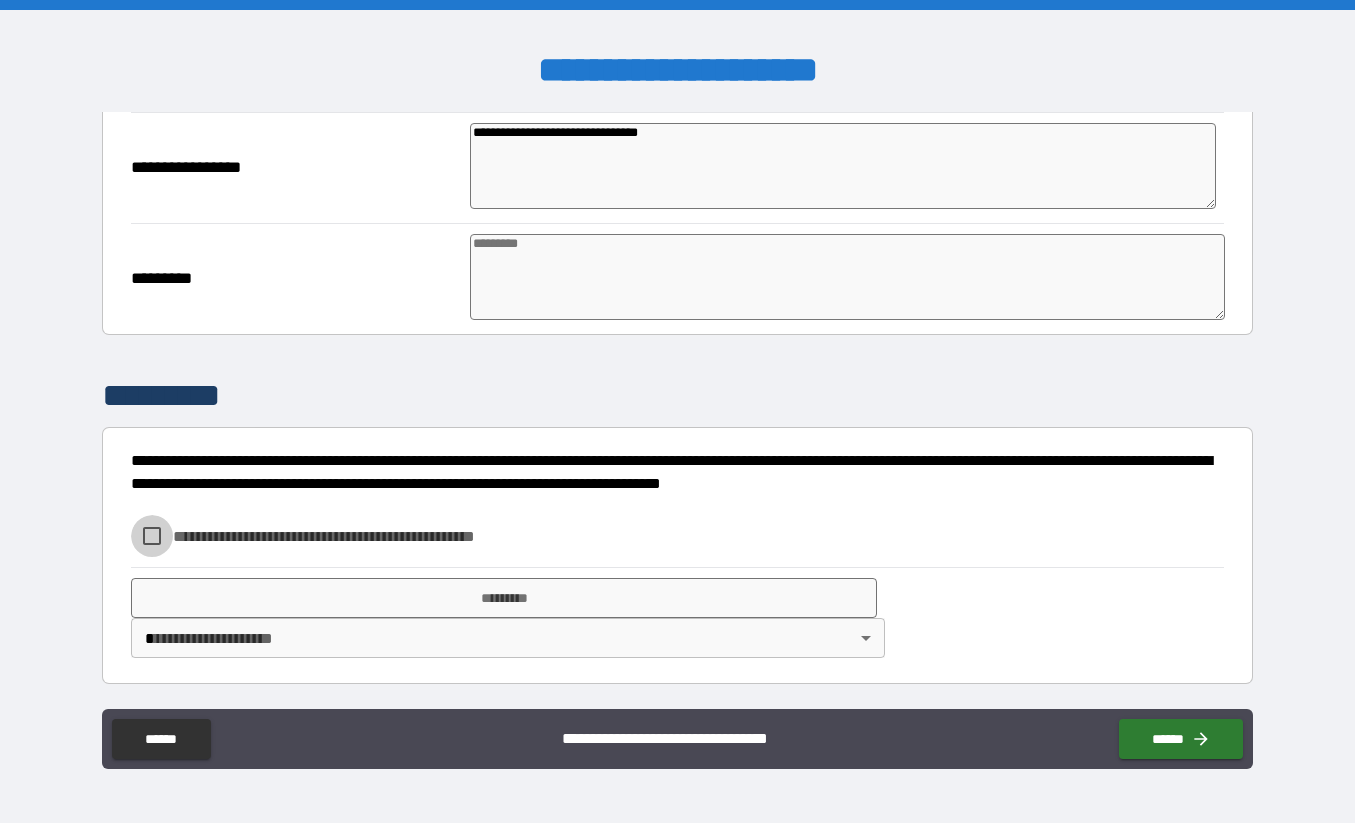 type on "*" 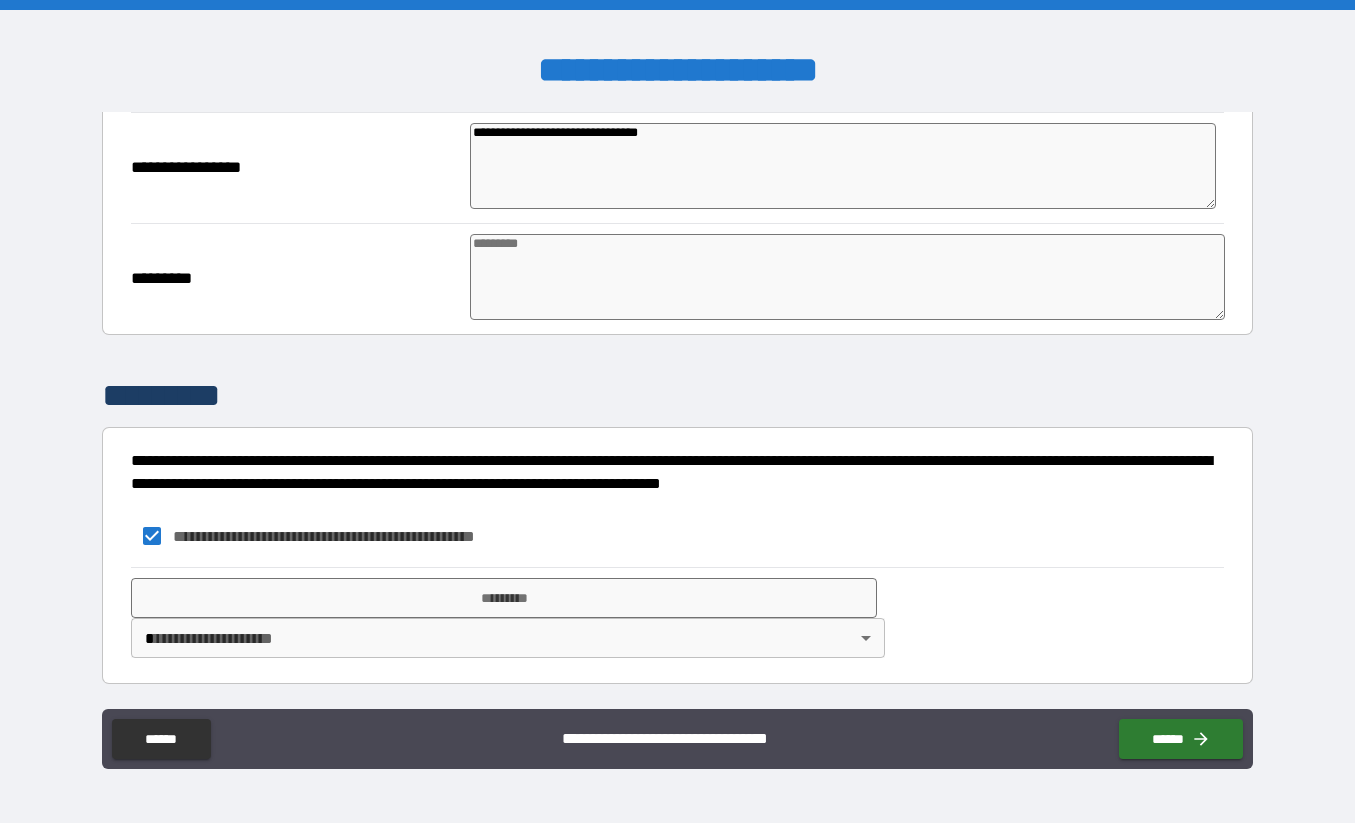 type on "*" 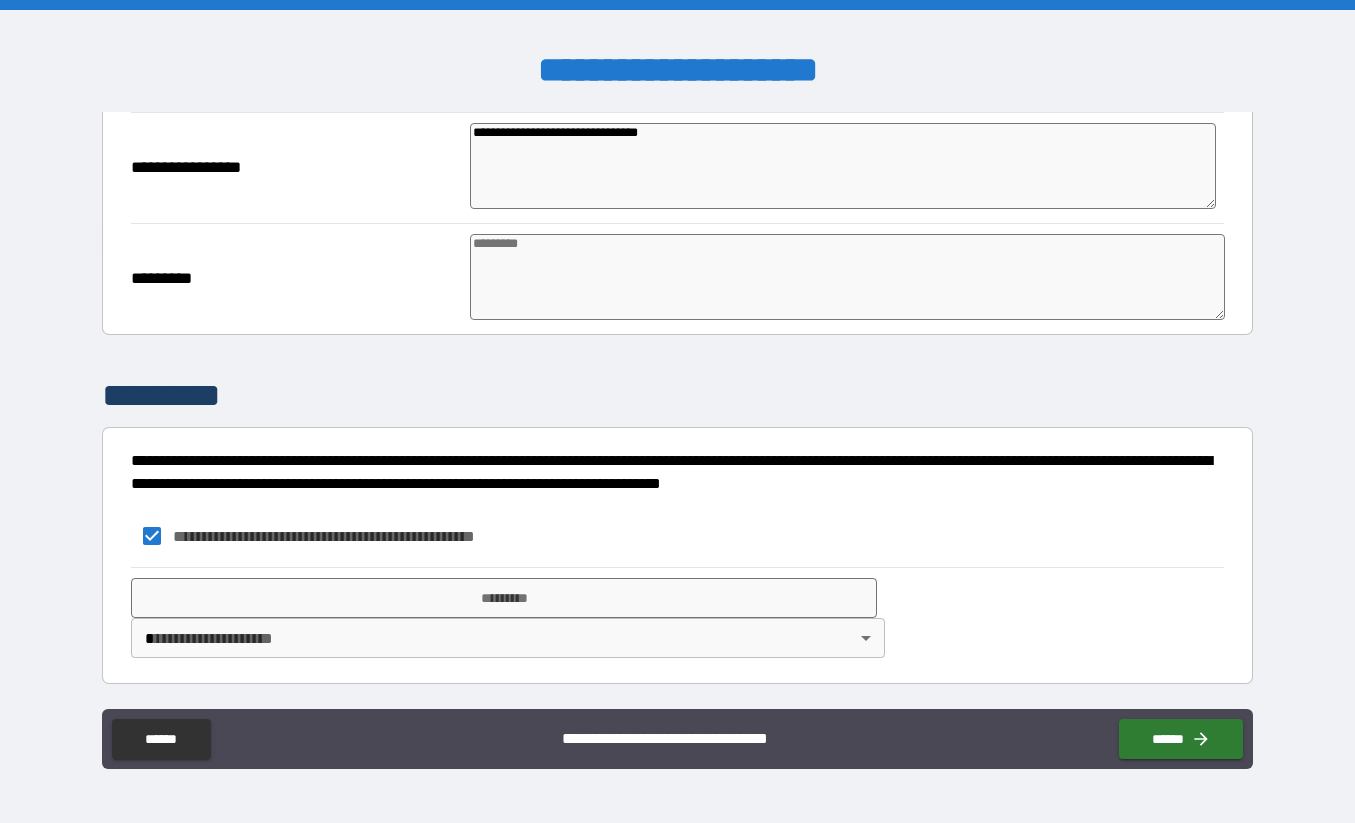 type on "*" 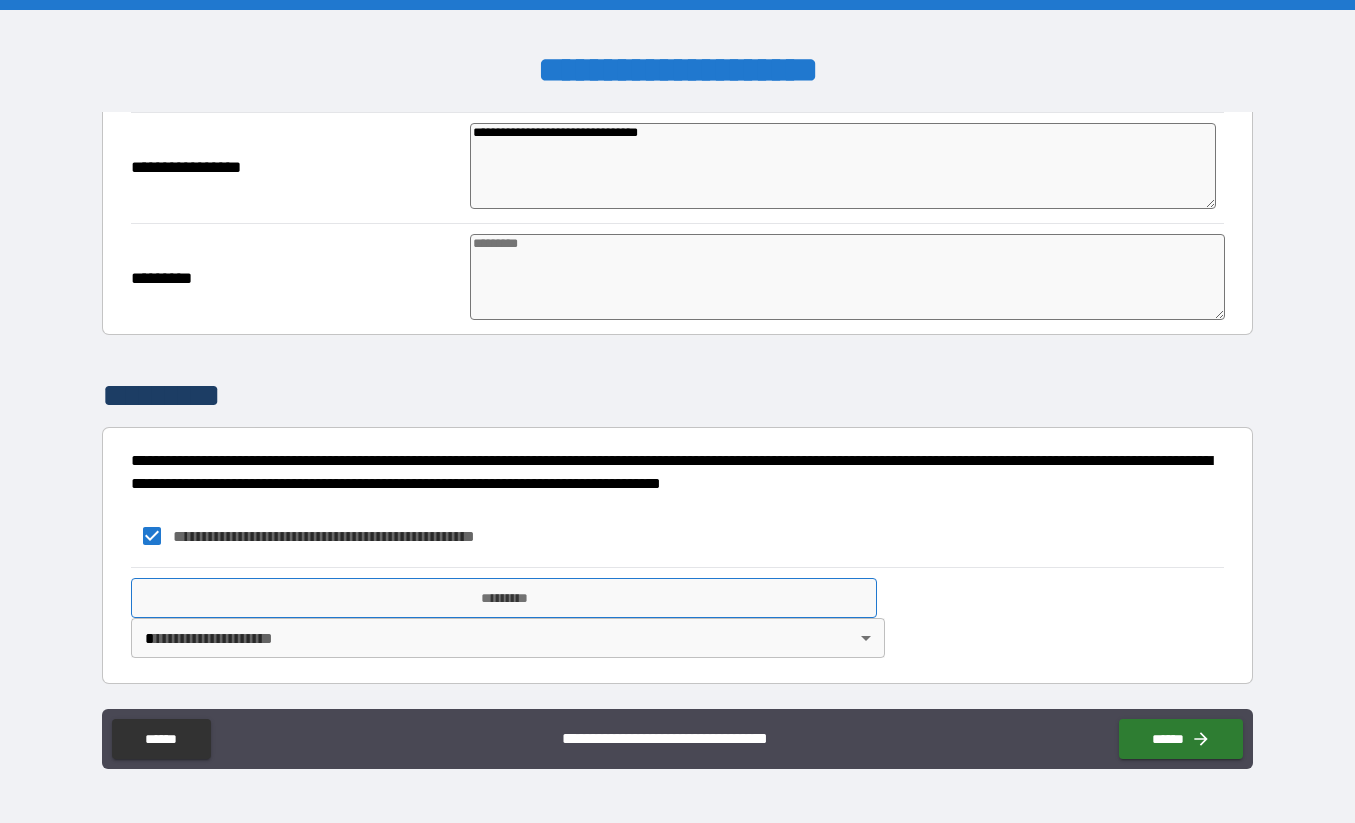 click on "*********" at bounding box center (503, 598) 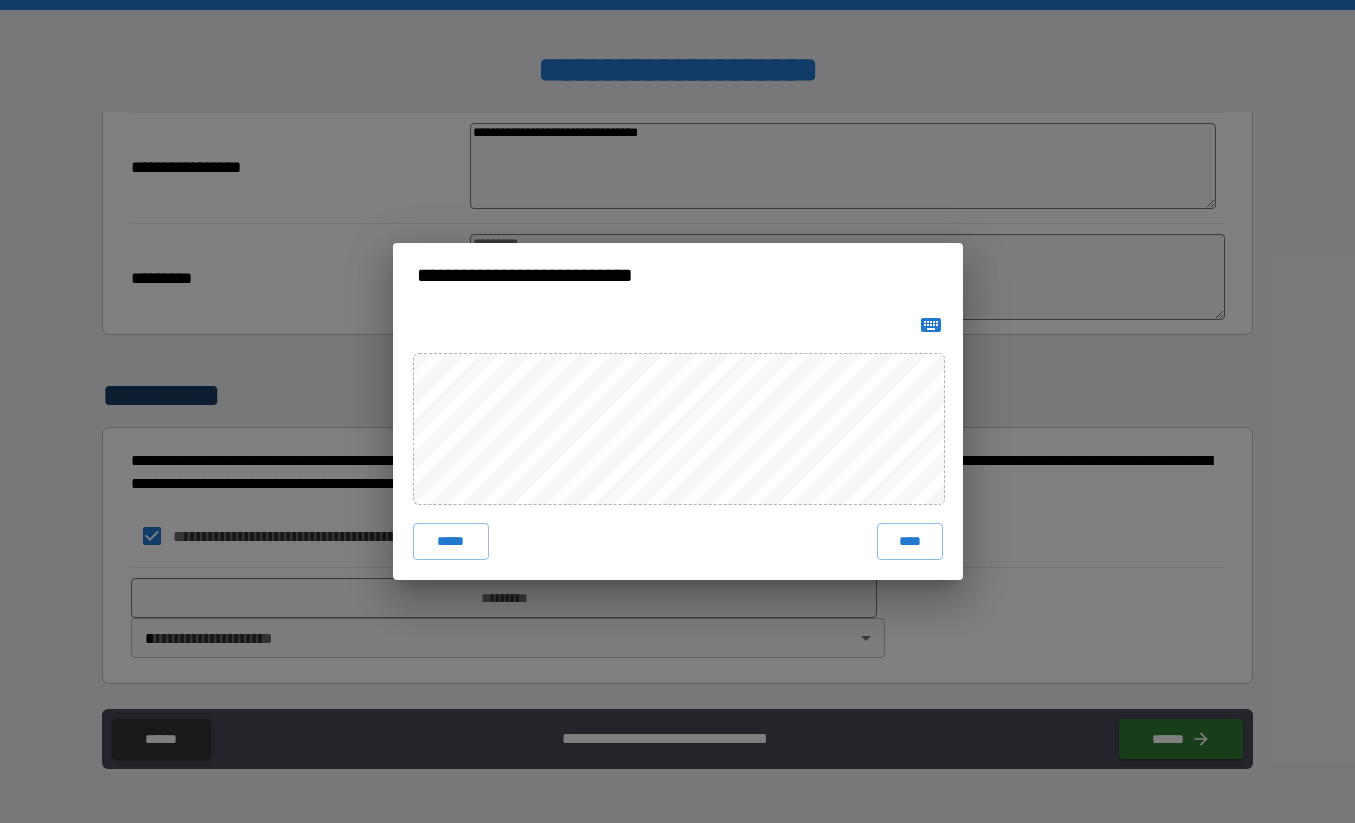 click on "***** ****" at bounding box center (678, 443) 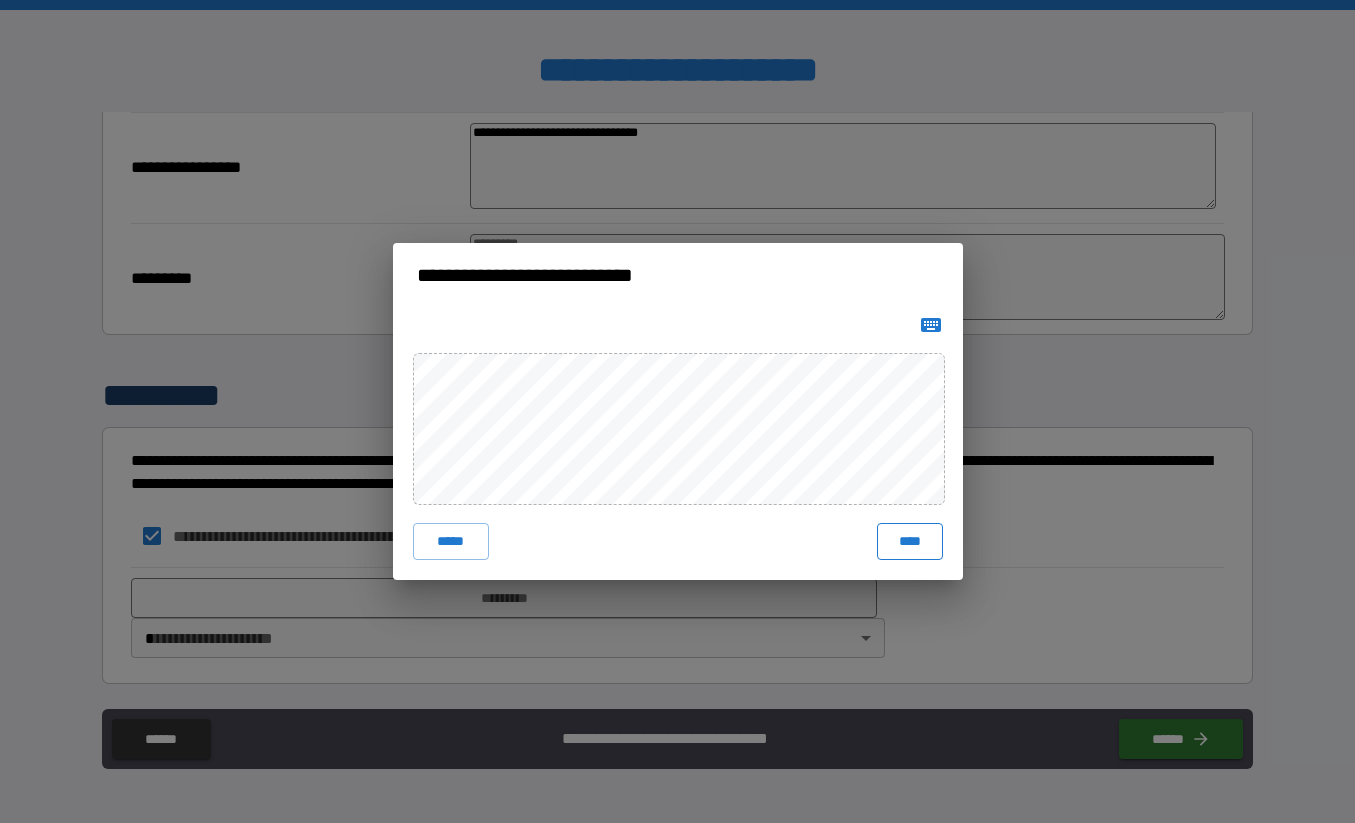 click on "****" at bounding box center (910, 541) 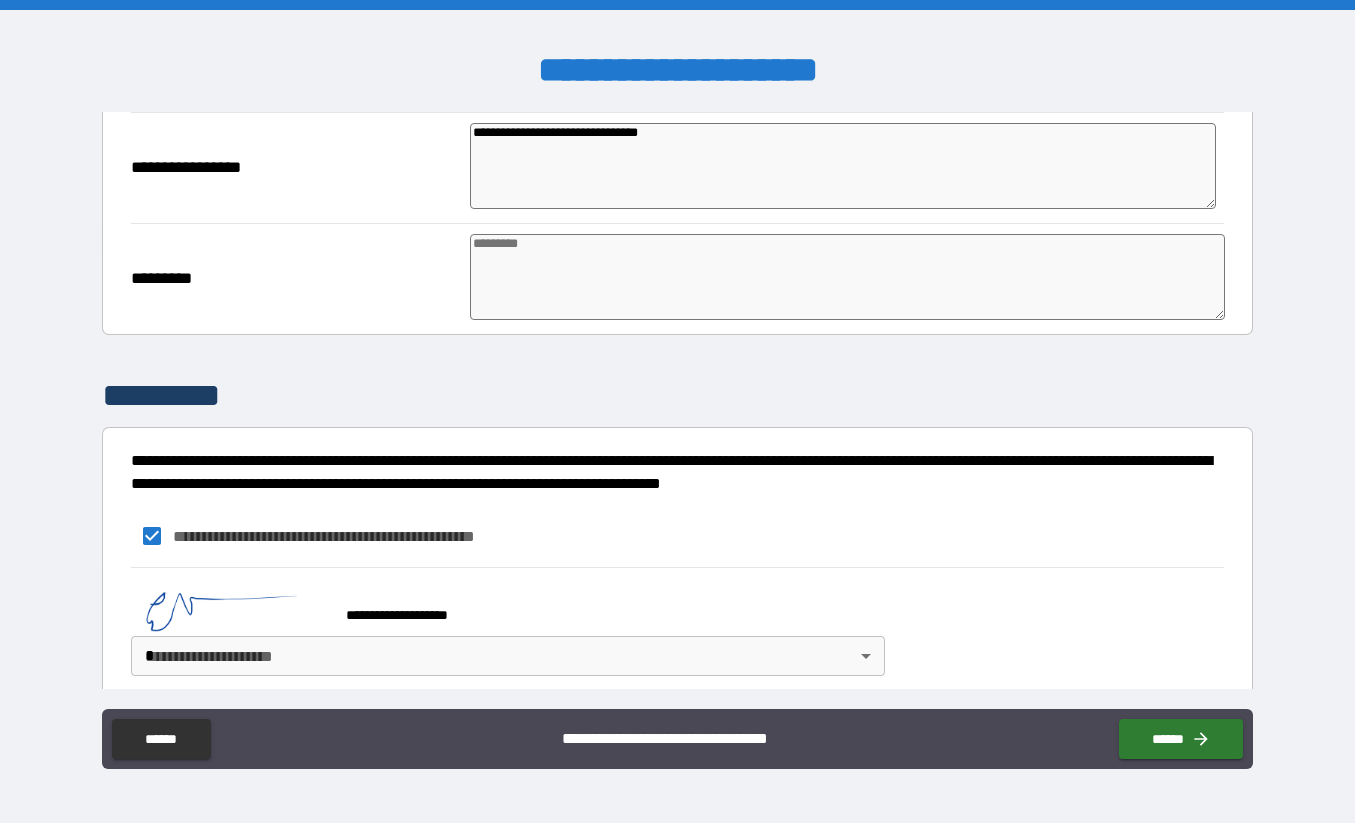type on "*" 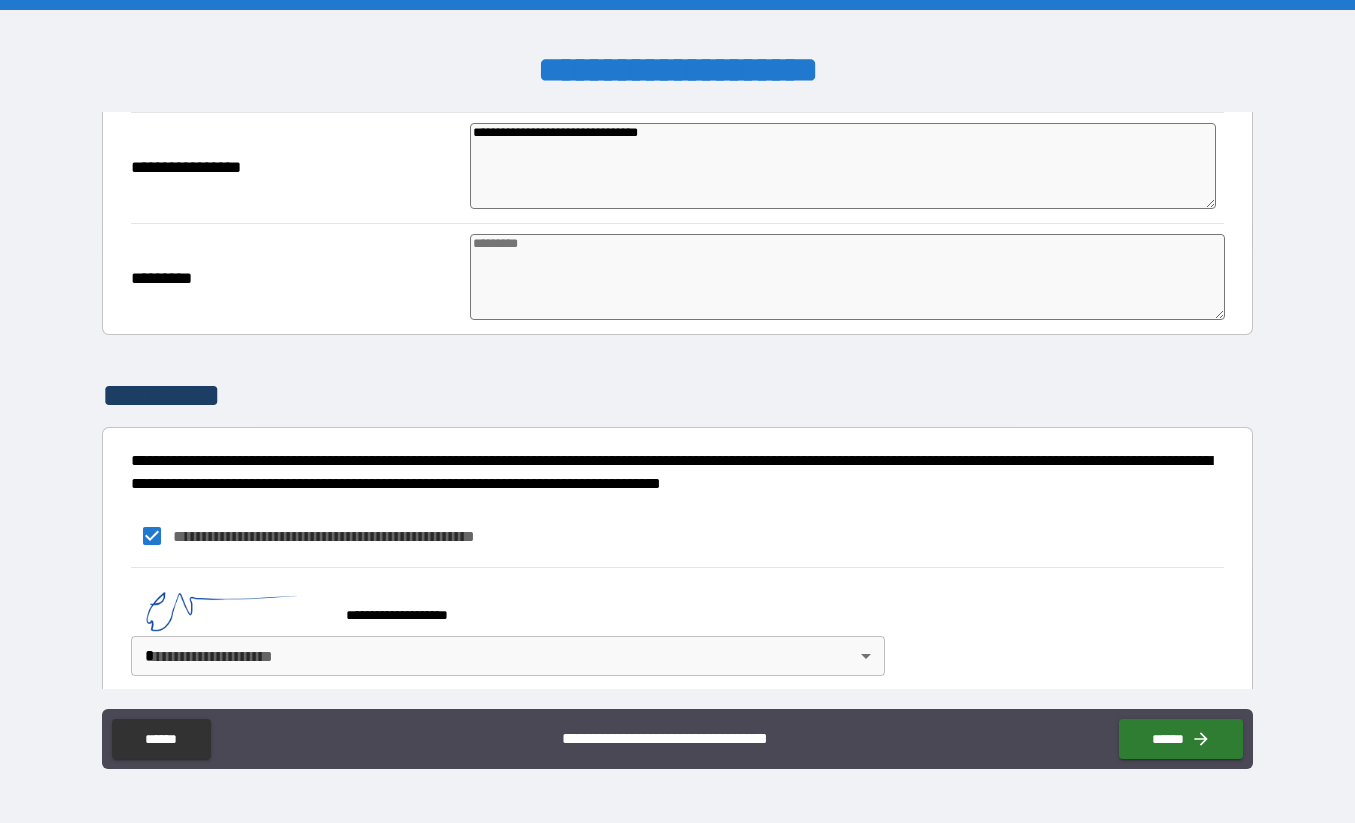type on "*" 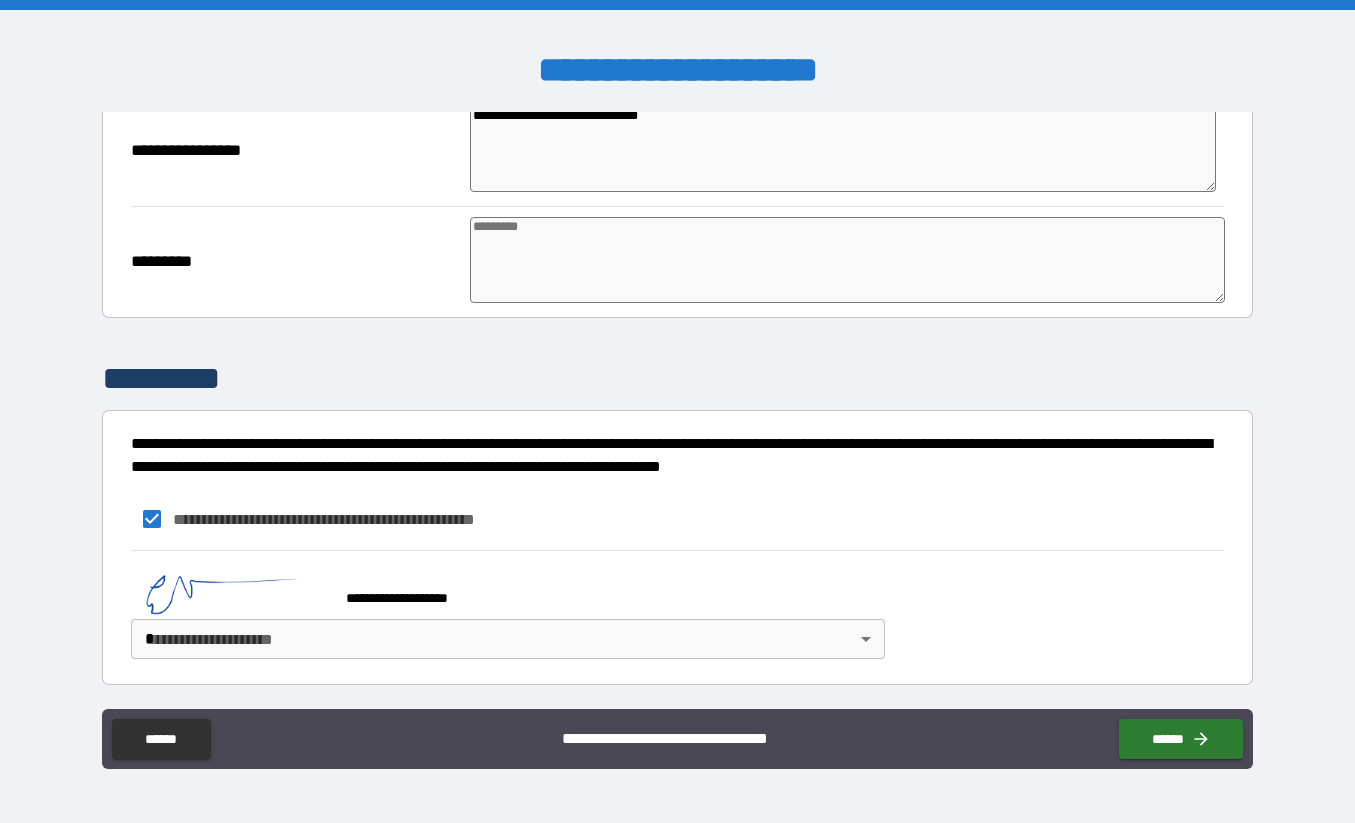 click on "**********" at bounding box center (677, 411) 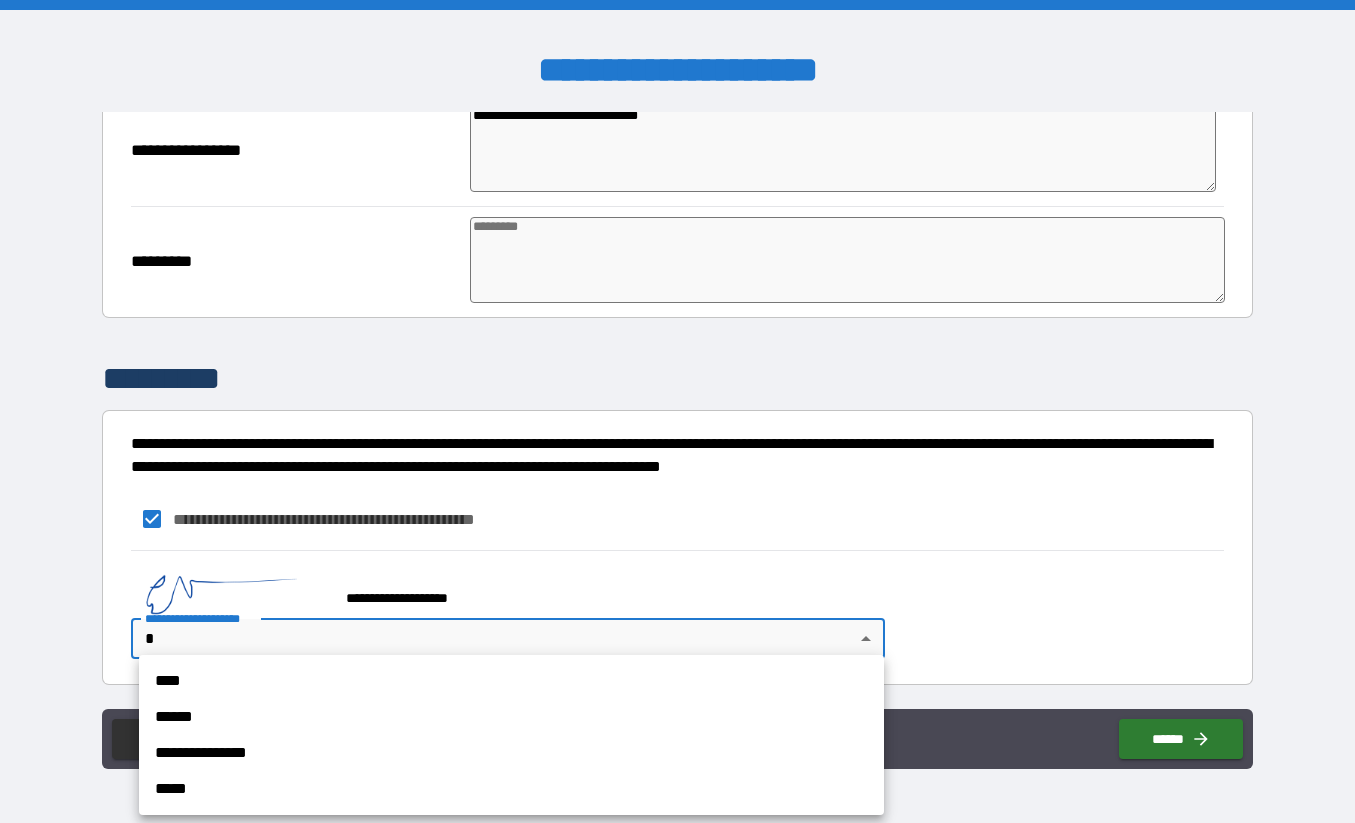 click on "****" at bounding box center [511, 681] 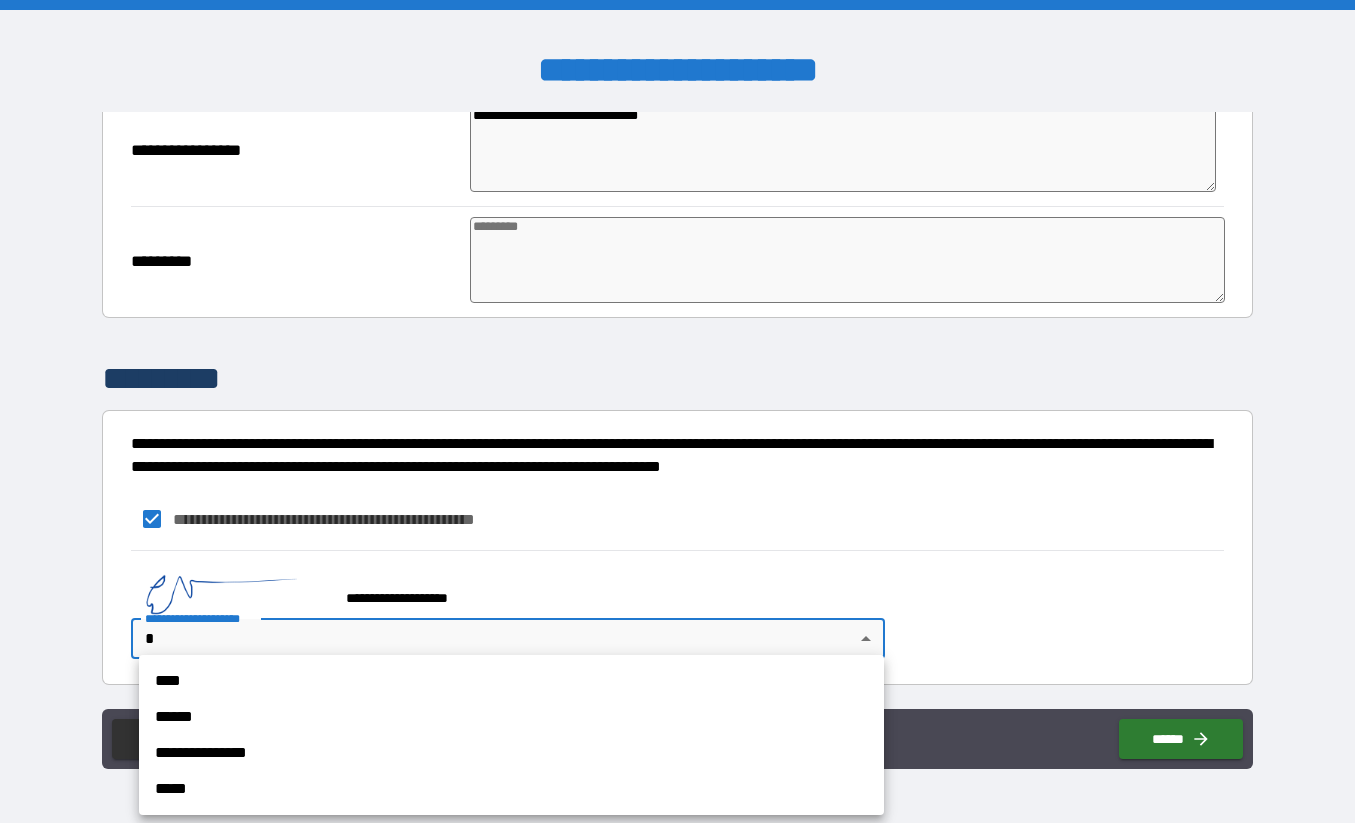 type on "*" 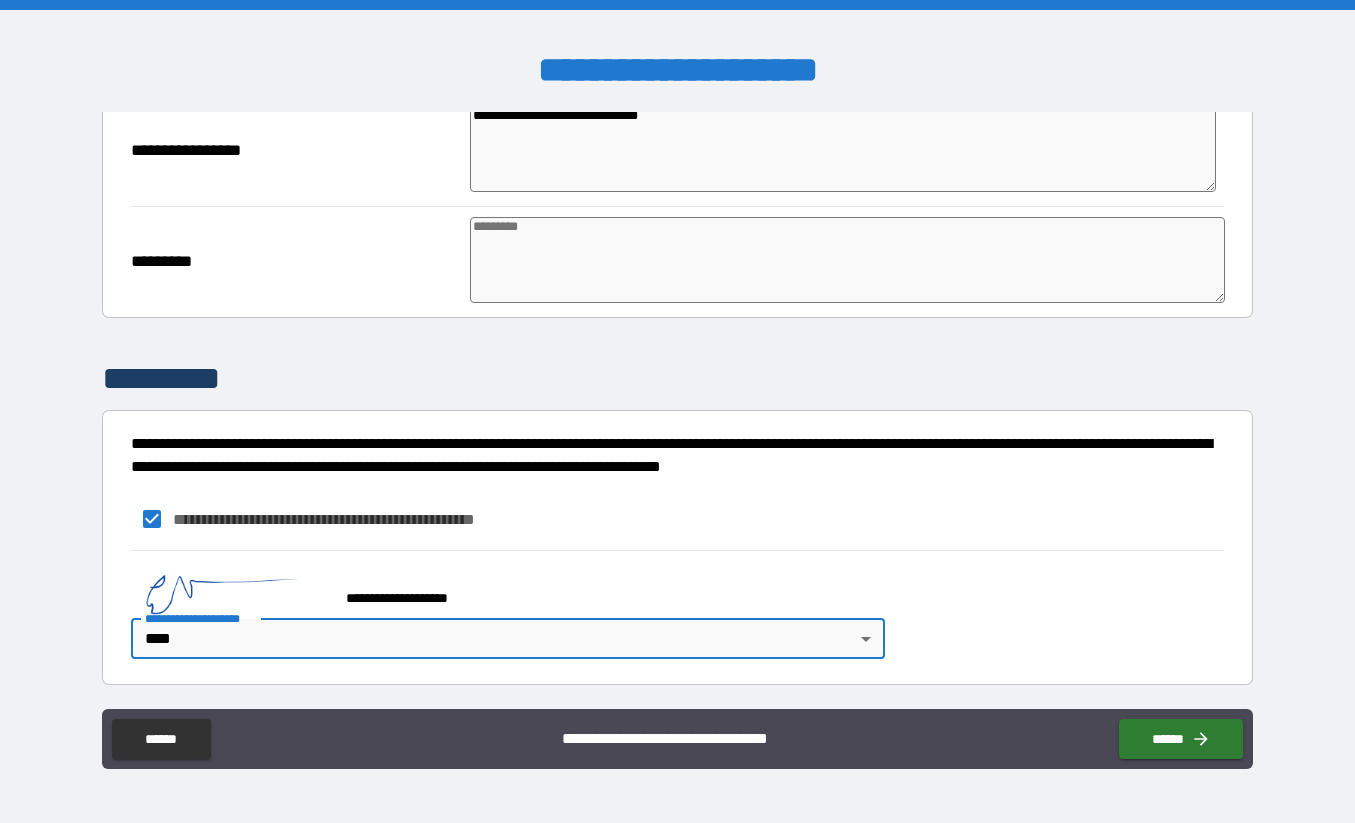 type on "*" 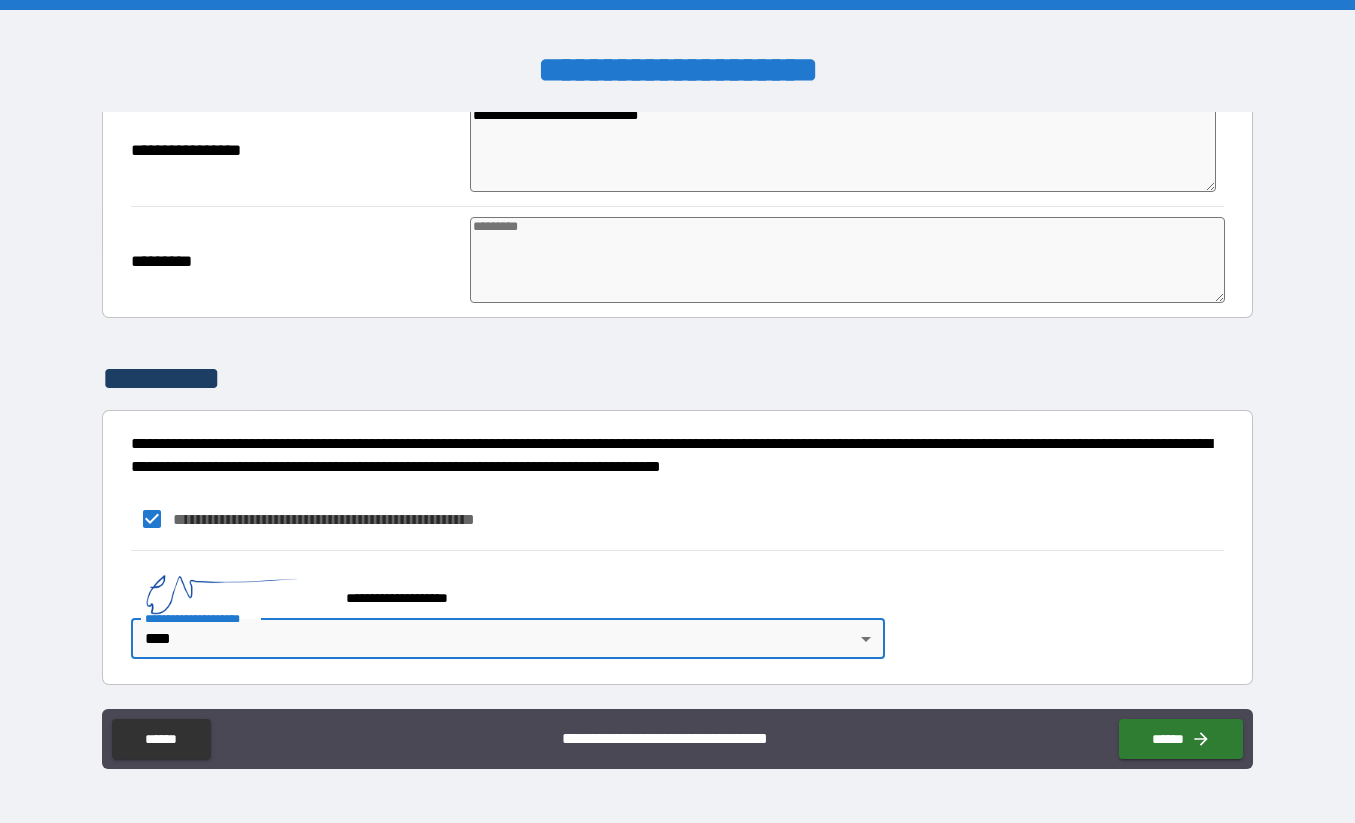 type on "*" 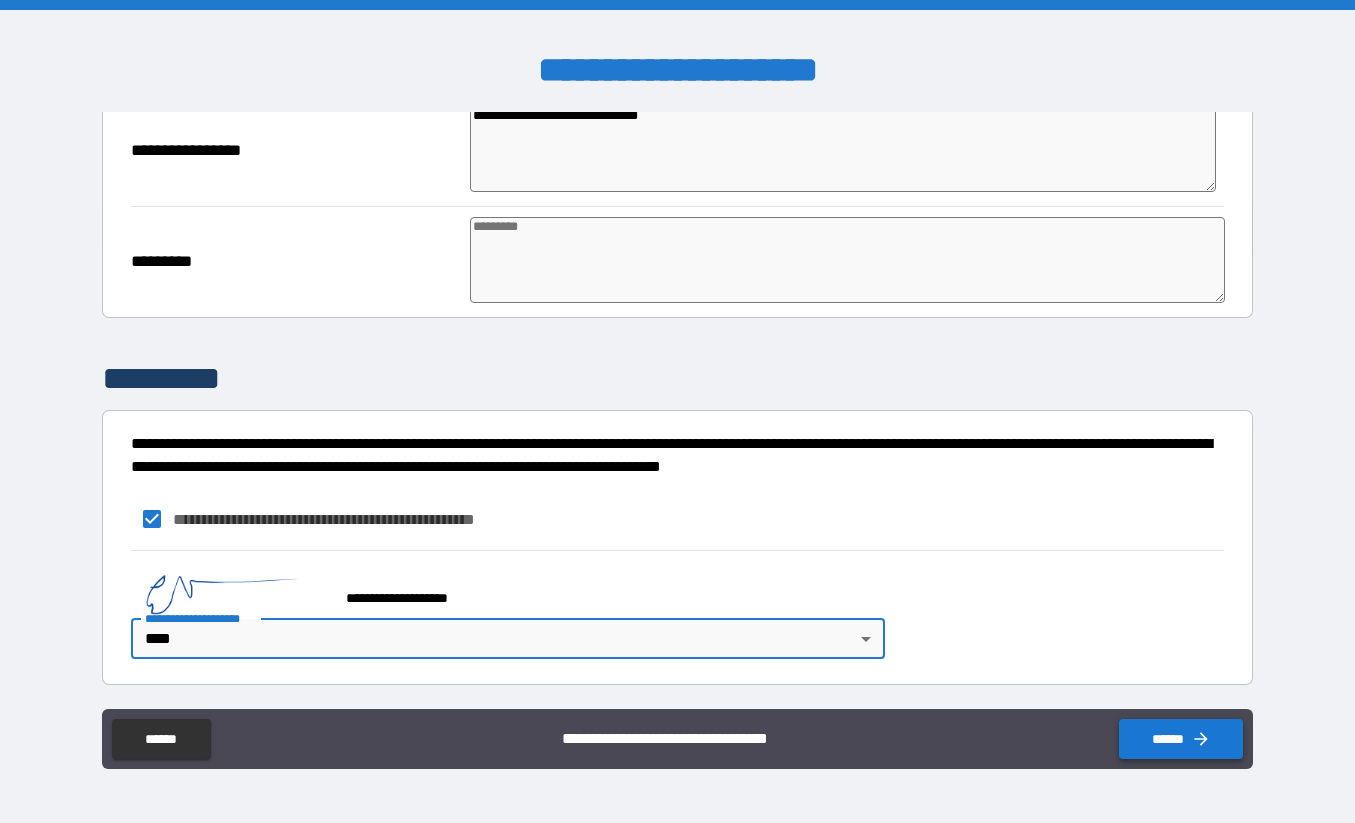 click on "******" at bounding box center [1181, 739] 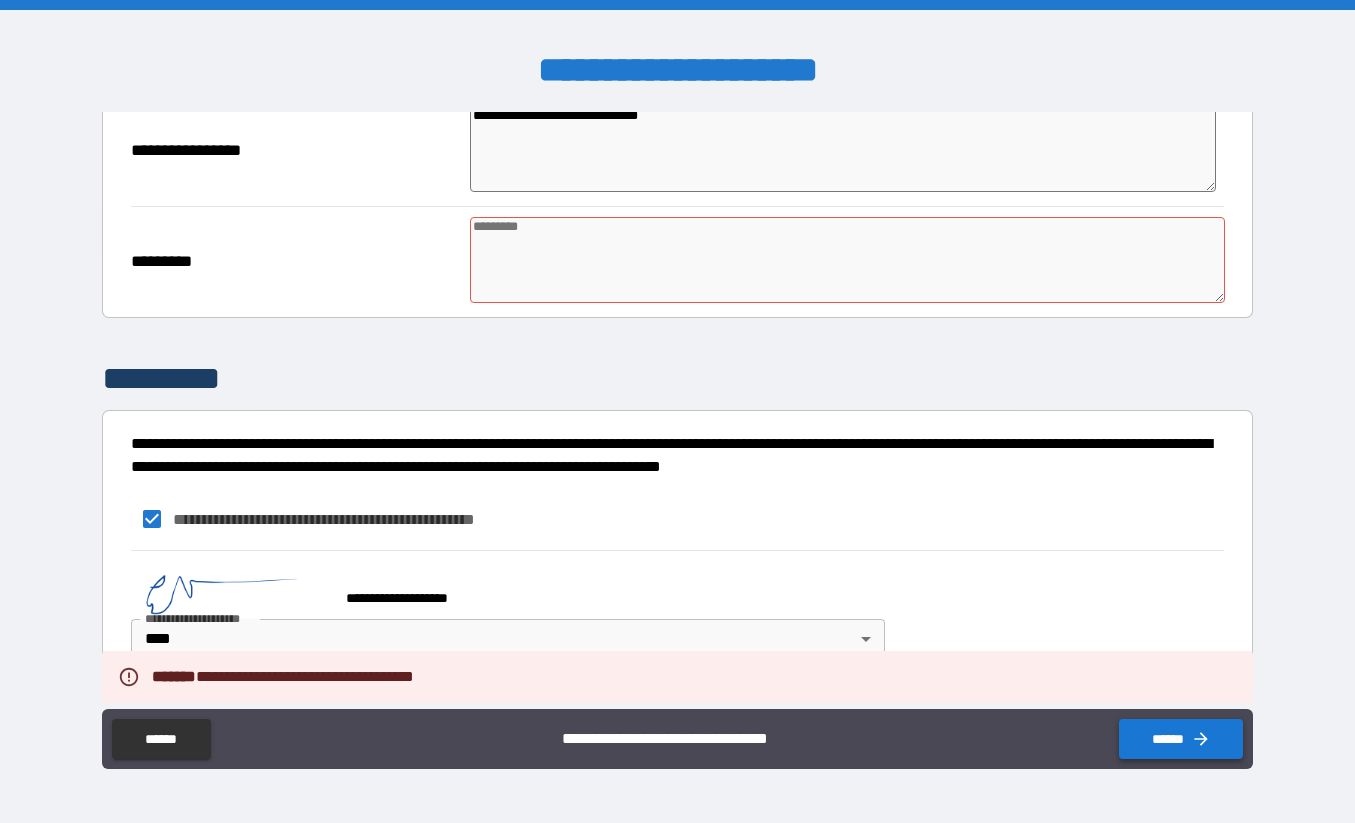 type on "*" 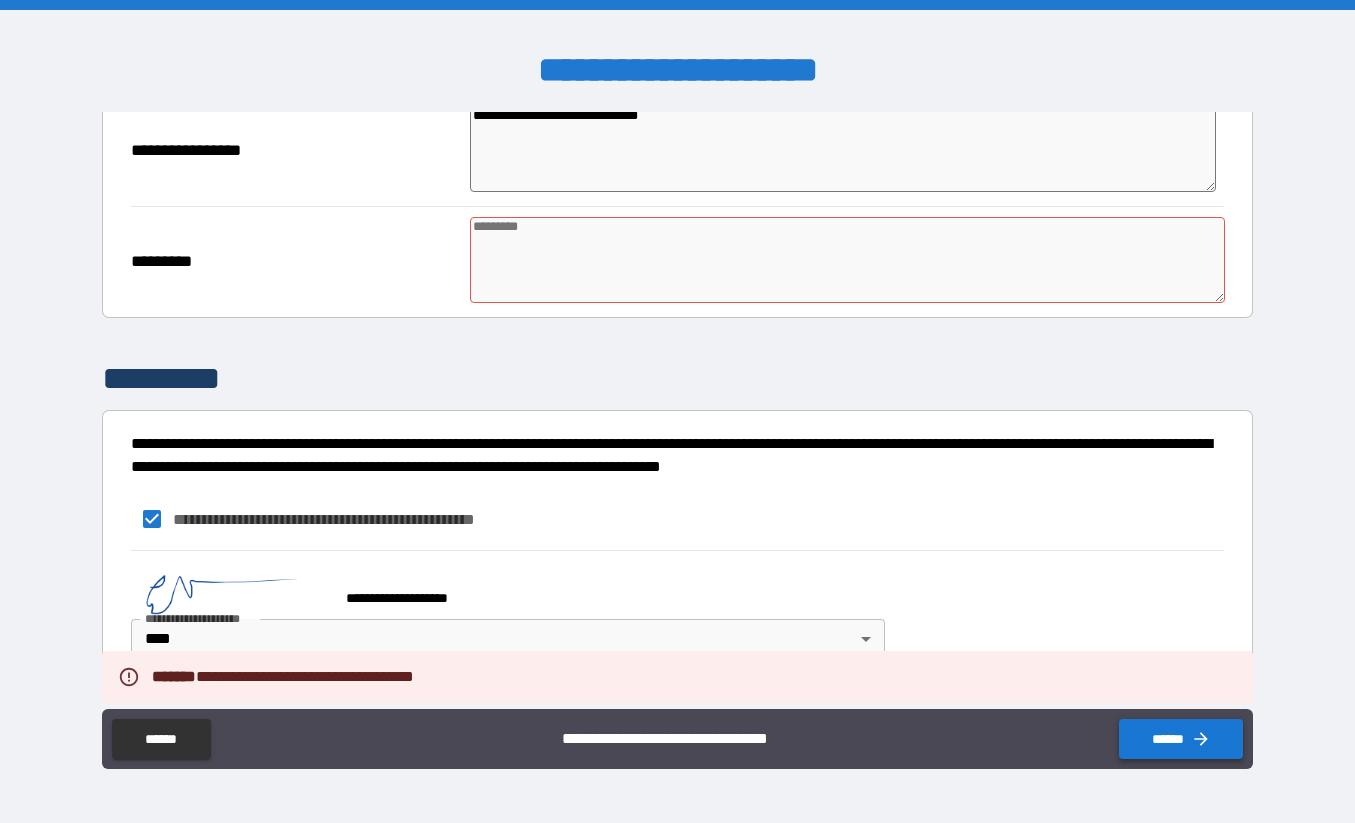 type on "*" 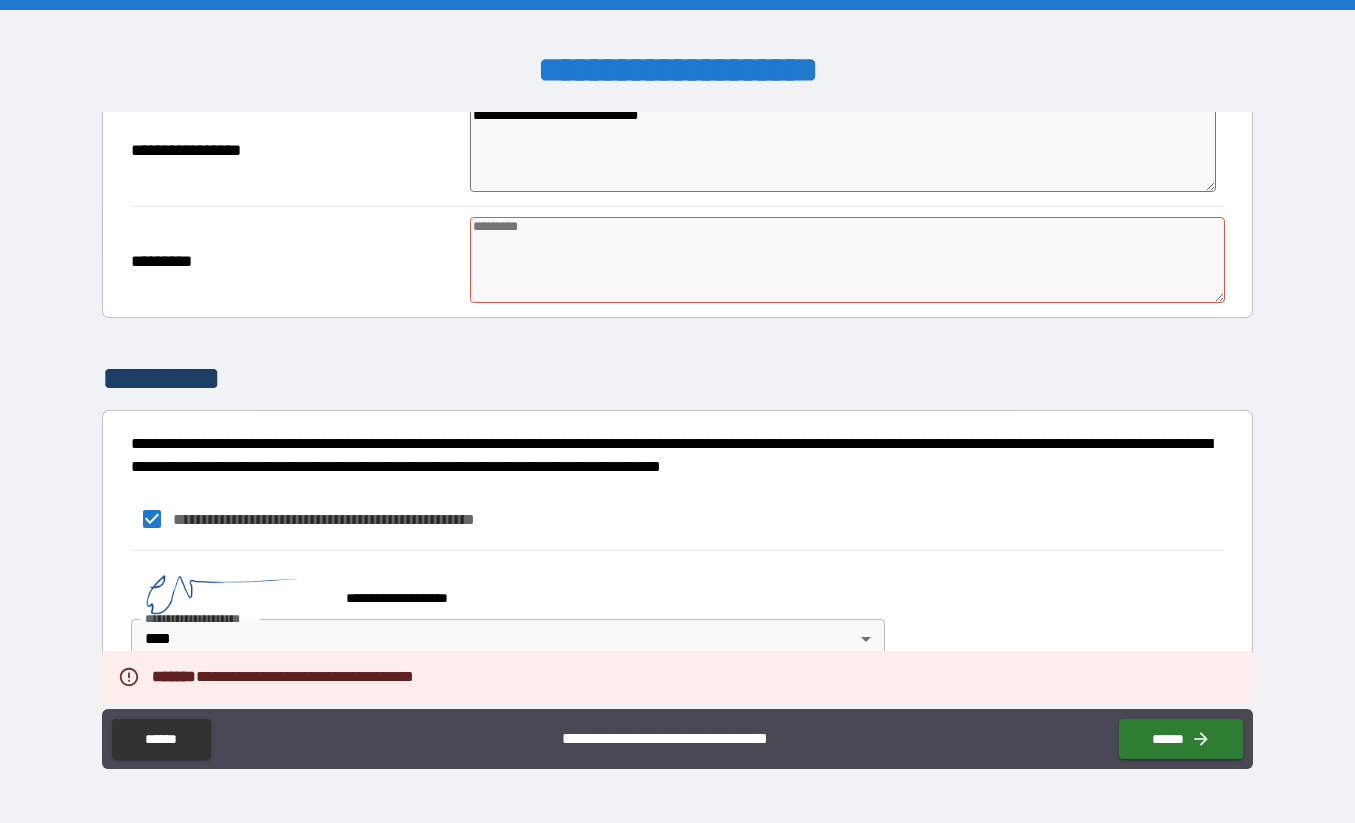 click at bounding box center [847, 260] 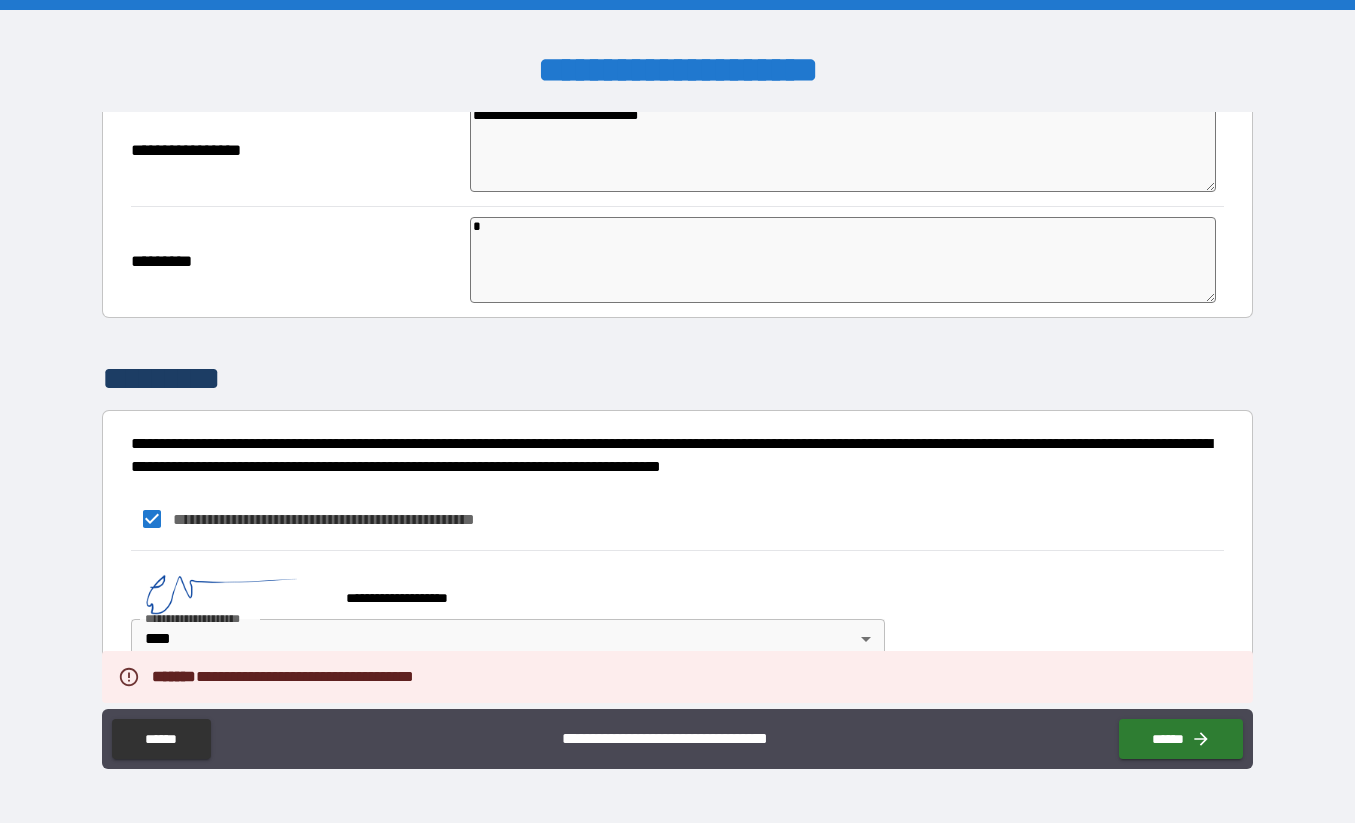 type on "*" 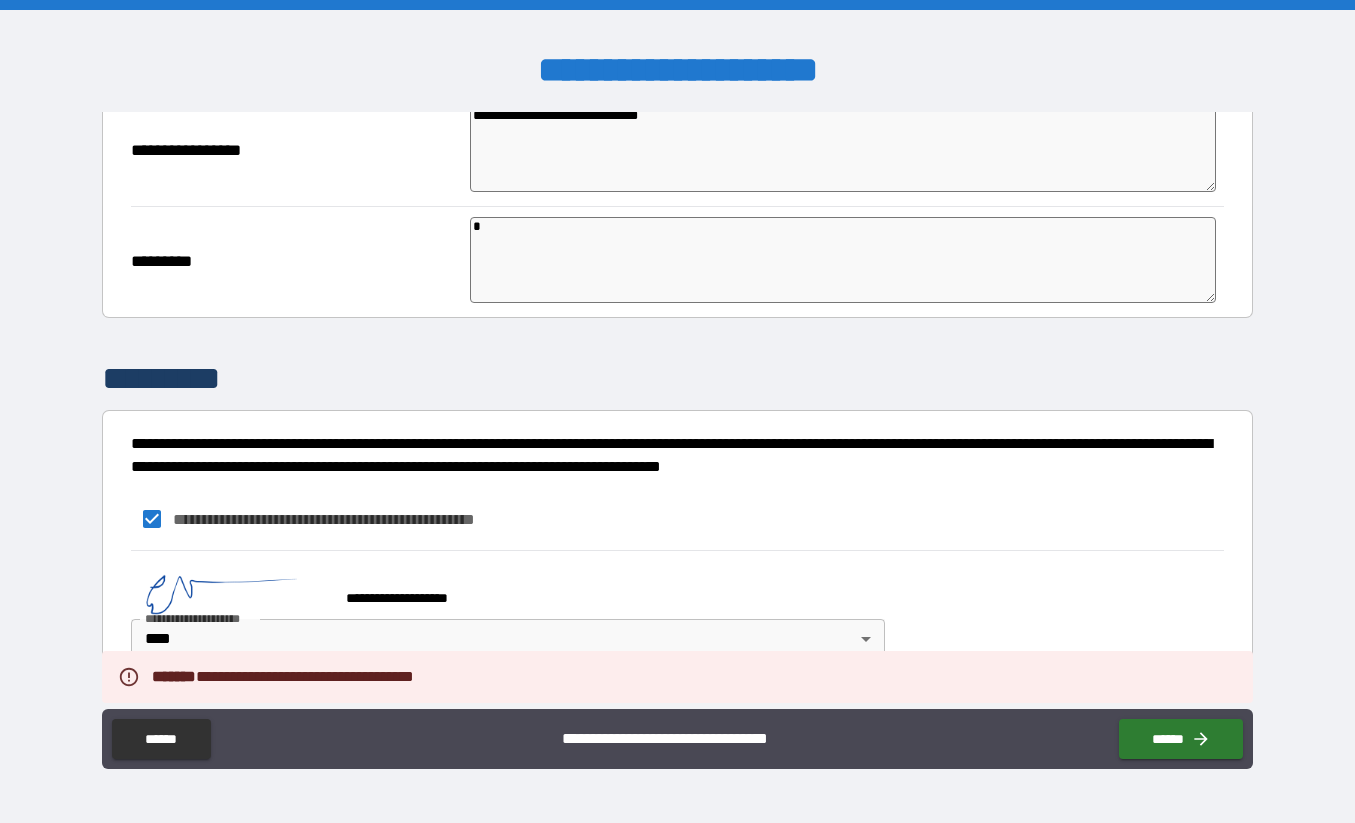 type on "*" 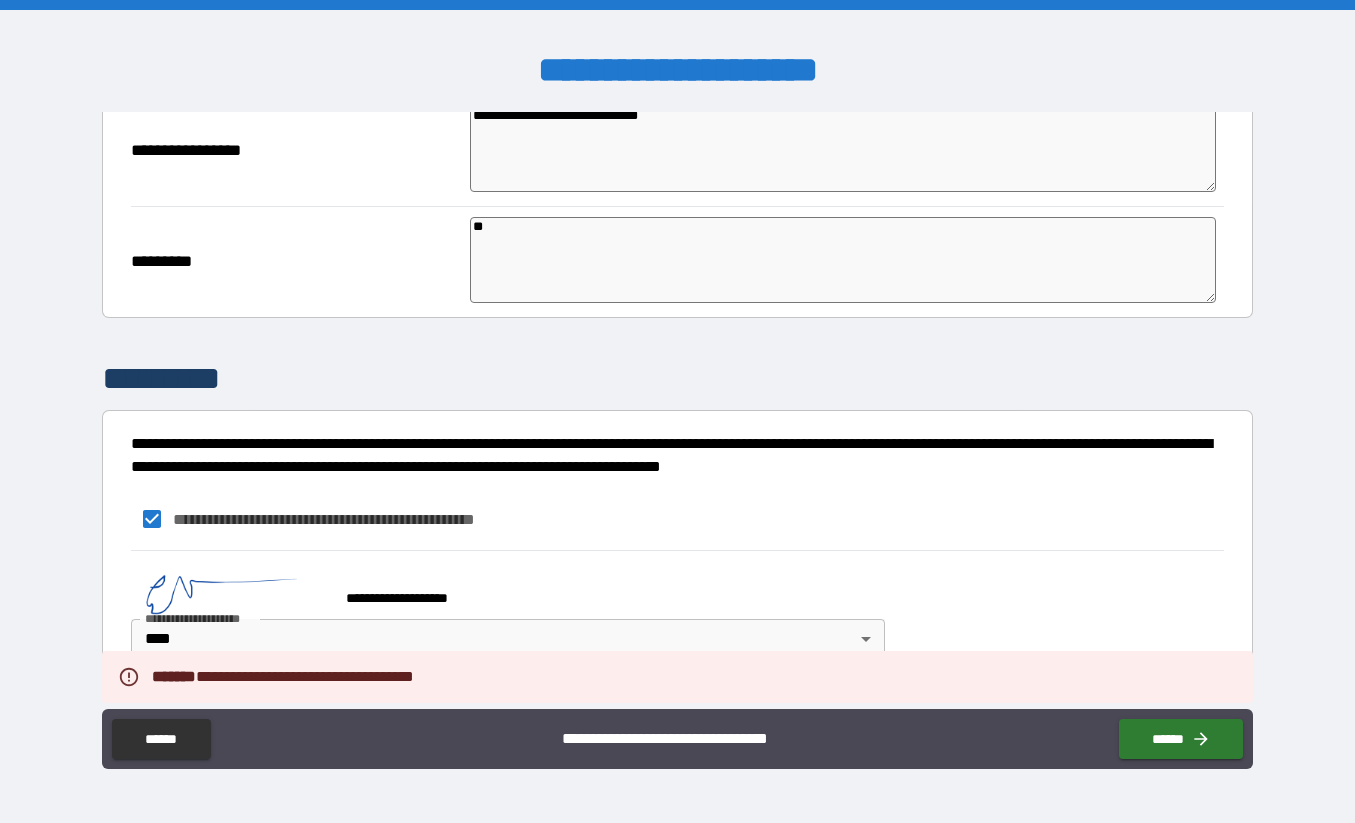 type on "*" 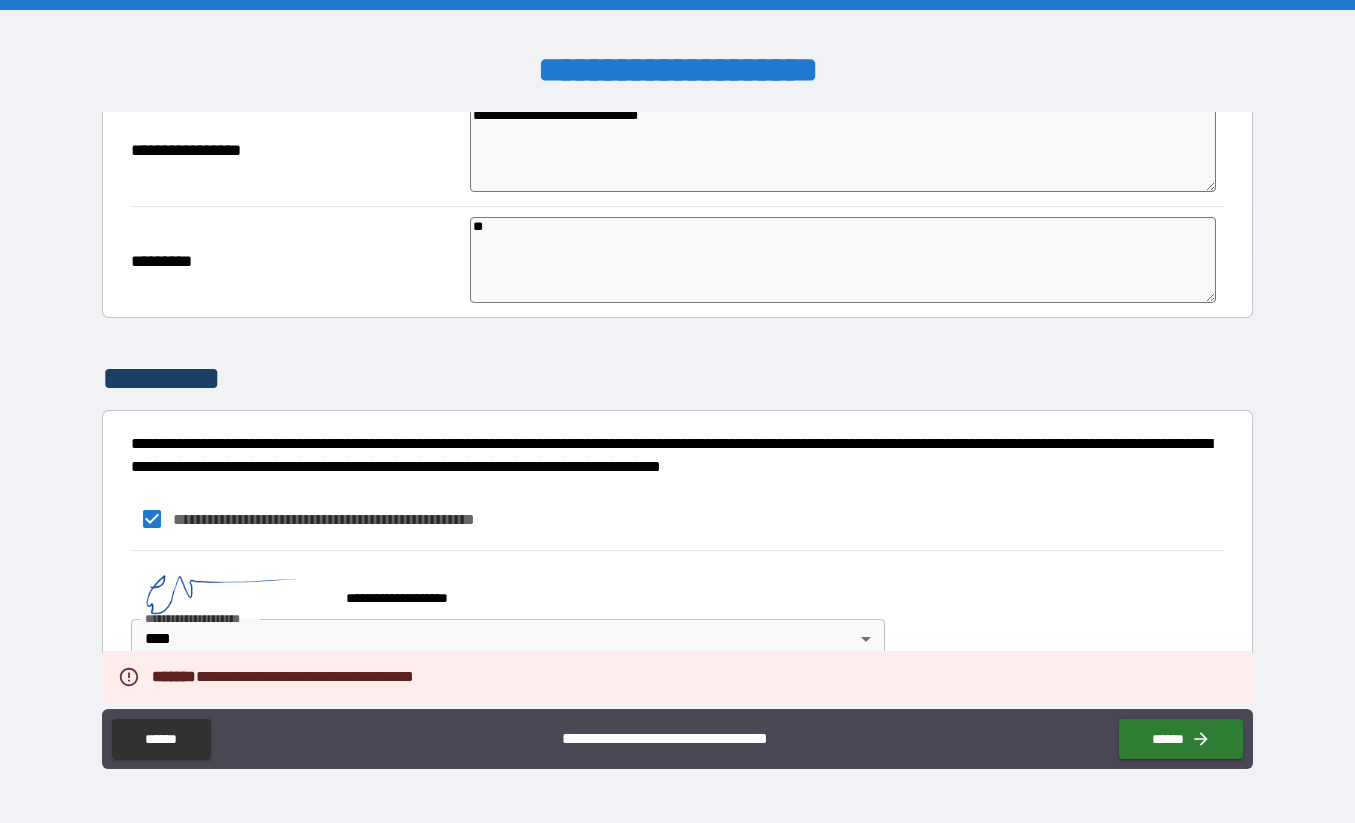type on "*" 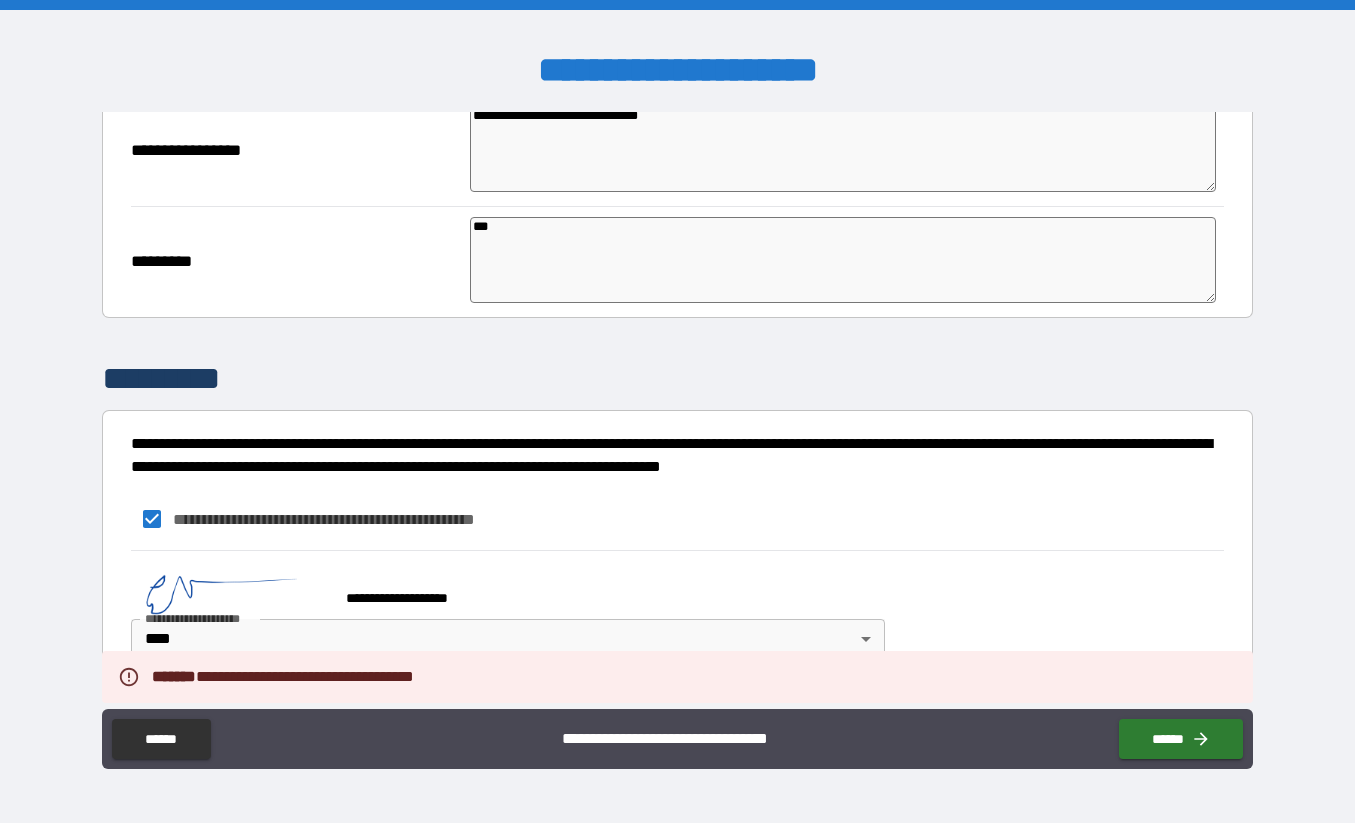 type on "*" 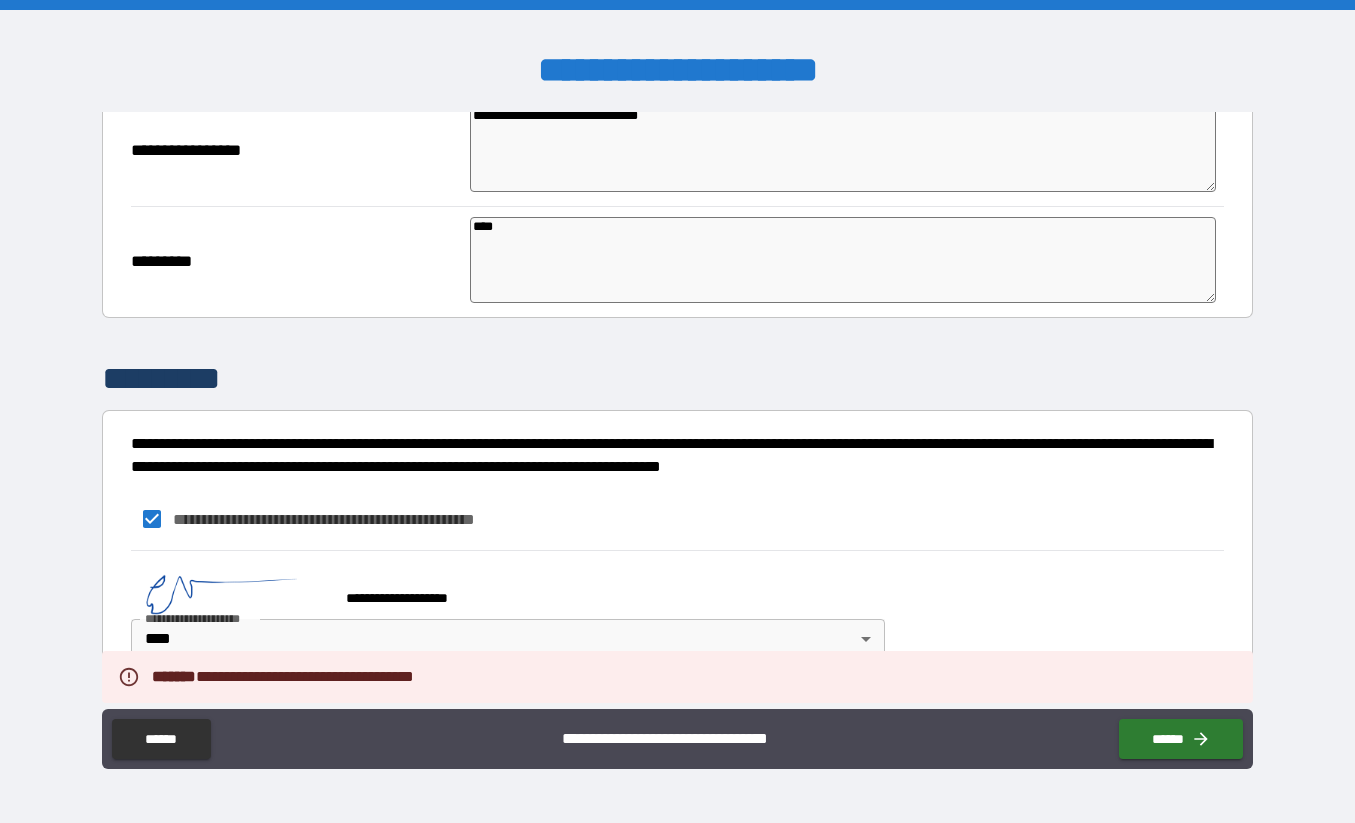 type on "*" 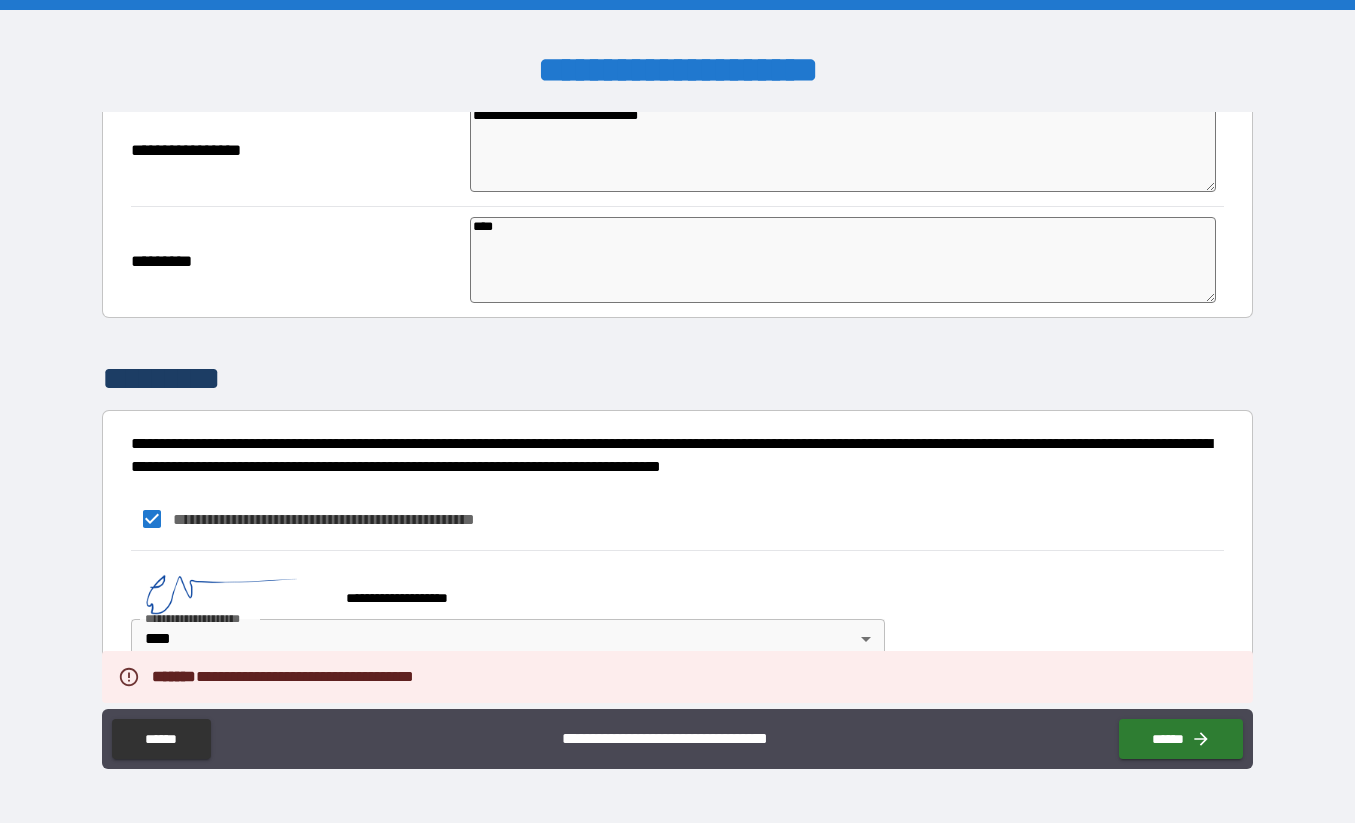 type on "*" 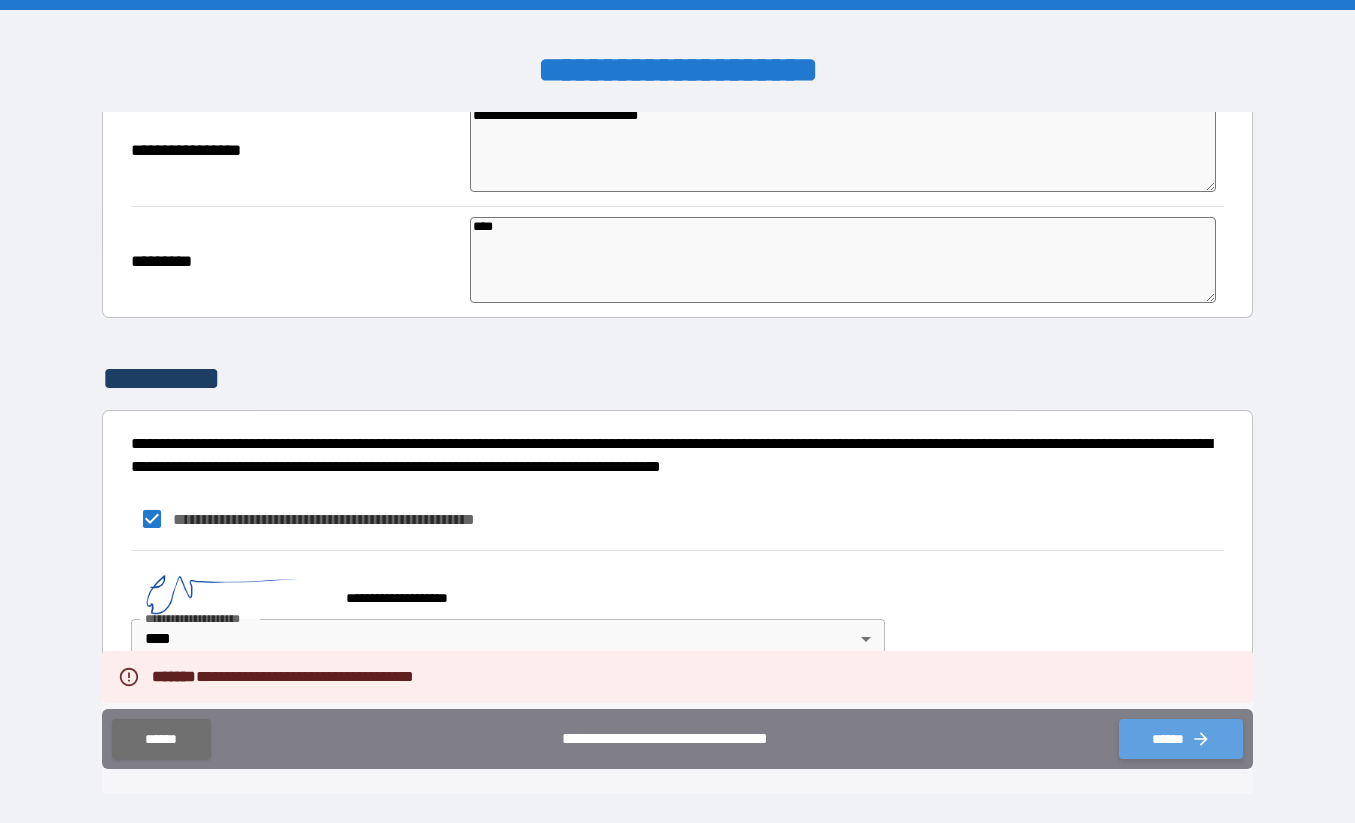 click on "******" at bounding box center [1181, 739] 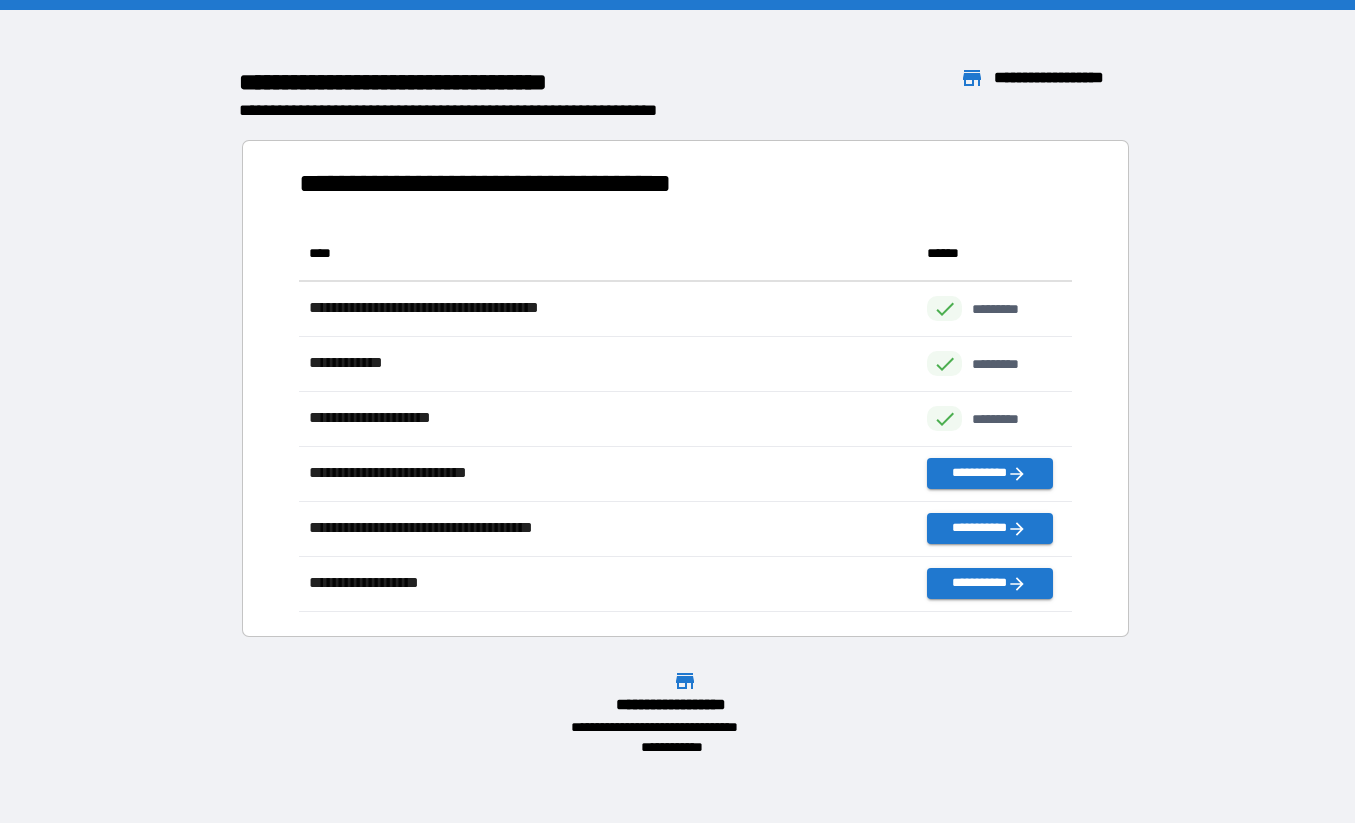 scroll, scrollTop: 1, scrollLeft: 0, axis: vertical 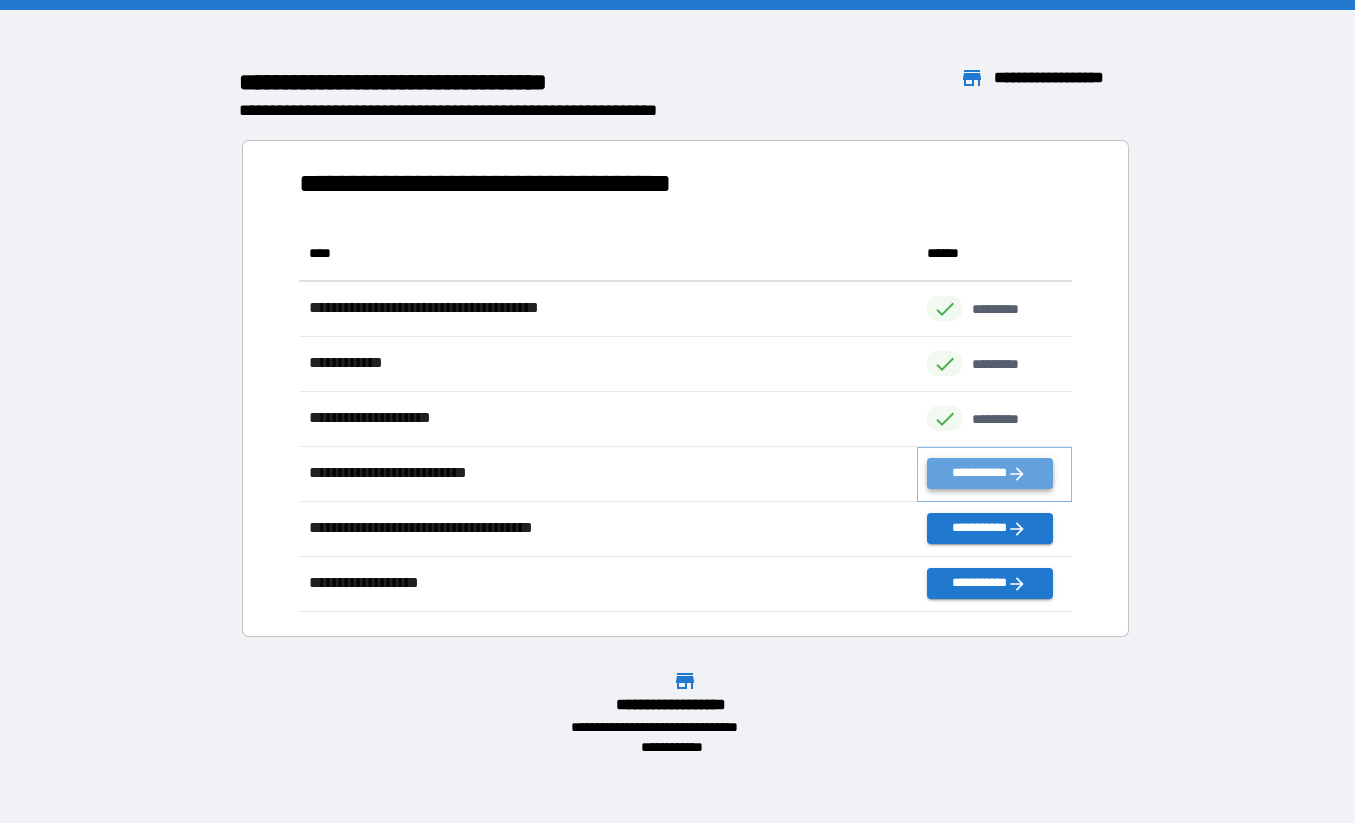 click on "**********" at bounding box center [989, 473] 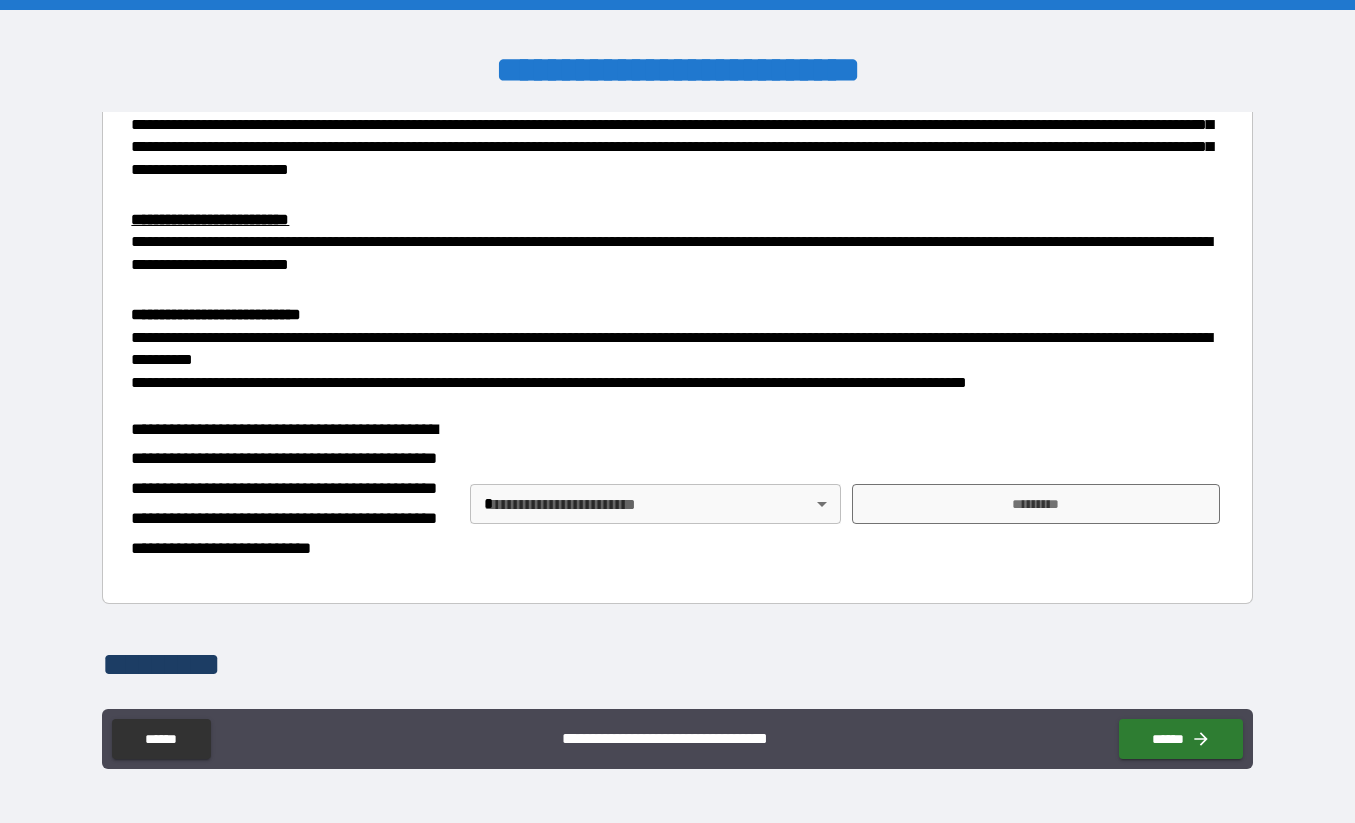 scroll, scrollTop: 463, scrollLeft: 0, axis: vertical 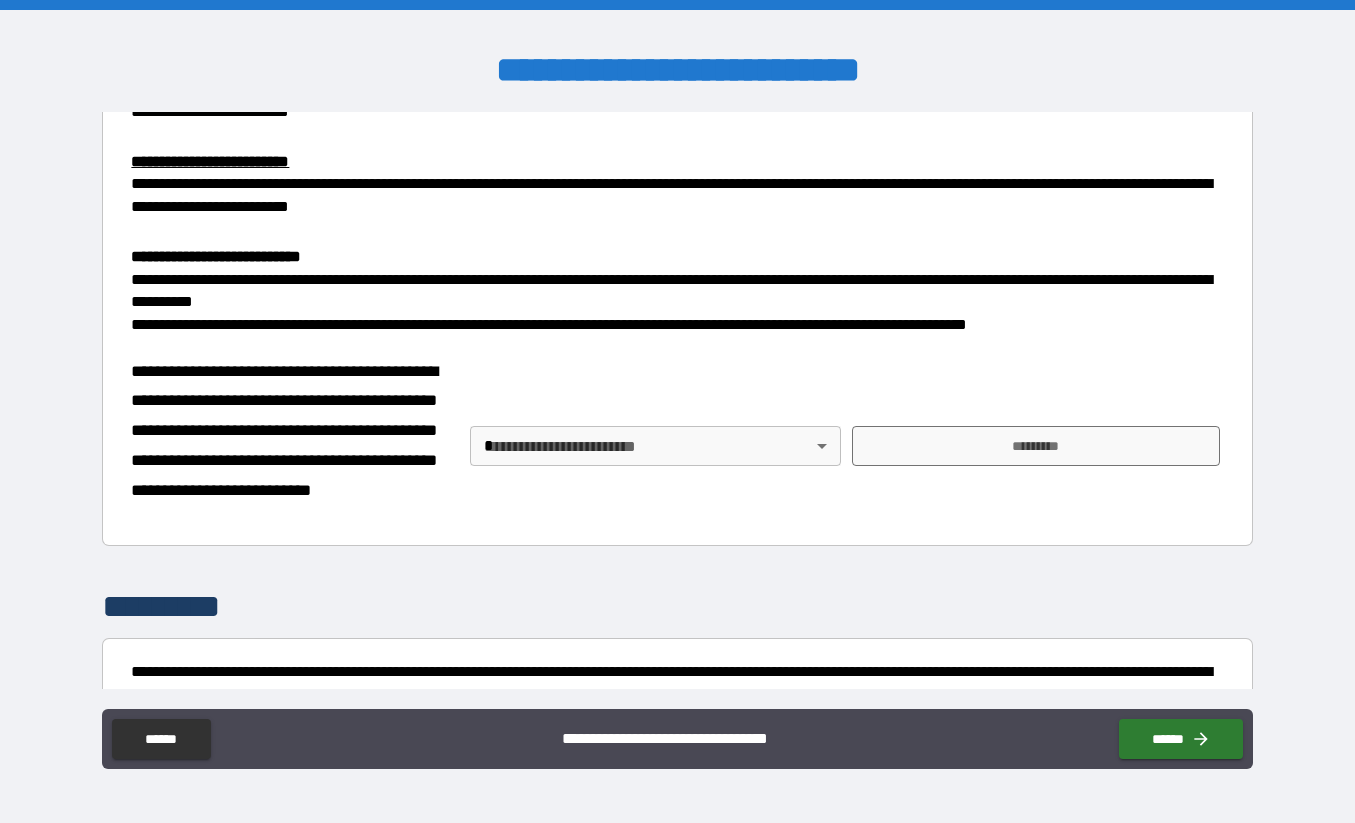 click on "**********" at bounding box center (677, 411) 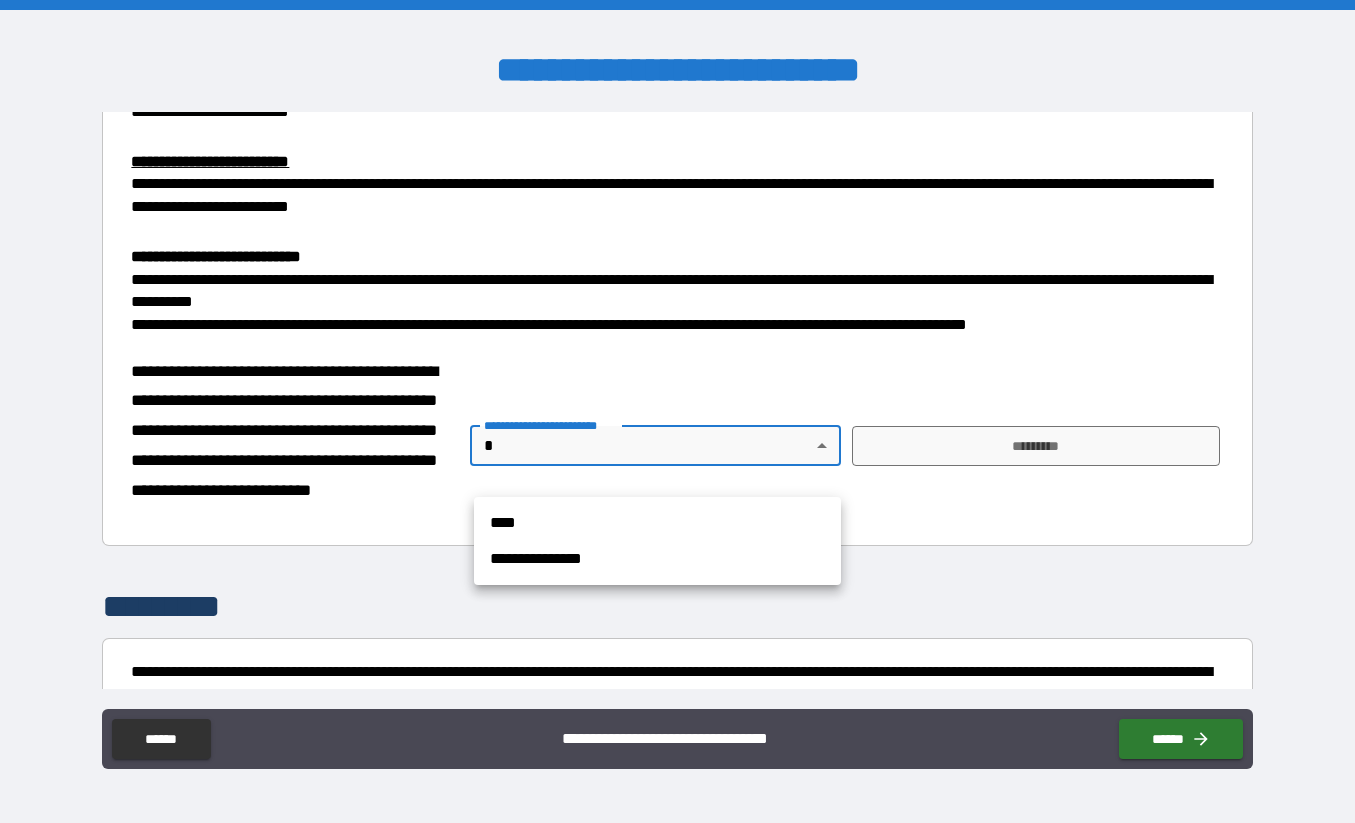 click on "****" at bounding box center (657, 523) 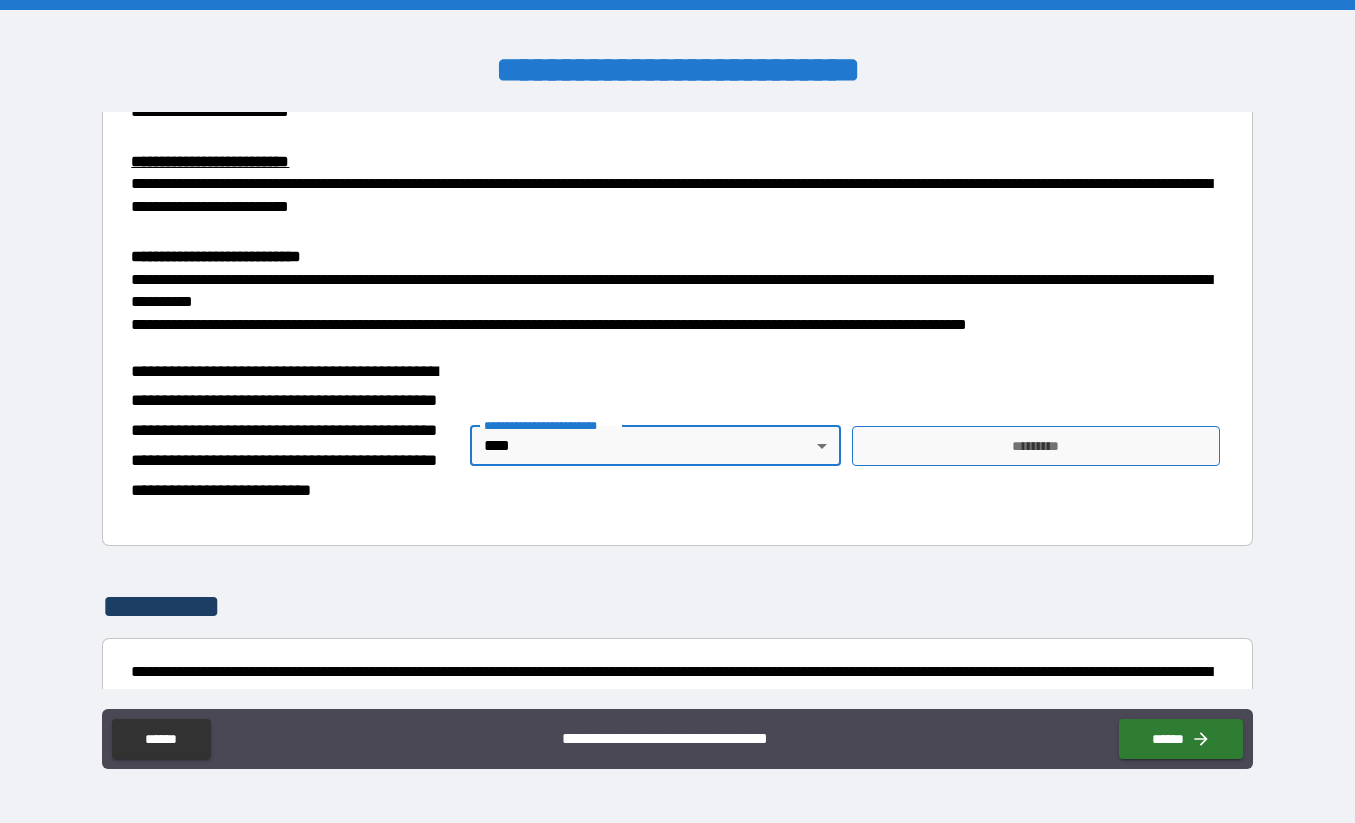 click on "*********" at bounding box center (1035, 446) 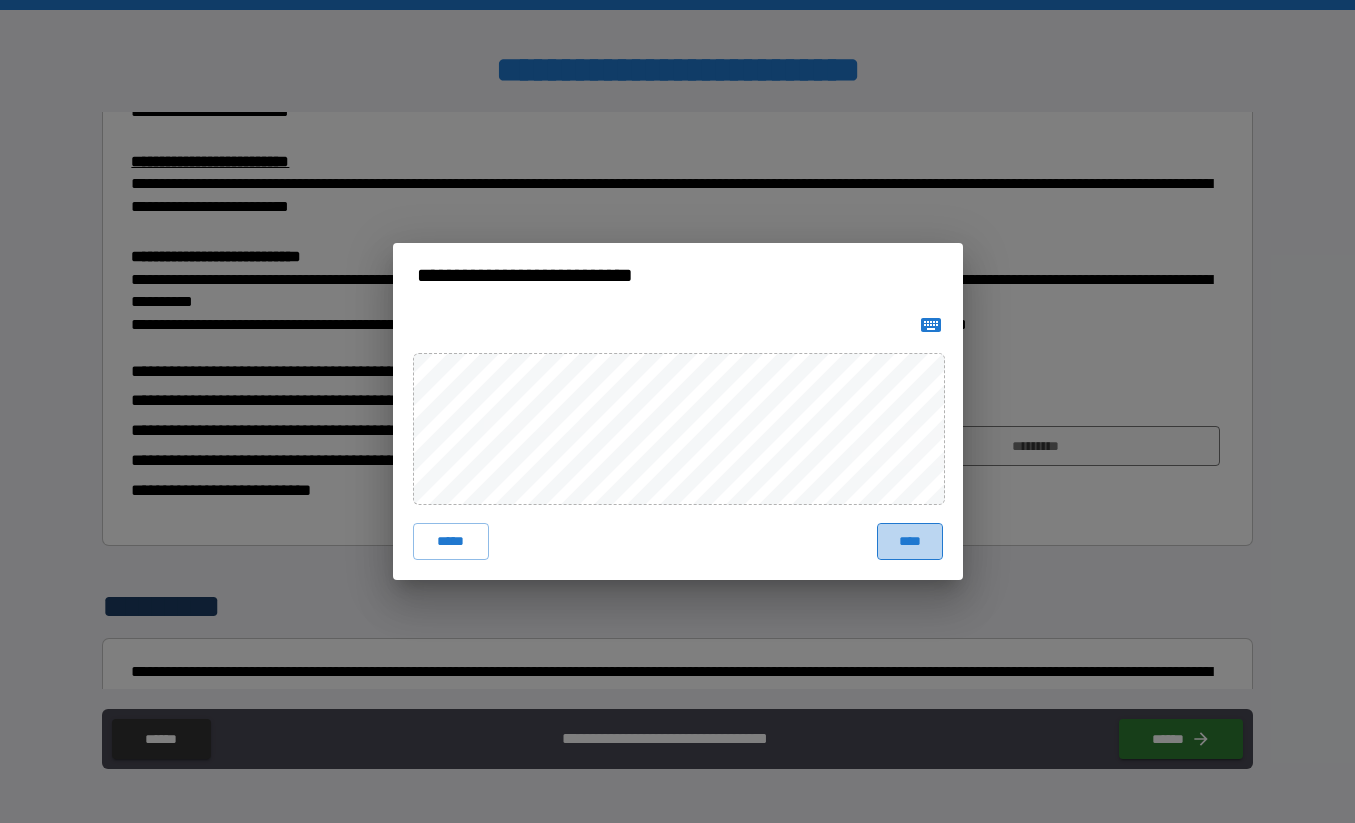 click on "****" at bounding box center (910, 541) 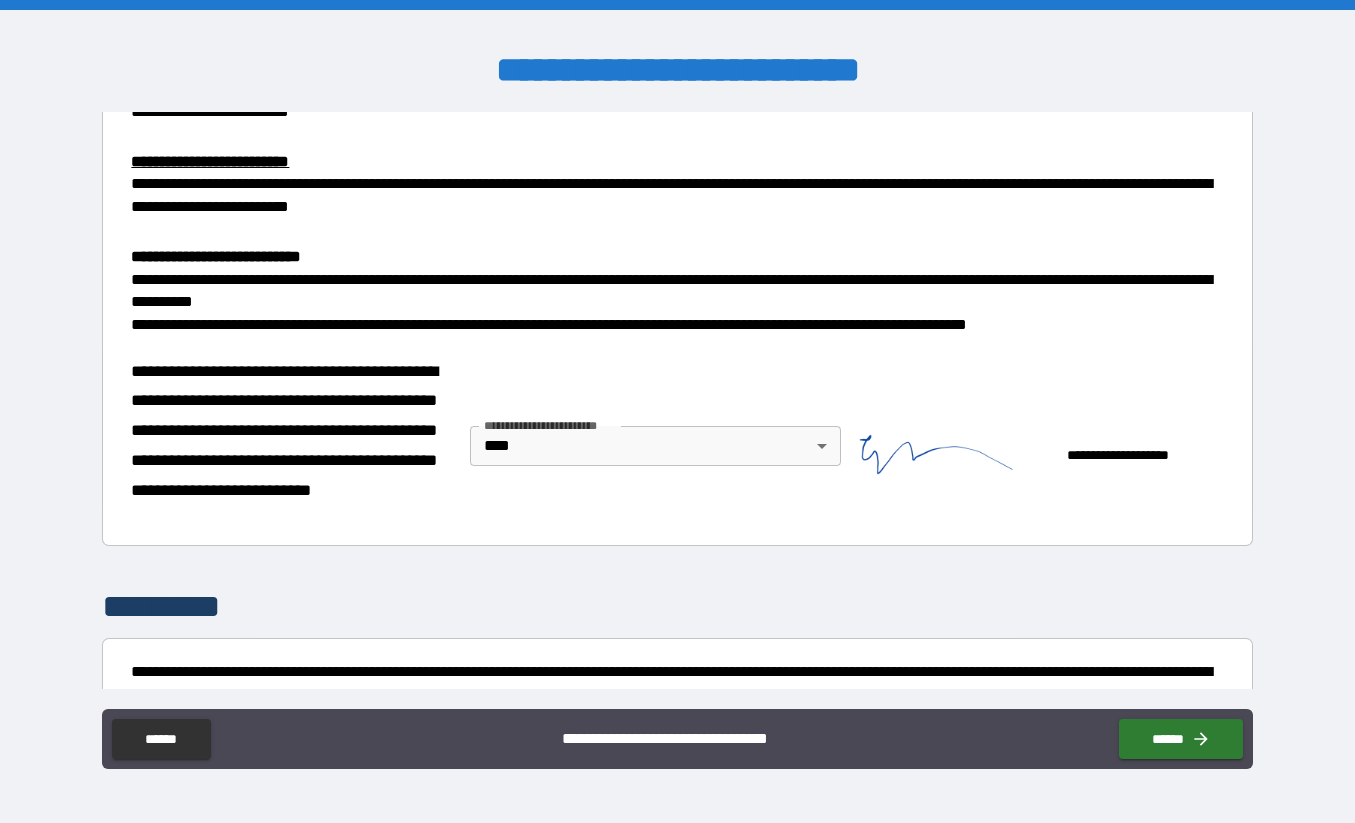 scroll, scrollTop: 697, scrollLeft: 0, axis: vertical 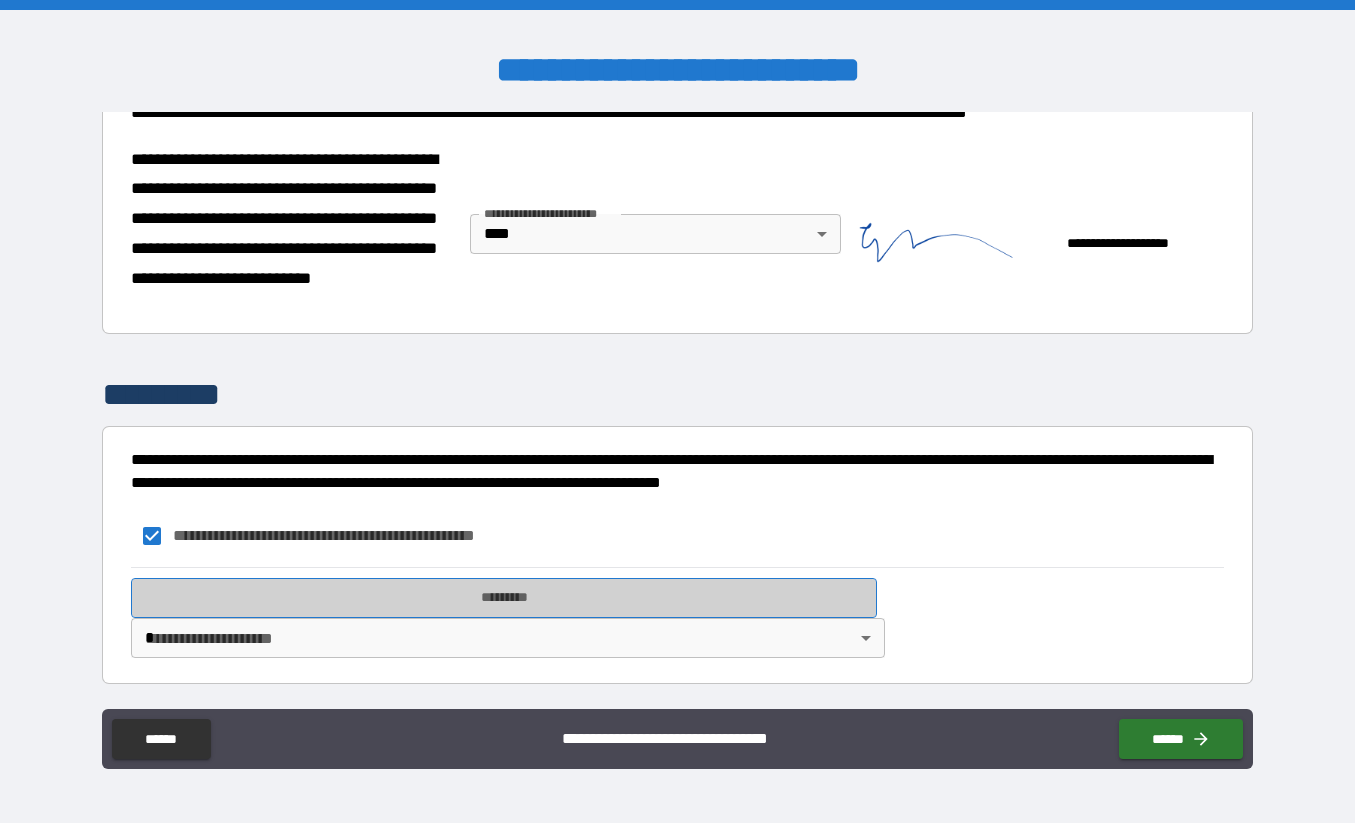 click on "*********" at bounding box center (503, 598) 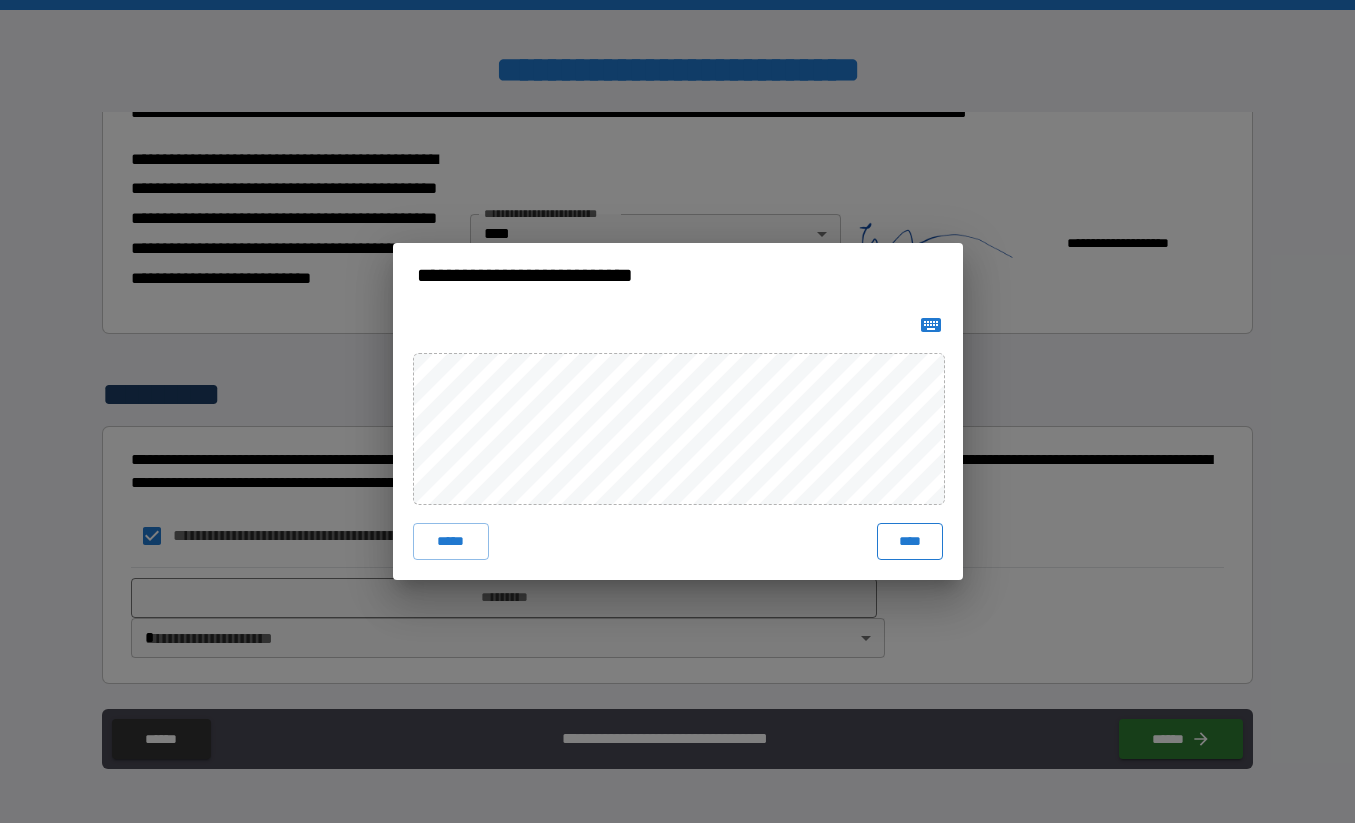 click on "****" at bounding box center [910, 541] 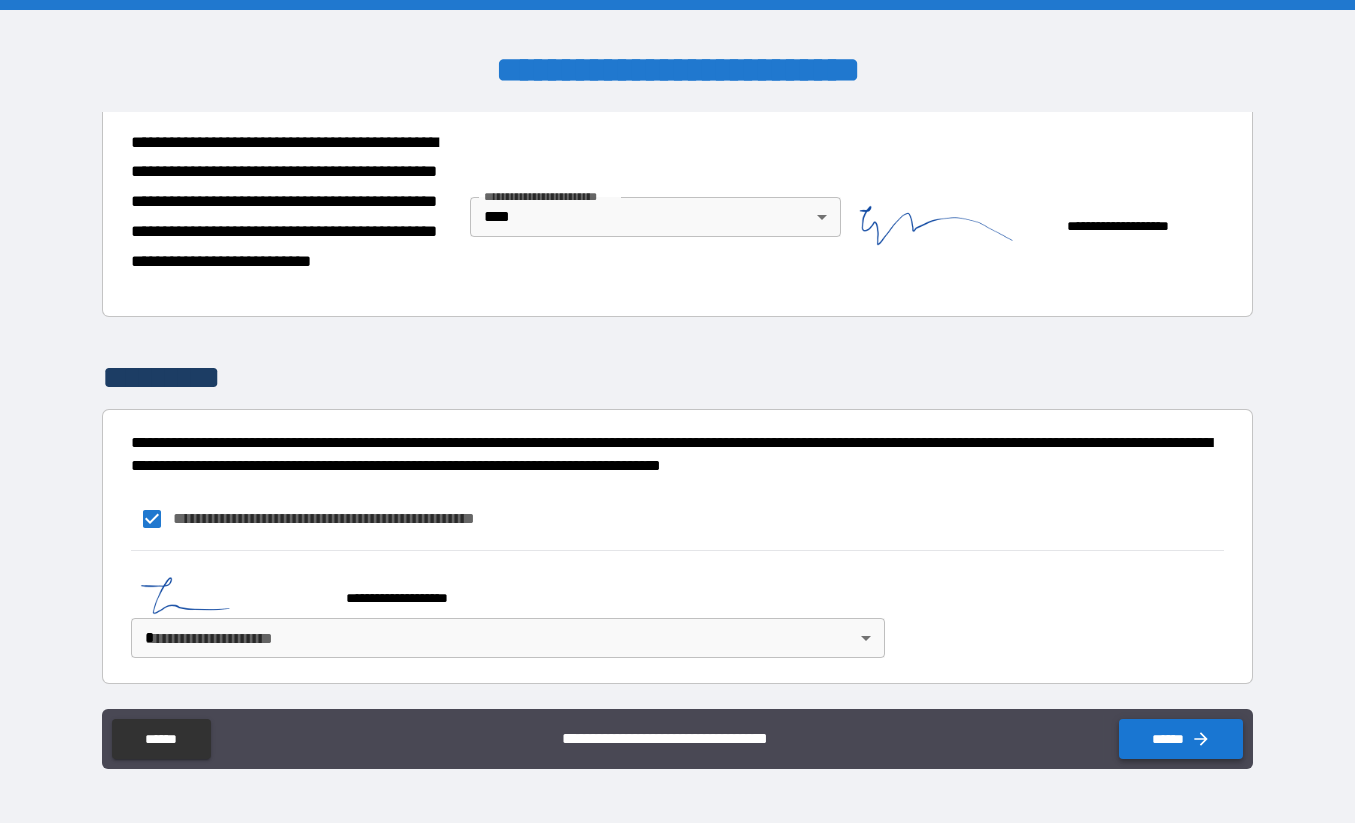 click 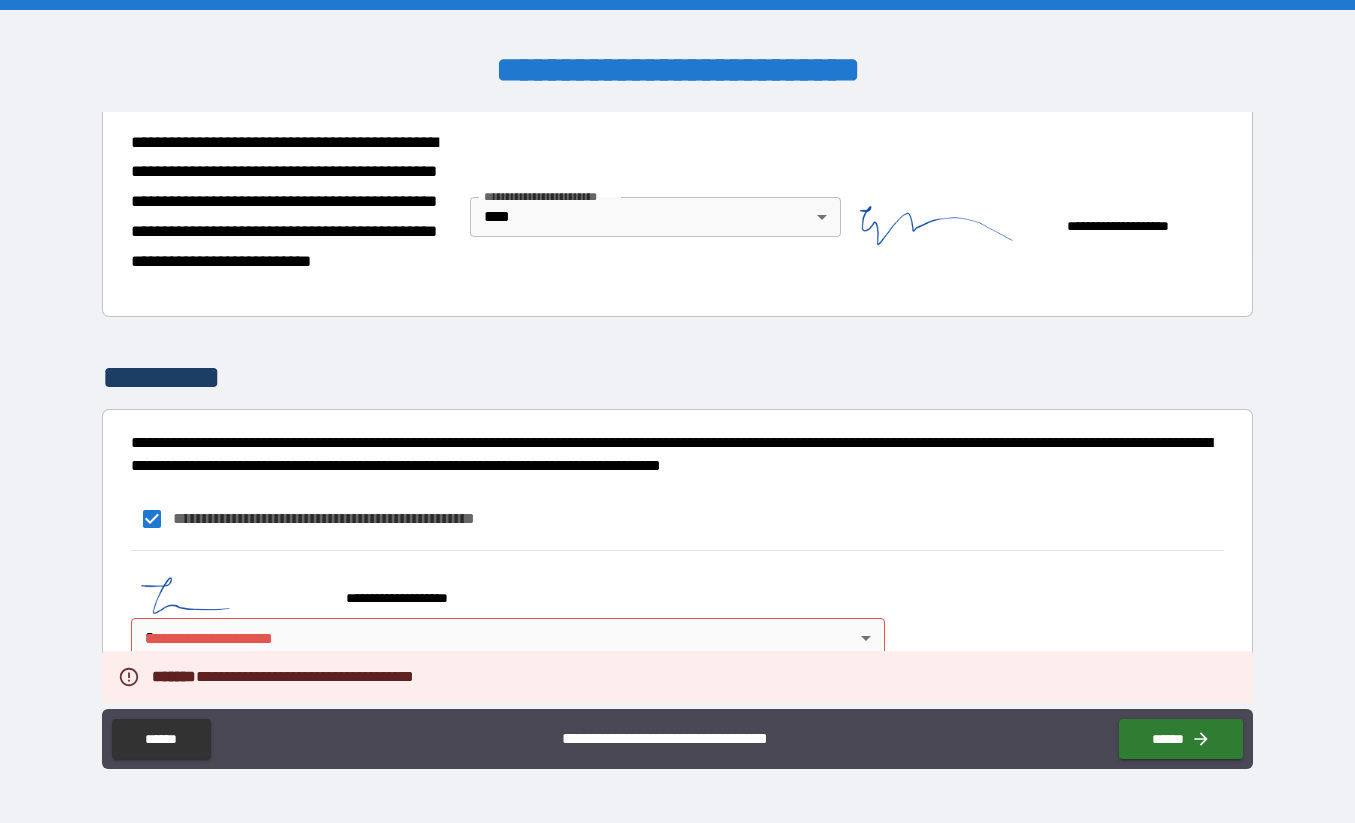 scroll, scrollTop: 714, scrollLeft: 0, axis: vertical 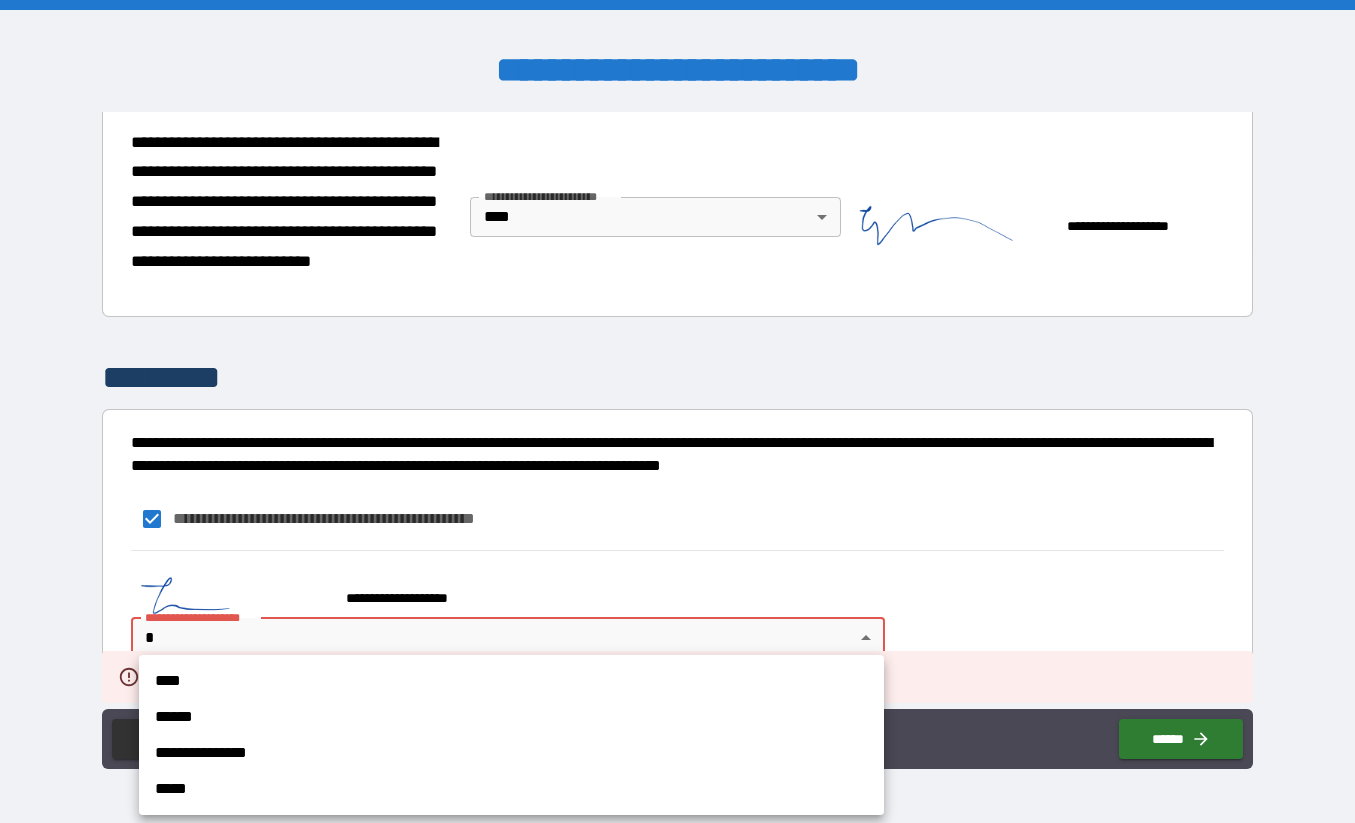 click on "**********" at bounding box center [677, 411] 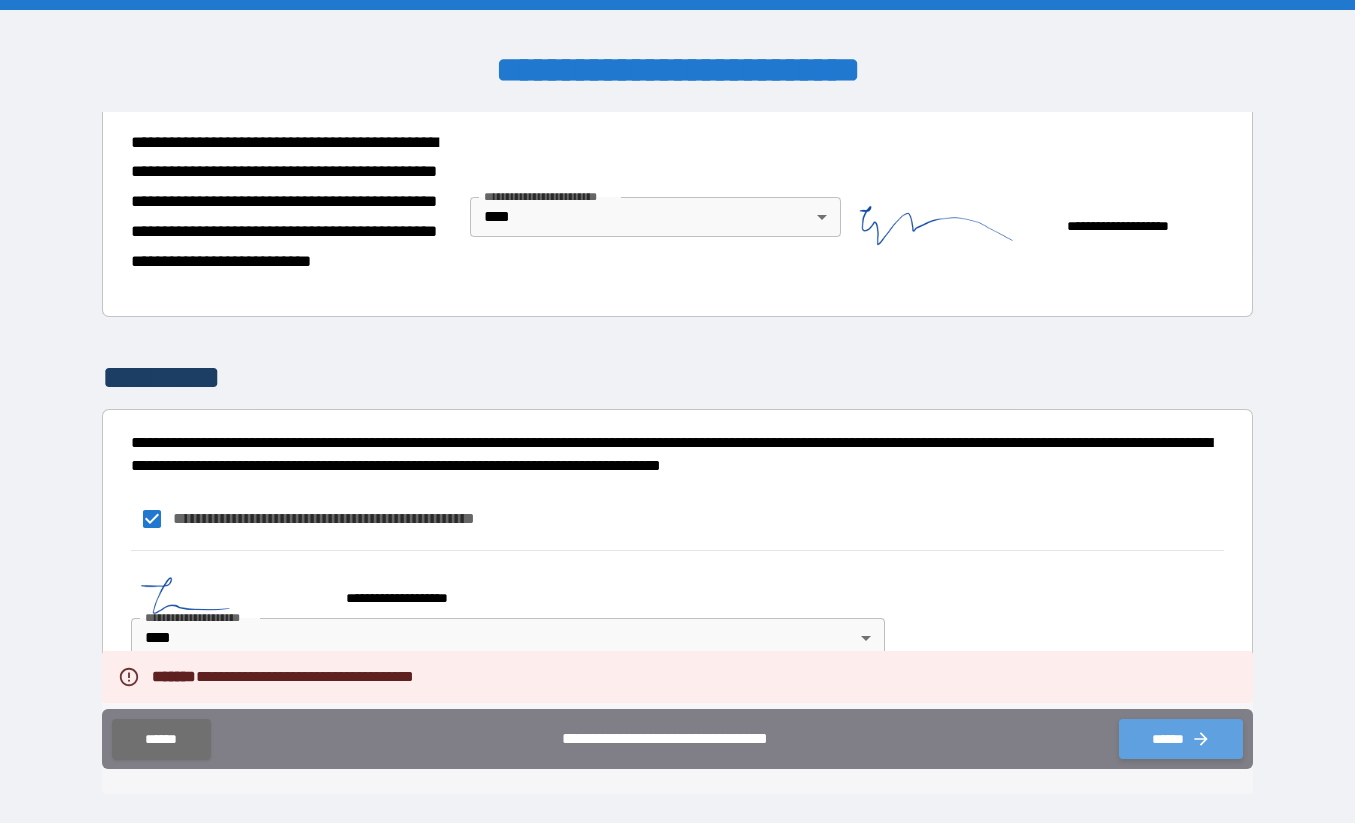 click 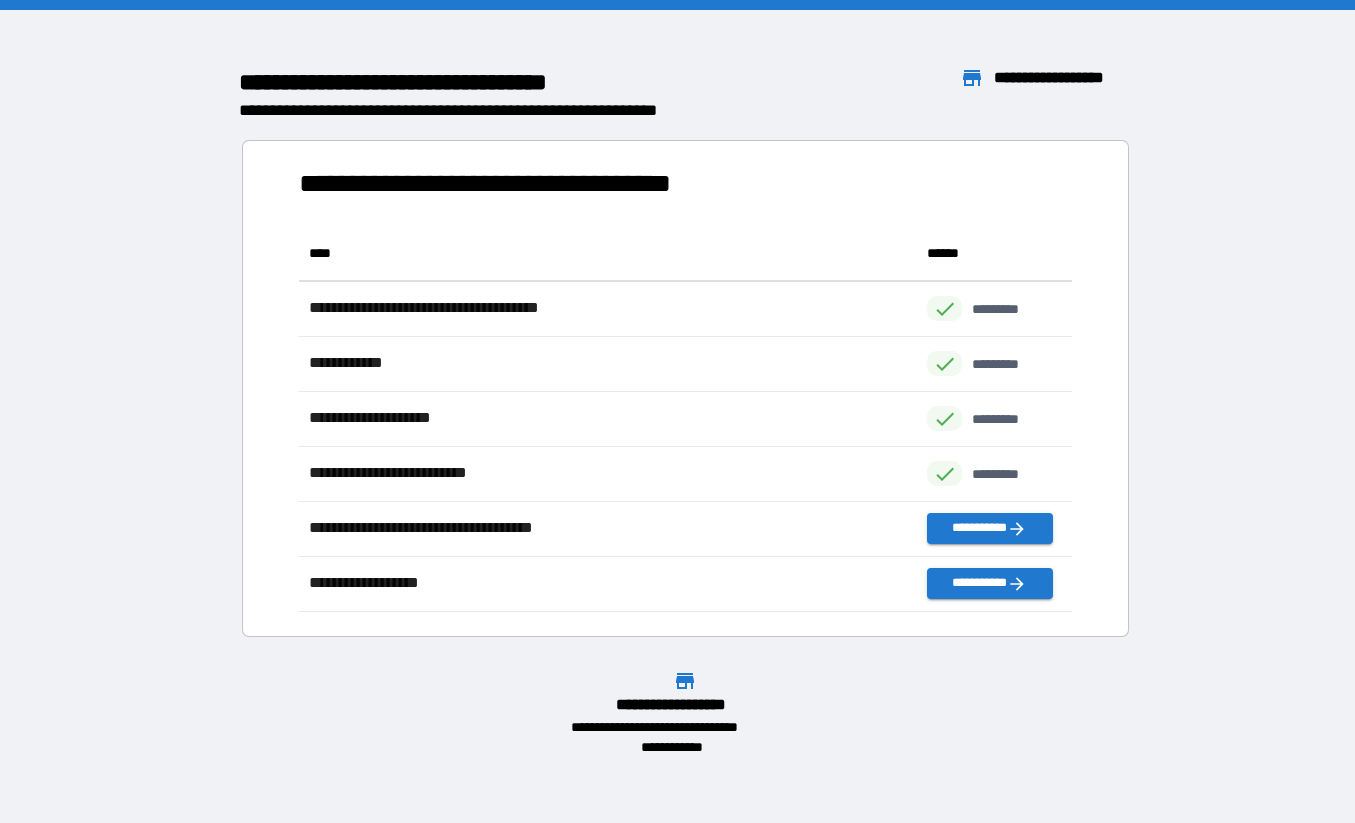 scroll, scrollTop: 1, scrollLeft: 0, axis: vertical 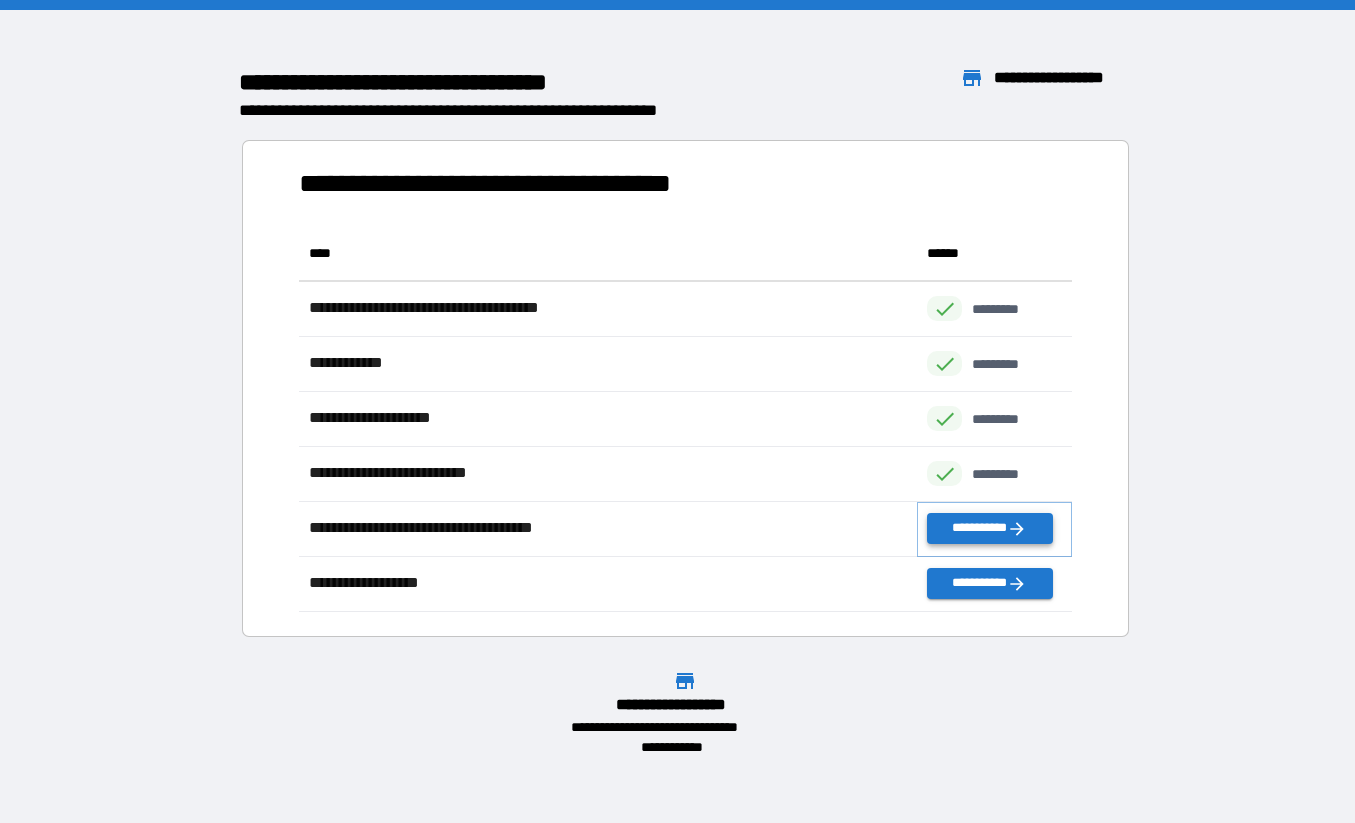 click on "**********" at bounding box center [989, 528] 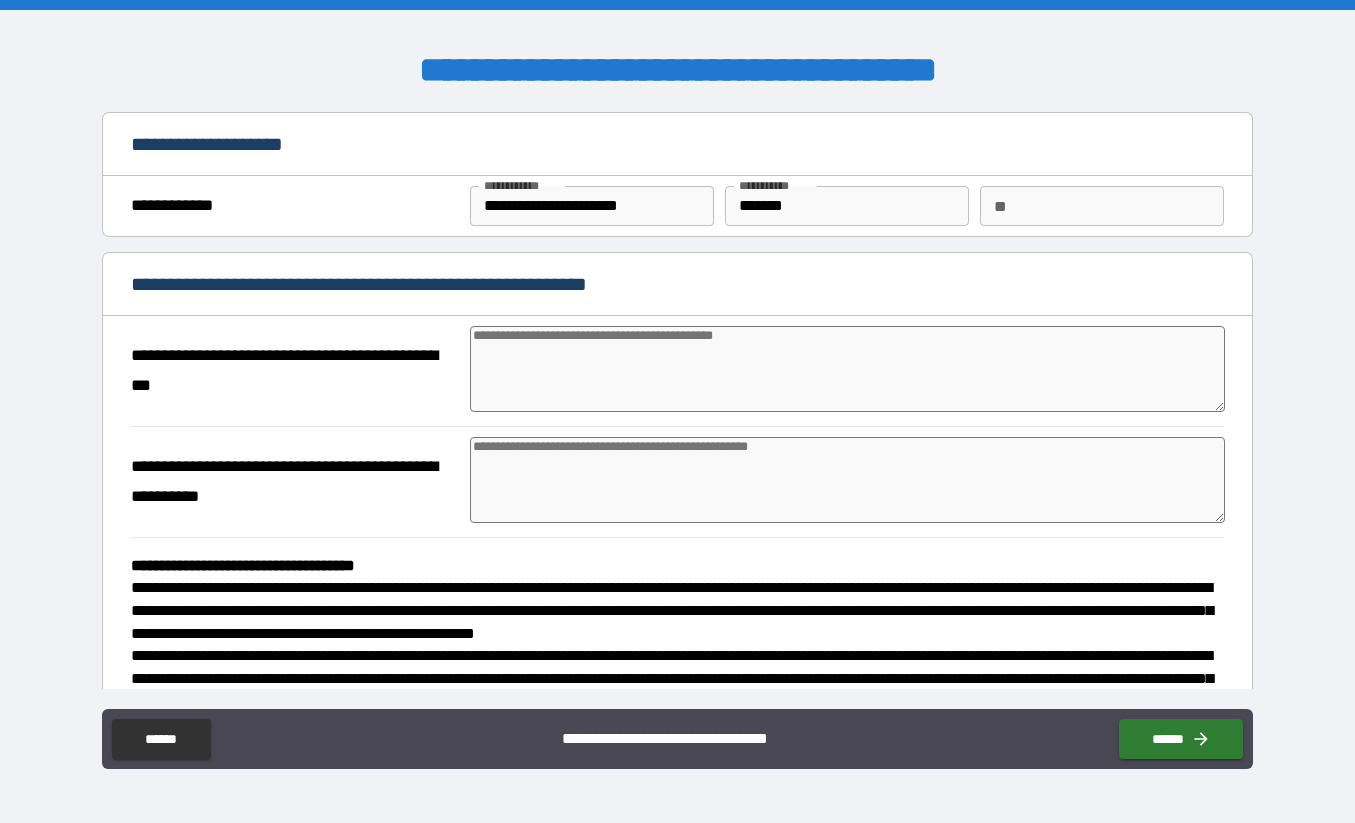 type on "*" 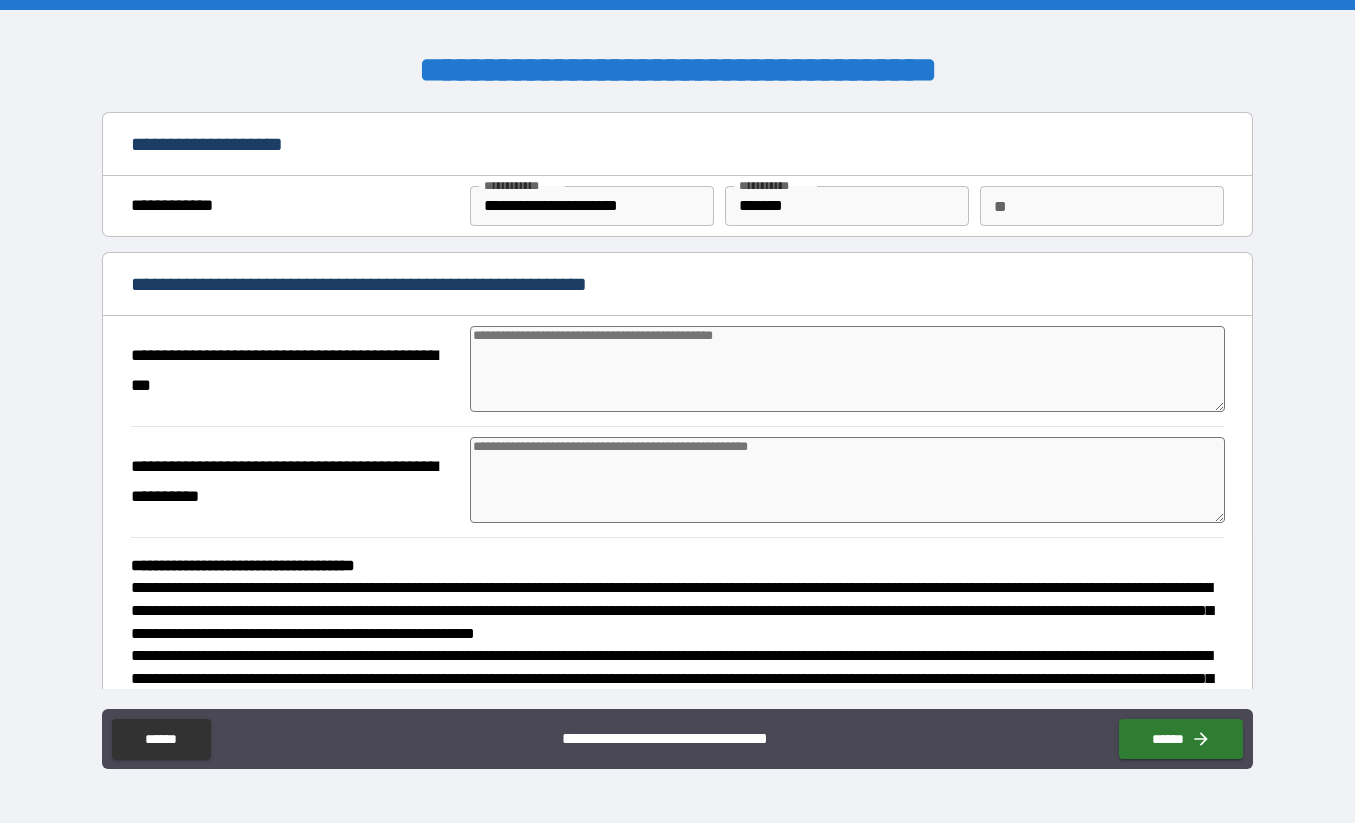 type on "*" 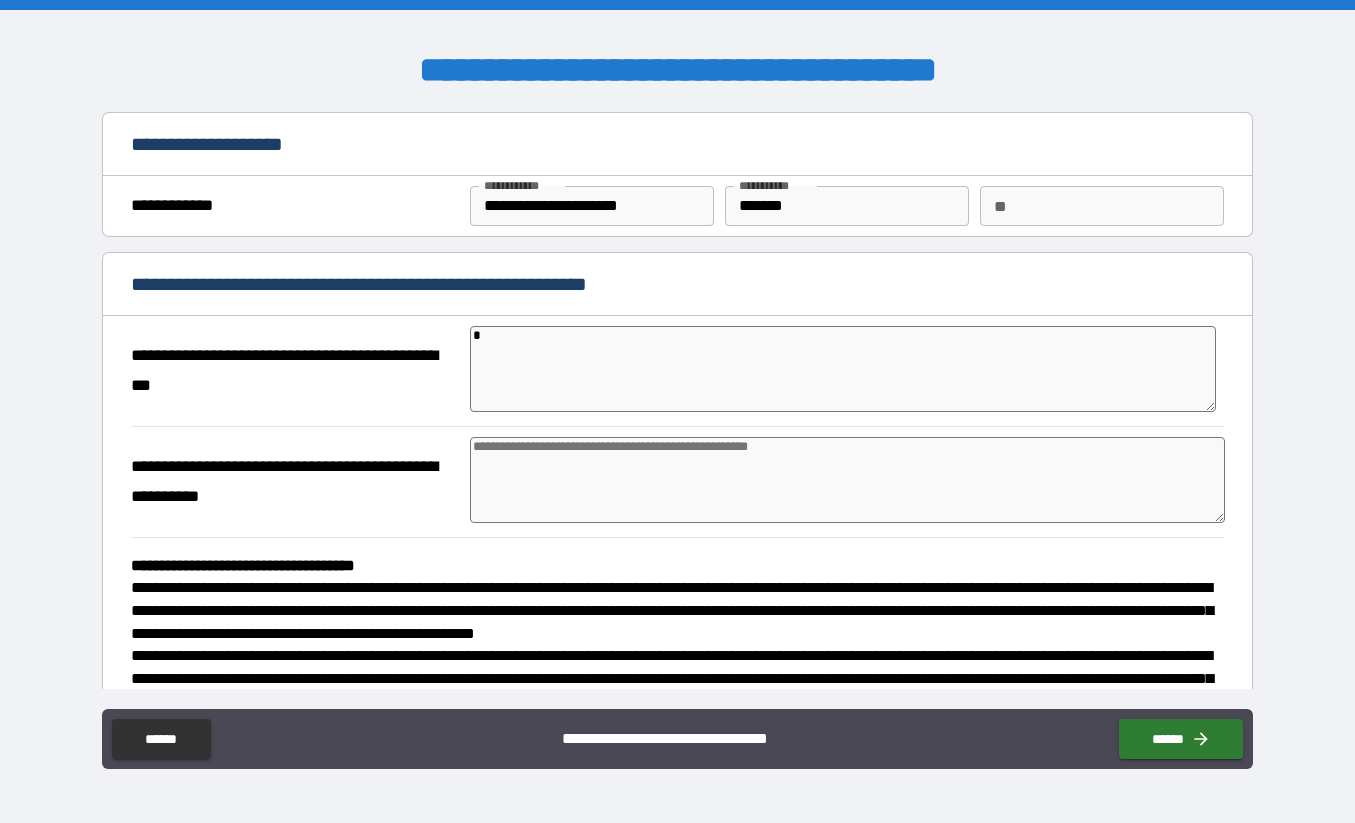 type on "*" 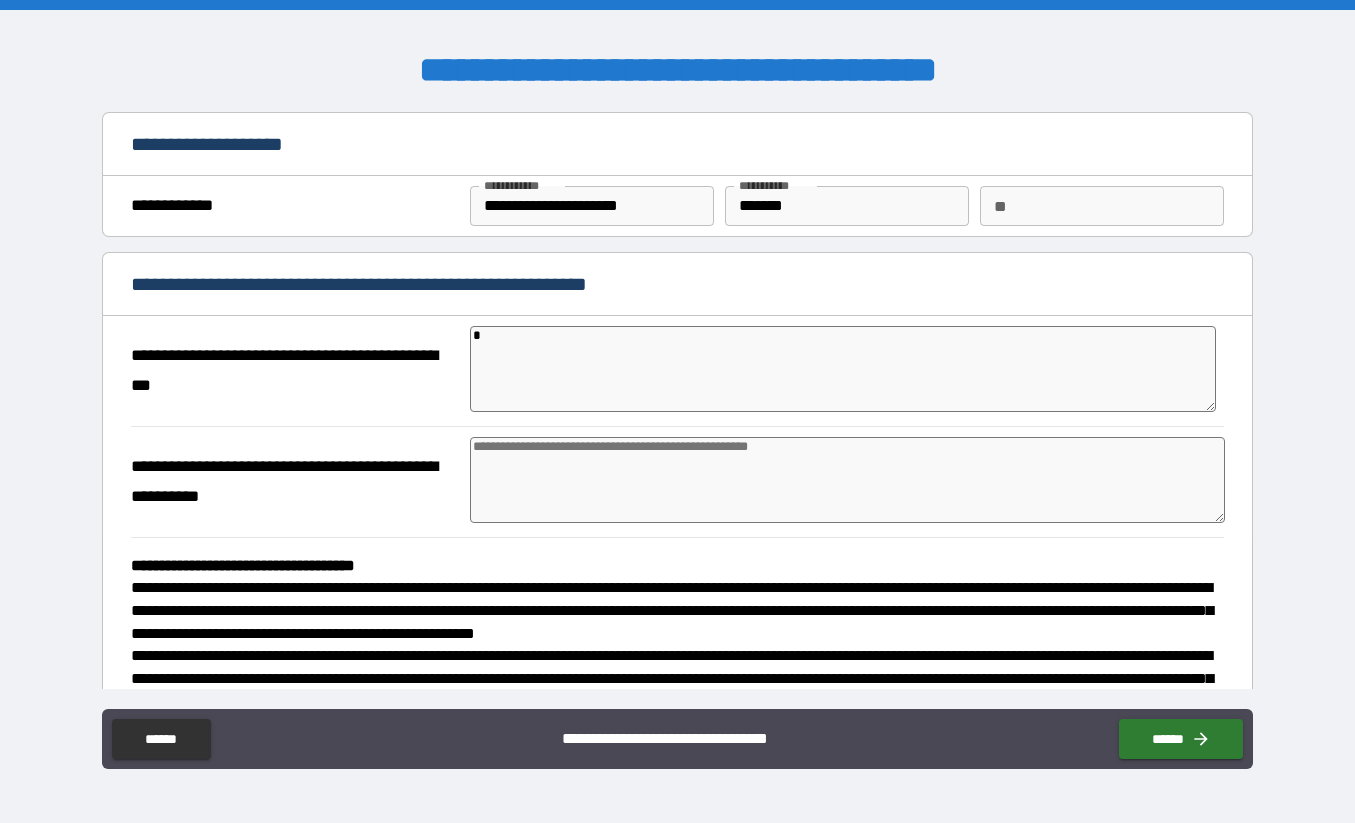 type on "*" 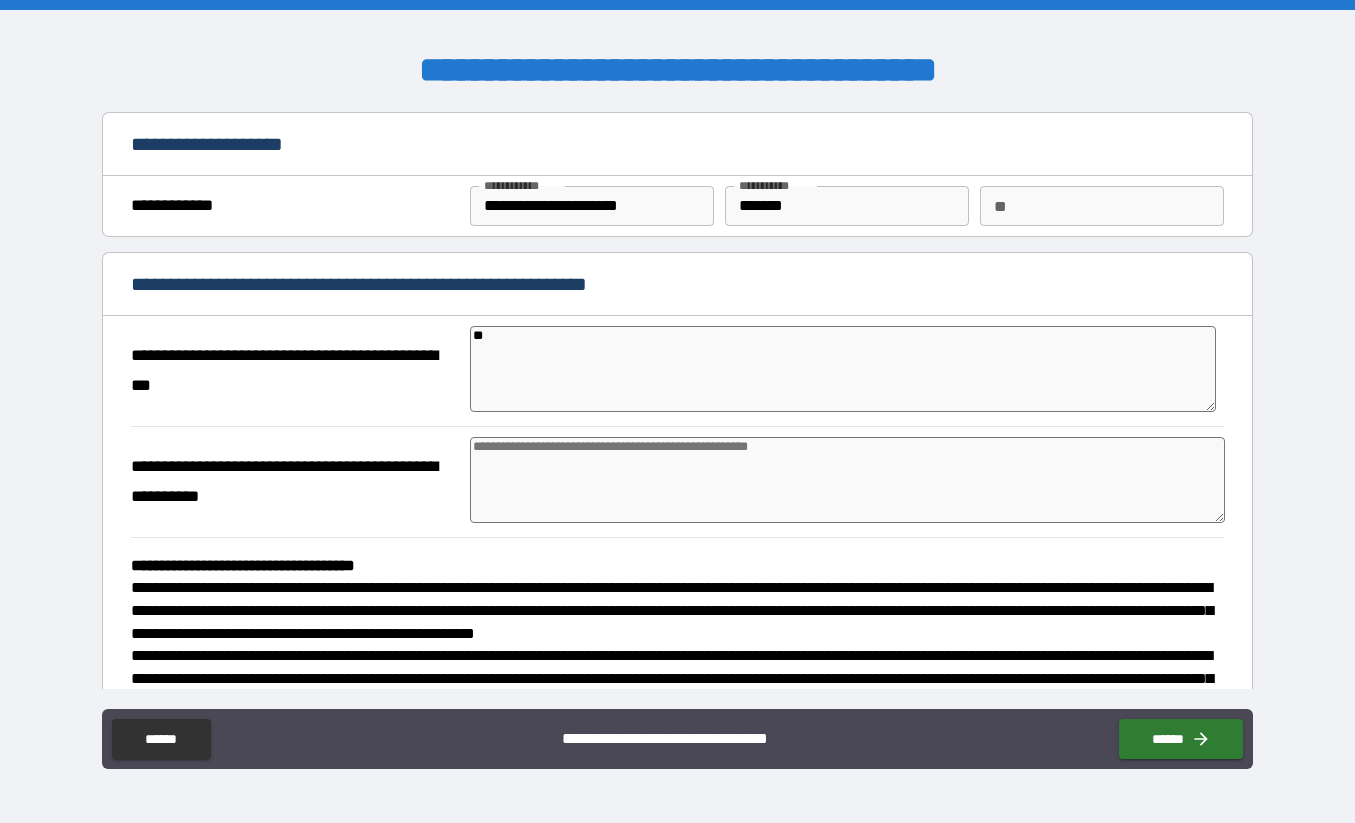 type on "***" 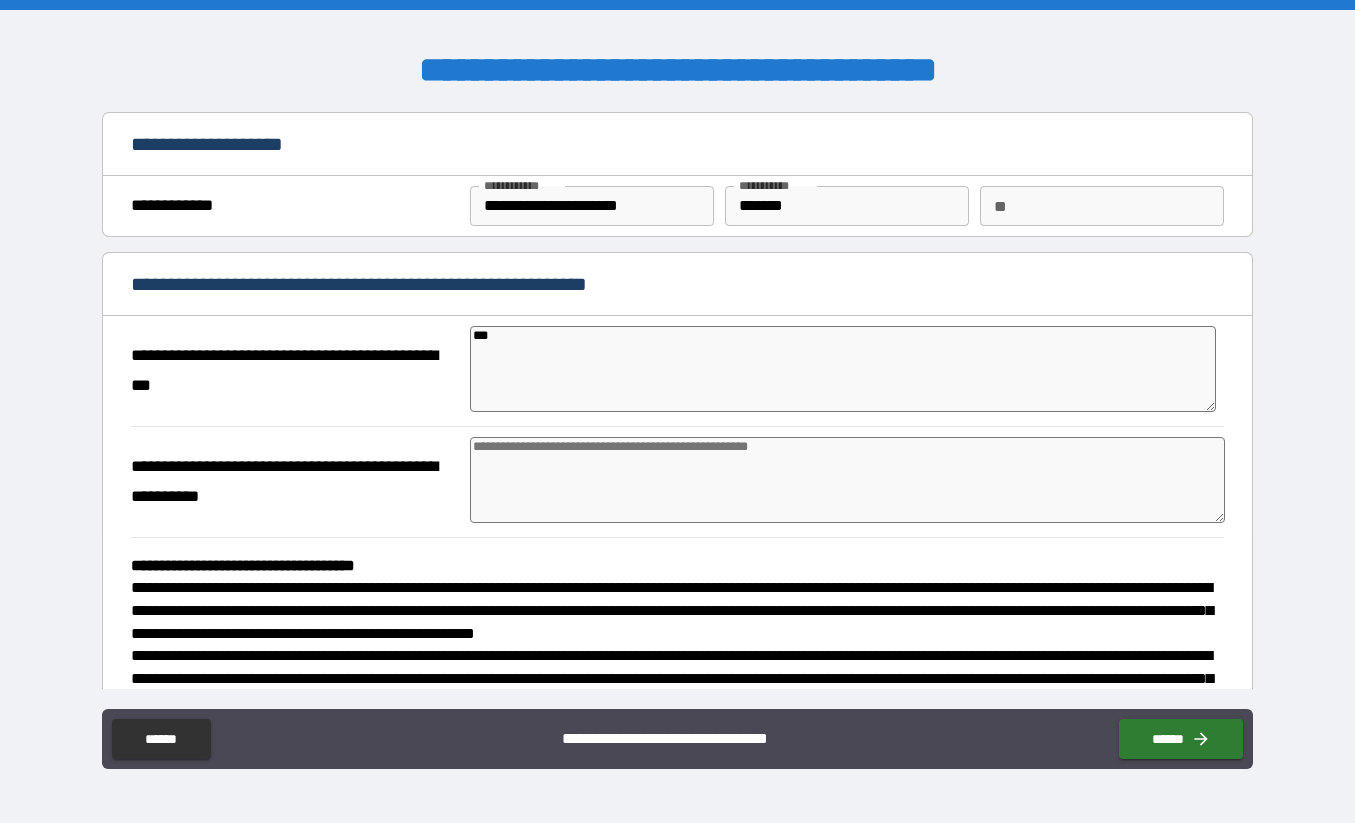 type on "*" 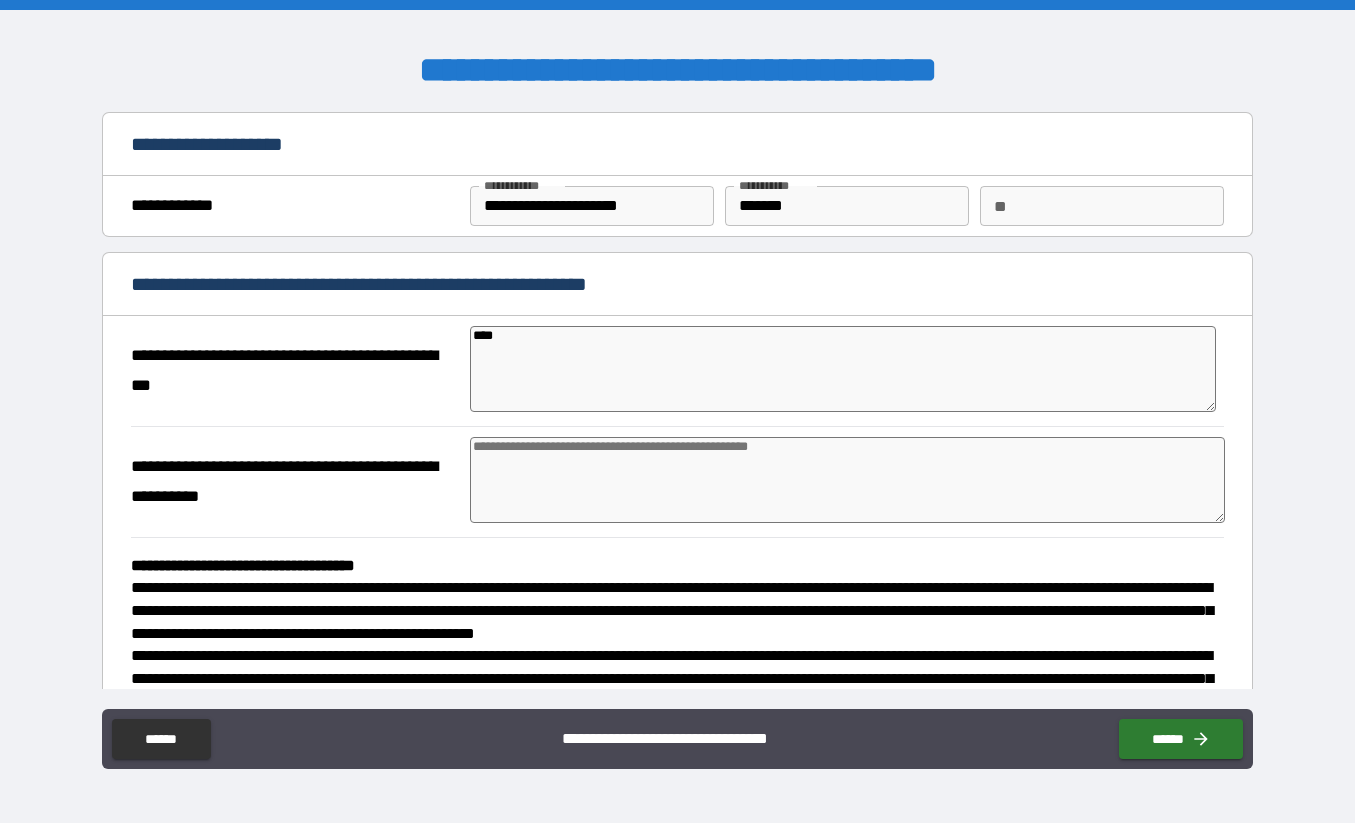 type on "*****" 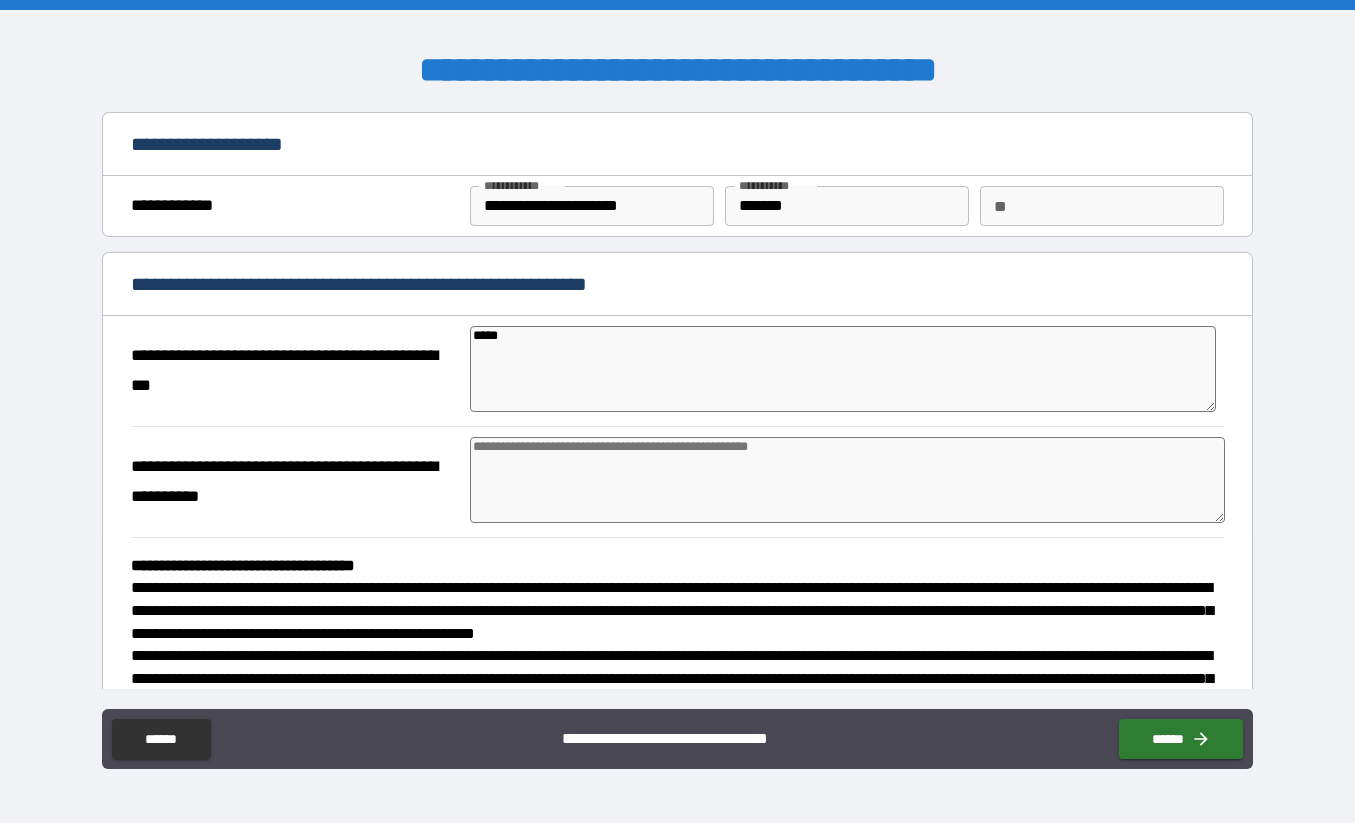 type on "******" 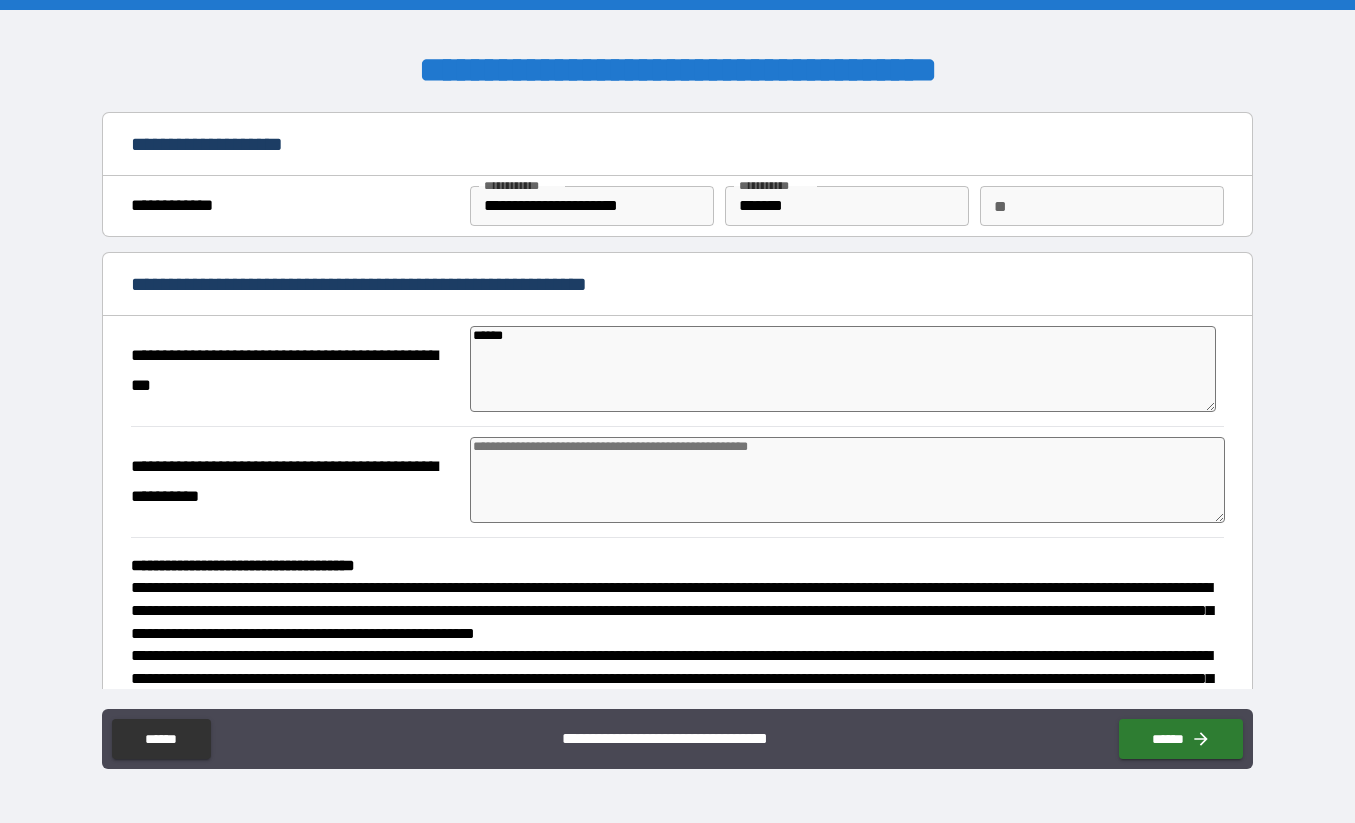 type on "*******" 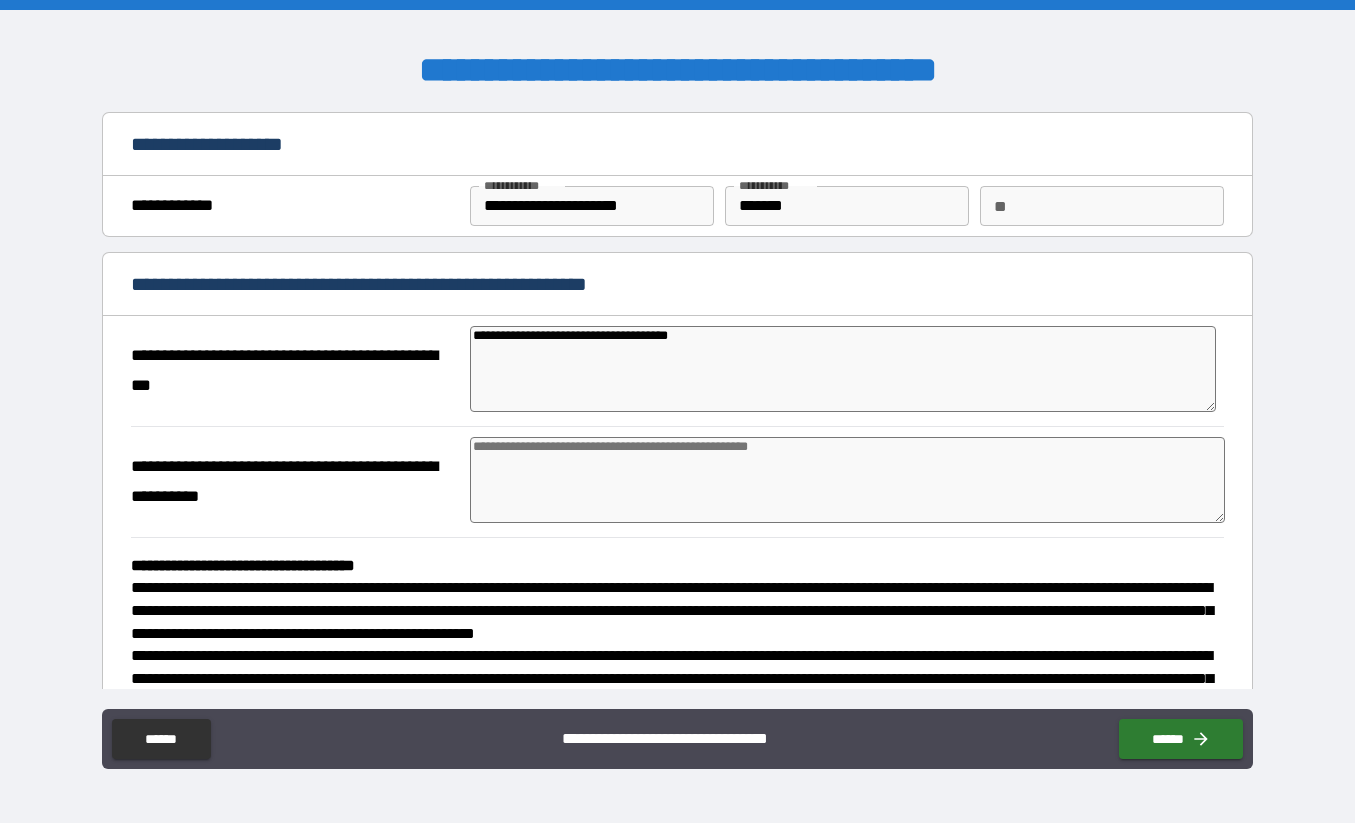 click at bounding box center [847, 480] 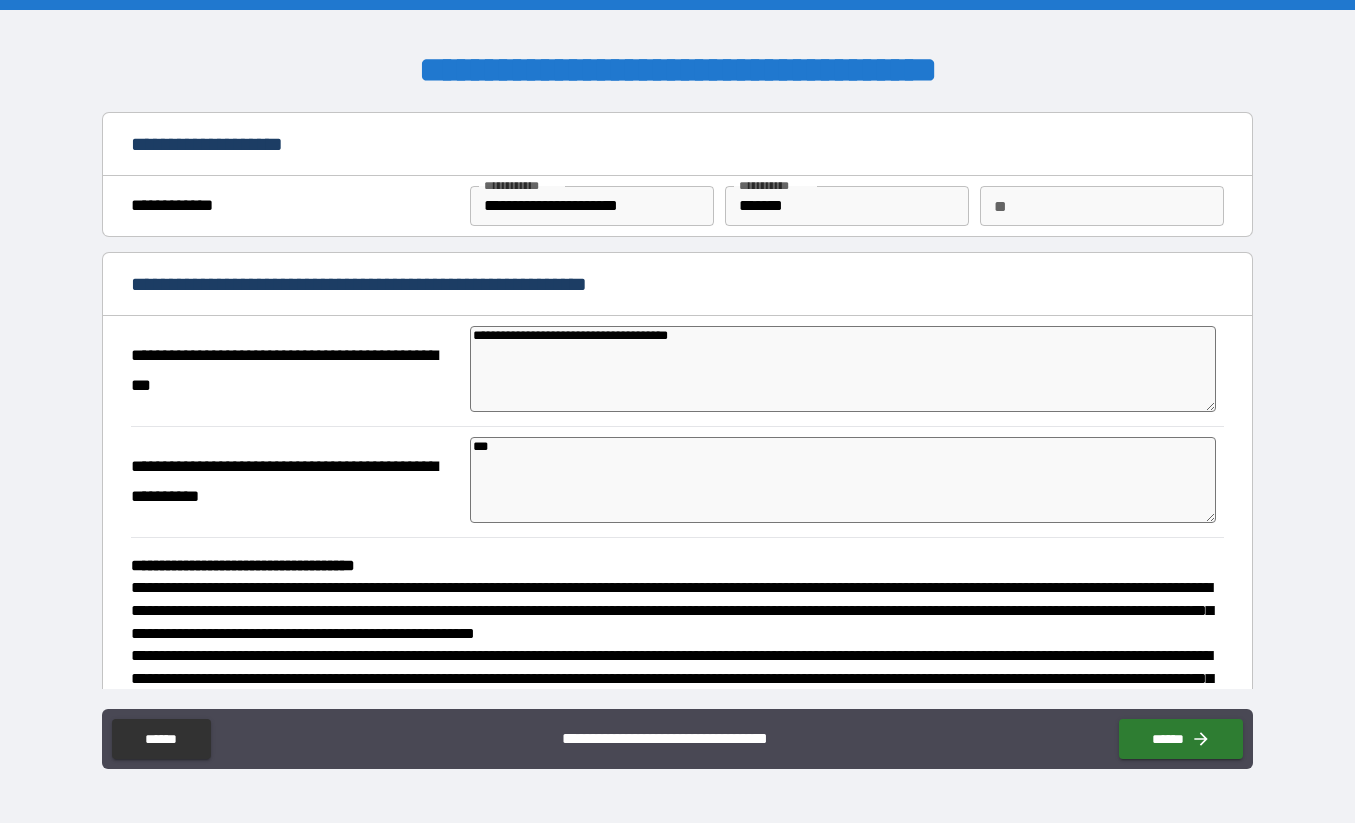 scroll, scrollTop: 377, scrollLeft: 0, axis: vertical 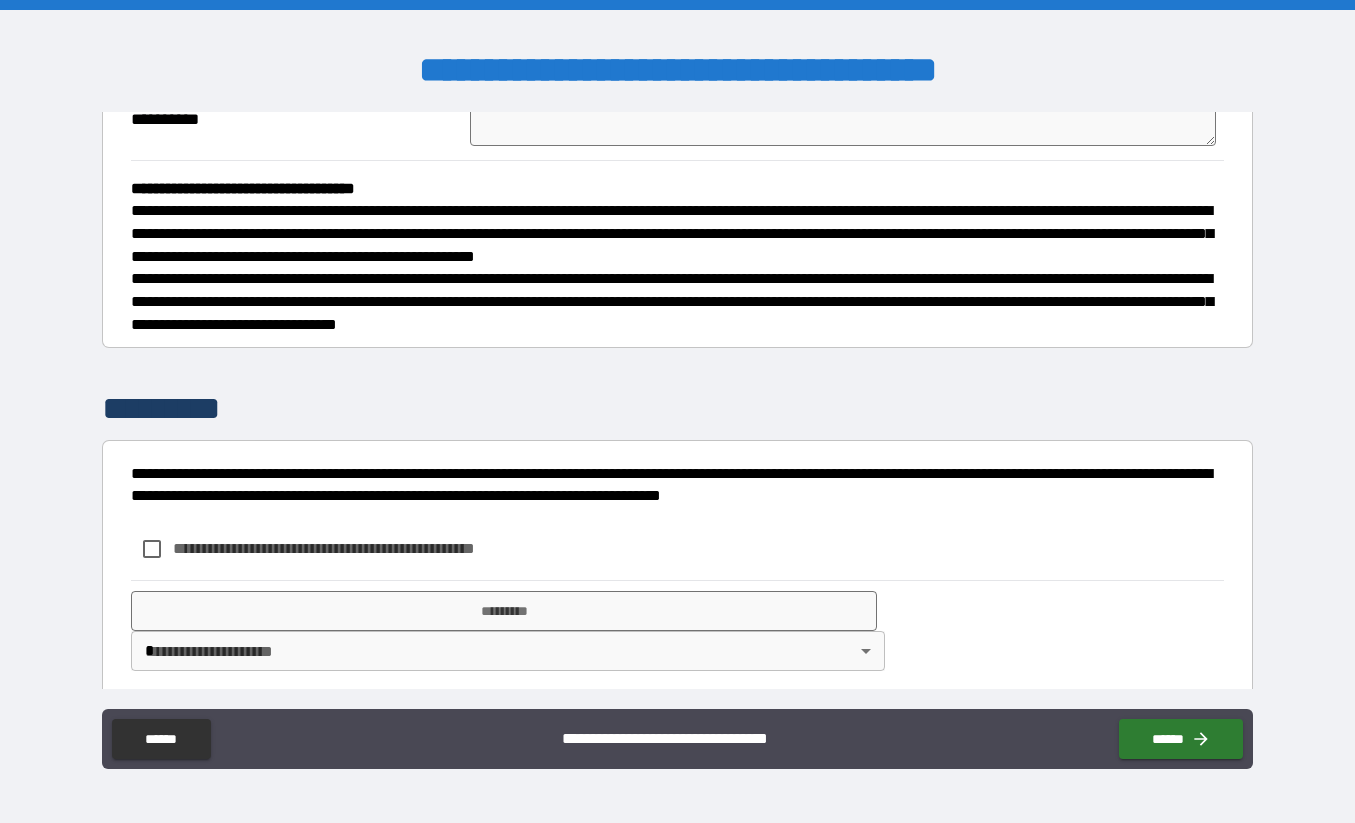 click on "**********" at bounding box center (357, 548) 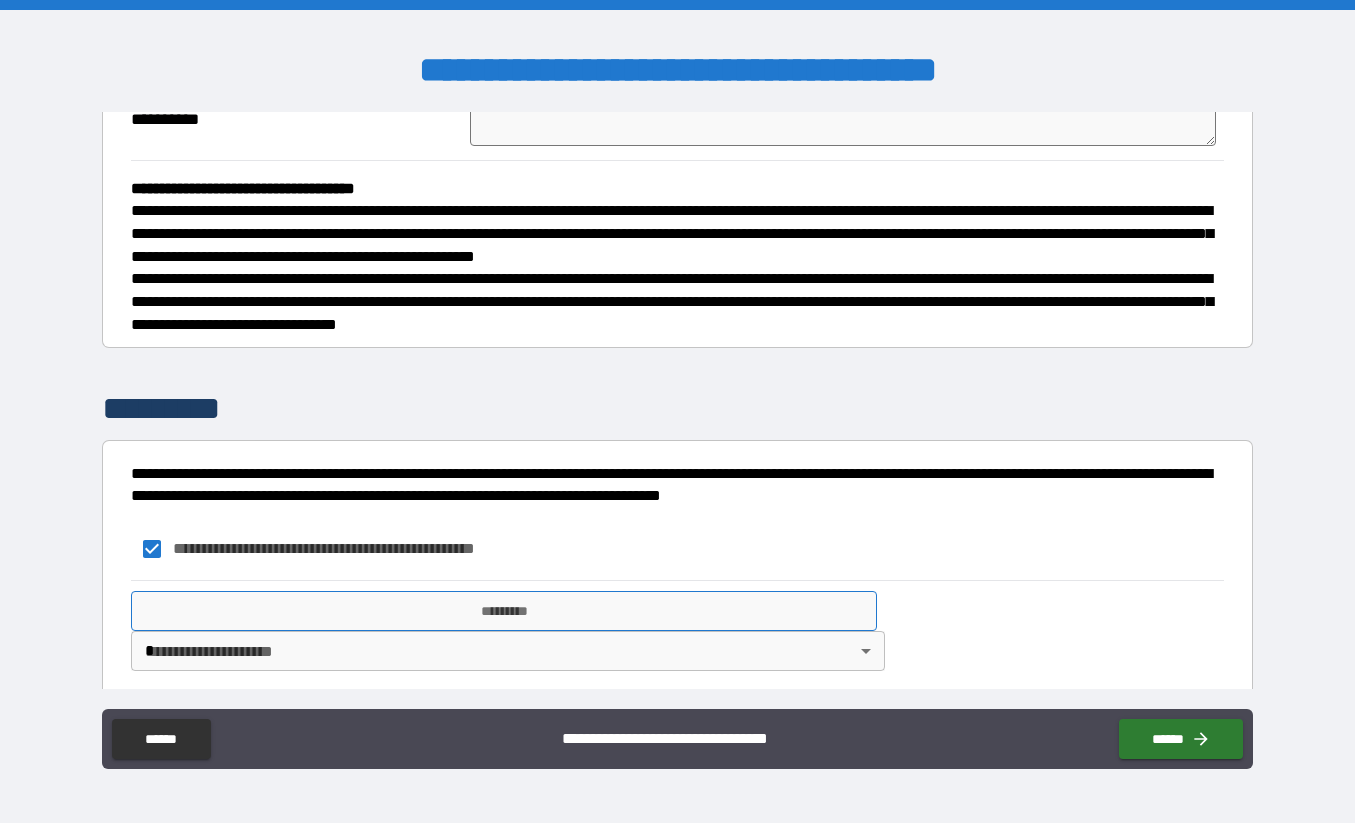 click on "*********" at bounding box center [503, 611] 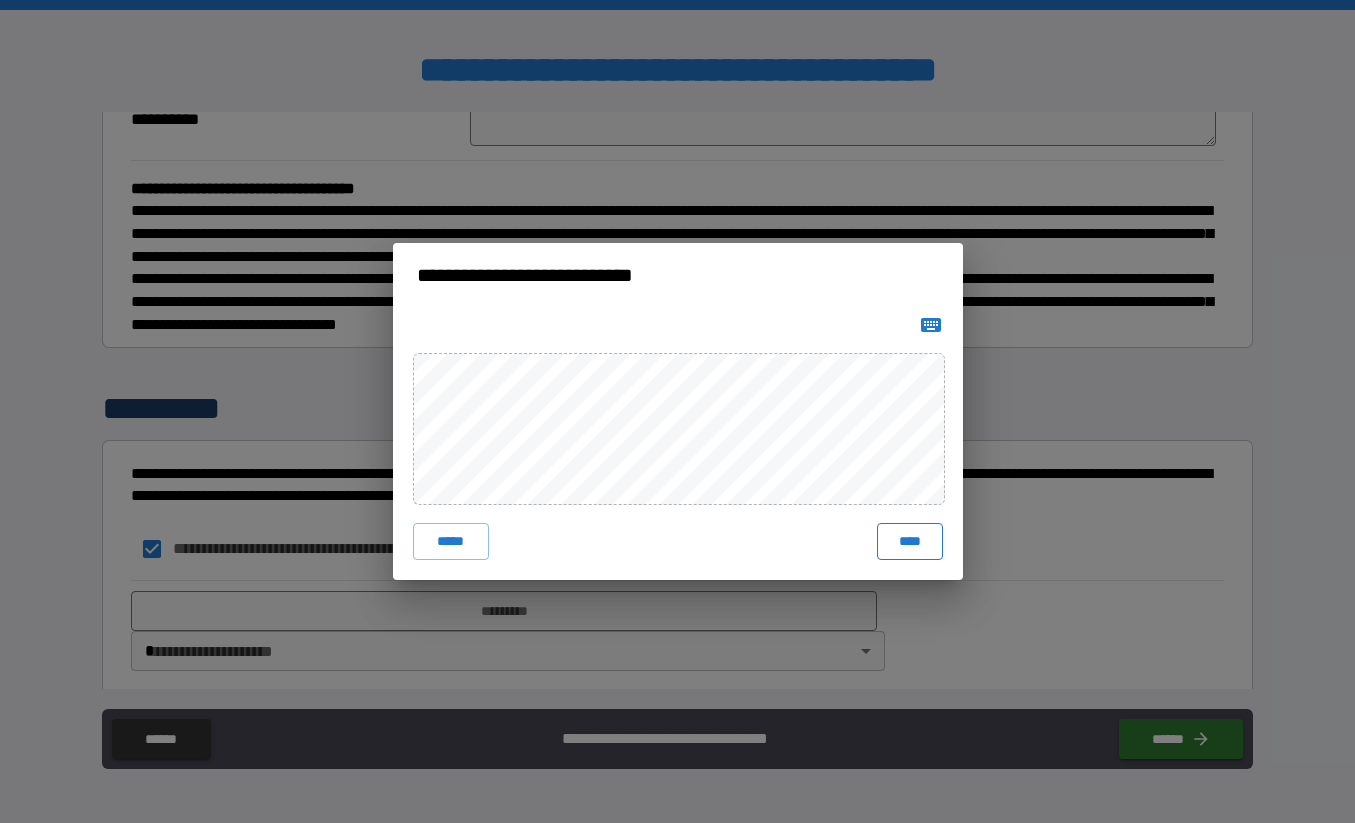 click on "****" at bounding box center (910, 541) 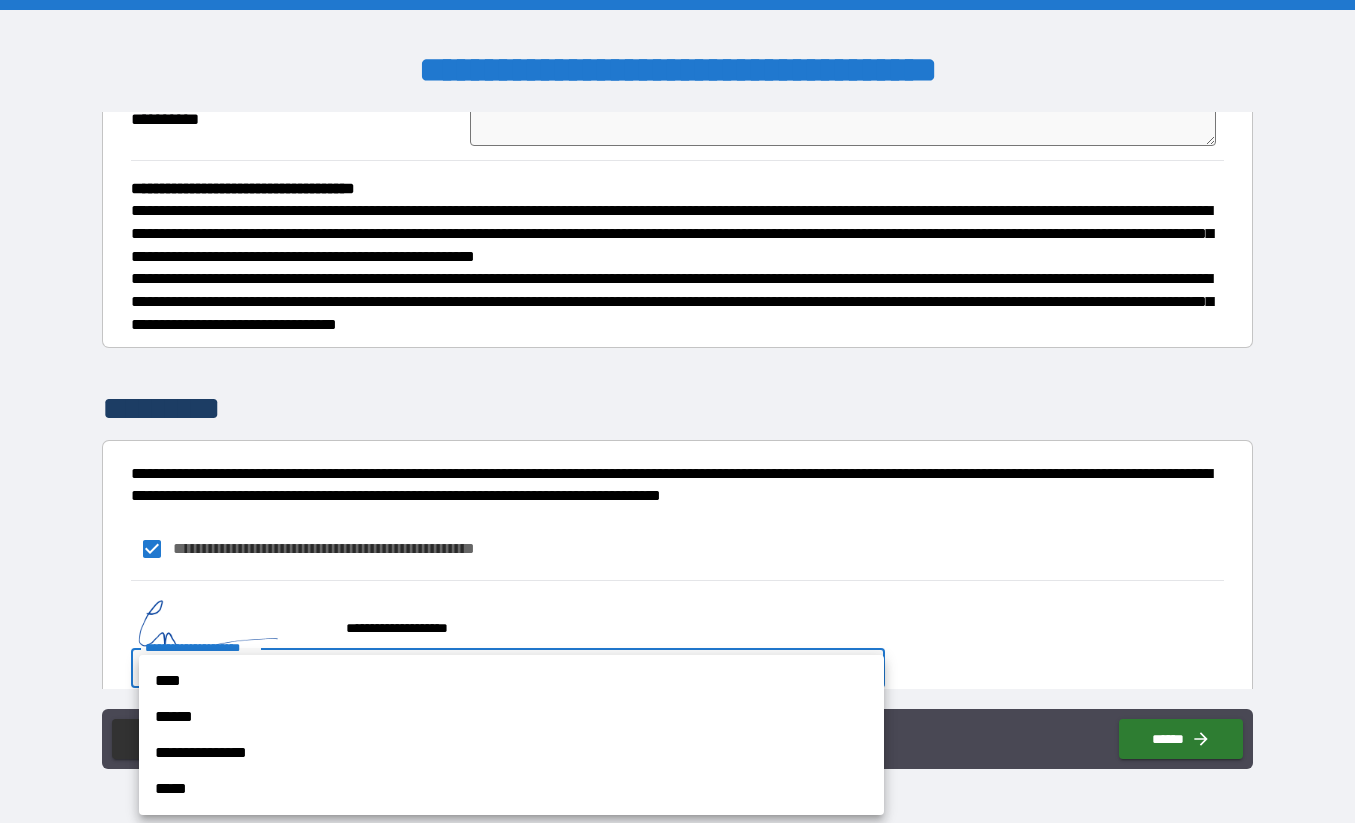 click on "**********" at bounding box center (677, 411) 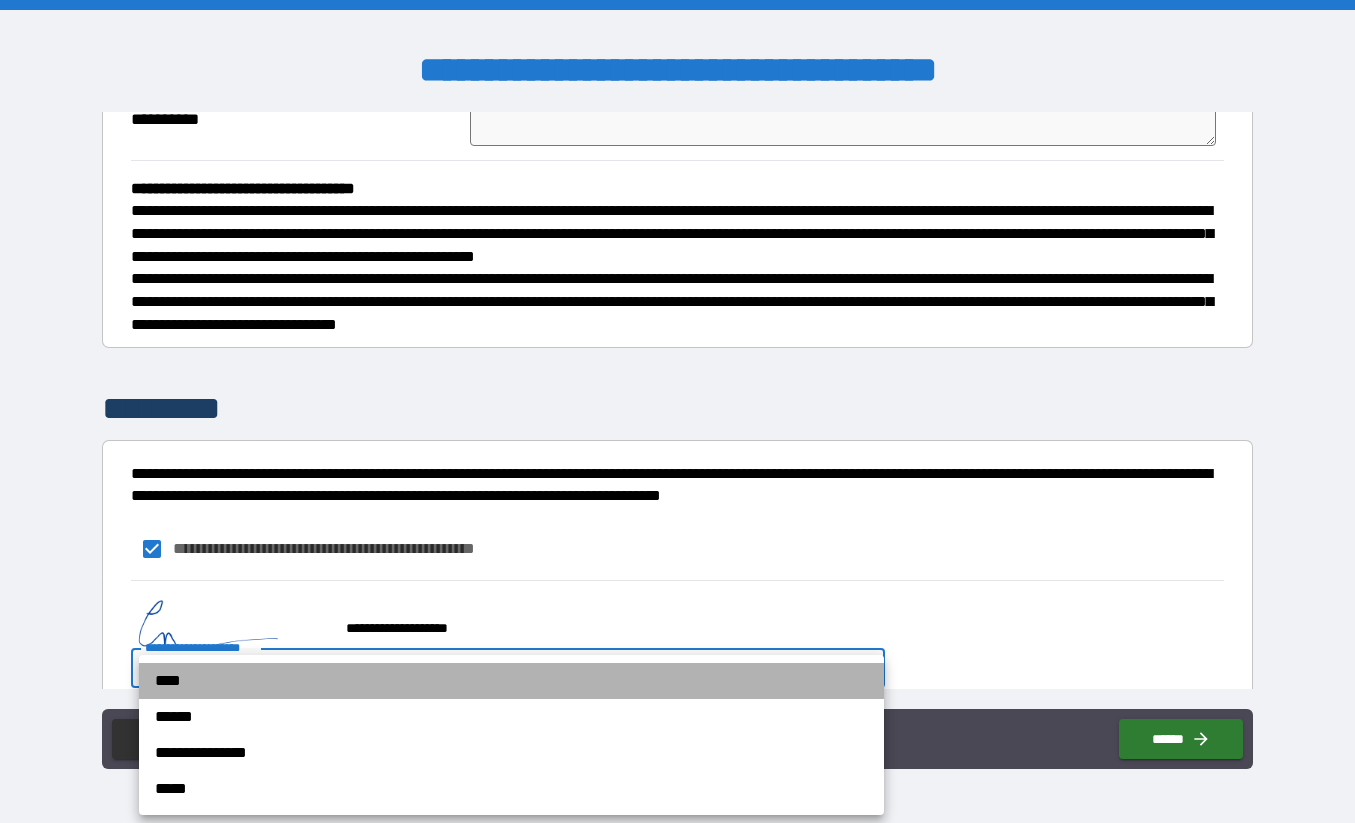 click on "****" at bounding box center (511, 681) 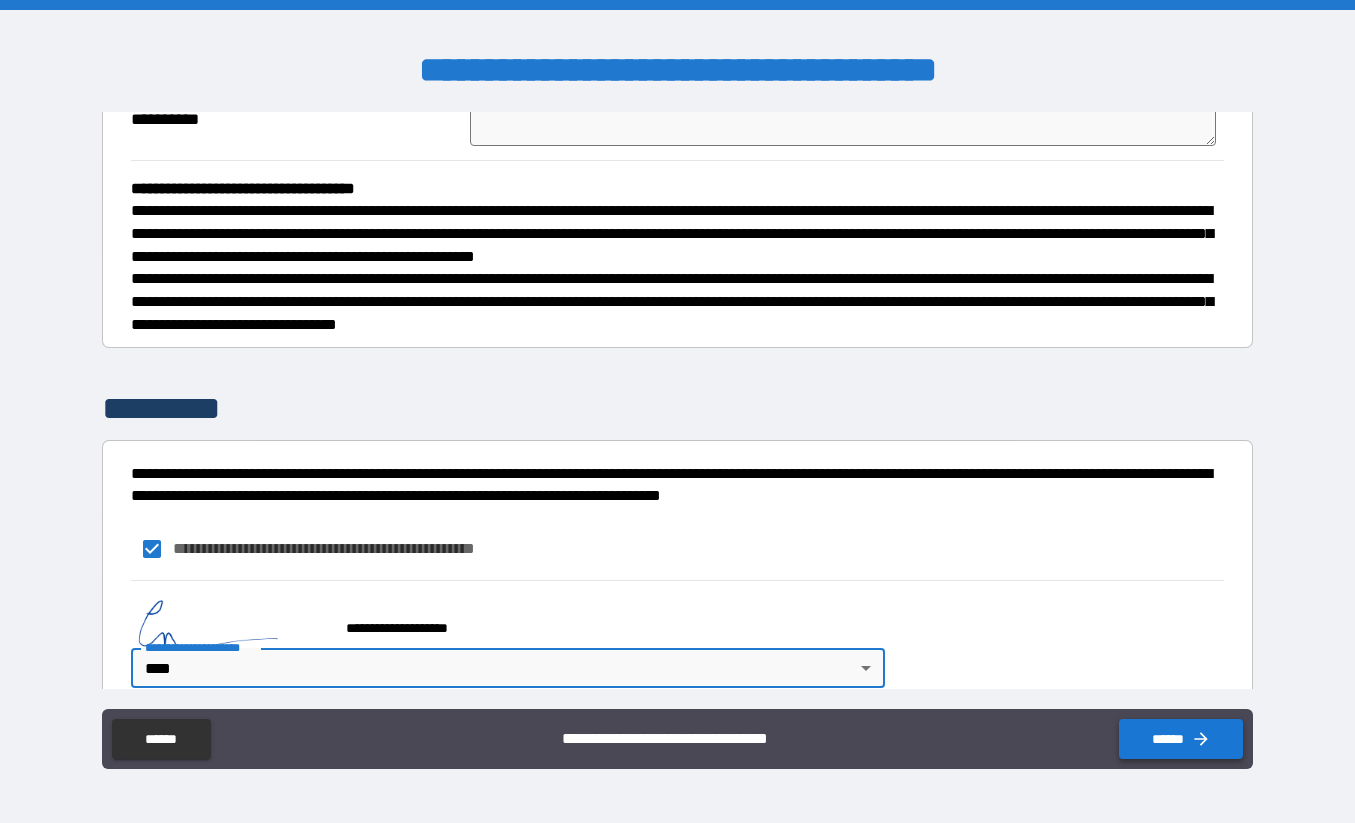 click on "******" at bounding box center [1181, 739] 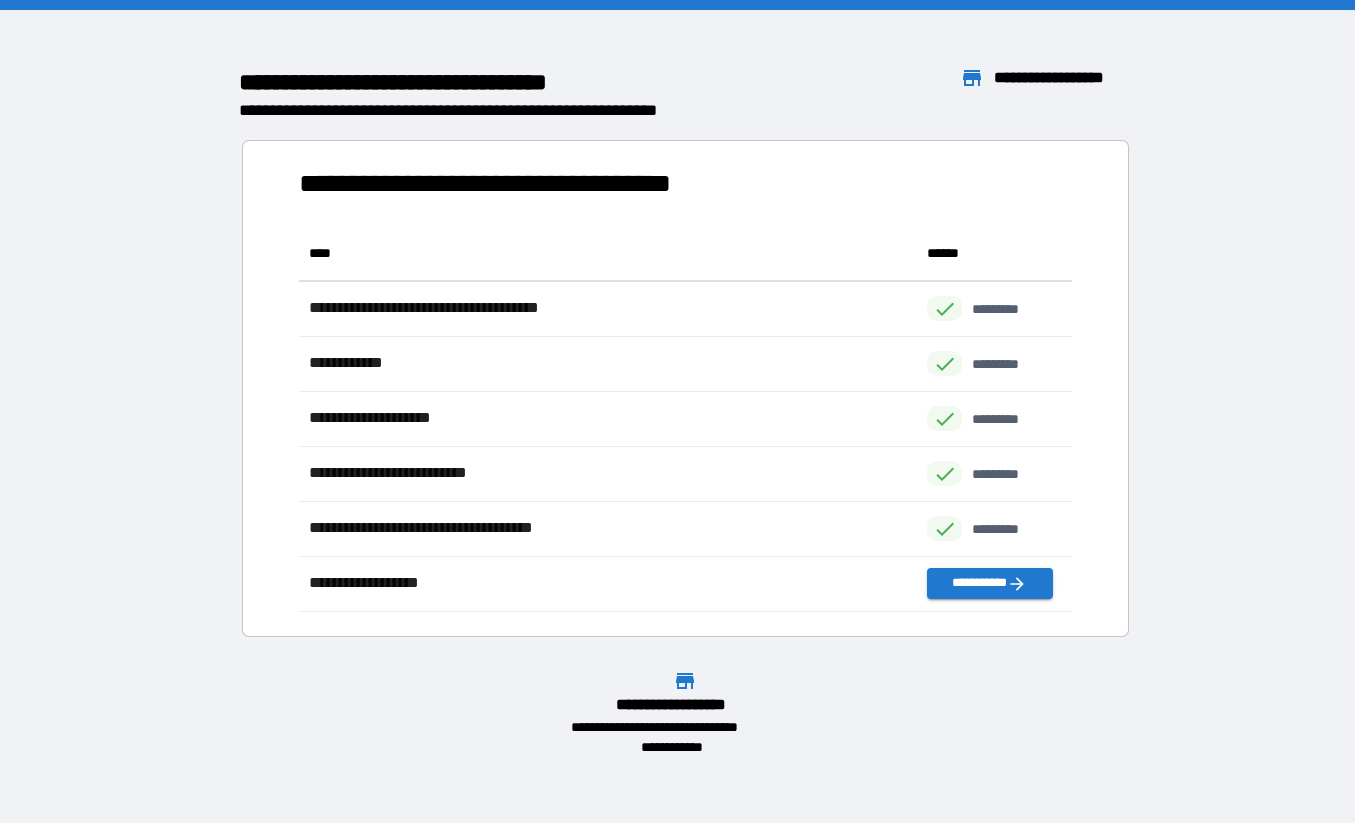 scroll, scrollTop: 1, scrollLeft: 0, axis: vertical 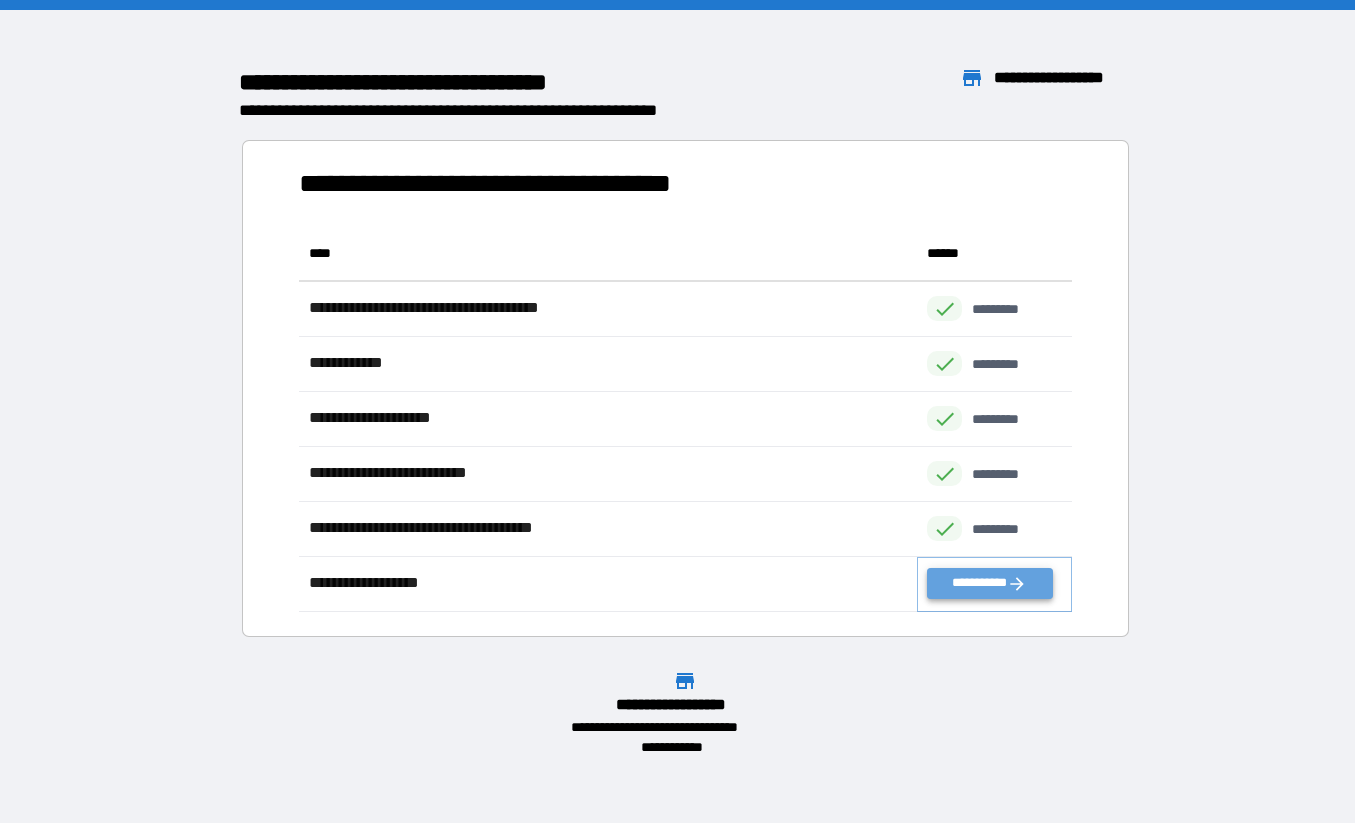 click on "**********" at bounding box center (989, 583) 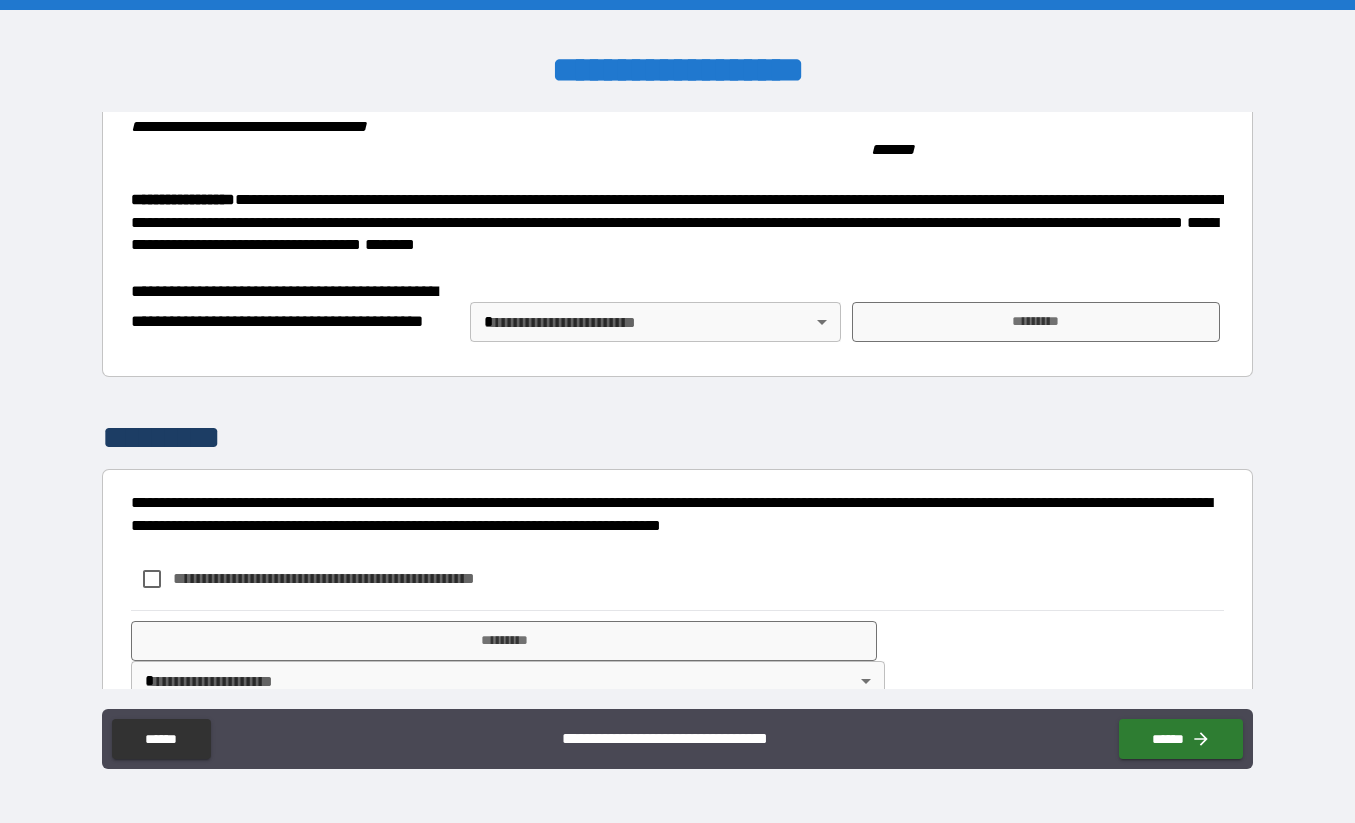 scroll, scrollTop: 1834, scrollLeft: 0, axis: vertical 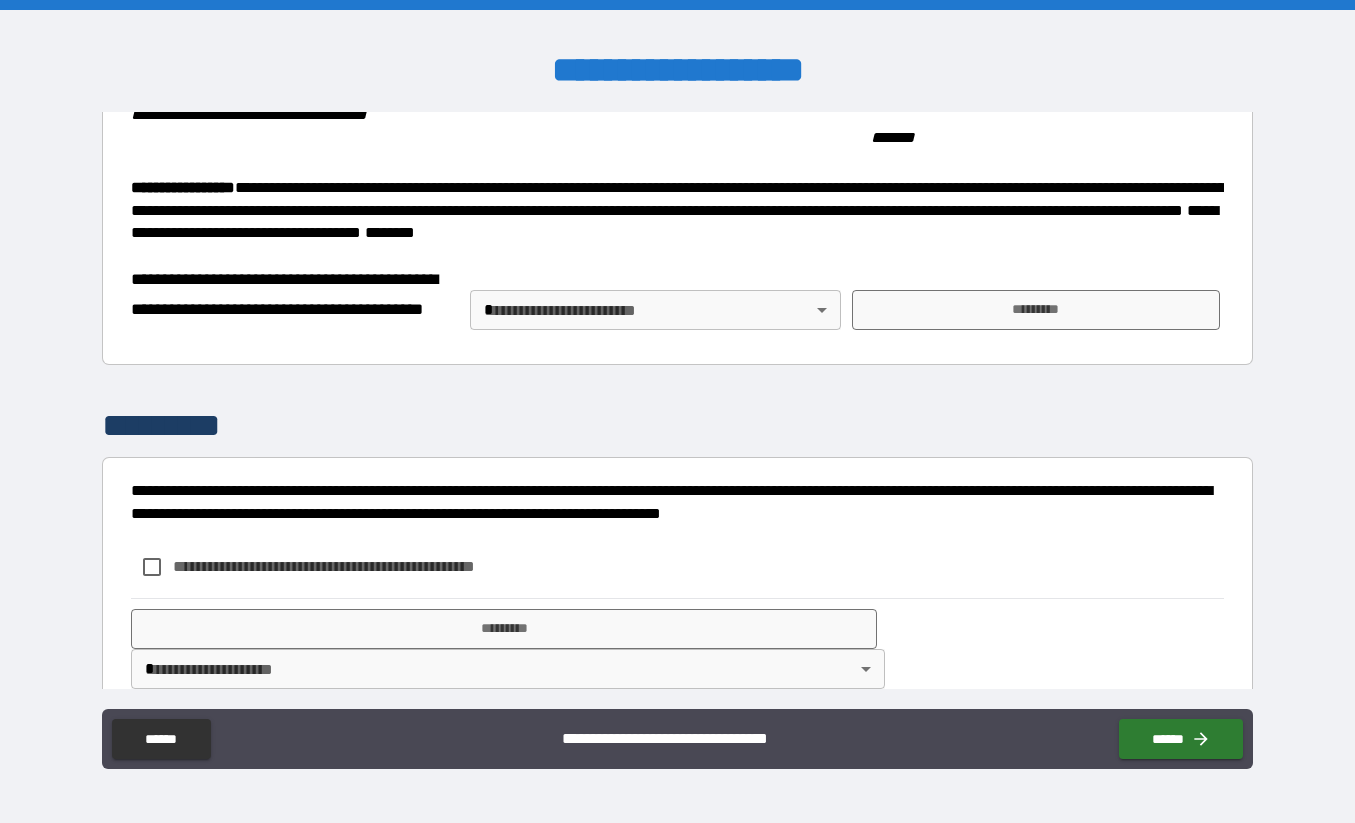 click on "**********" at bounding box center [677, 411] 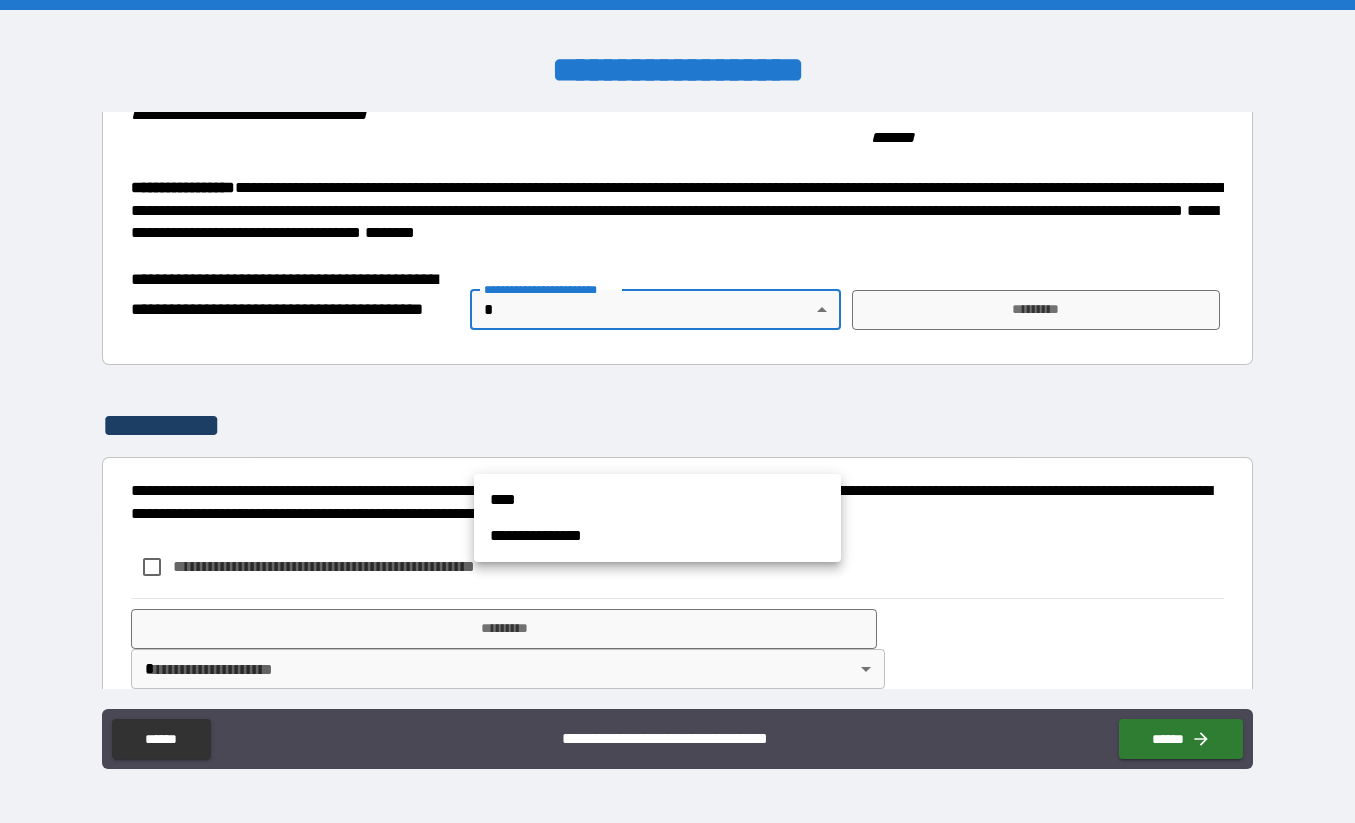 click on "****" at bounding box center [657, 500] 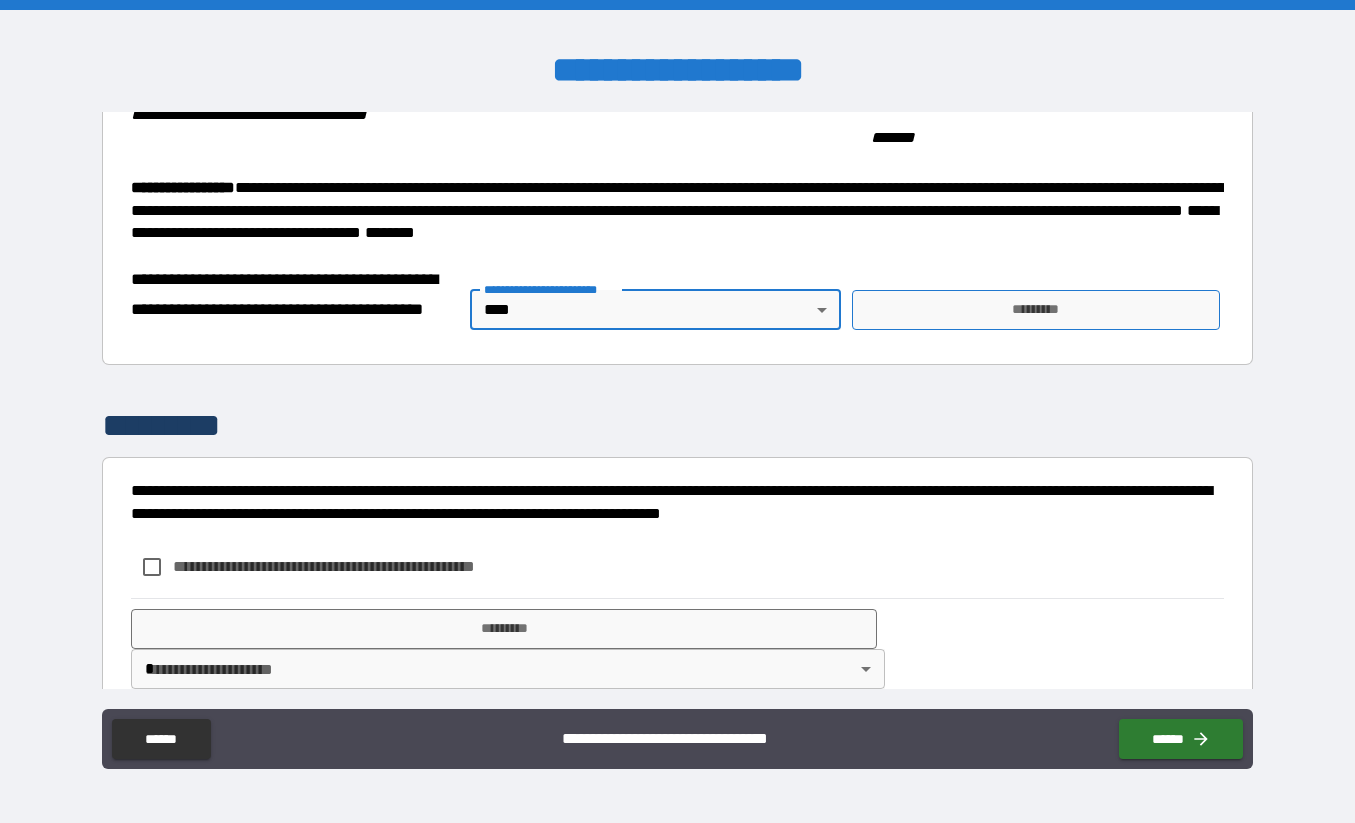 click on "*********" at bounding box center [1035, 310] 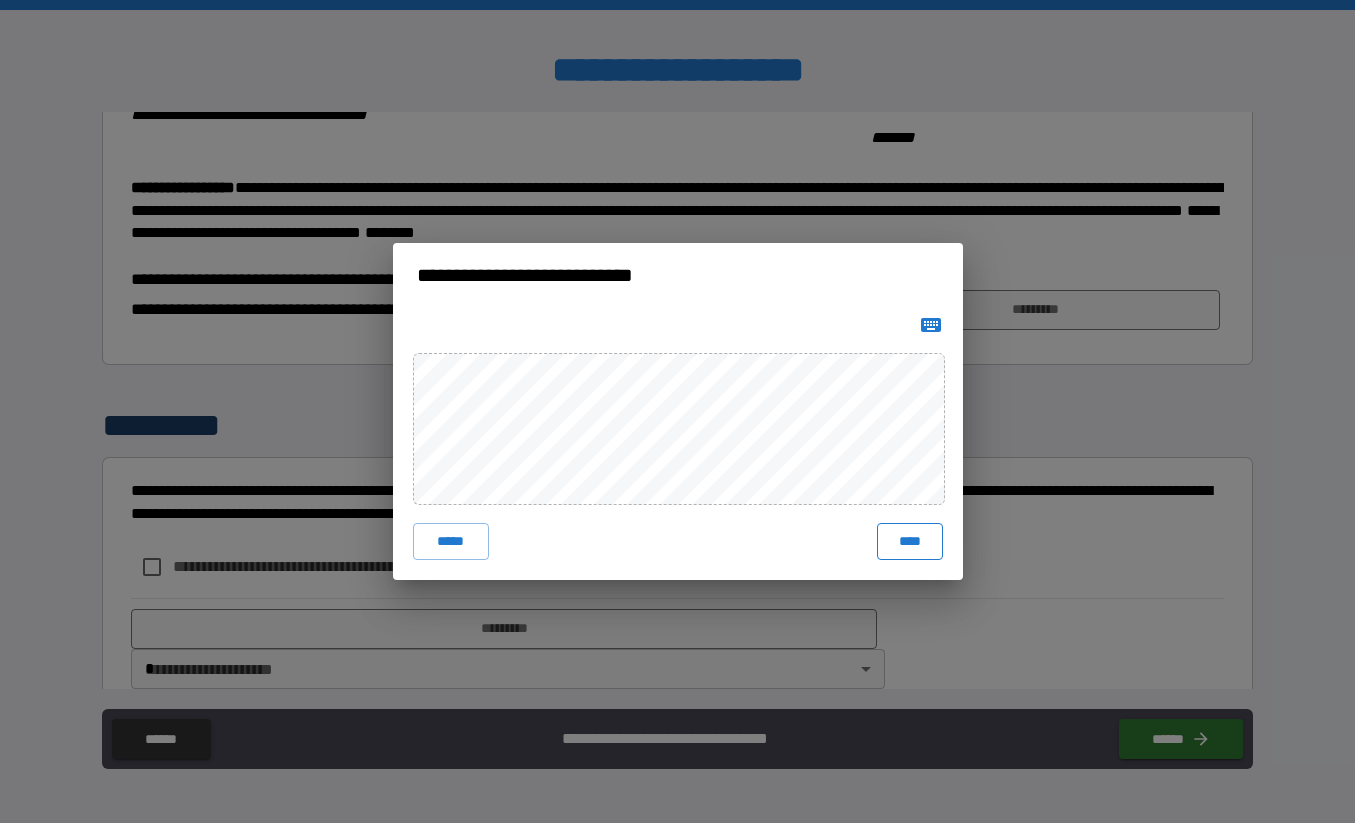 click on "****" at bounding box center (910, 541) 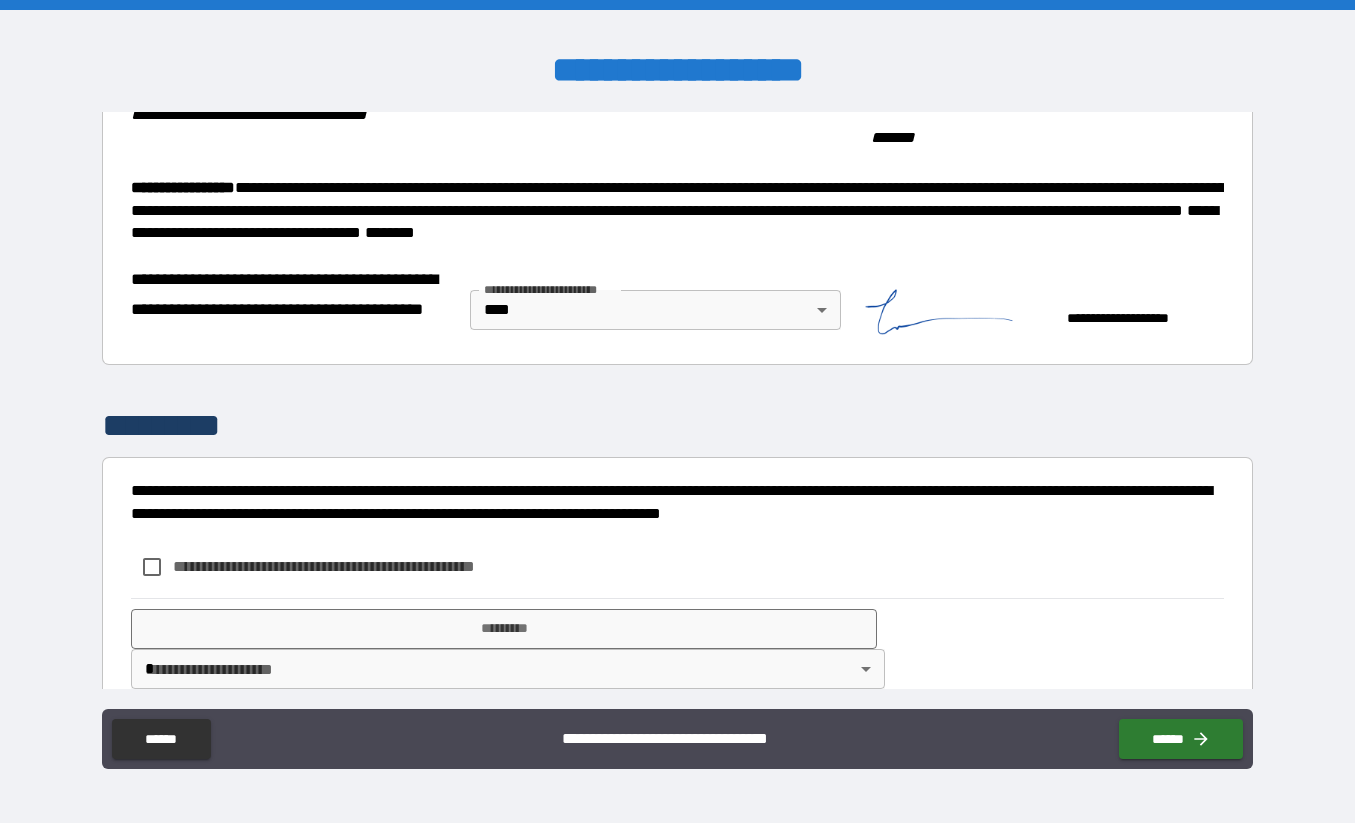 scroll, scrollTop: 2001, scrollLeft: 0, axis: vertical 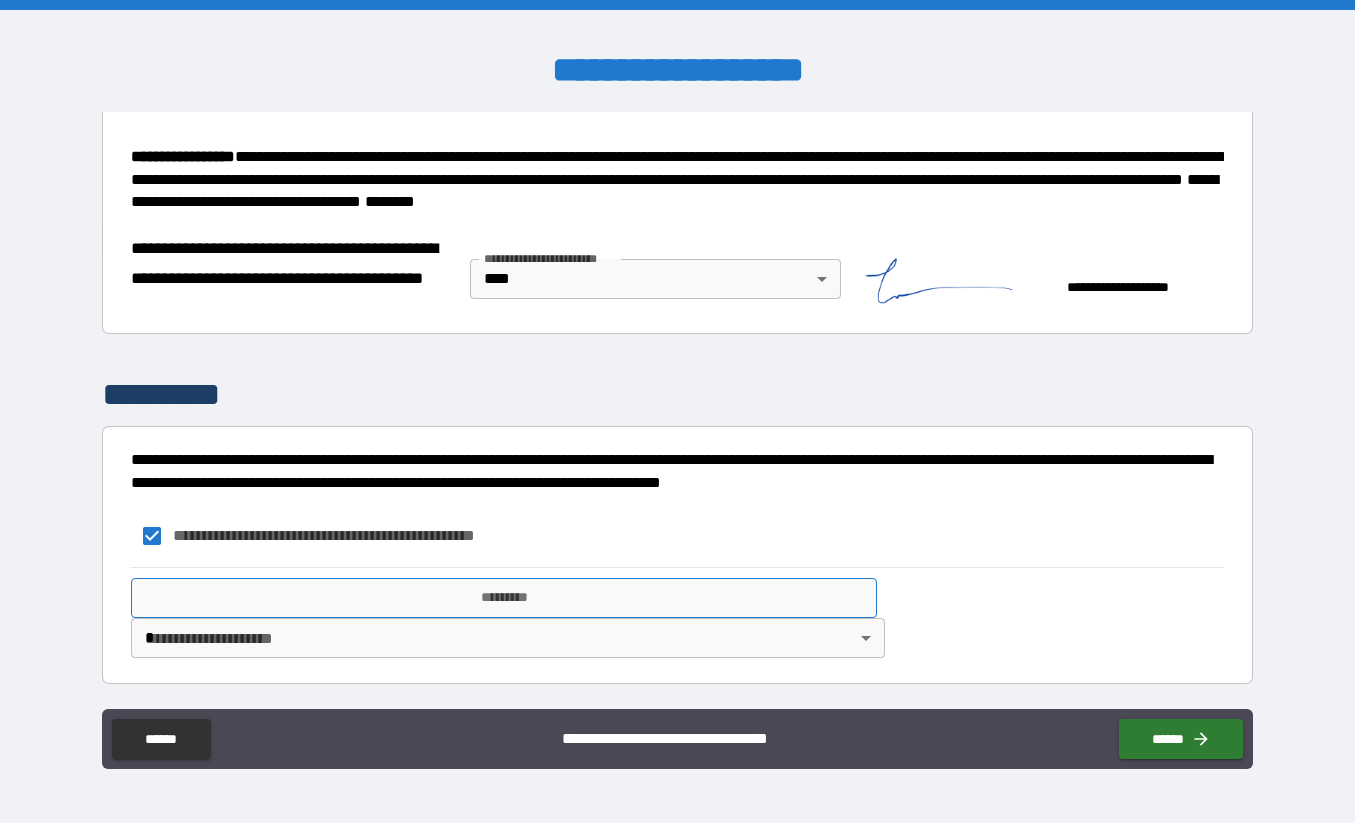 click on "*********" at bounding box center [503, 598] 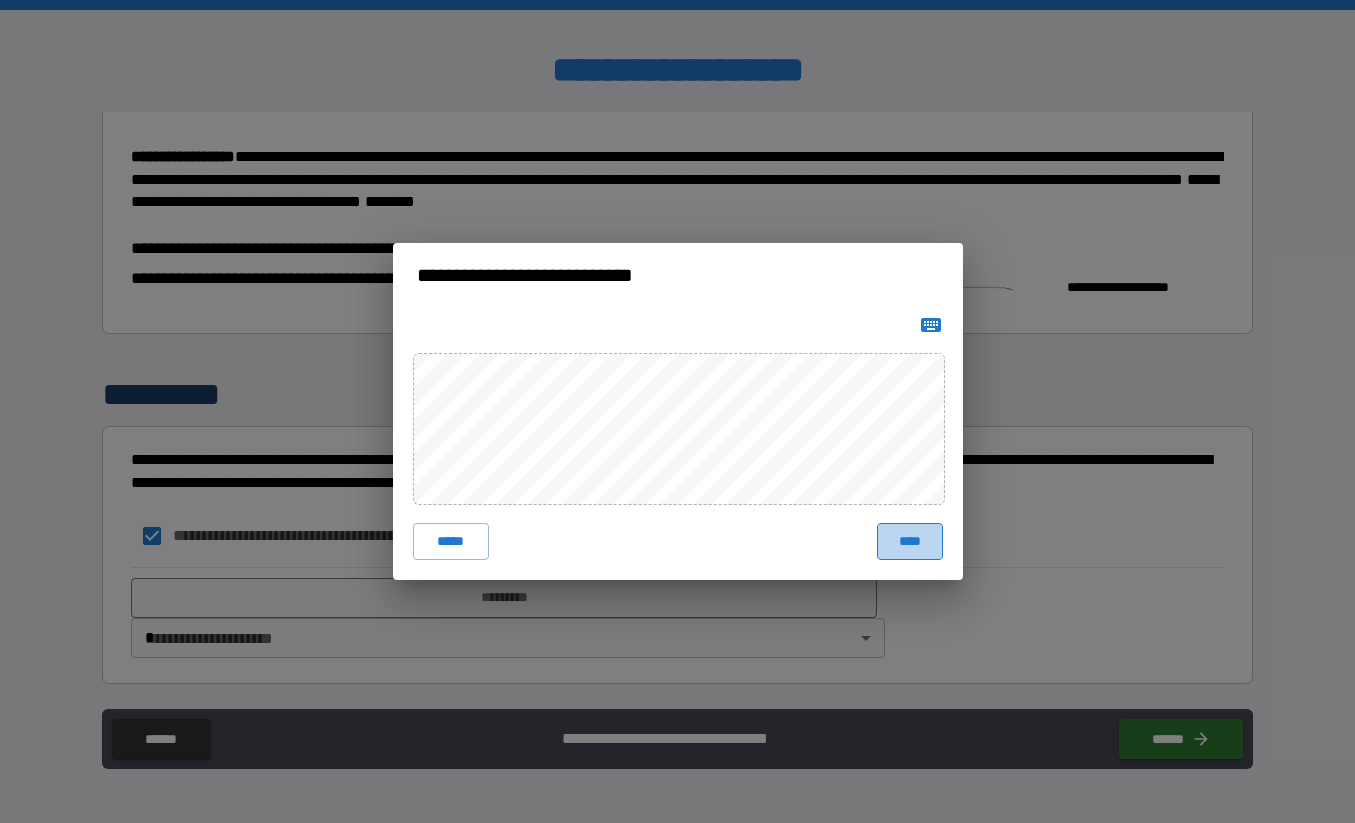 click on "****" at bounding box center (910, 541) 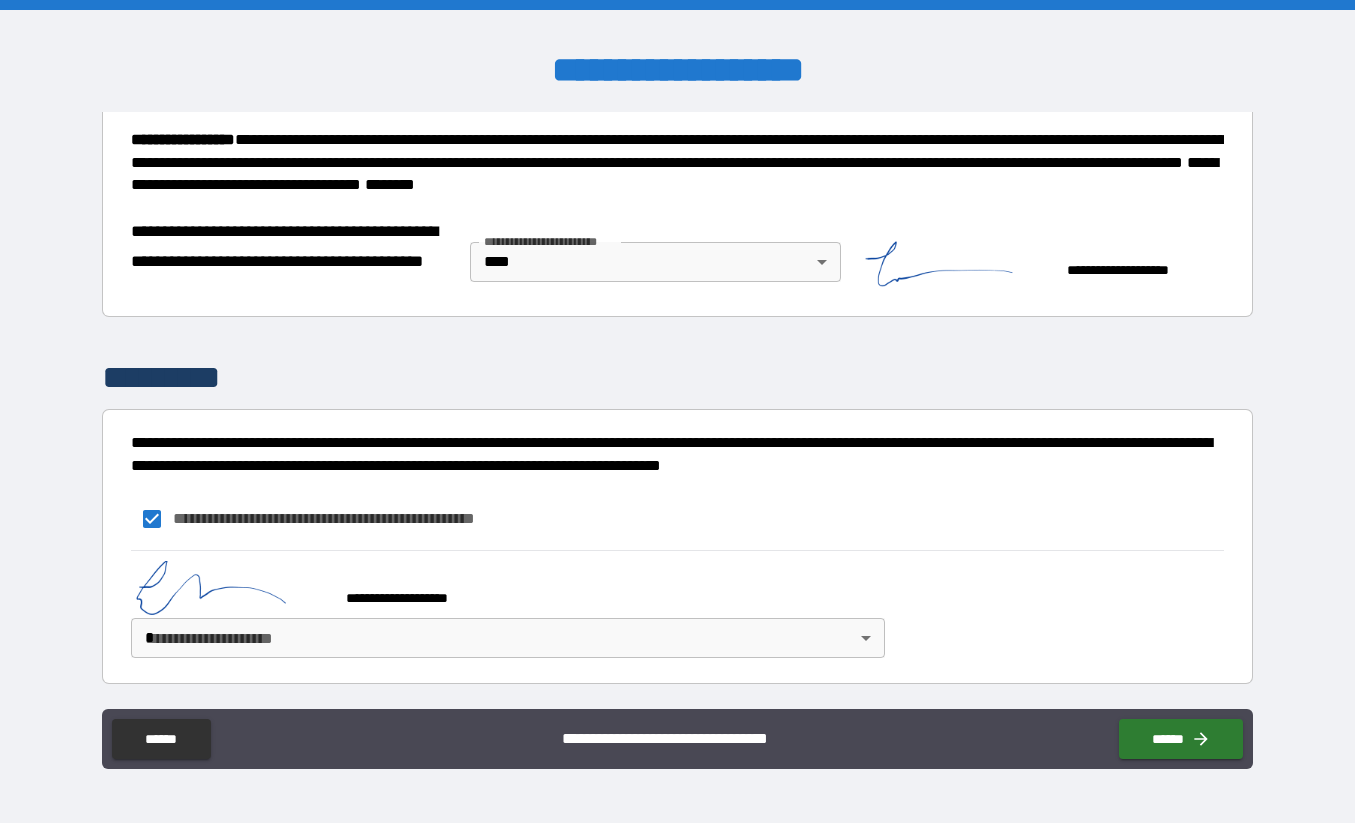 scroll, scrollTop: 2018, scrollLeft: 0, axis: vertical 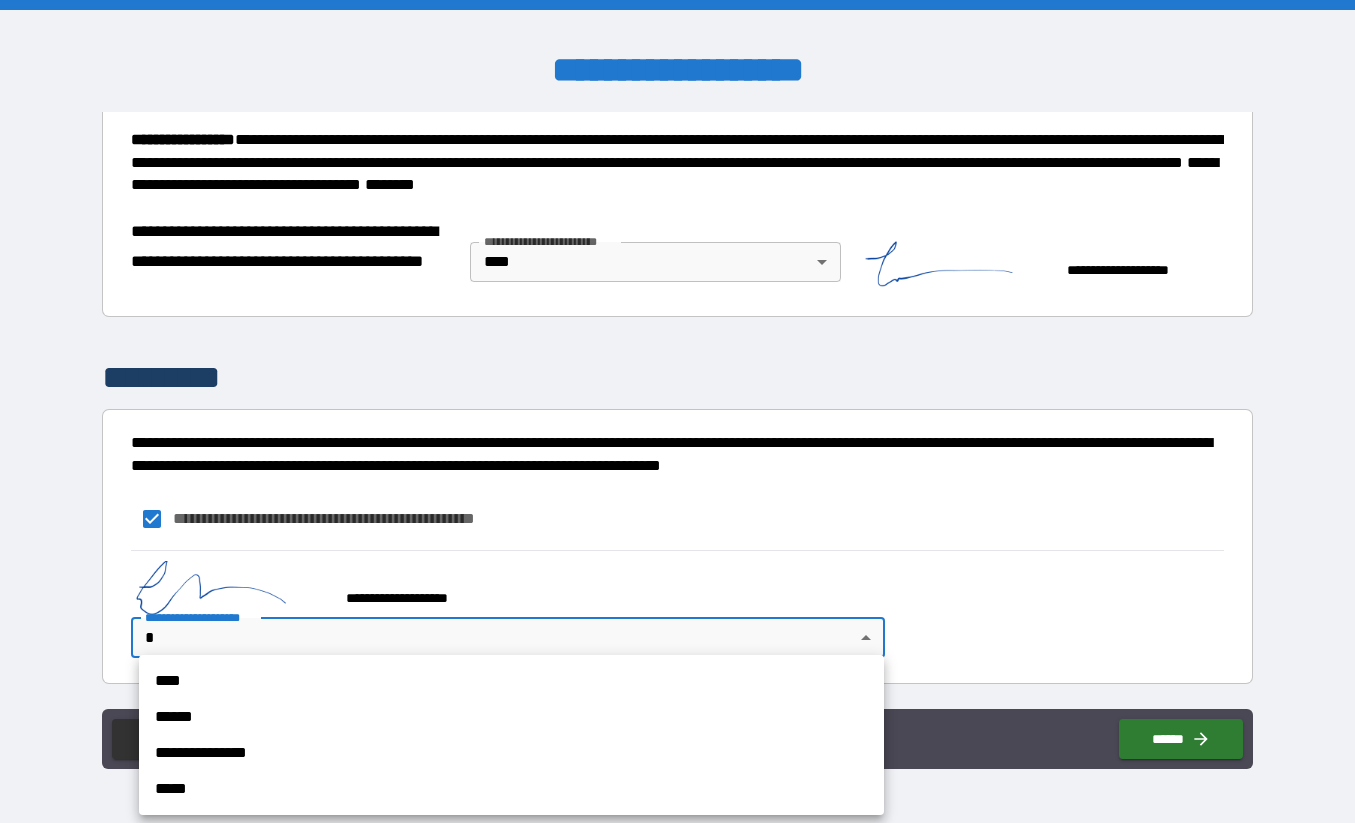 click on "**********" at bounding box center [677, 411] 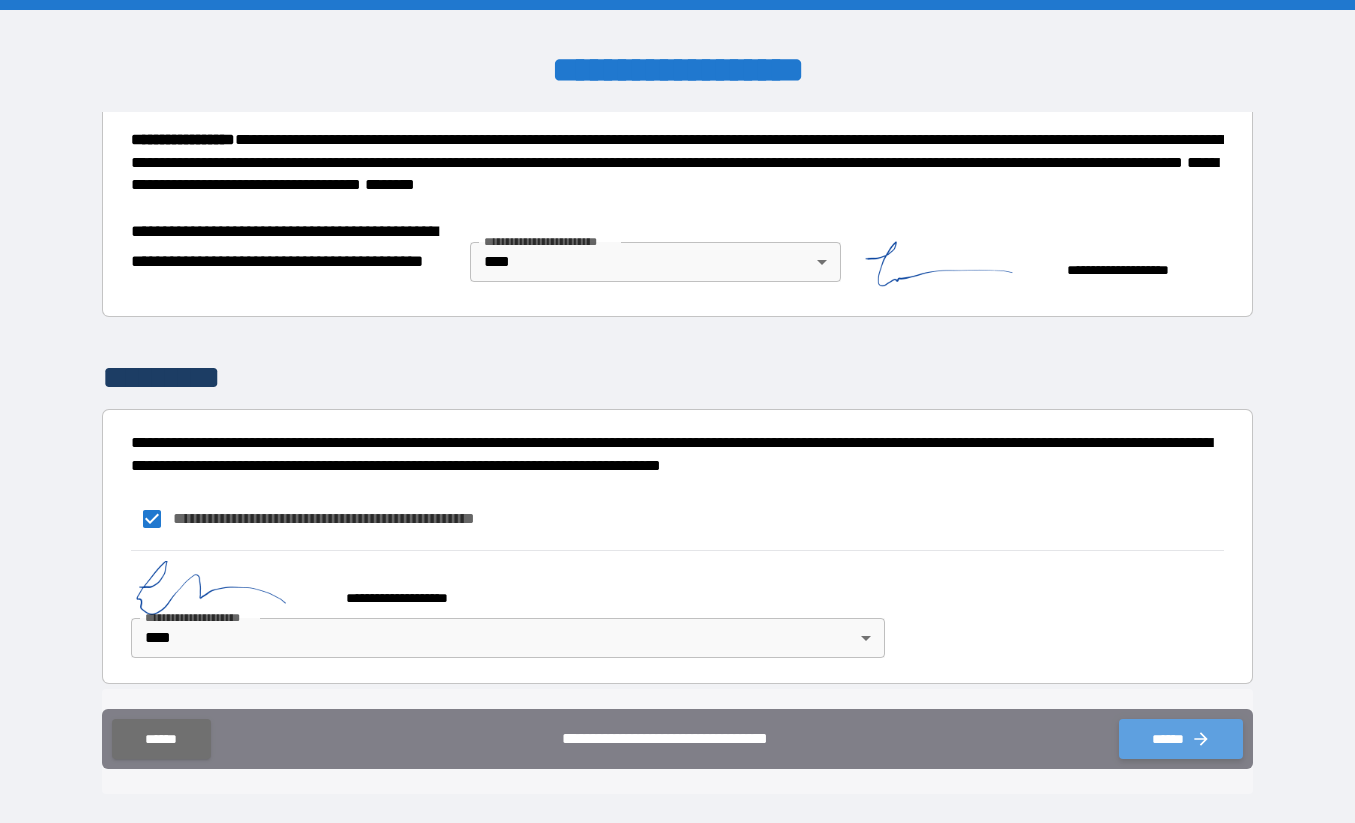 click on "******" at bounding box center (1181, 739) 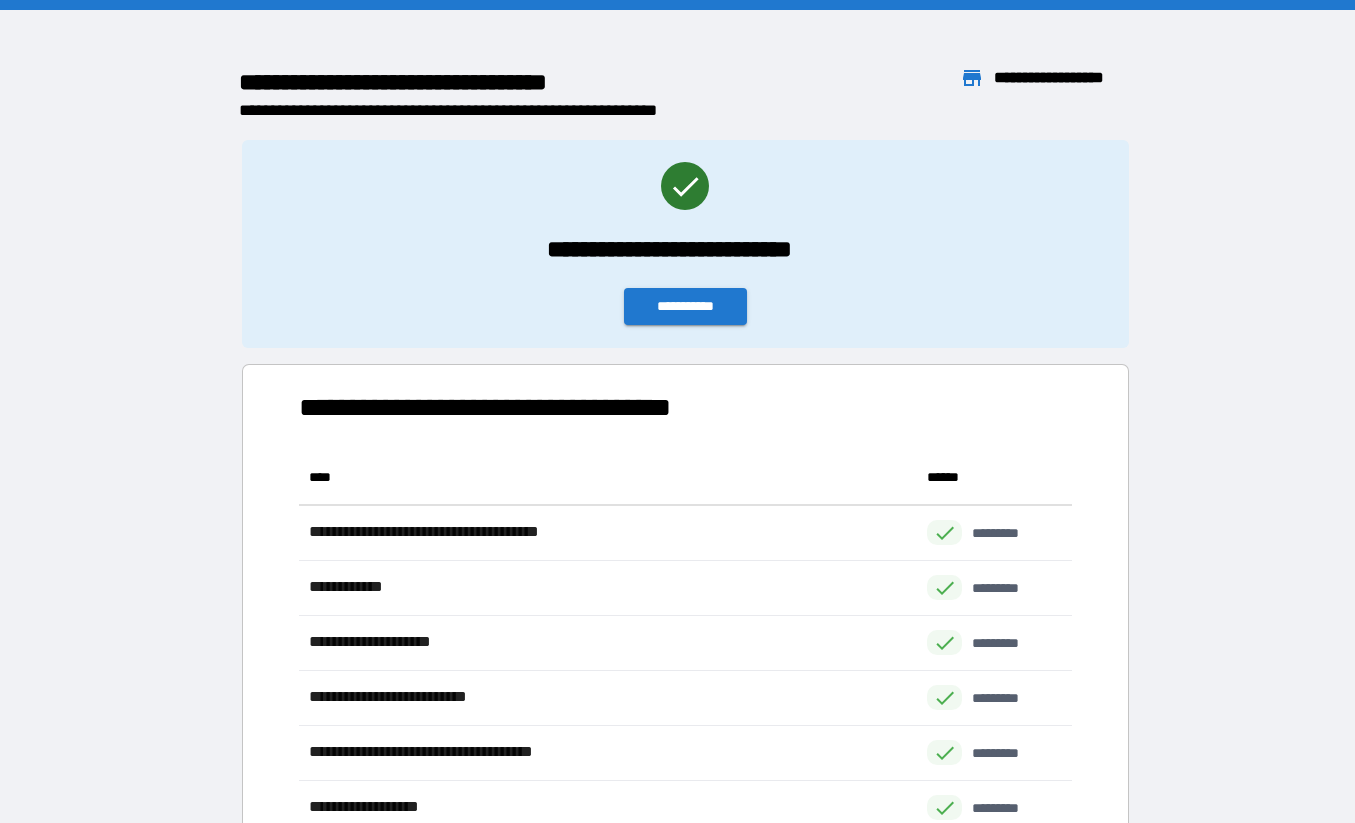 scroll, scrollTop: 1, scrollLeft: 0, axis: vertical 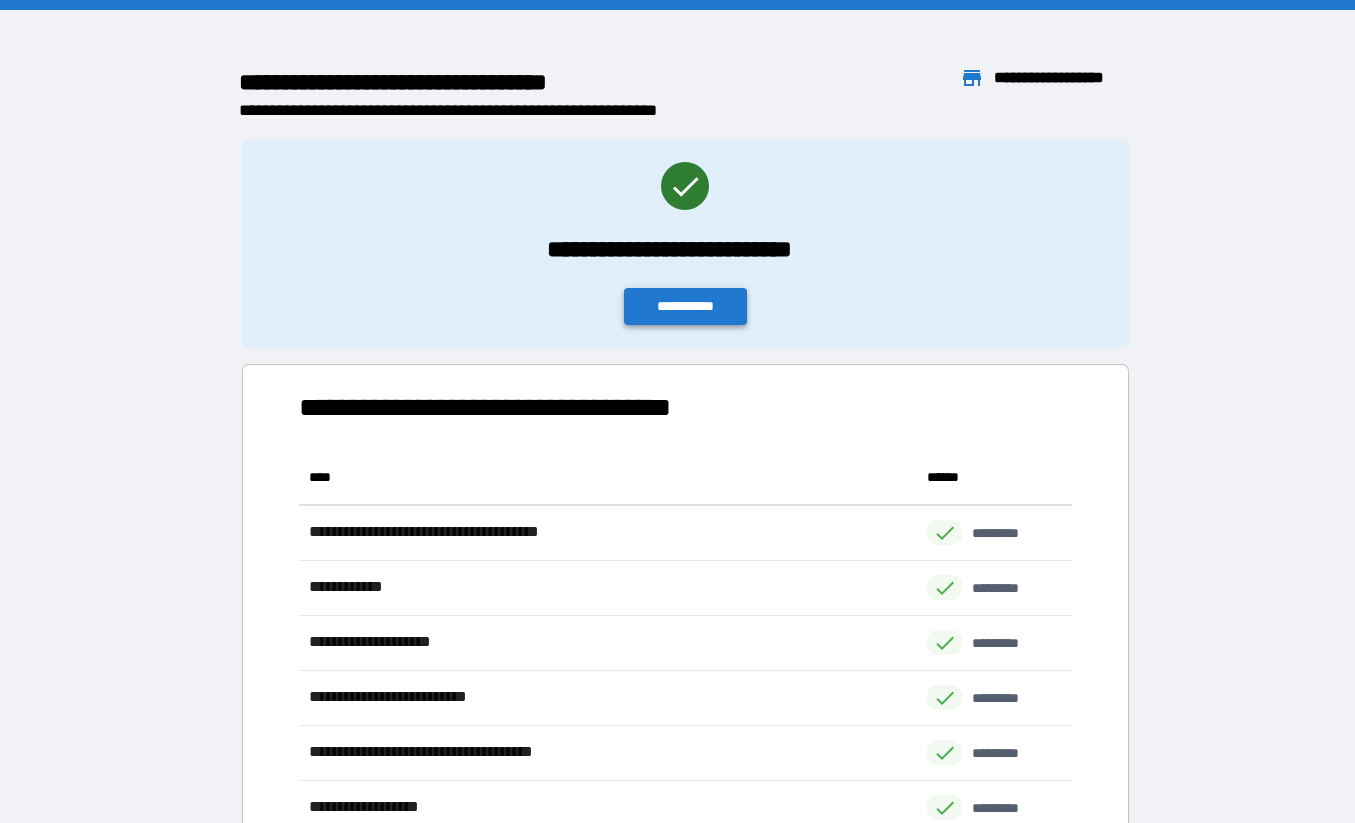 click on "**********" at bounding box center [686, 306] 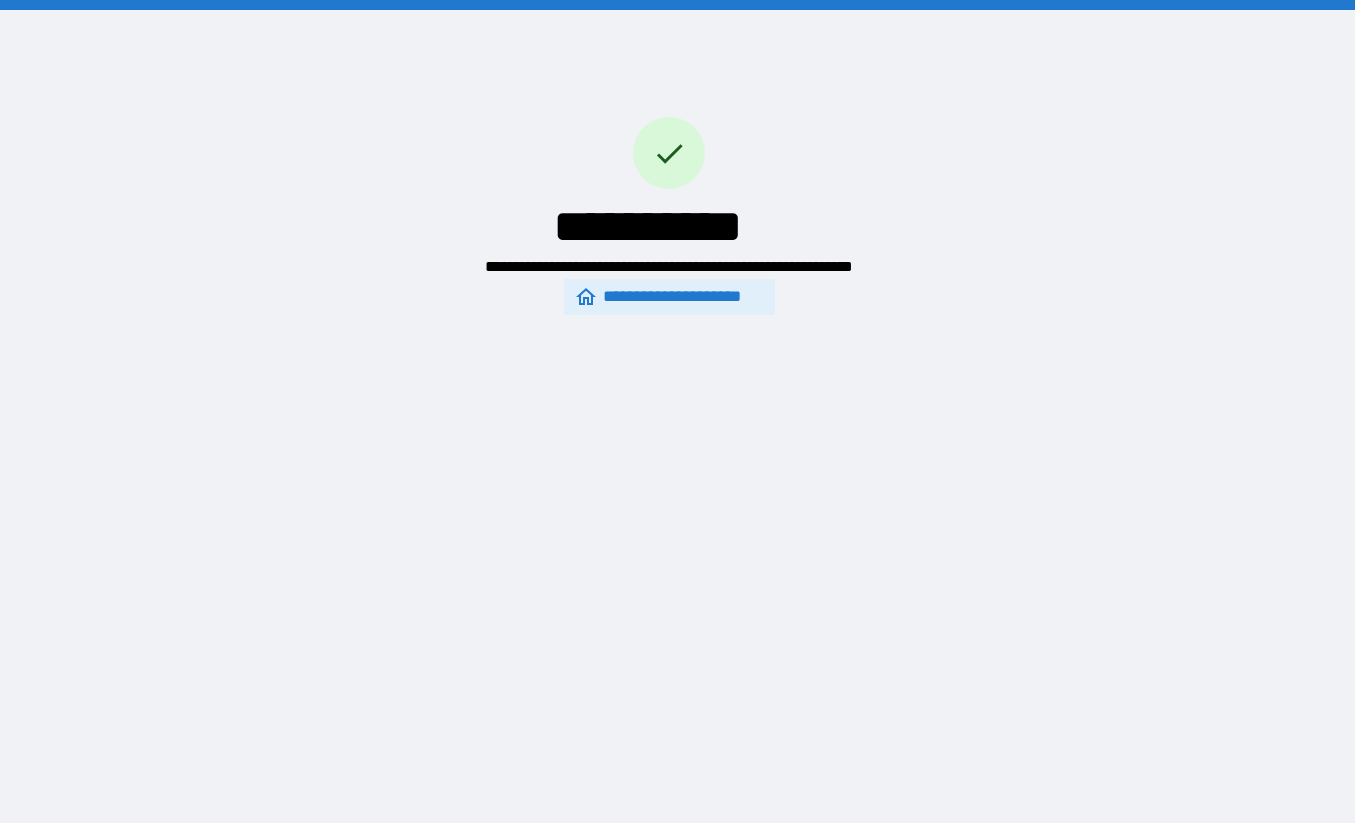 click on "**********" at bounding box center [669, 297] 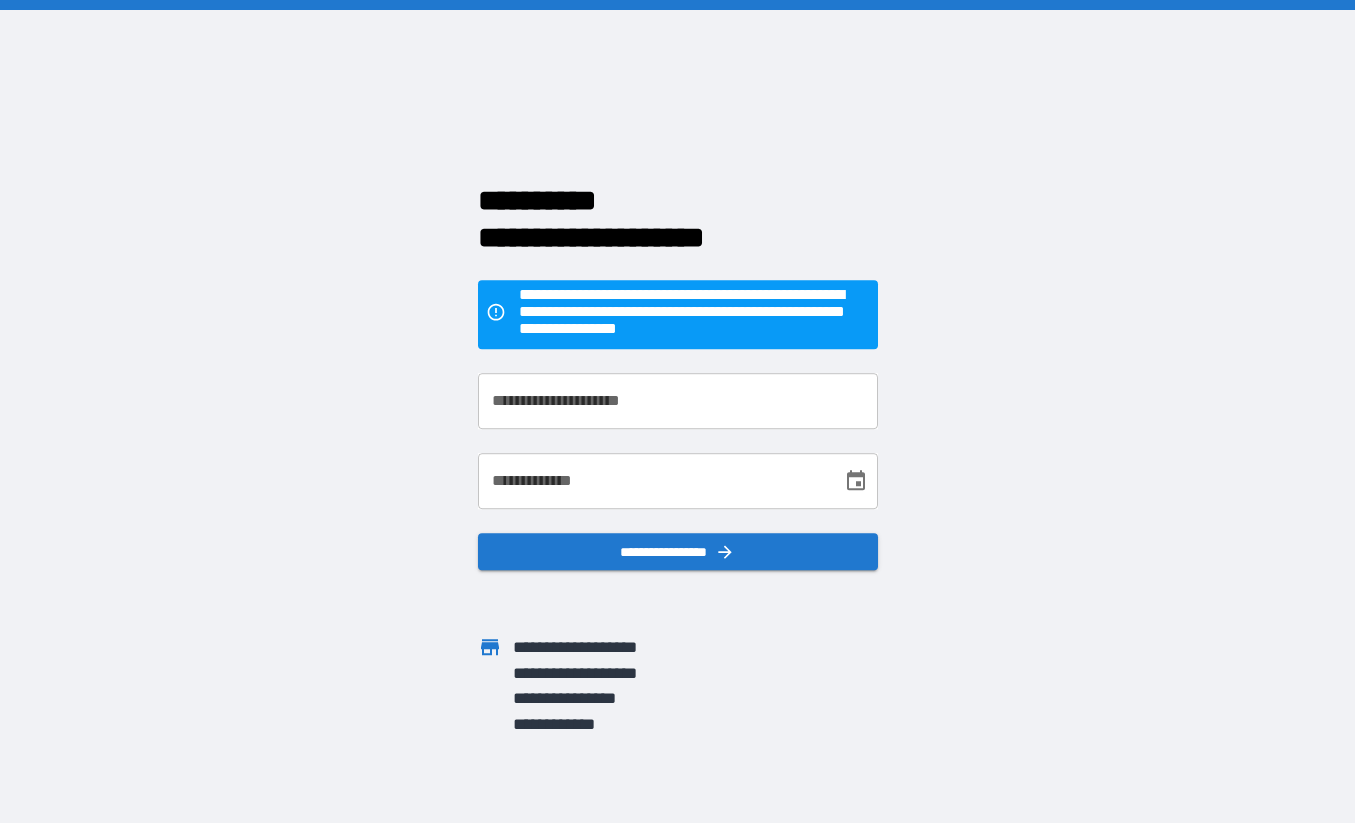 click on "**********" at bounding box center [678, 401] 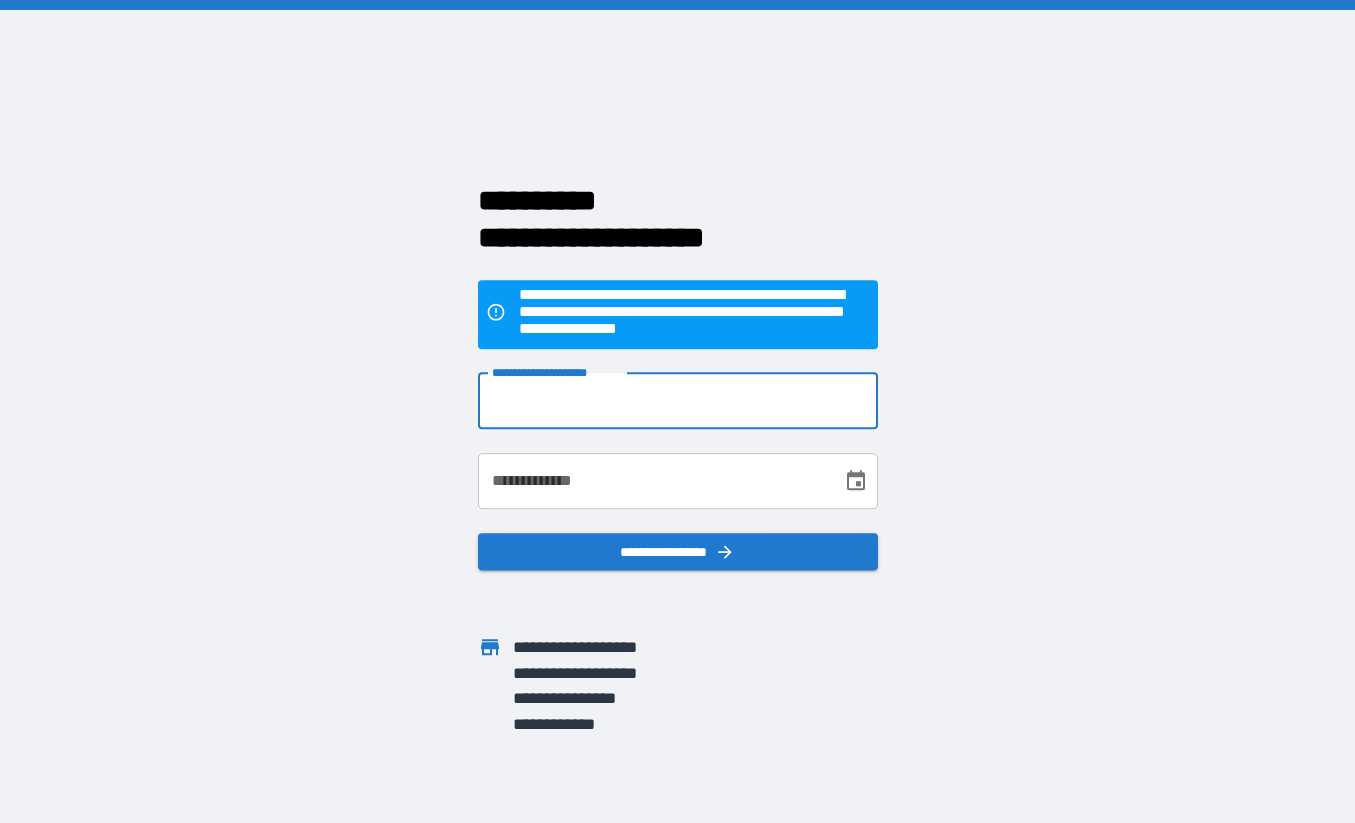 click on "**********" at bounding box center [678, 401] 